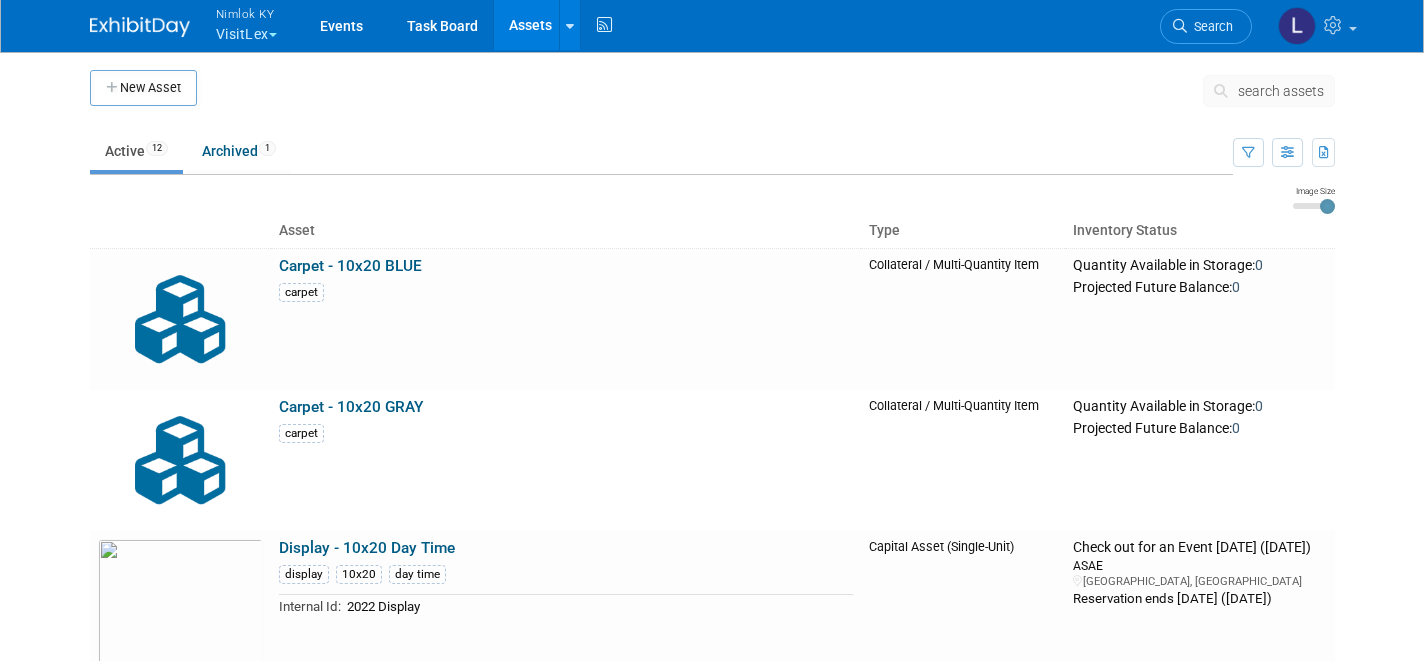 scroll, scrollTop: 0, scrollLeft: 0, axis: both 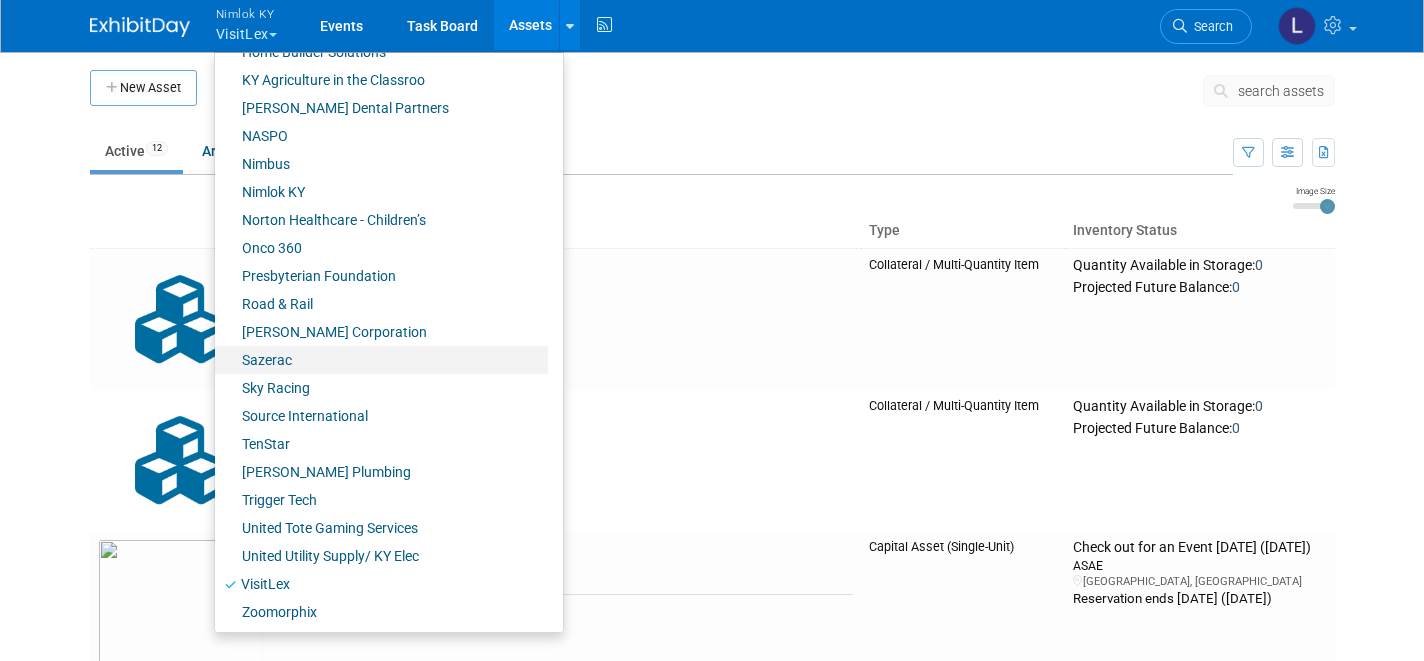 click on "Sazerac" at bounding box center (381, 360) 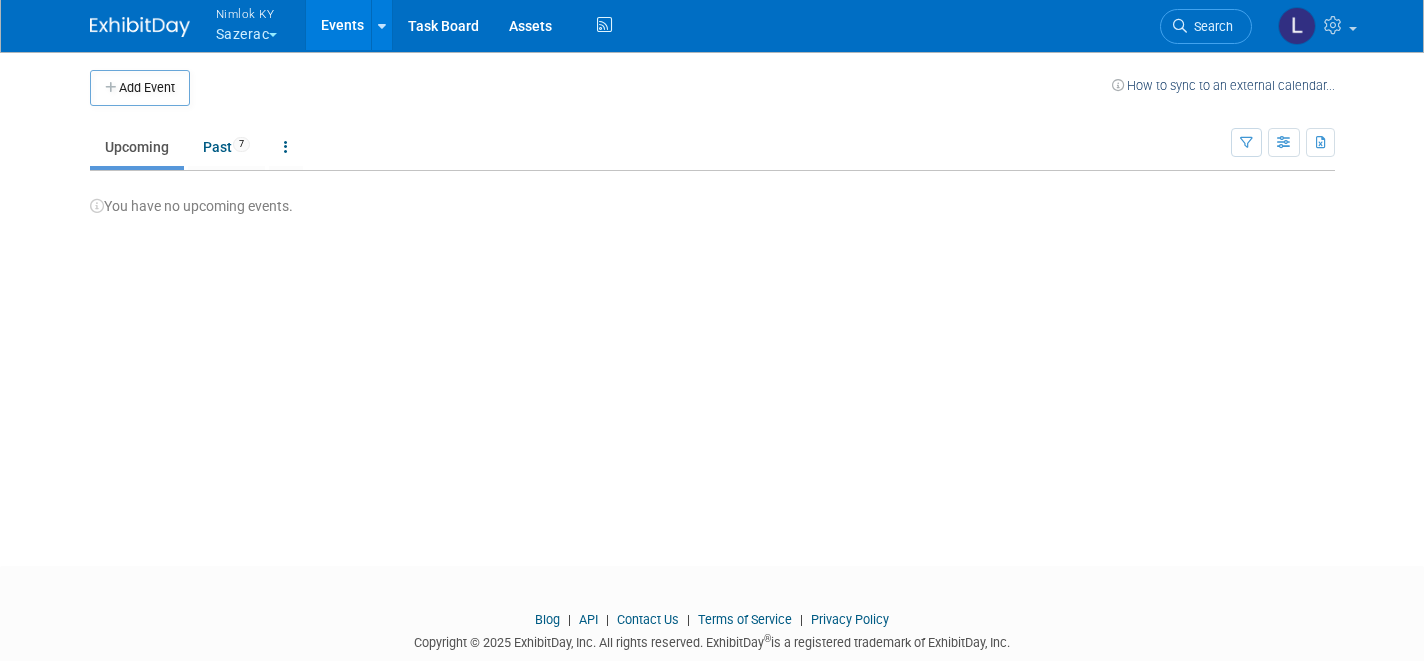 scroll, scrollTop: 0, scrollLeft: 0, axis: both 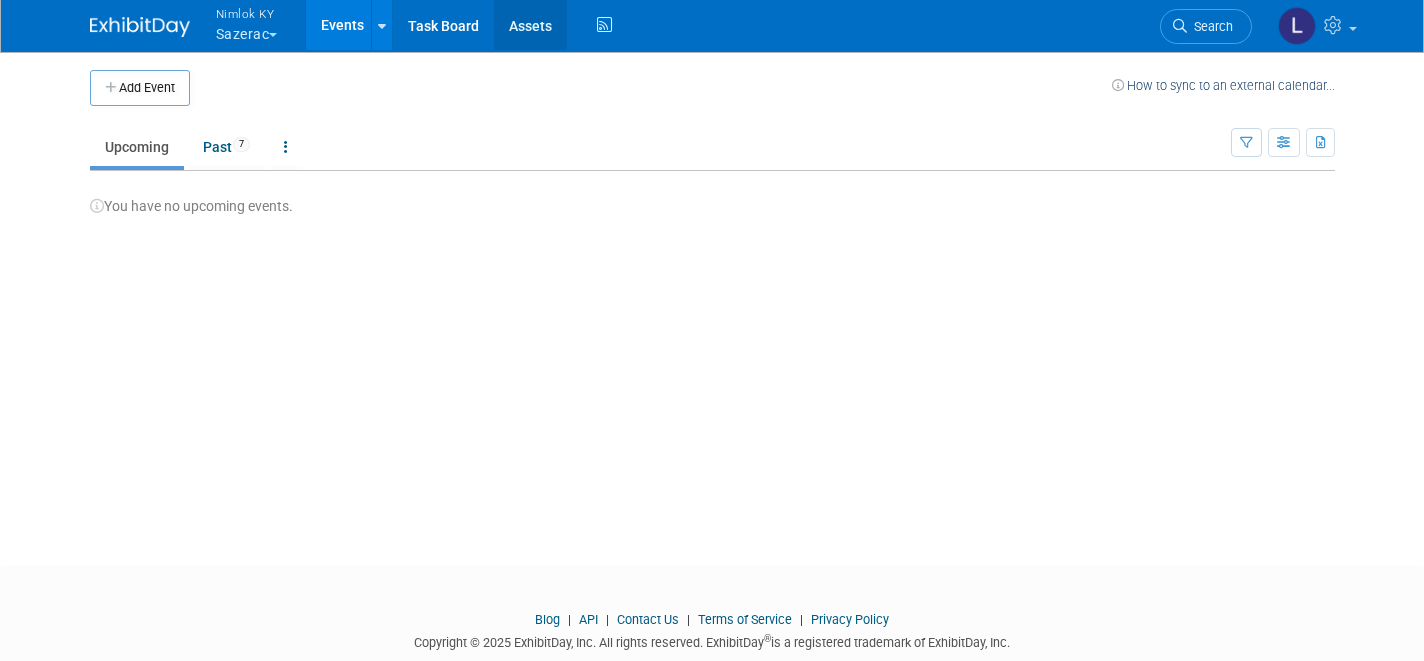 click on "Assets" 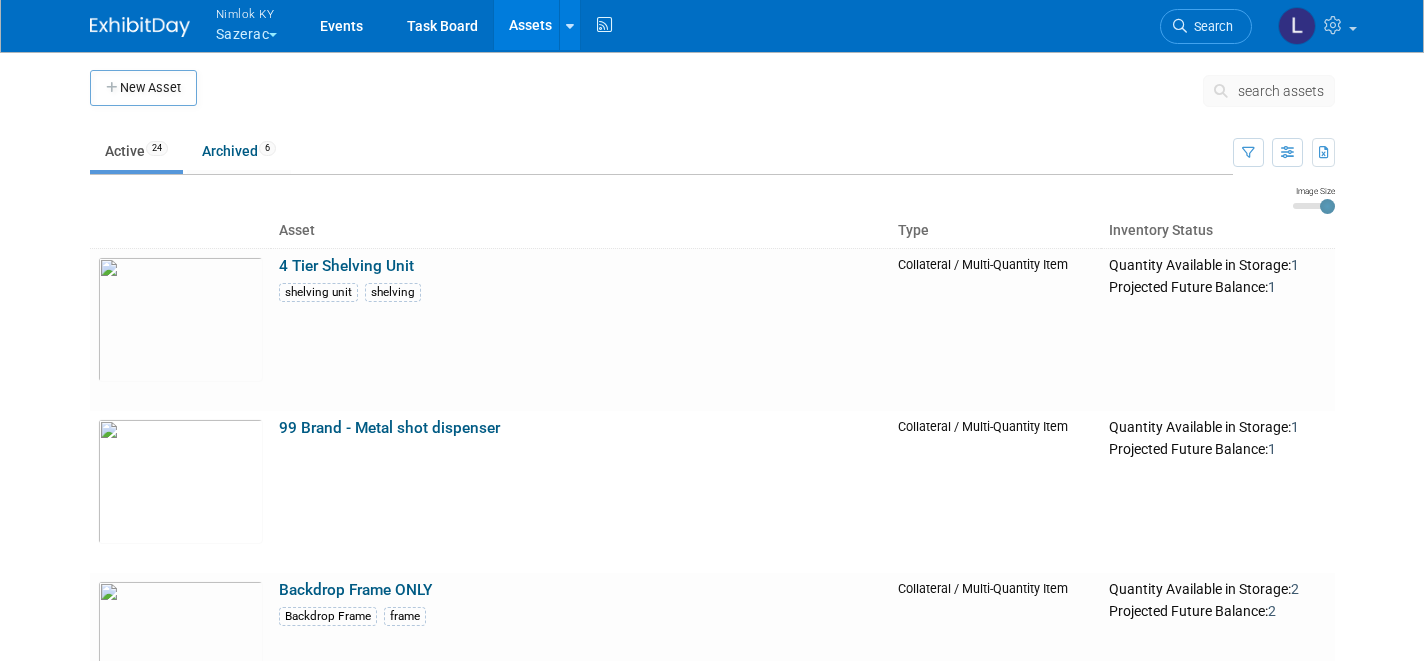scroll, scrollTop: 0, scrollLeft: 0, axis: both 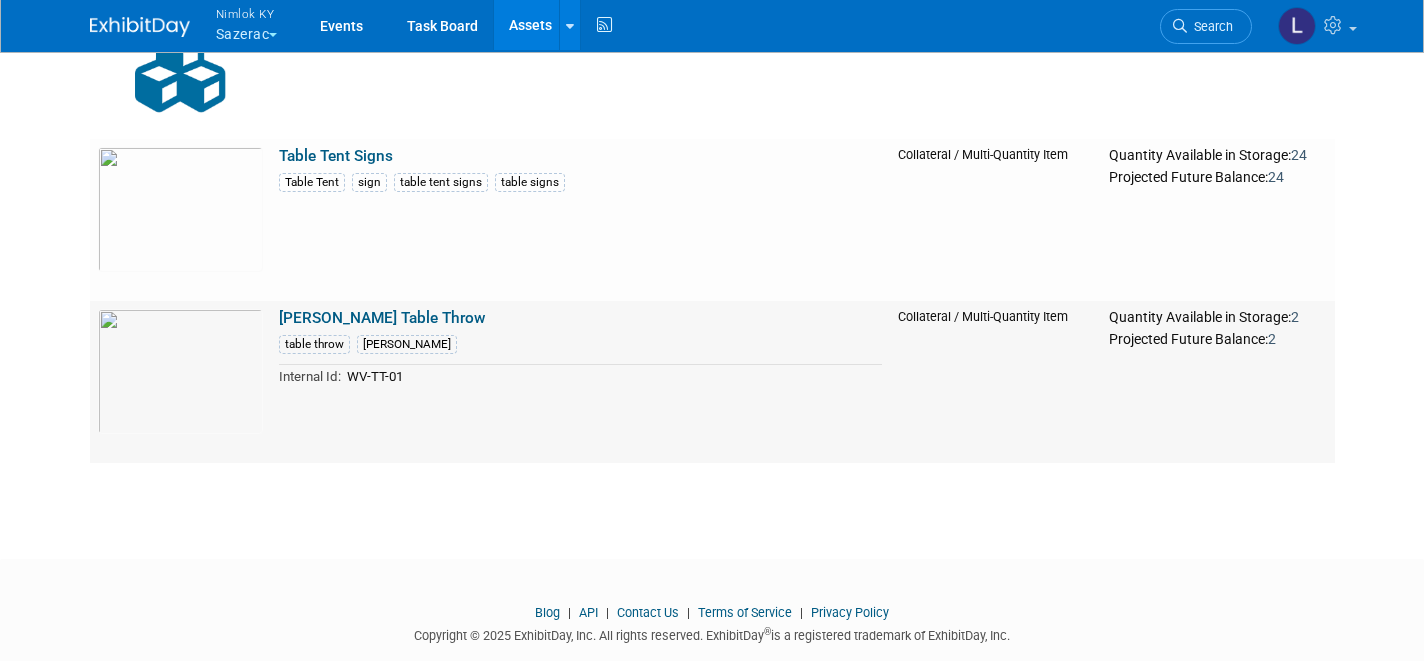 click on "[PERSON_NAME] Table Throw" at bounding box center [382, 318] 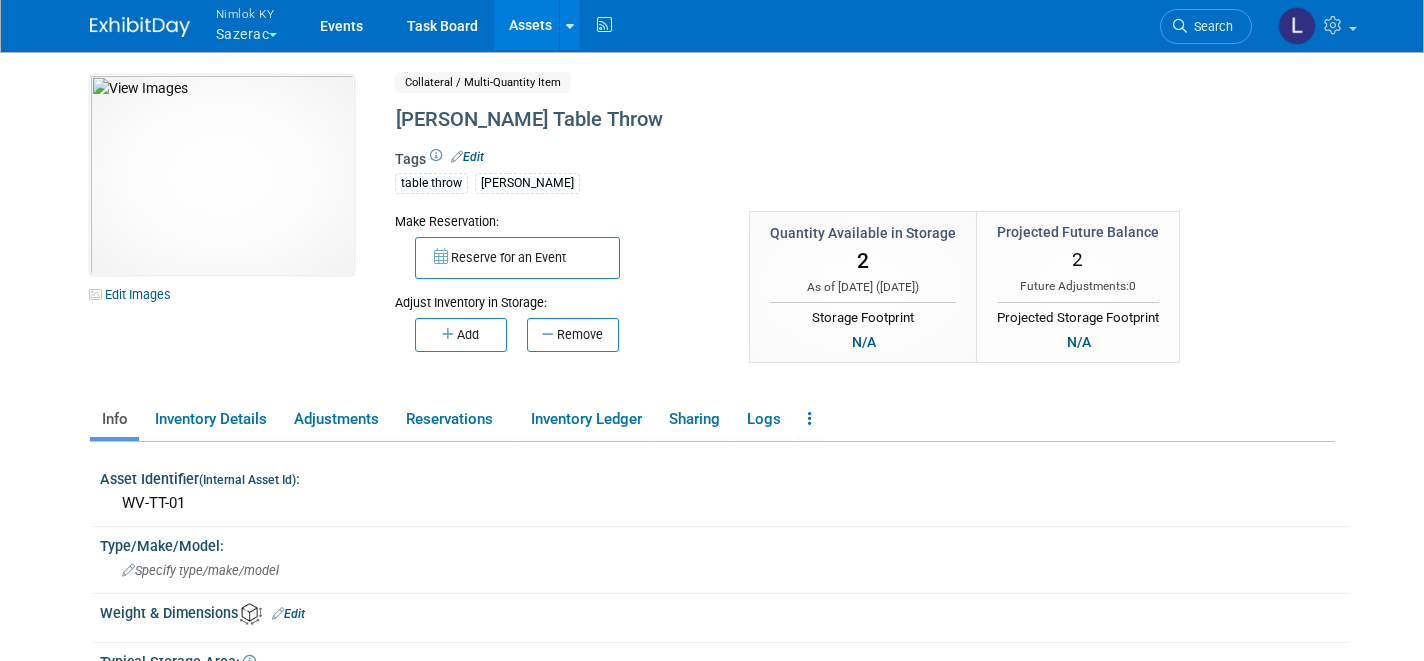 scroll, scrollTop: 0, scrollLeft: 0, axis: both 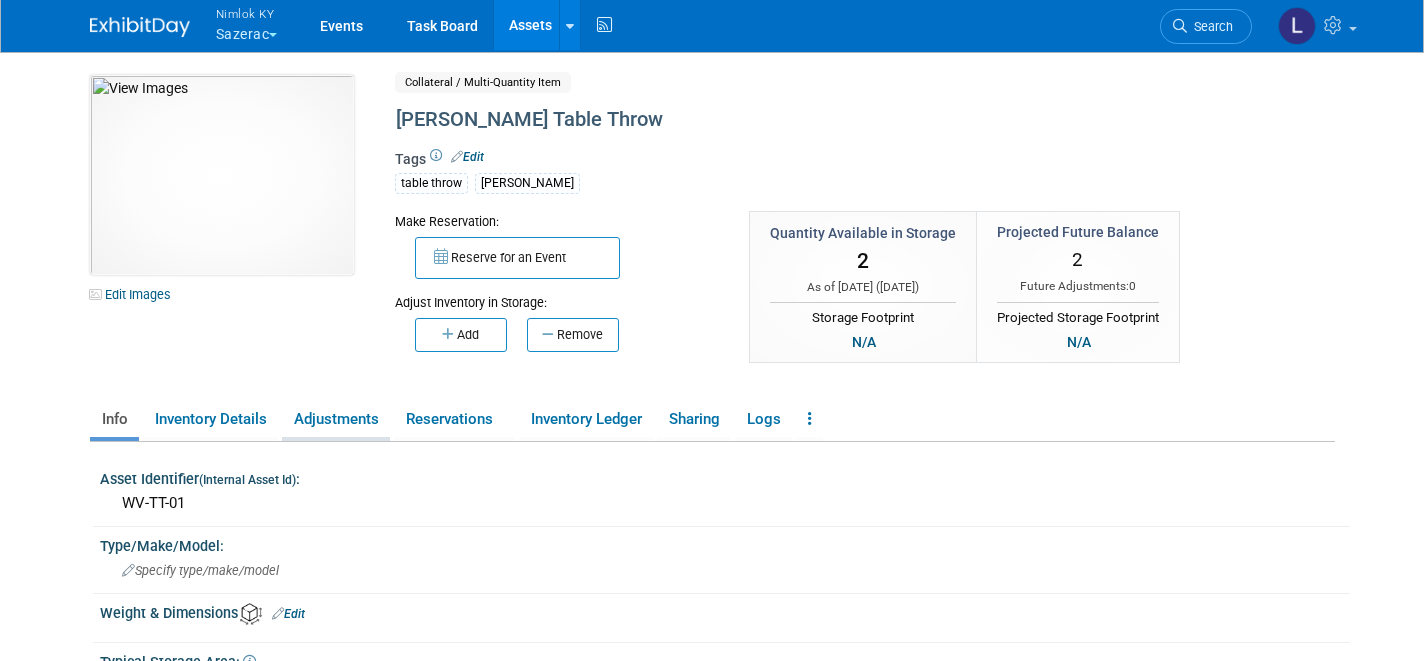 click on "Adjustments" at bounding box center (336, 419) 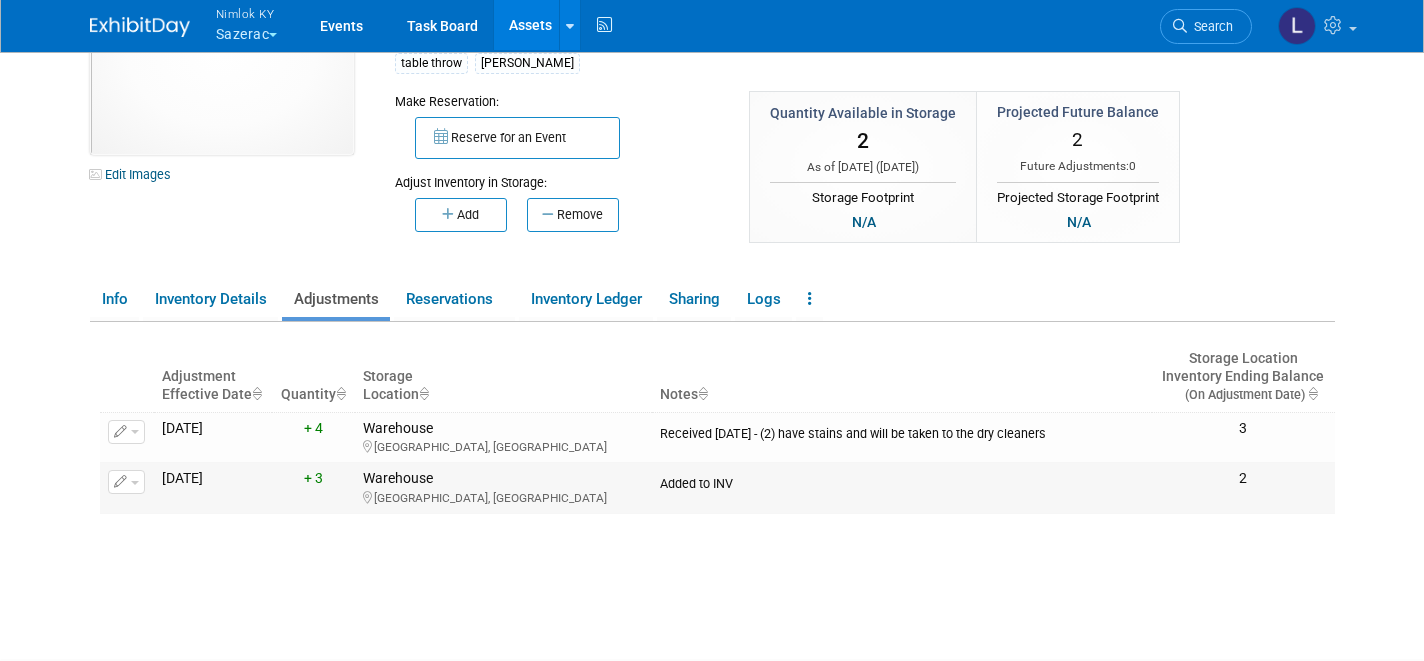 scroll, scrollTop: 117, scrollLeft: 0, axis: vertical 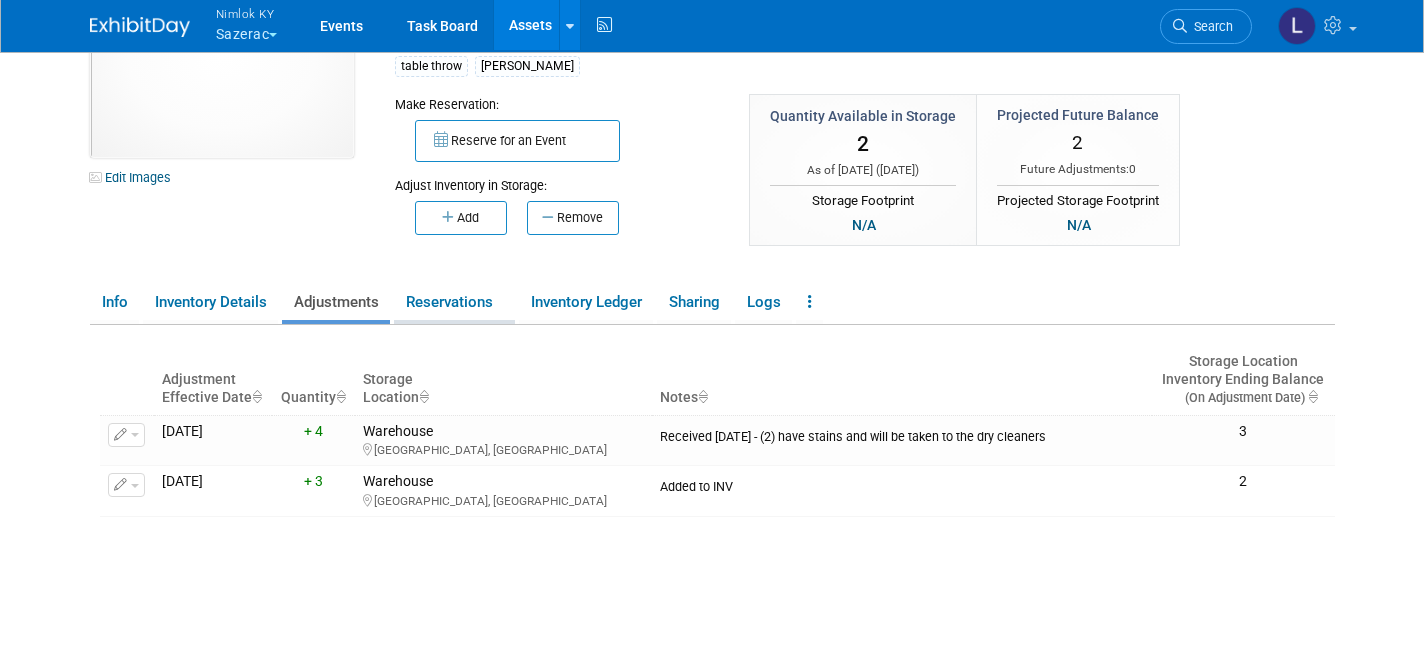 click on "Reservations" at bounding box center (454, 302) 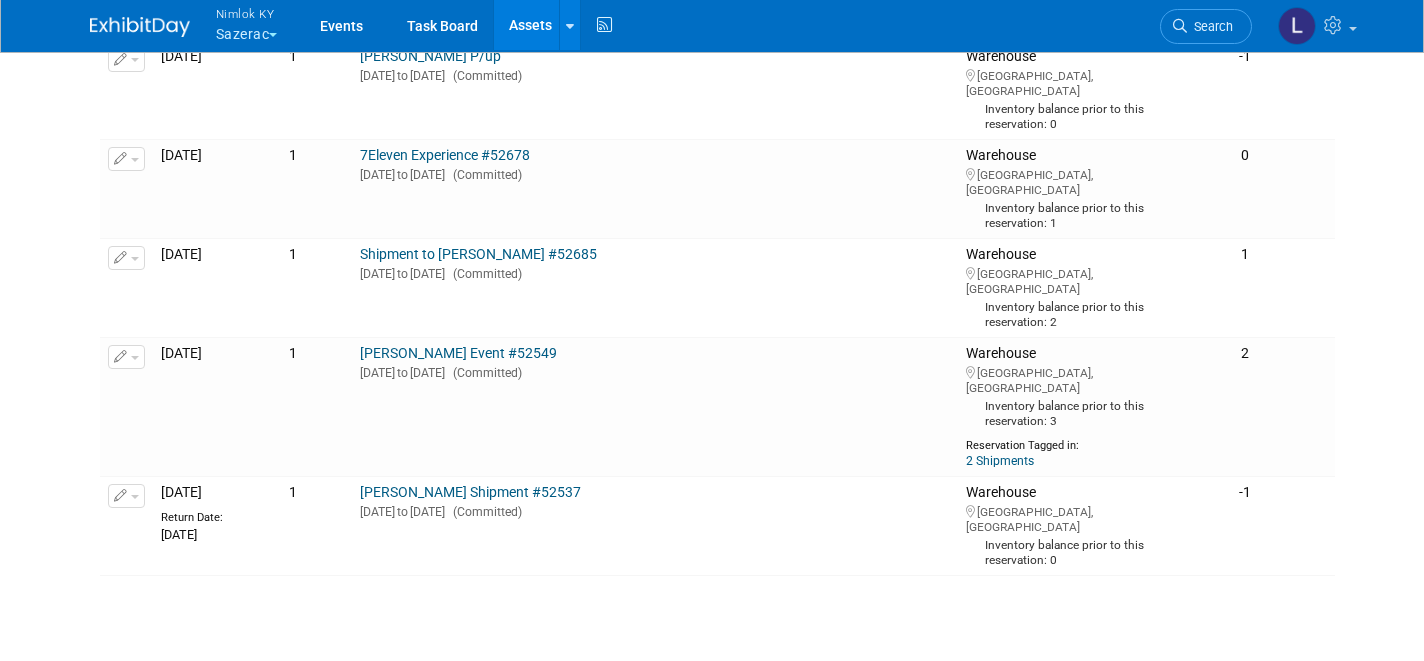 scroll, scrollTop: 553, scrollLeft: 0, axis: vertical 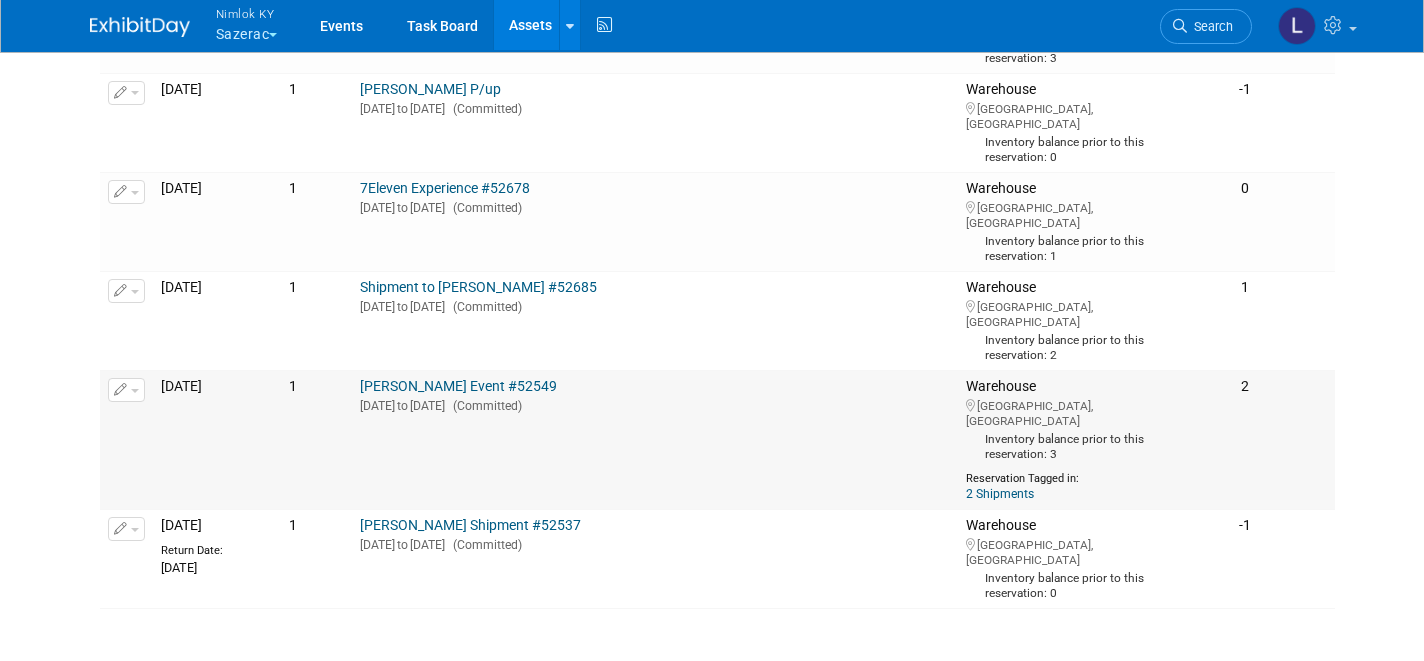 click at bounding box center (135, 391) 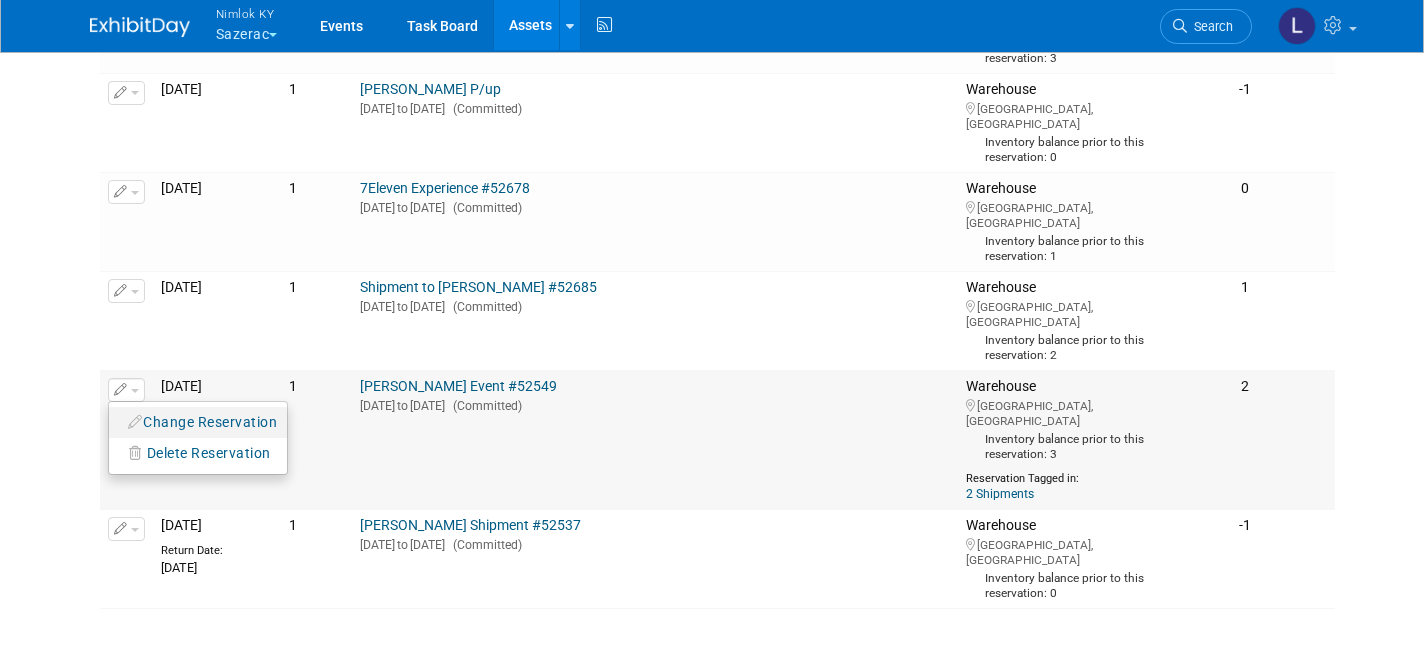 click on "Change Reservation" at bounding box center (203, 422) 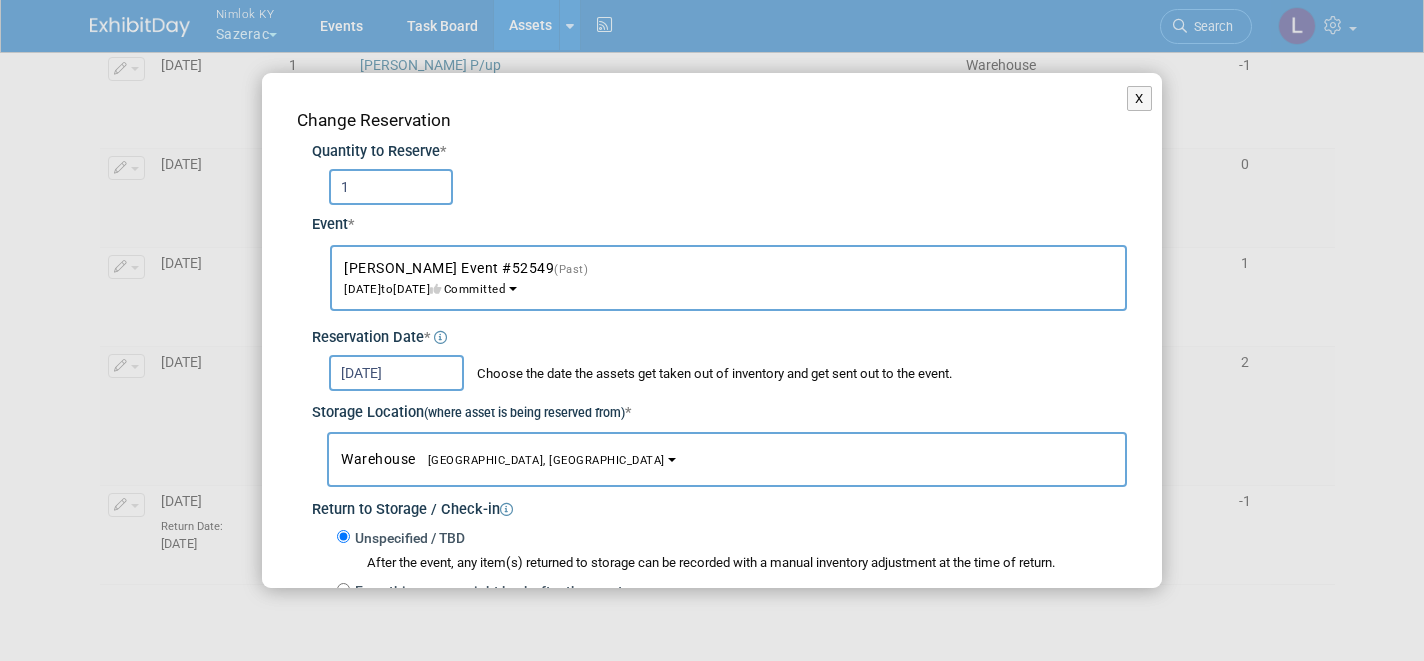scroll, scrollTop: 574, scrollLeft: 0, axis: vertical 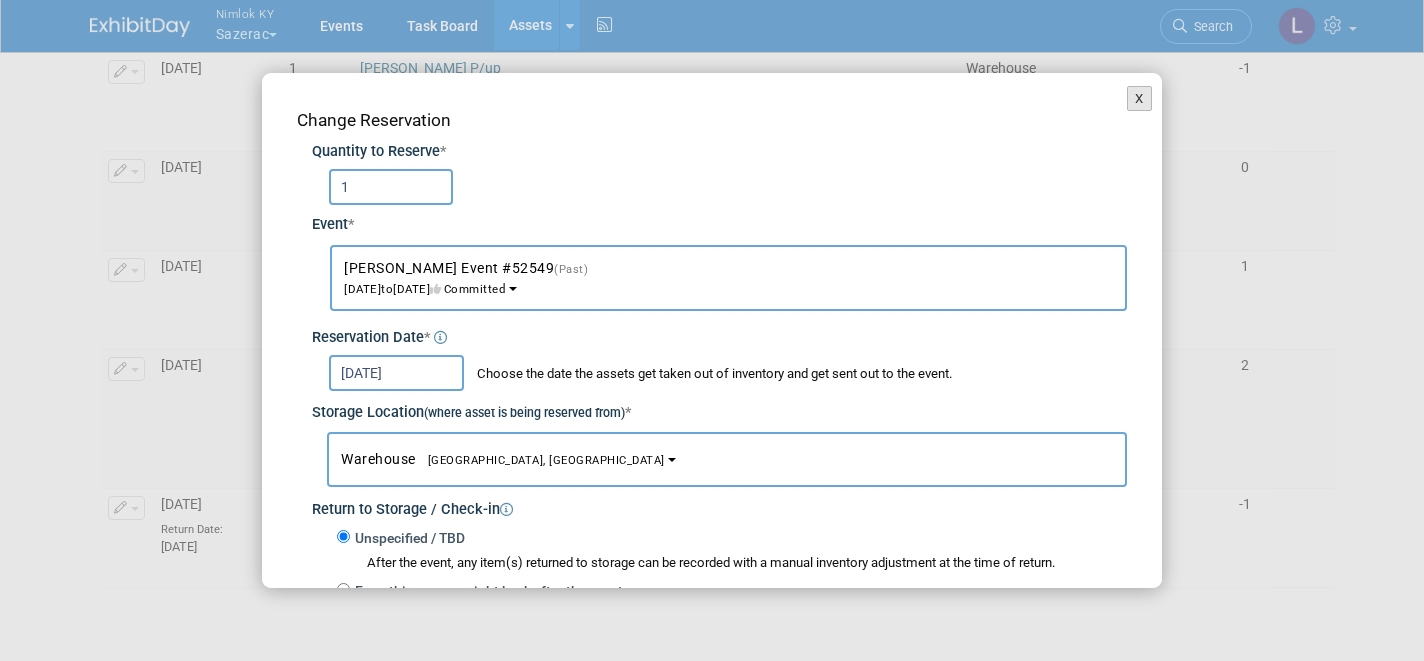 click on "X" at bounding box center (1139, 99) 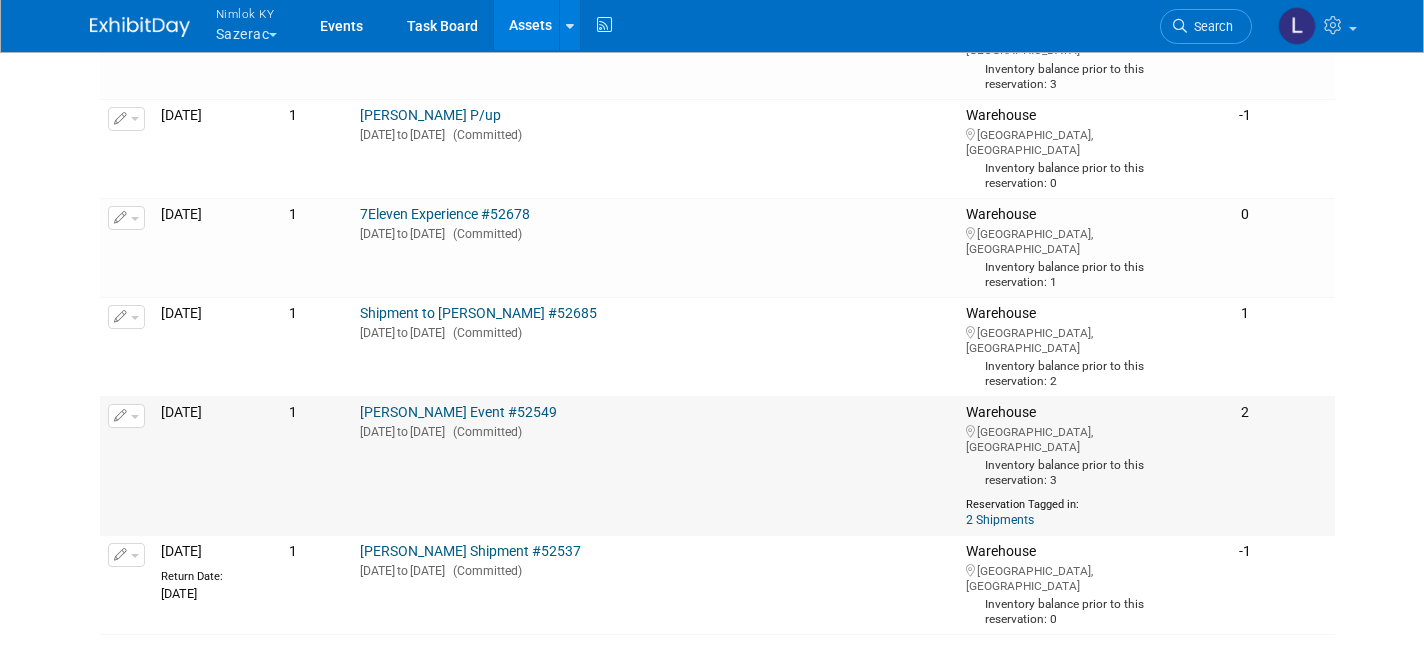 scroll, scrollTop: 510, scrollLeft: 0, axis: vertical 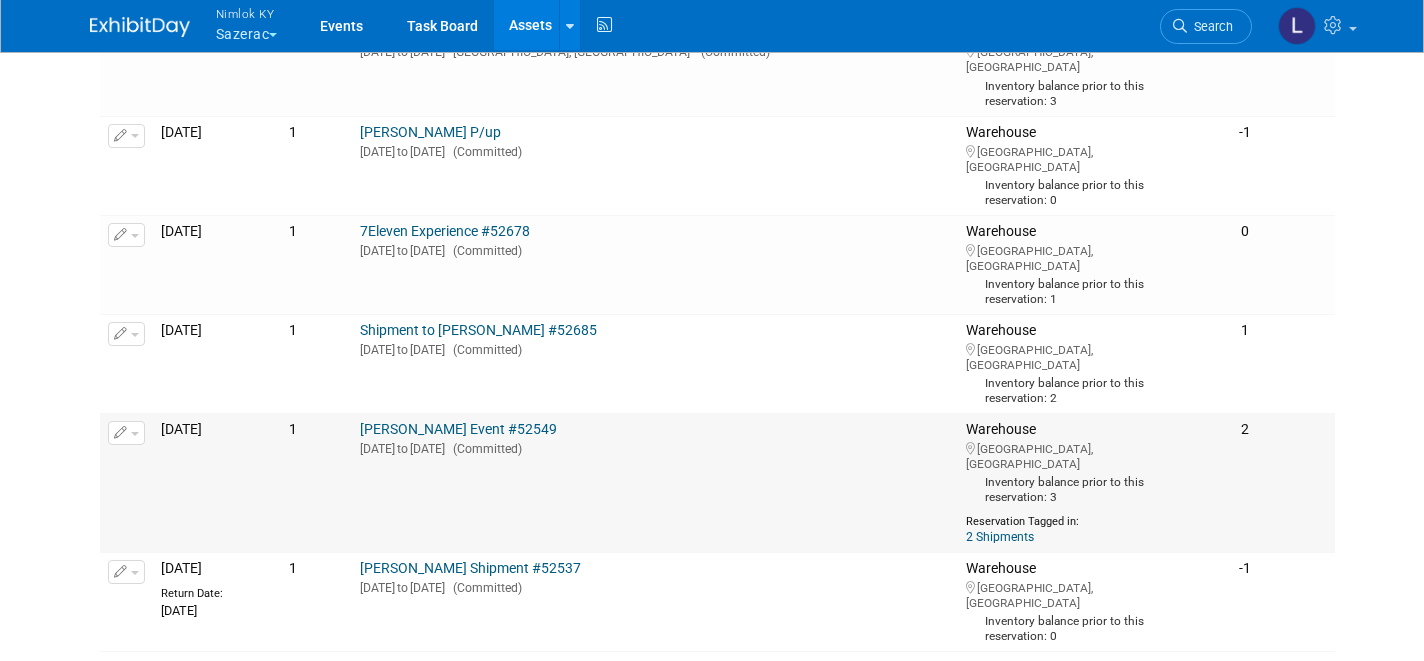 click at bounding box center (135, 434) 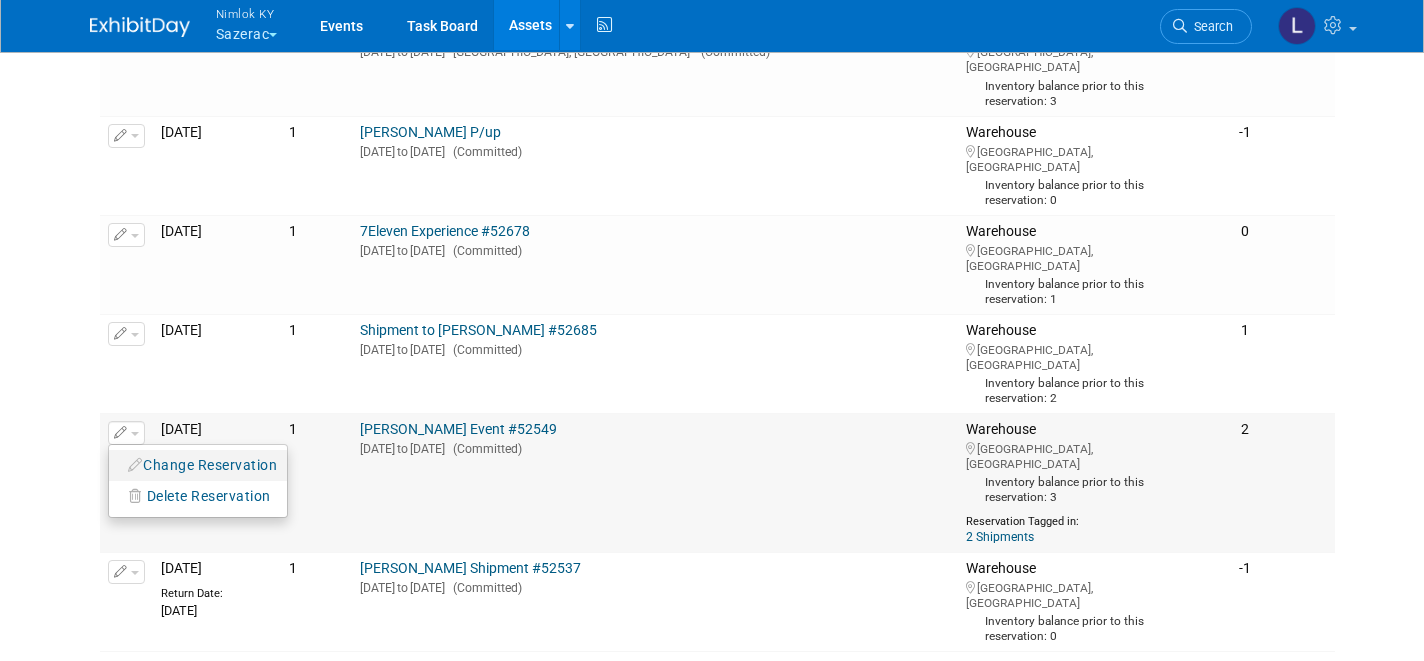 click on "Change Reservation" at bounding box center [203, 465] 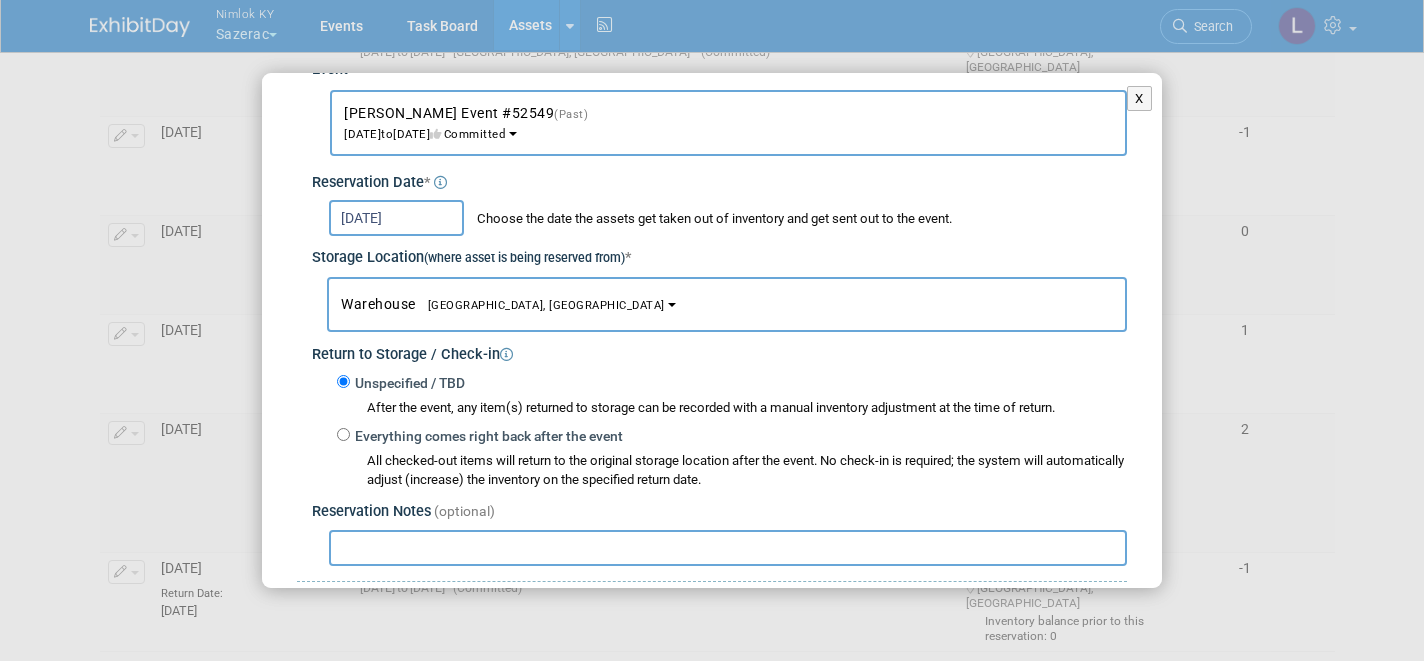 scroll, scrollTop: 167, scrollLeft: 0, axis: vertical 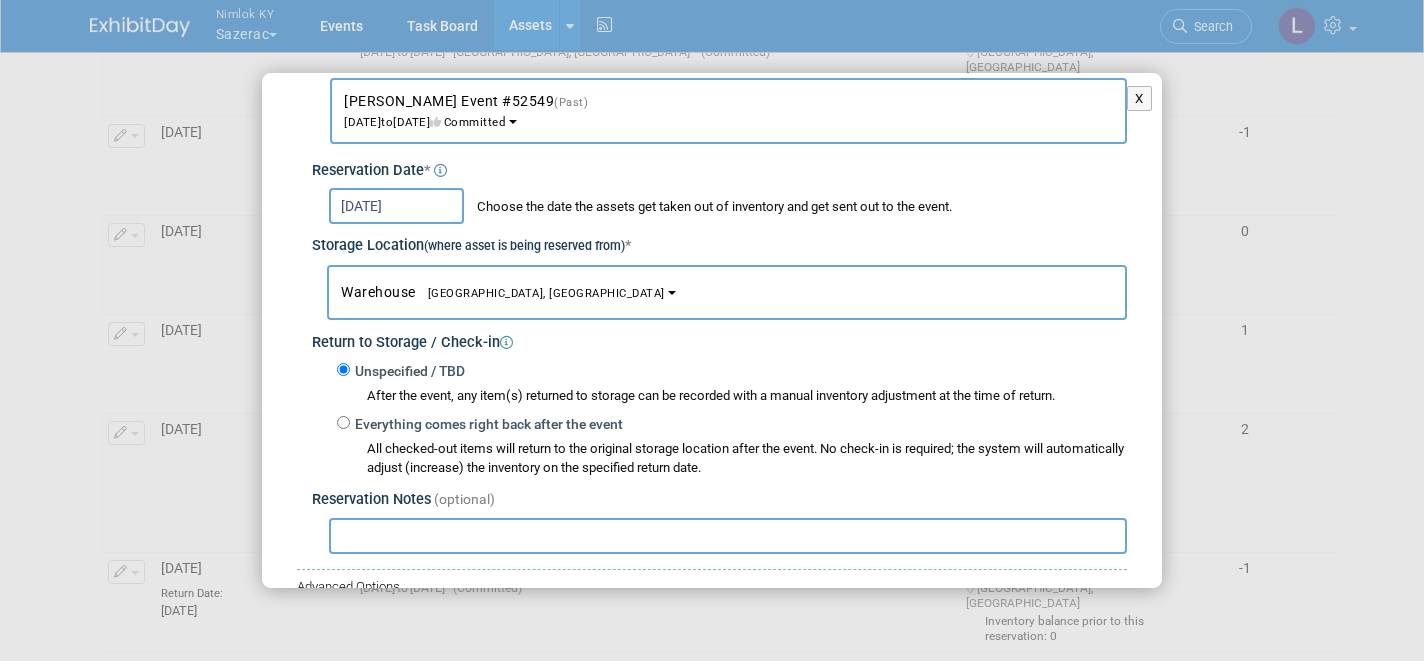 click on "Everything comes right back after the event" at bounding box center (343, 422) 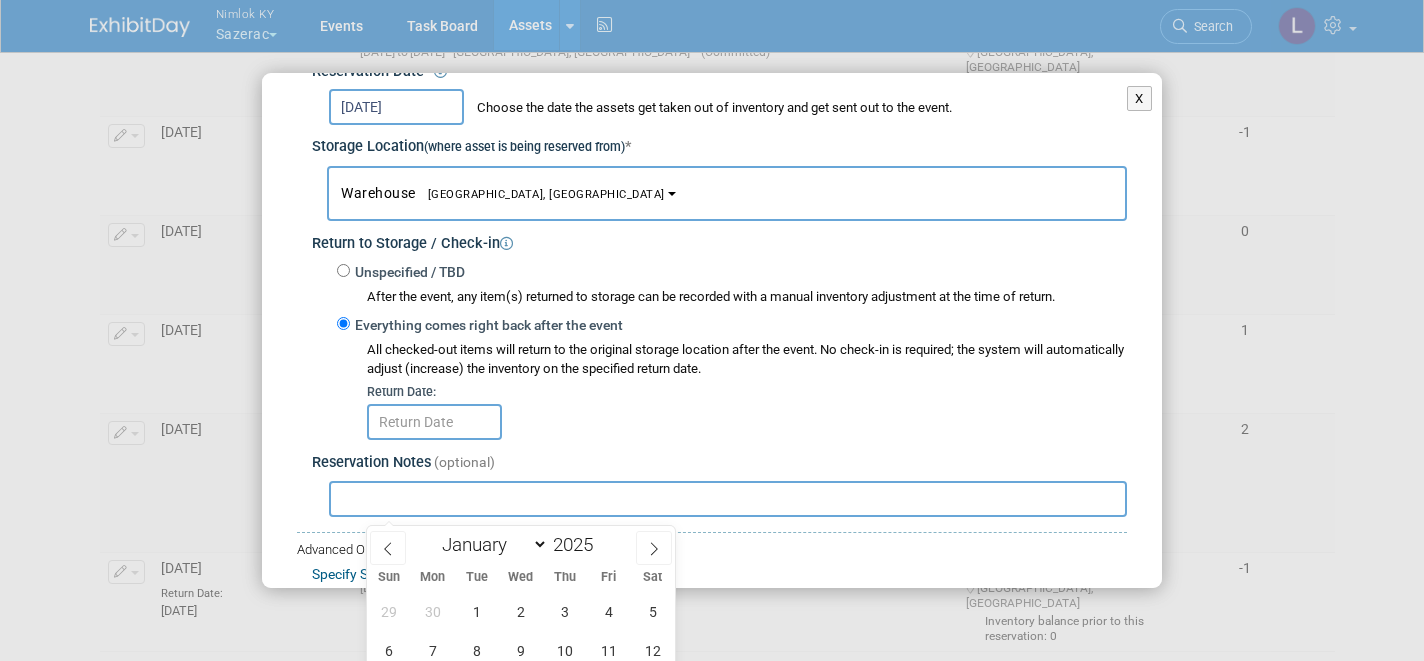 scroll, scrollTop: 261, scrollLeft: 0, axis: vertical 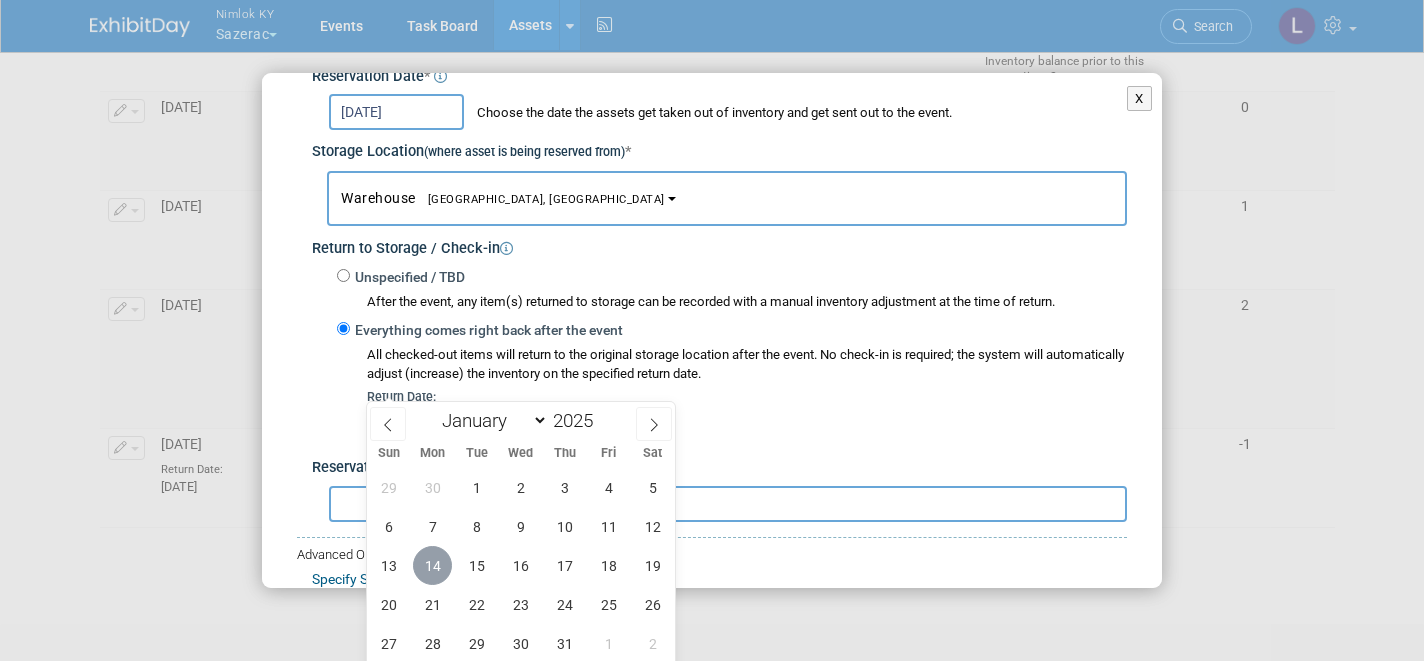click on "14" at bounding box center [432, 565] 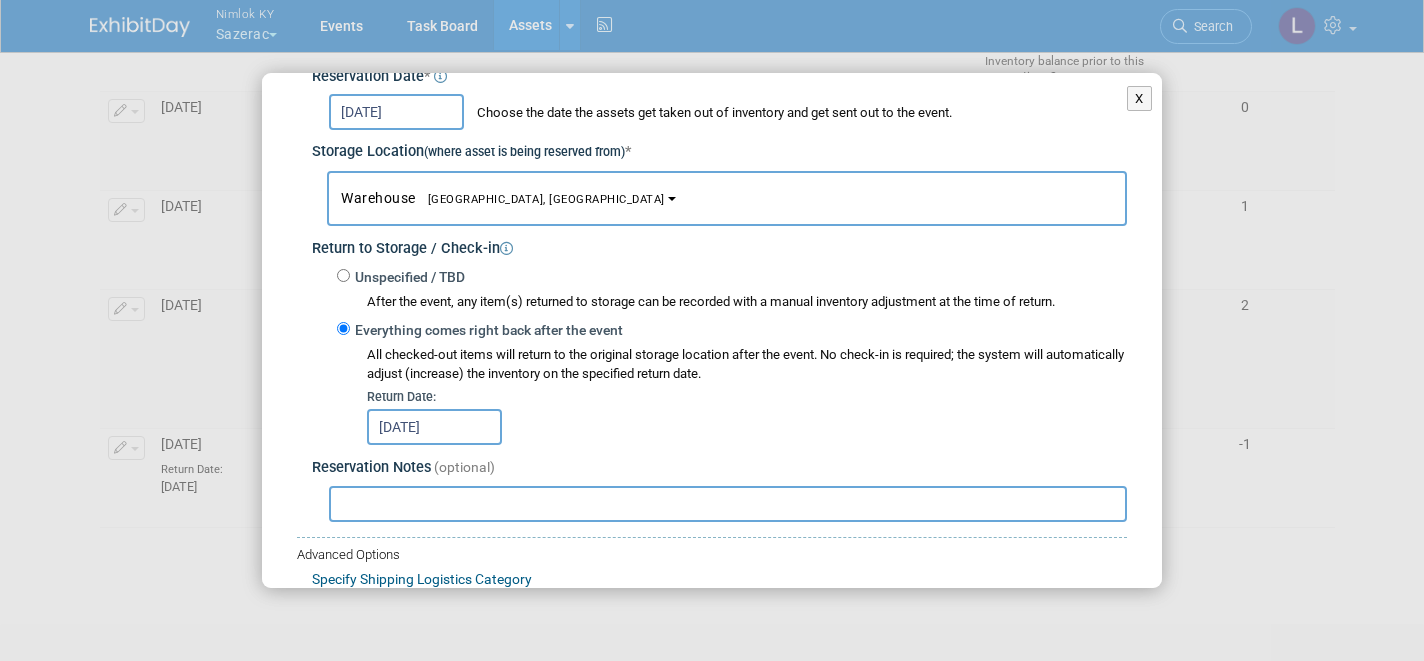 click at bounding box center (728, 504) 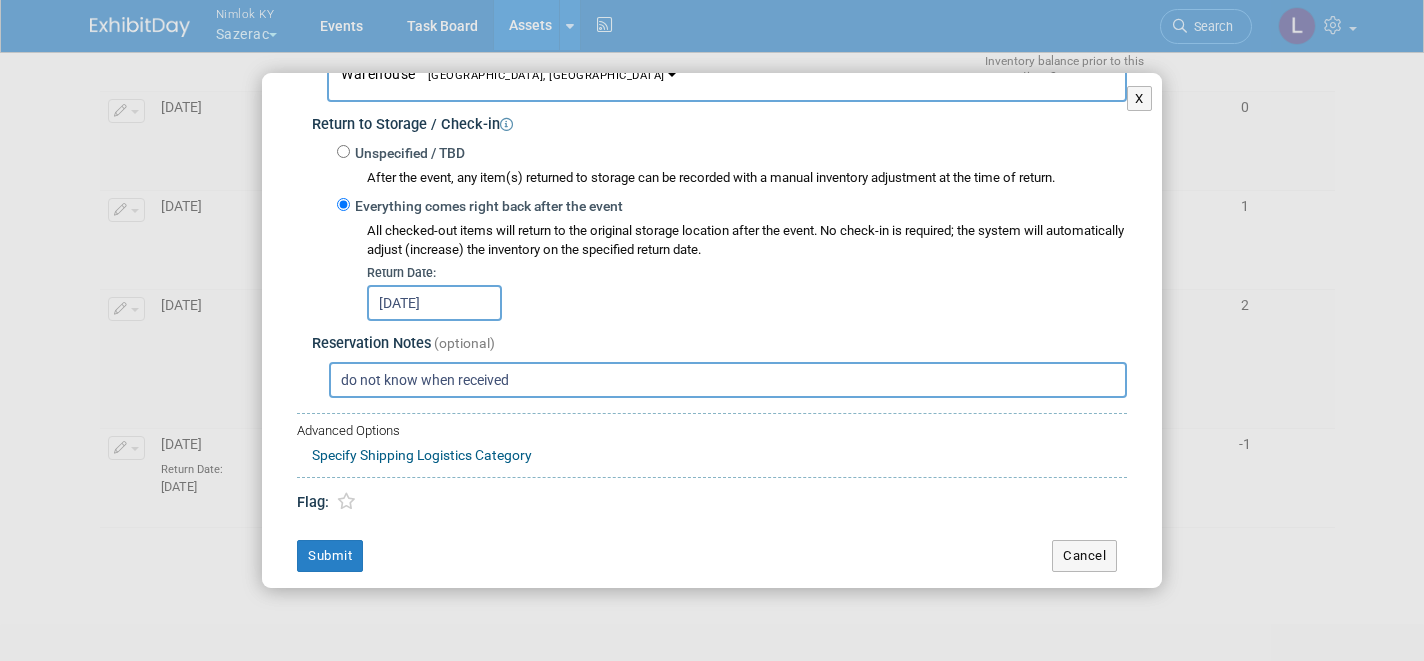 scroll, scrollTop: 384, scrollLeft: 0, axis: vertical 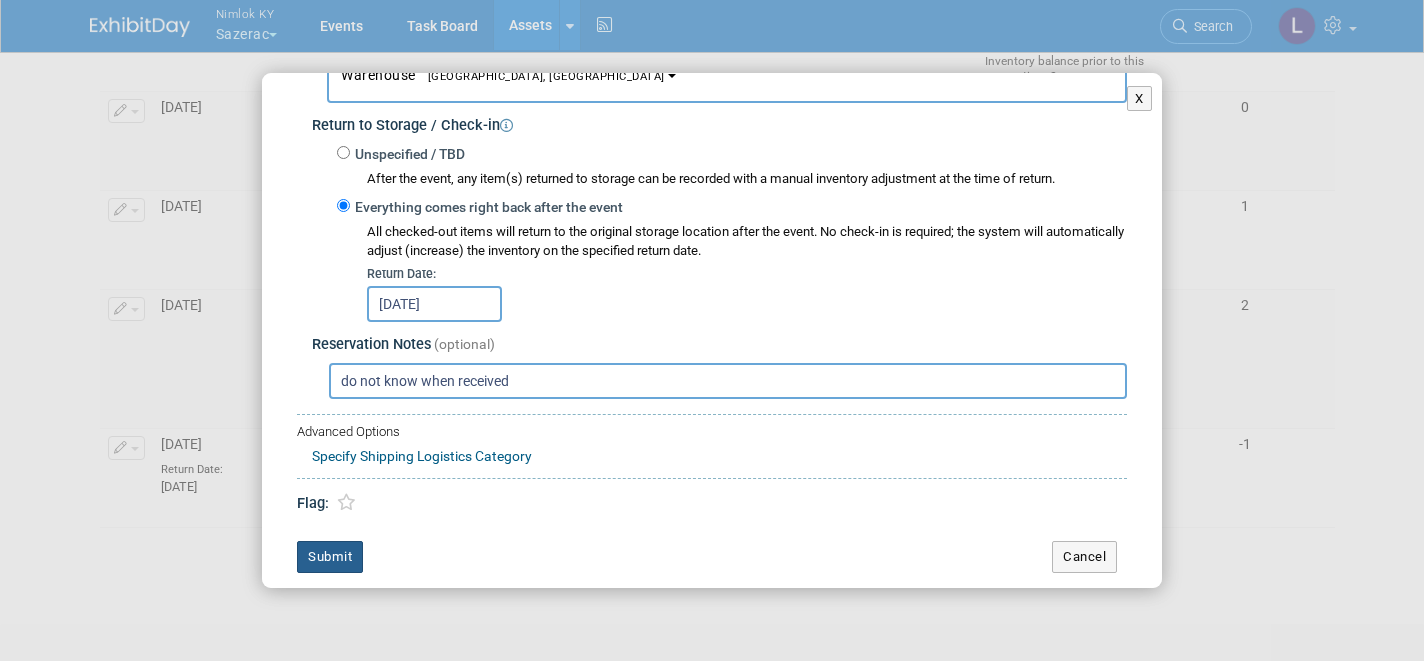 type on "do not know when received" 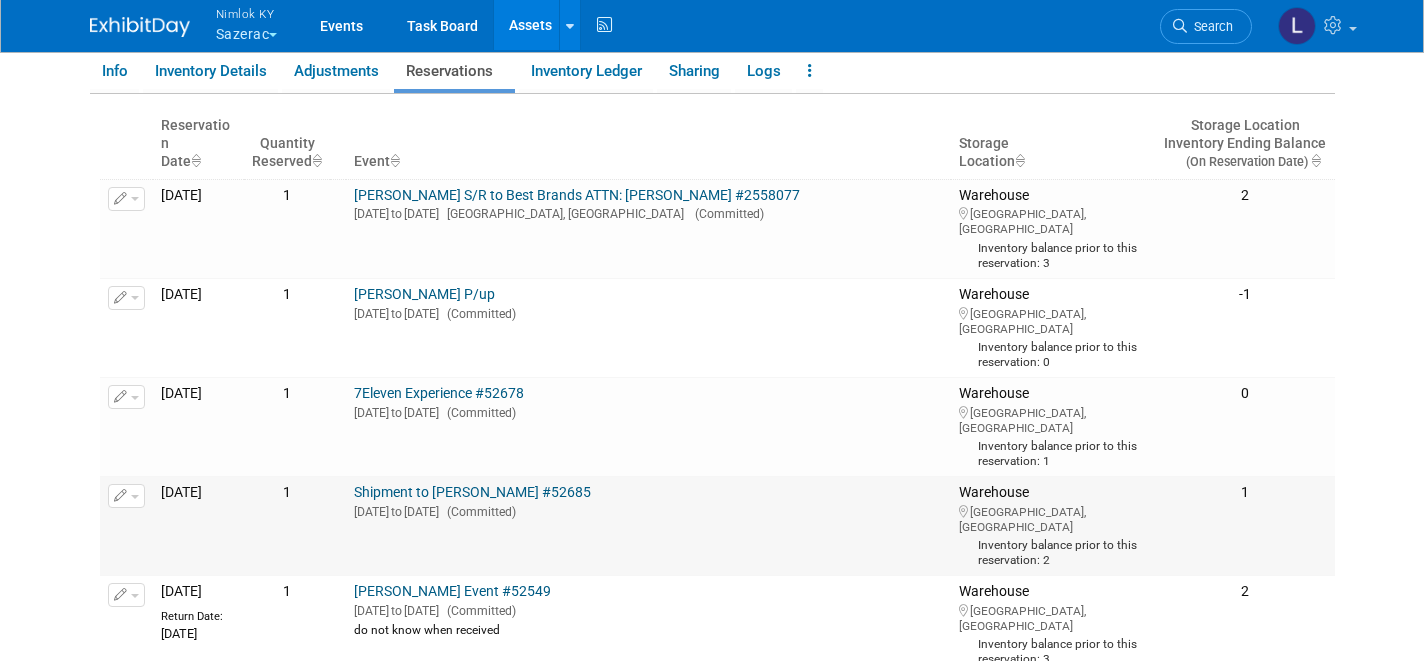 scroll, scrollTop: 344, scrollLeft: 0, axis: vertical 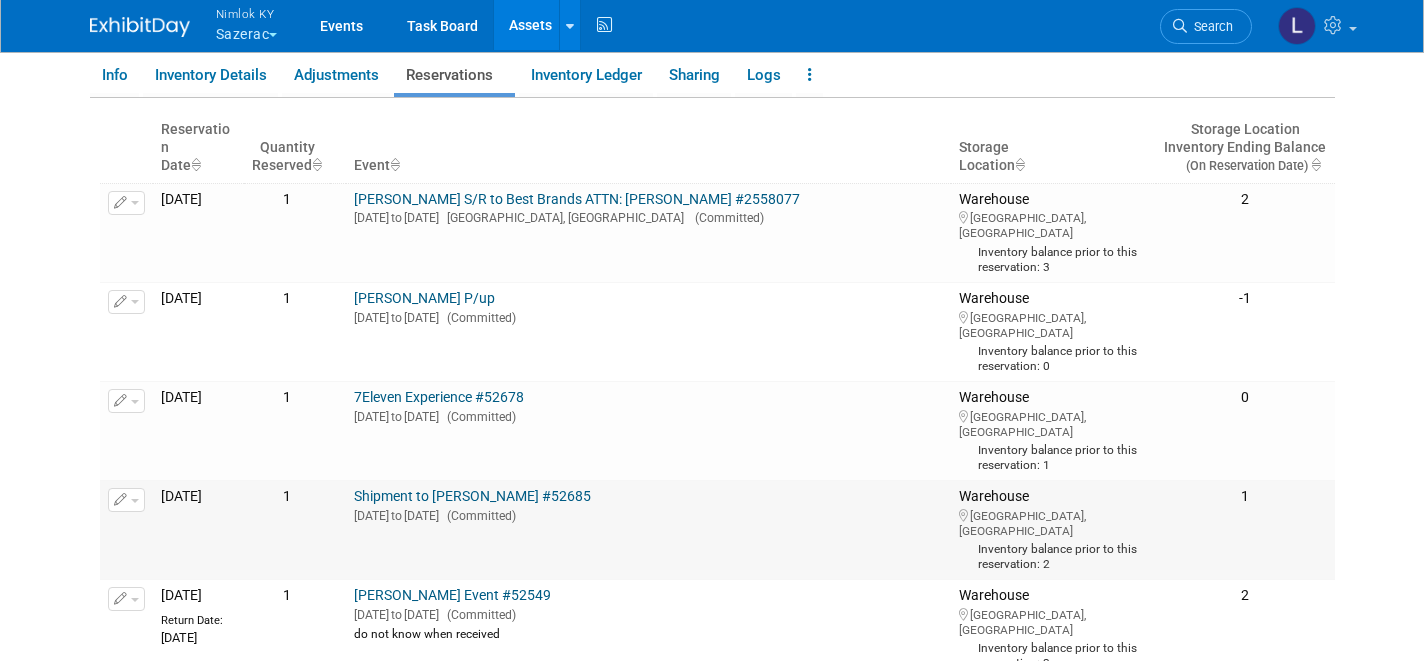 click at bounding box center [135, 501] 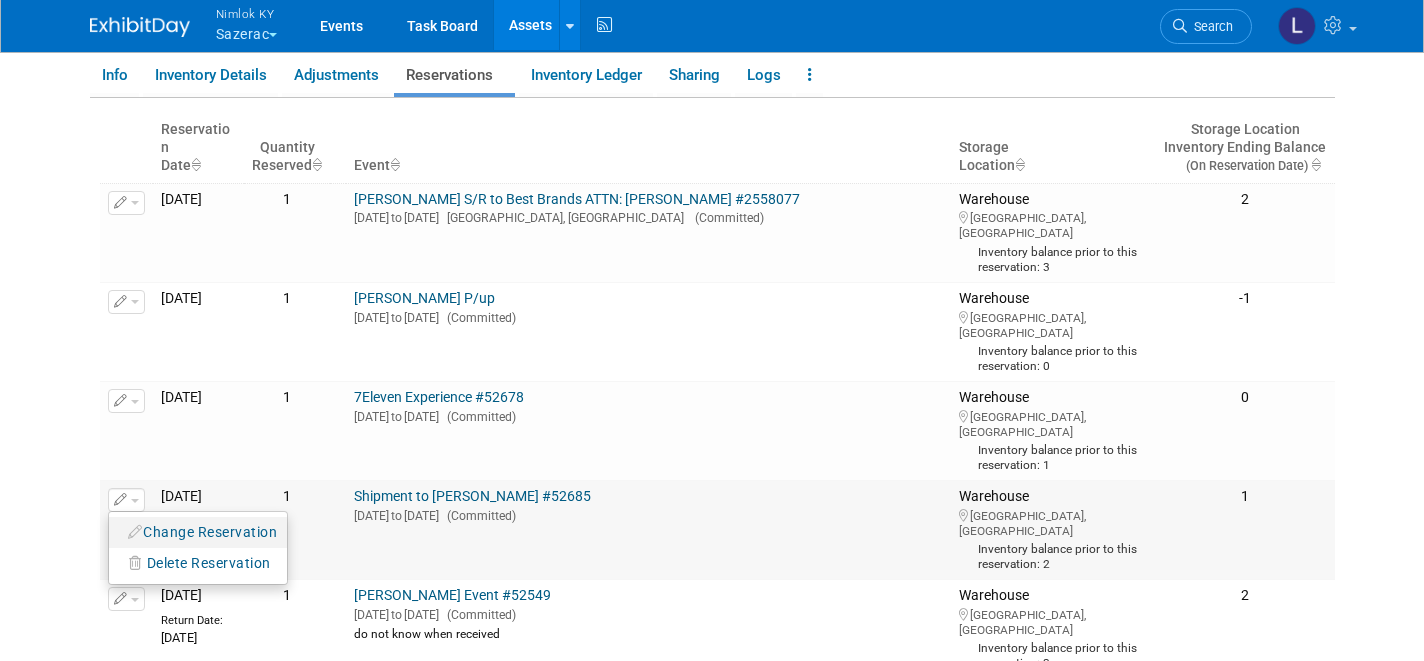 click on "Change Reservation" at bounding box center [203, 532] 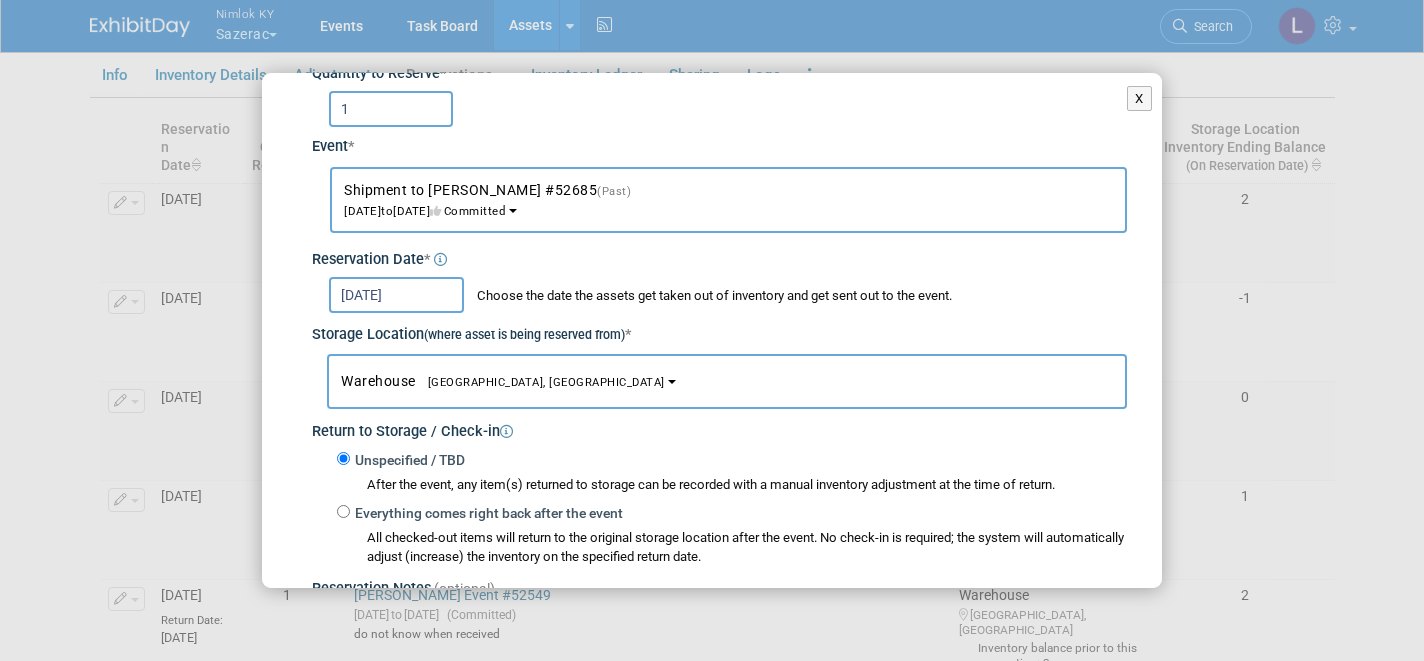 scroll, scrollTop: 127, scrollLeft: 0, axis: vertical 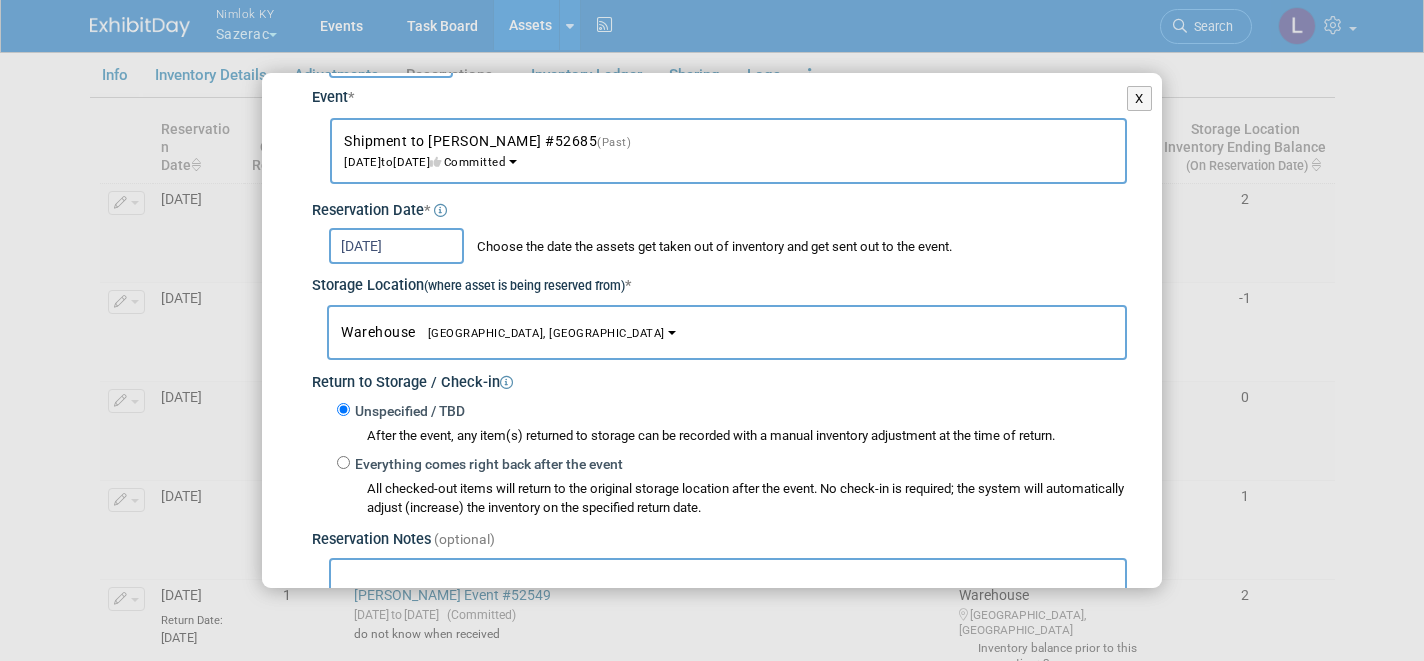 click on "Everything comes right back after the event" at bounding box center (343, 462) 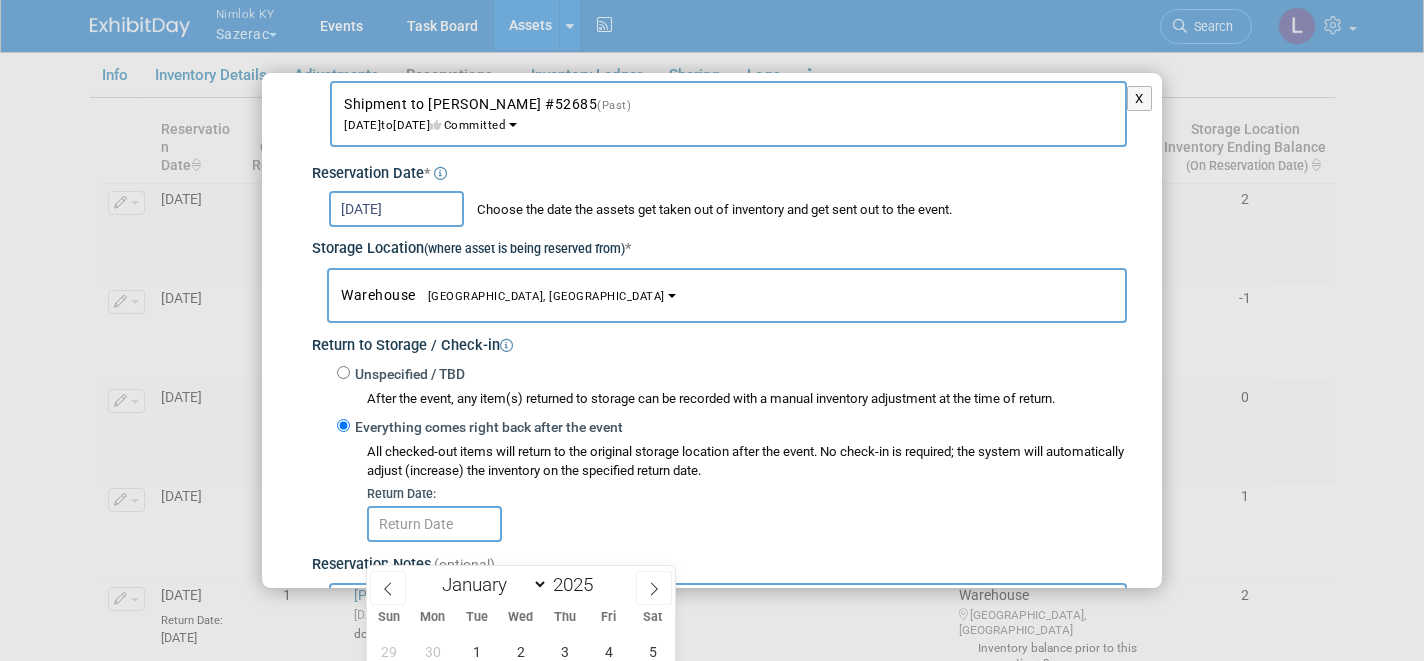 scroll, scrollTop: 189, scrollLeft: 0, axis: vertical 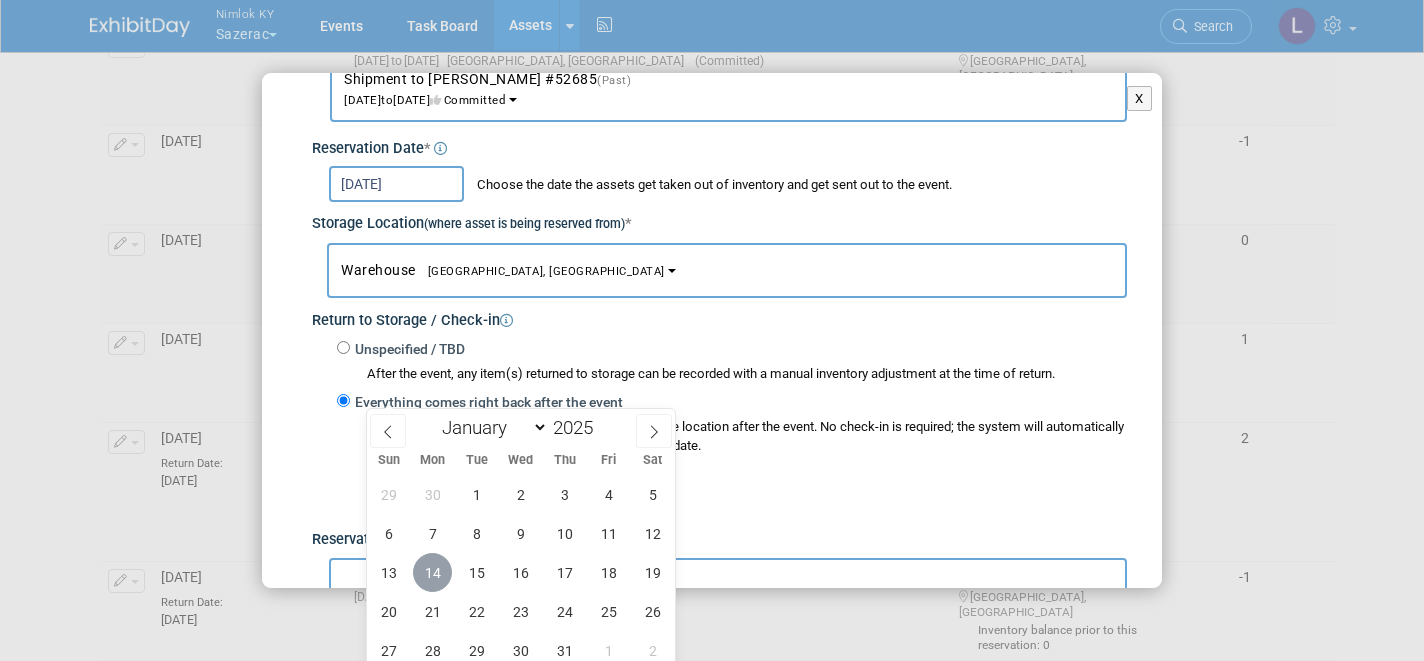 click on "14" at bounding box center [432, 572] 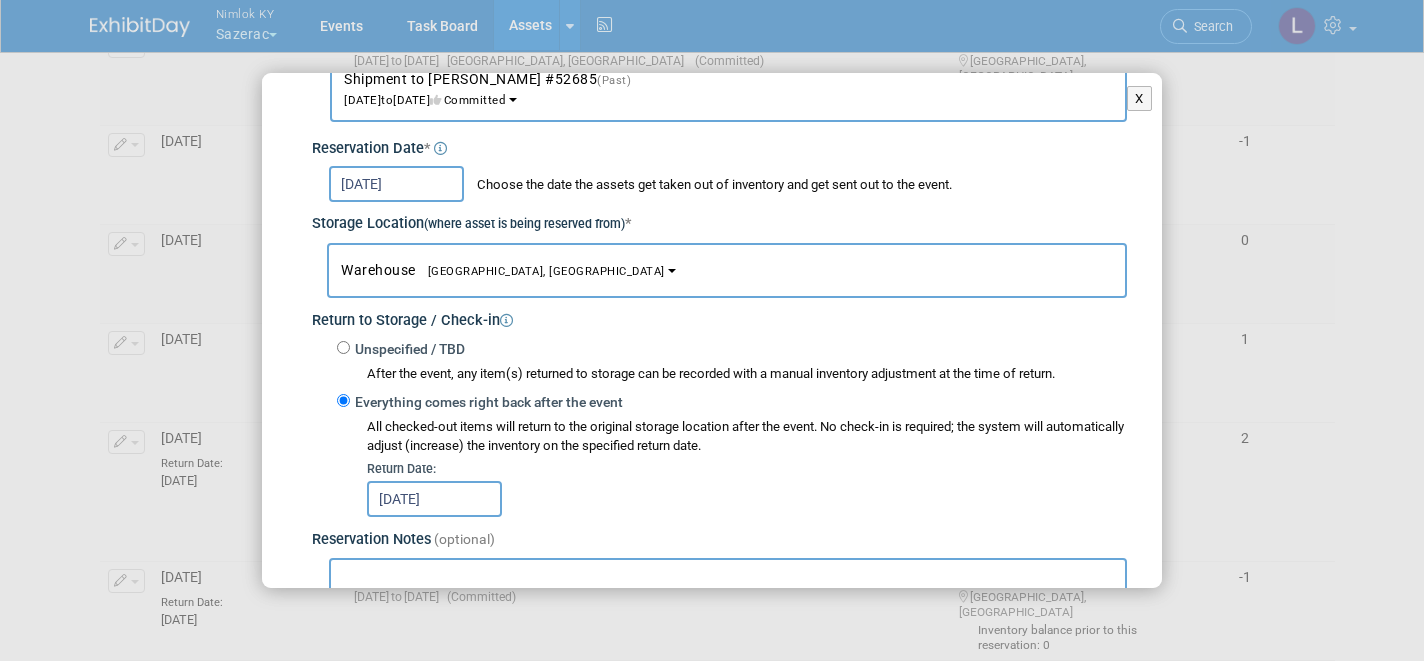 click at bounding box center (728, 576) 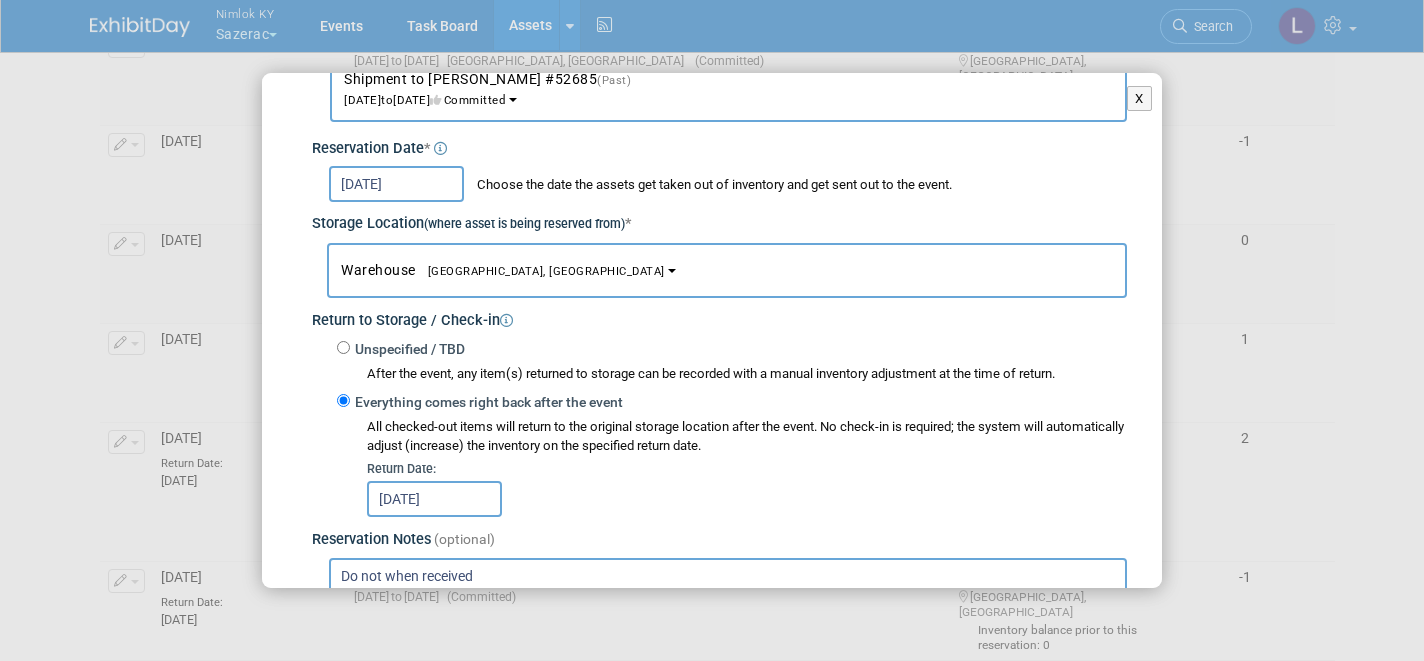 click on "Do not when received" at bounding box center (728, 576) 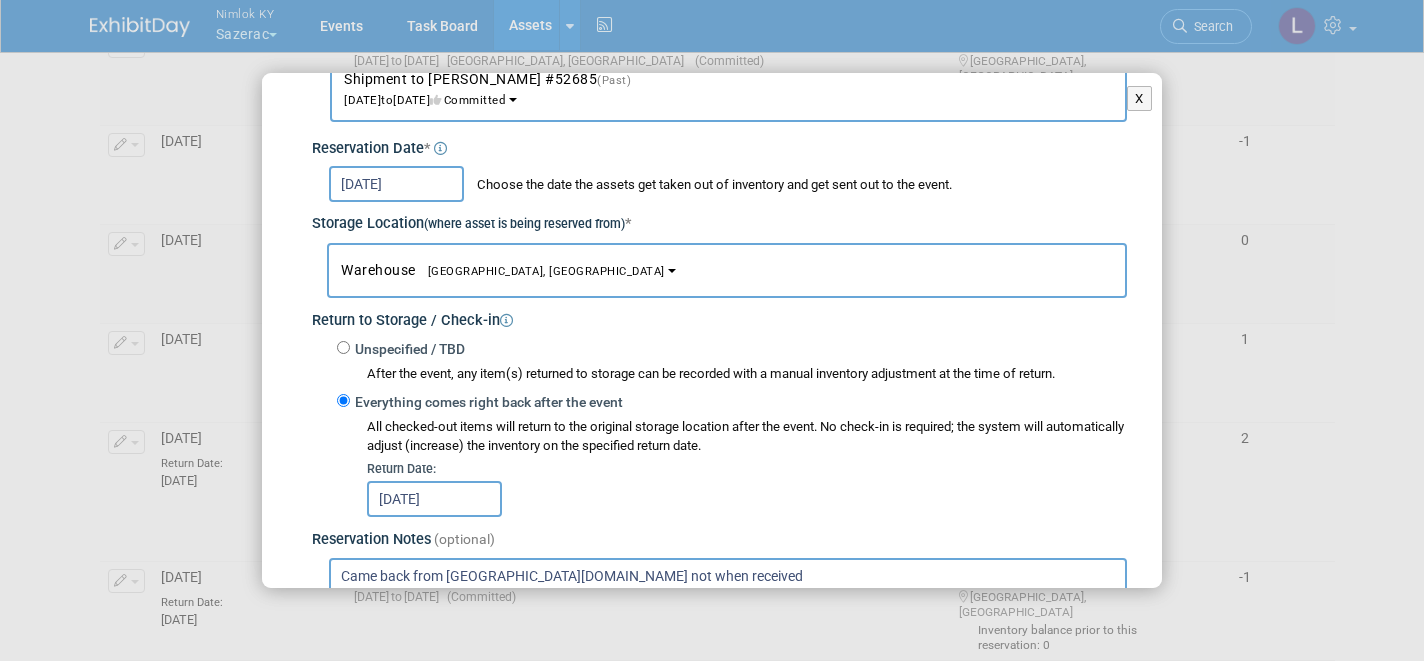 click on "Came back from Las Vegas.Do not when received" at bounding box center [728, 576] 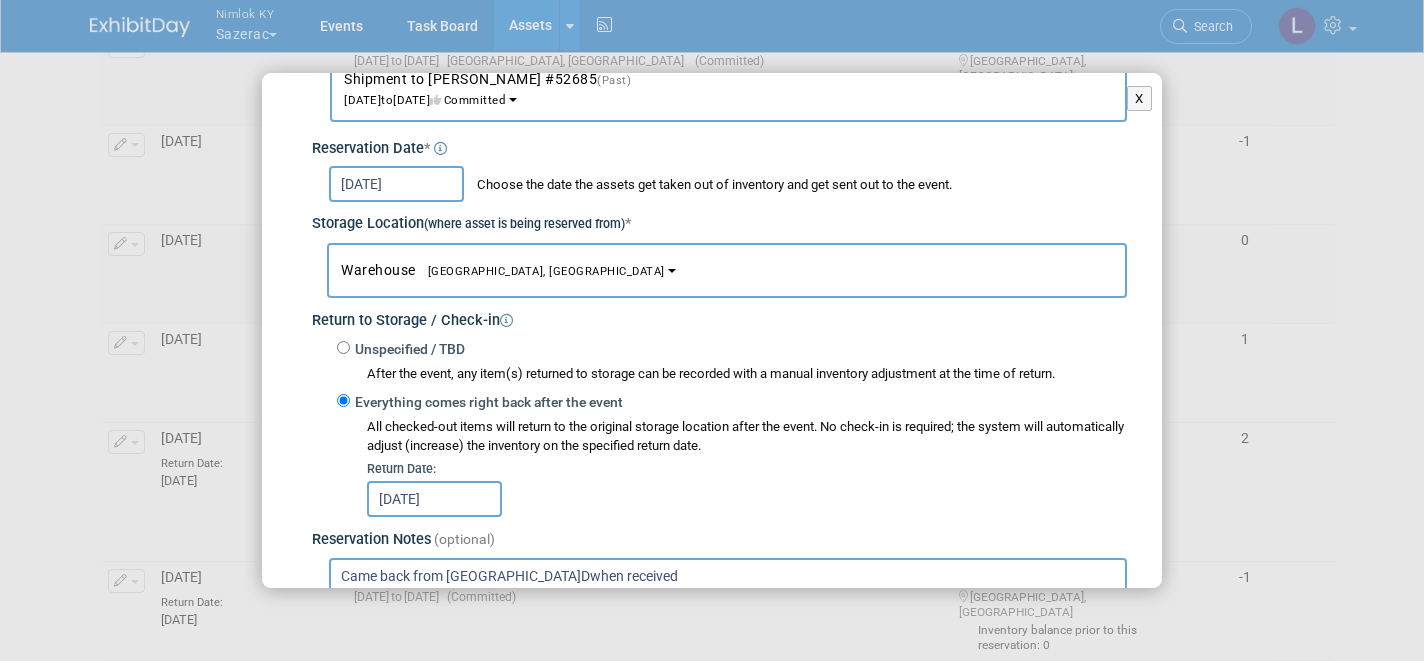 click on "Came back from Las Vegas.Dwhen received" at bounding box center (728, 576) 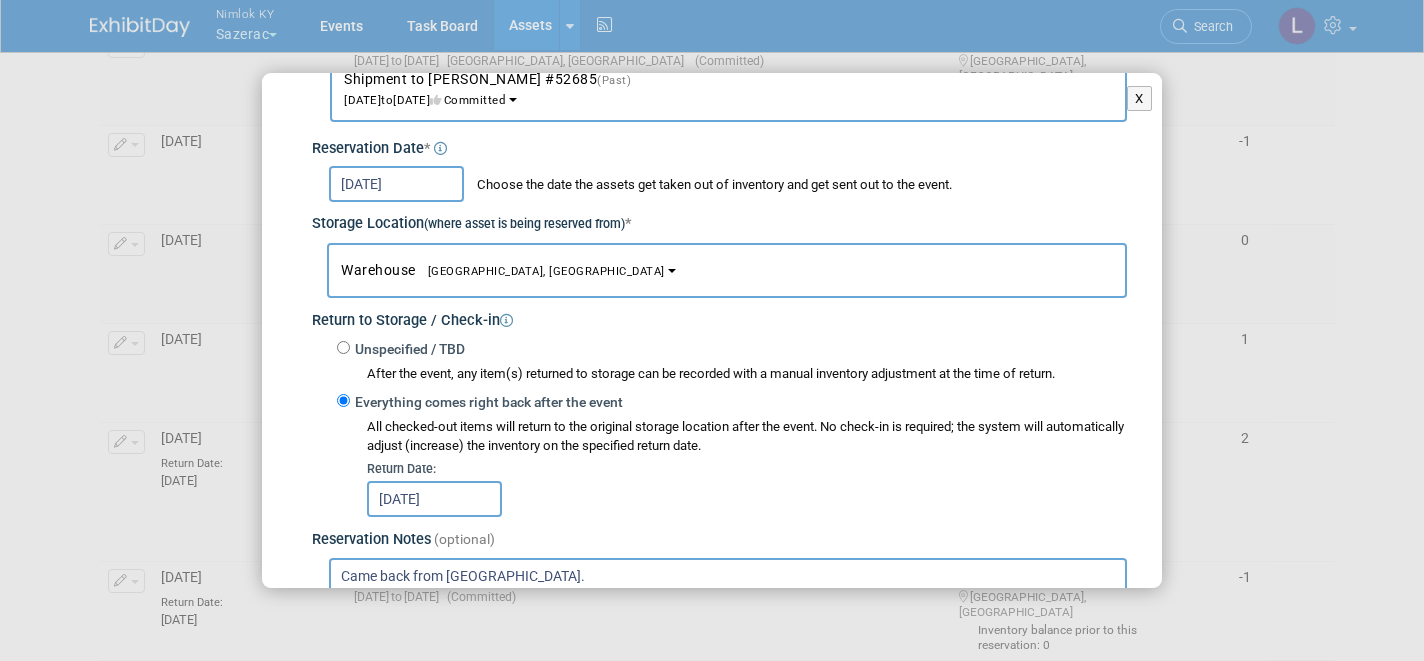 drag, startPoint x: 539, startPoint y: 562, endPoint x: 342, endPoint y: 558, distance: 197.0406 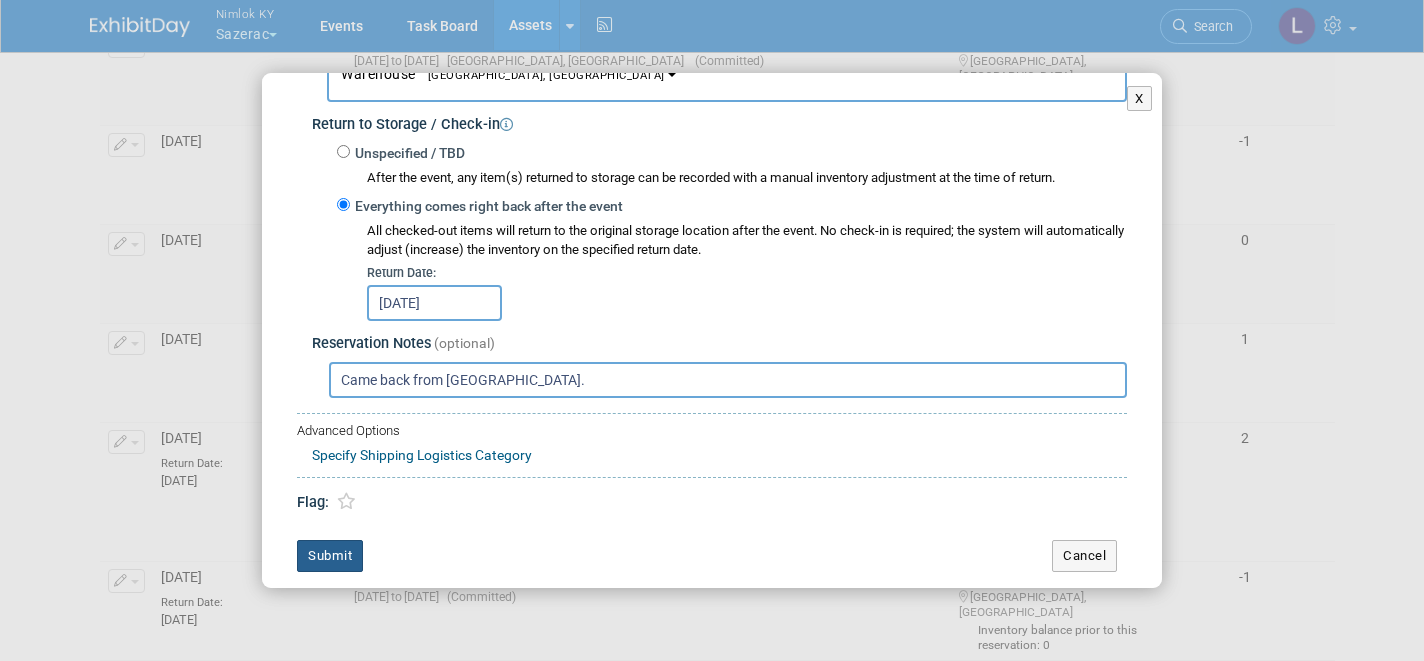 scroll, scrollTop: 384, scrollLeft: 0, axis: vertical 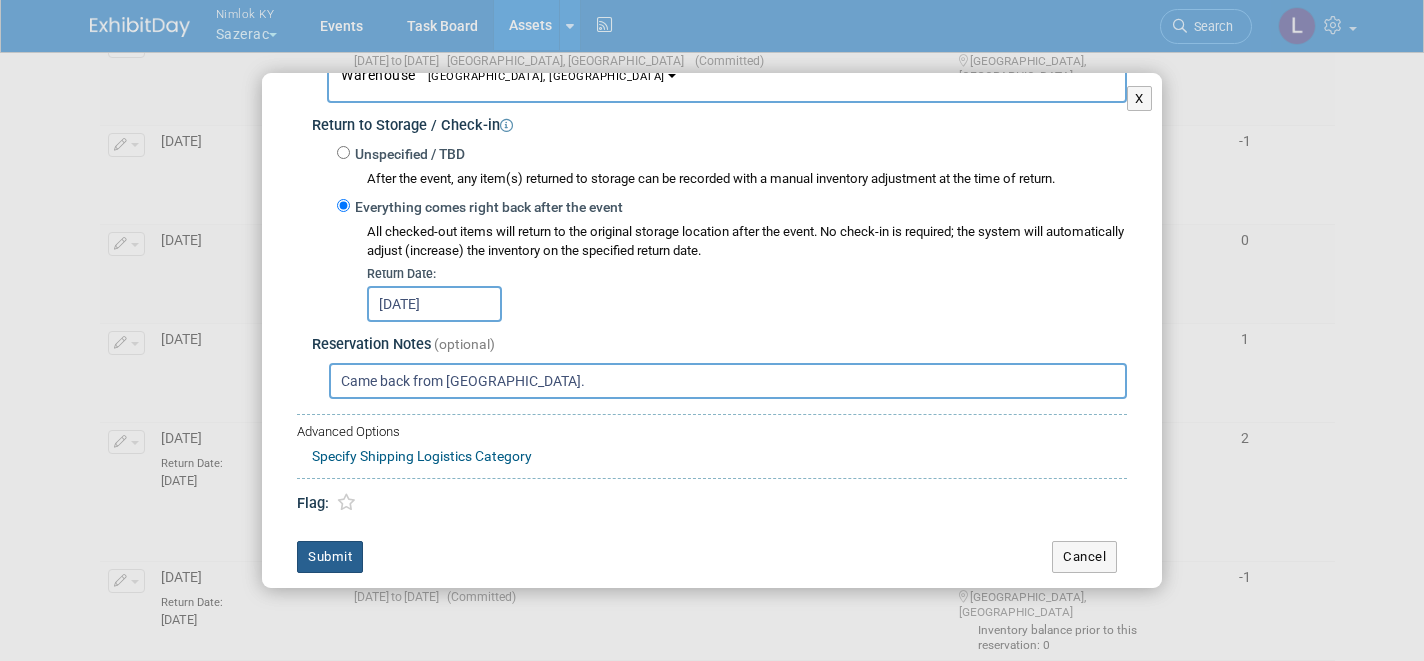 type on "Came back from Las Vegas." 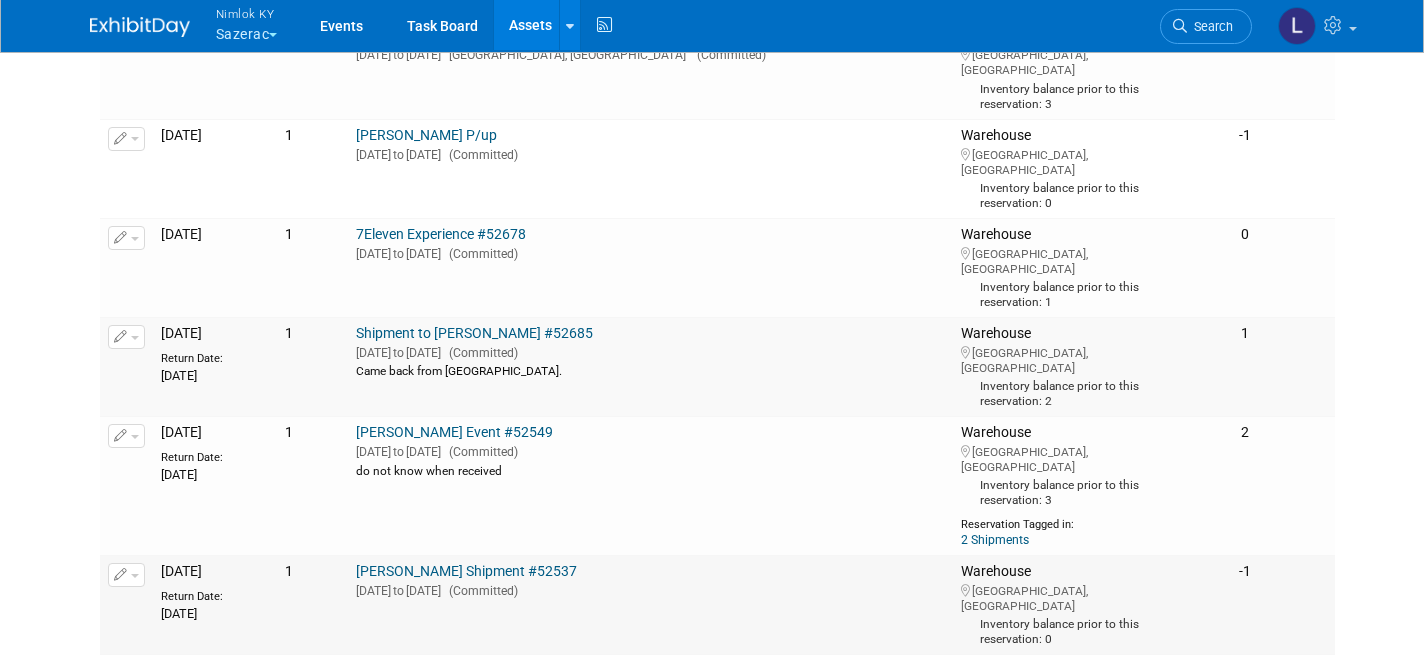 scroll, scrollTop: 531, scrollLeft: 0, axis: vertical 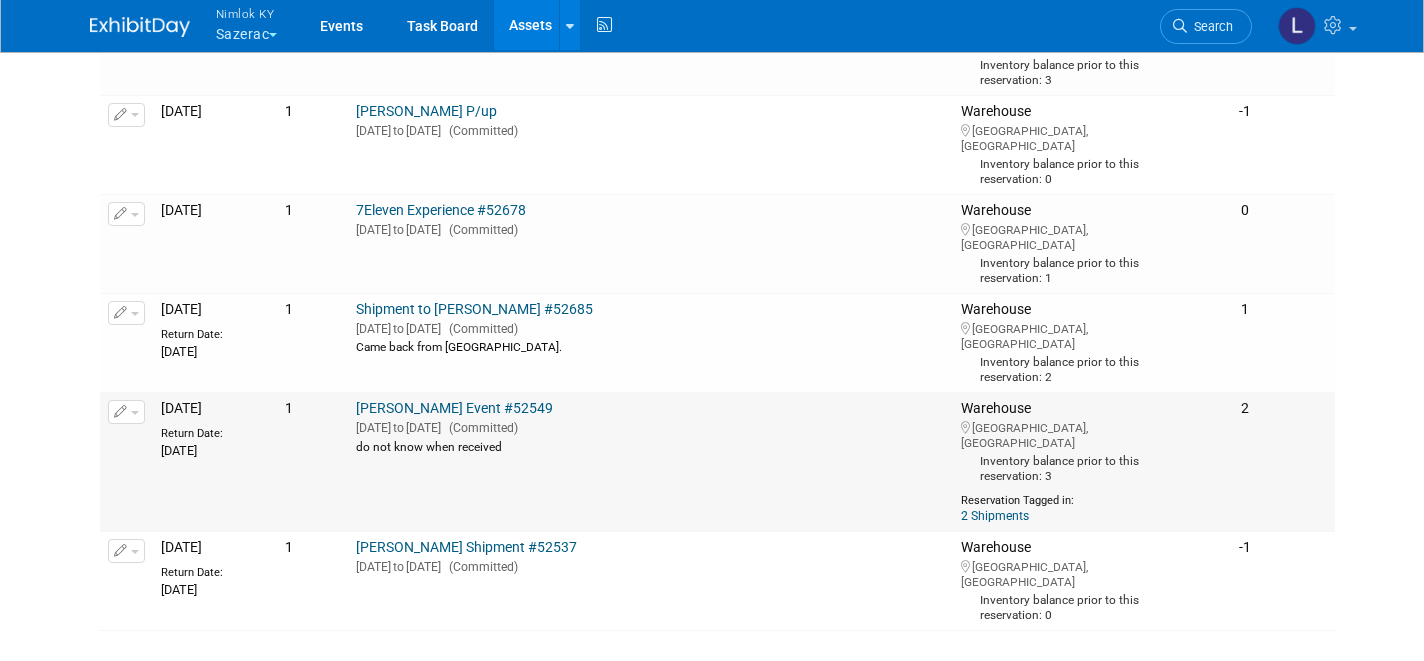 click at bounding box center (135, 413) 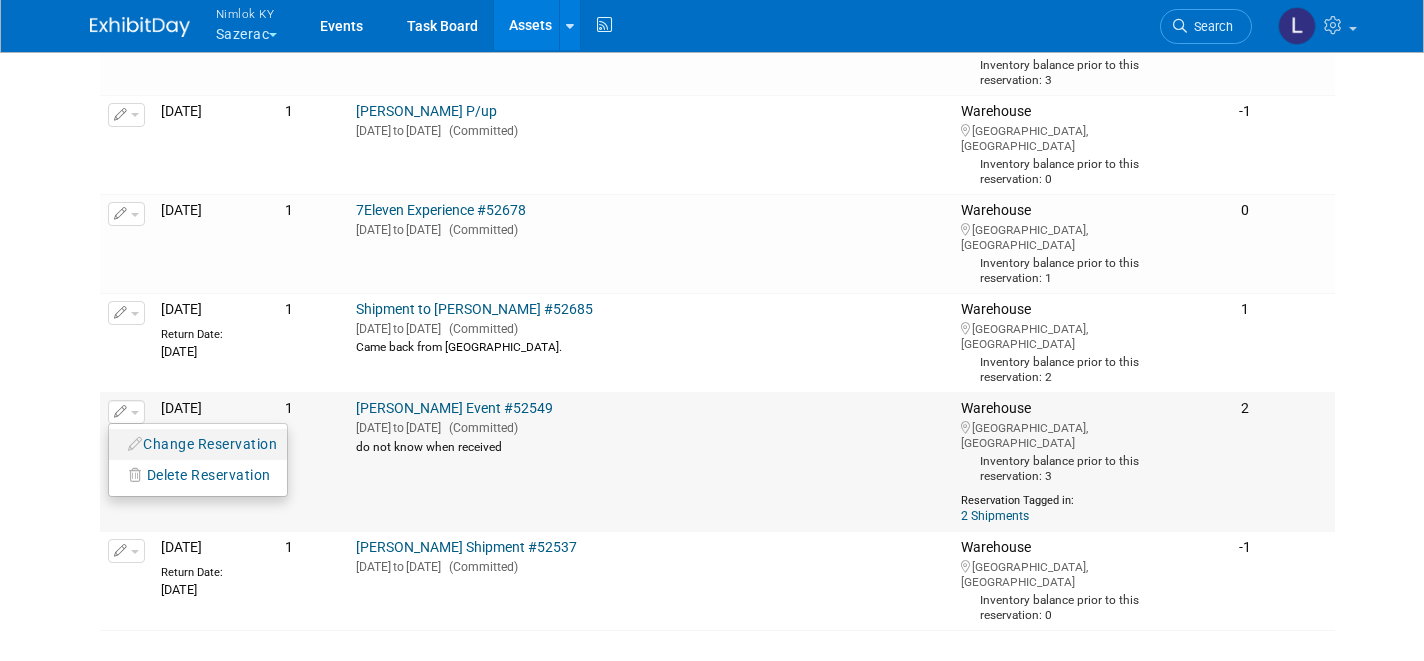 click on "Change Reservation" at bounding box center [203, 444] 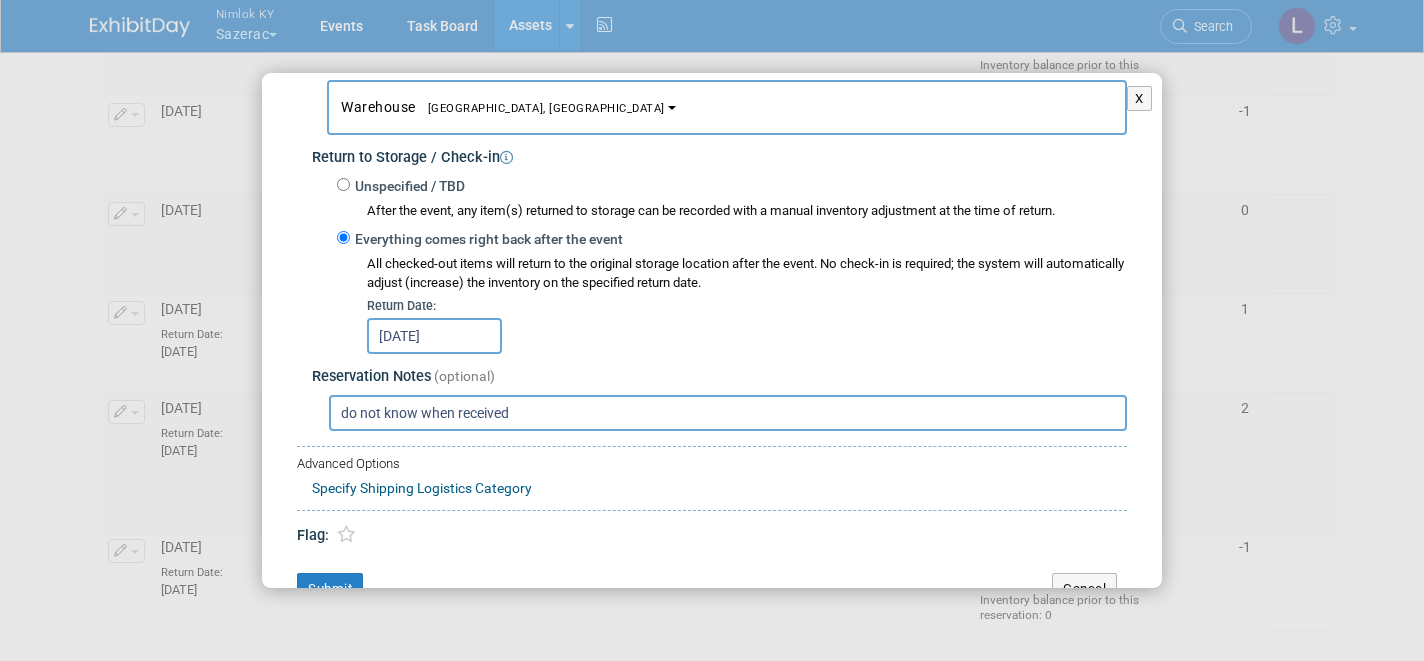 scroll, scrollTop: 359, scrollLeft: 0, axis: vertical 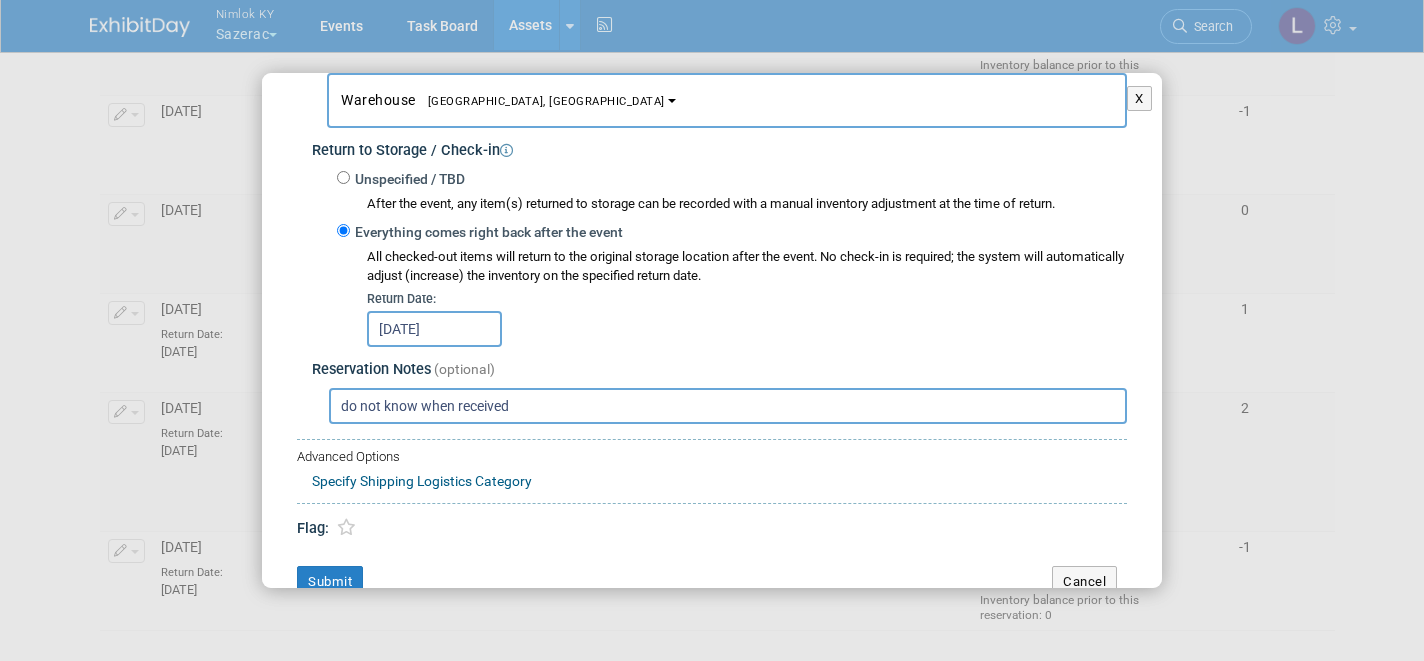 drag, startPoint x: 531, startPoint y: 392, endPoint x: 341, endPoint y: 369, distance: 191.38704 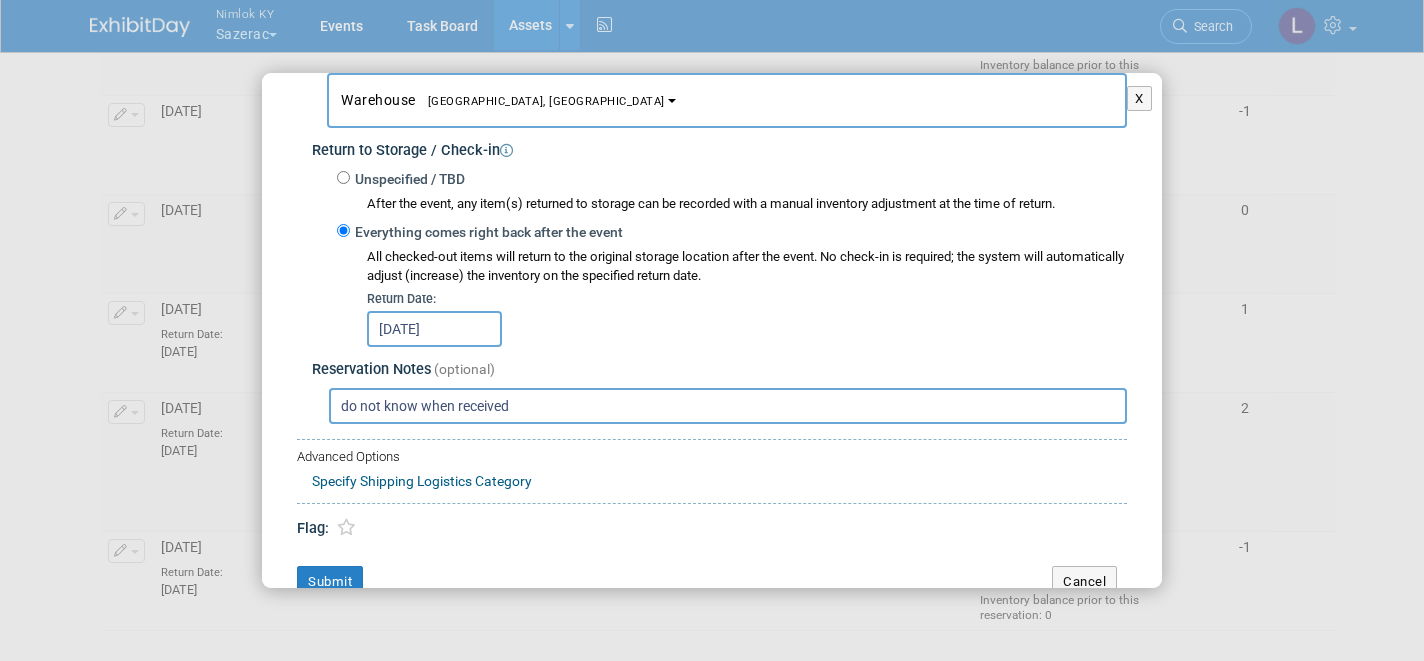 paste on "Came back from Las Vegas." 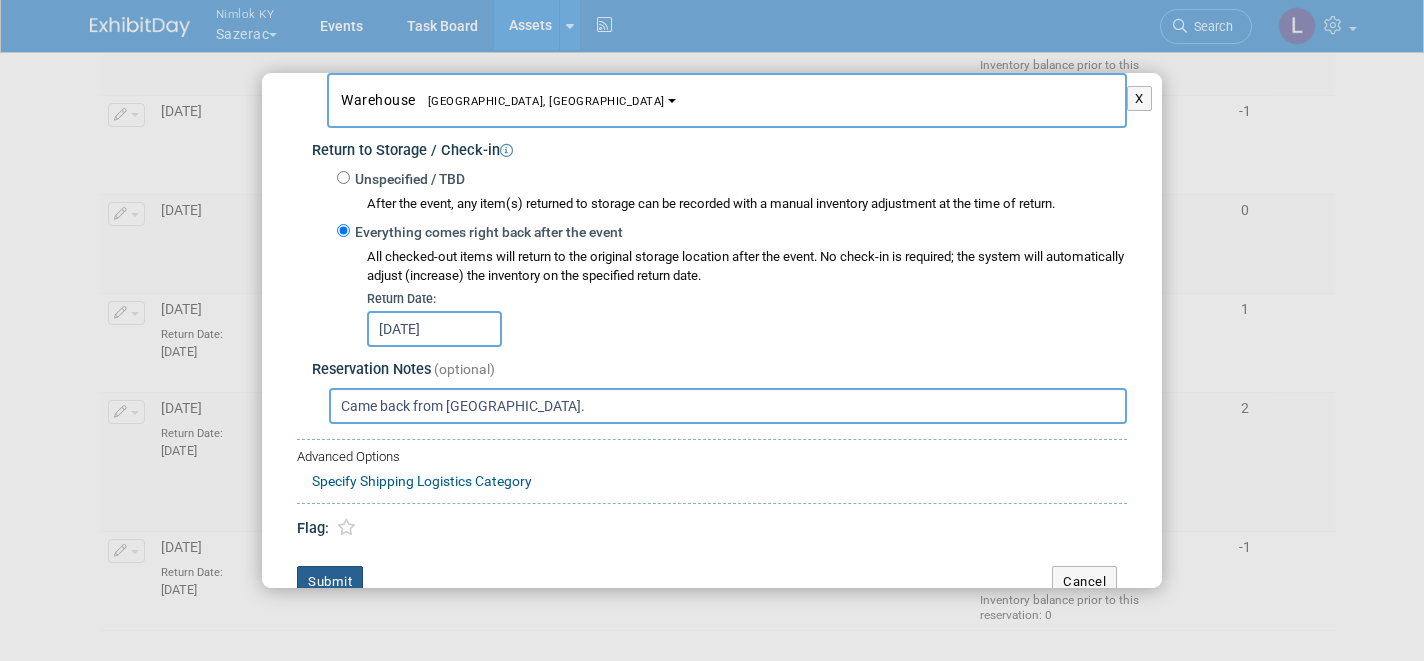 type on "Came back from Las Vegas." 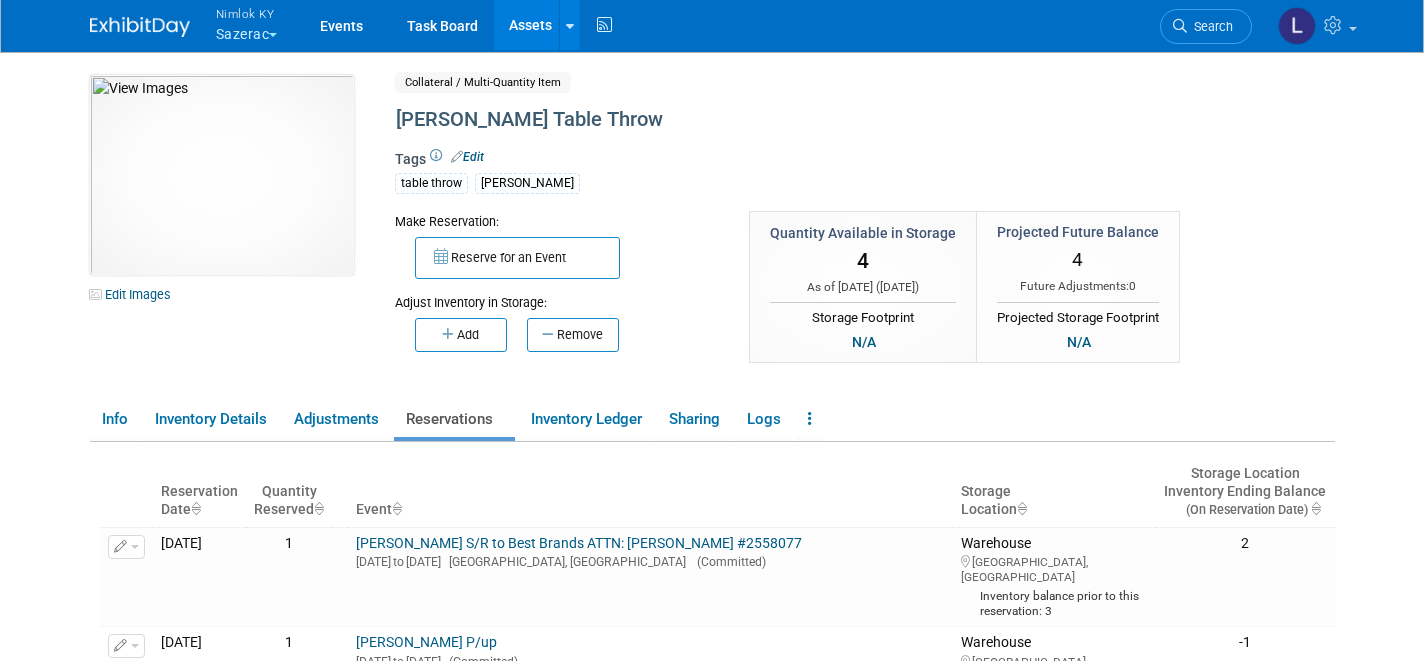 scroll, scrollTop: 0, scrollLeft: 0, axis: both 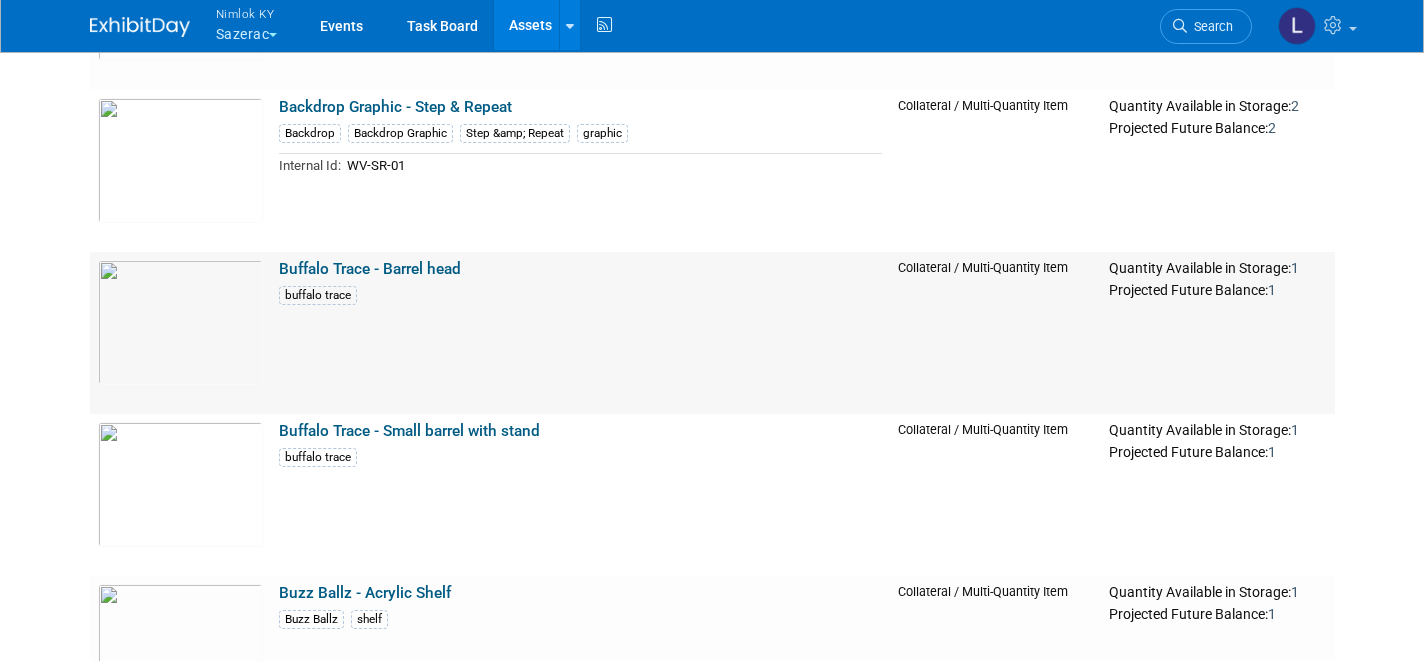 click on "Buffalo Trace - Barrel head" at bounding box center (370, 269) 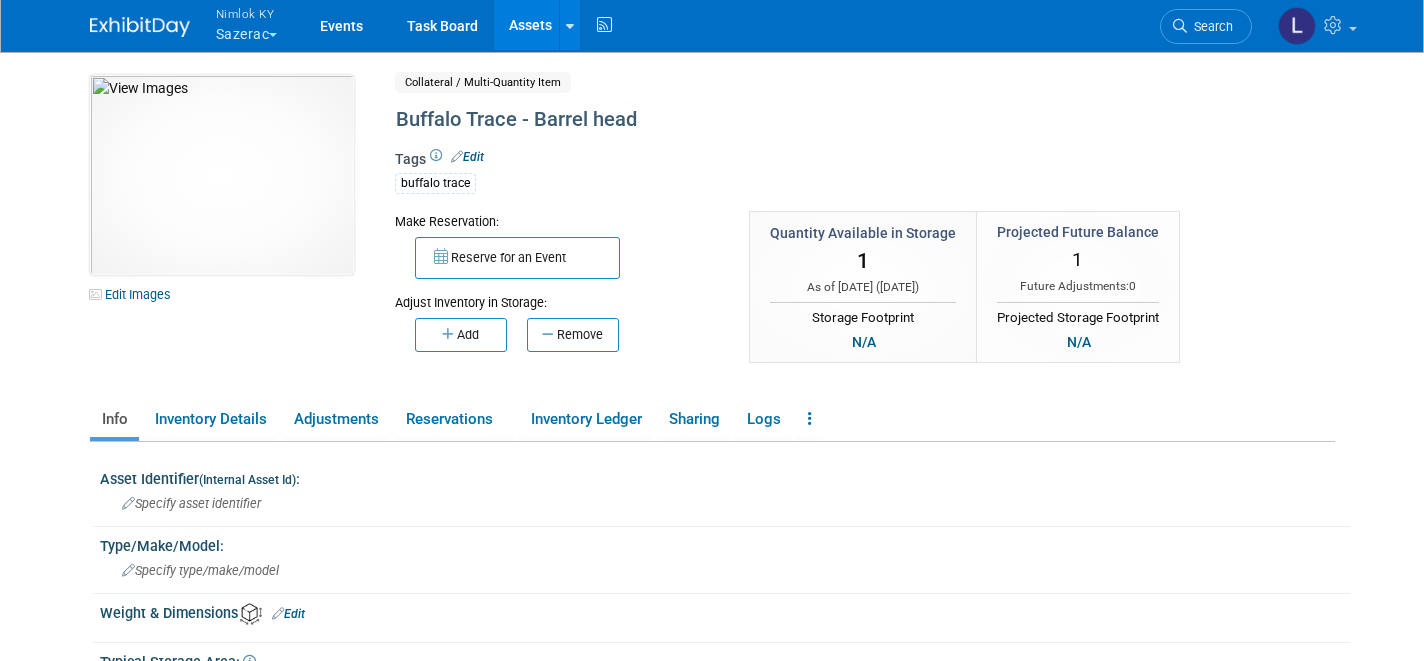 scroll, scrollTop: 0, scrollLeft: 0, axis: both 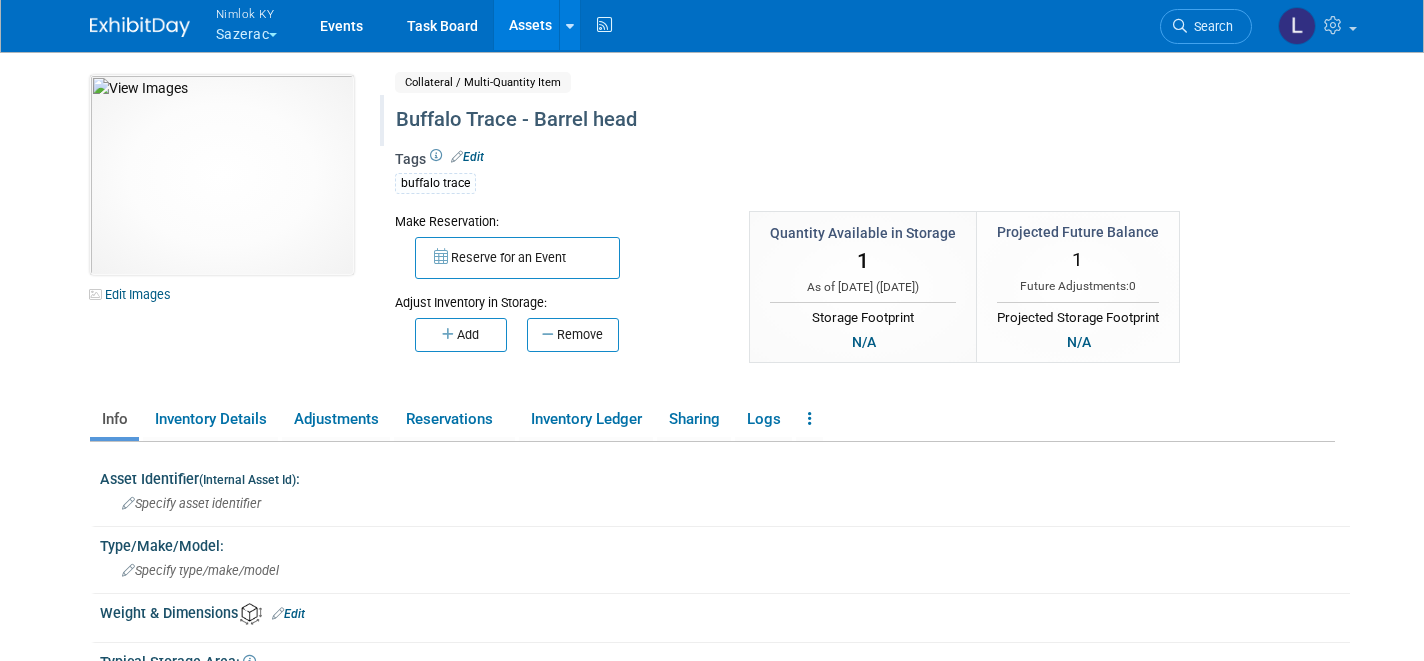 click on "Buffalo Trace - Barrel head" at bounding box center [802, 120] 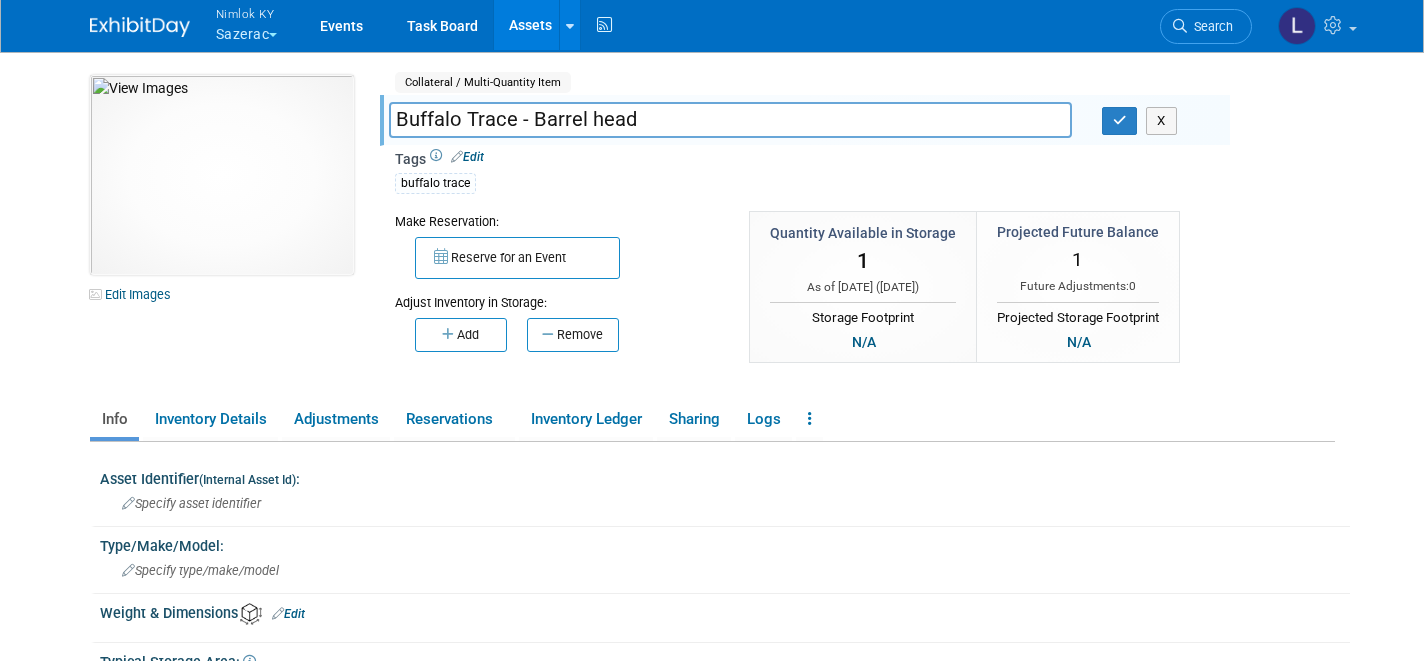 click on "Buffalo Trace - Barrel head" at bounding box center [730, 119] 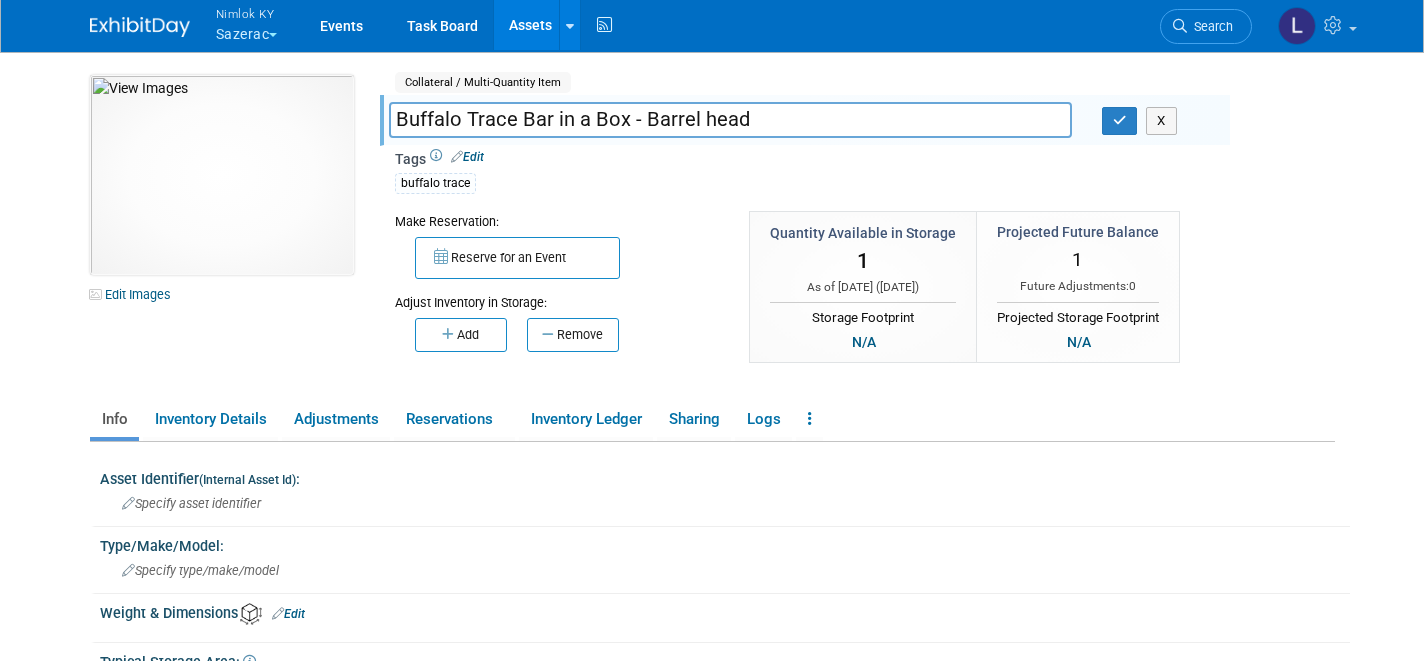drag, startPoint x: 628, startPoint y: 121, endPoint x: 400, endPoint y: 125, distance: 228.03508 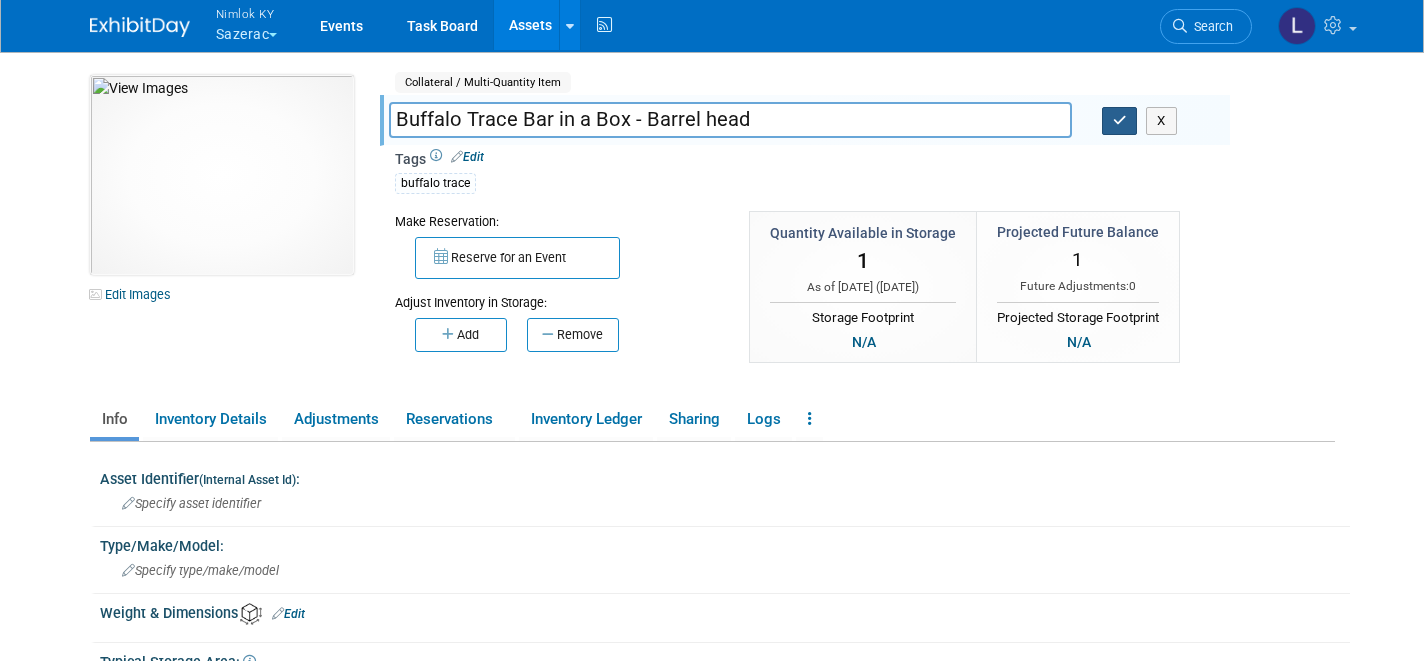 type on "Buffalo Trace Bar in a Box - Barrel head" 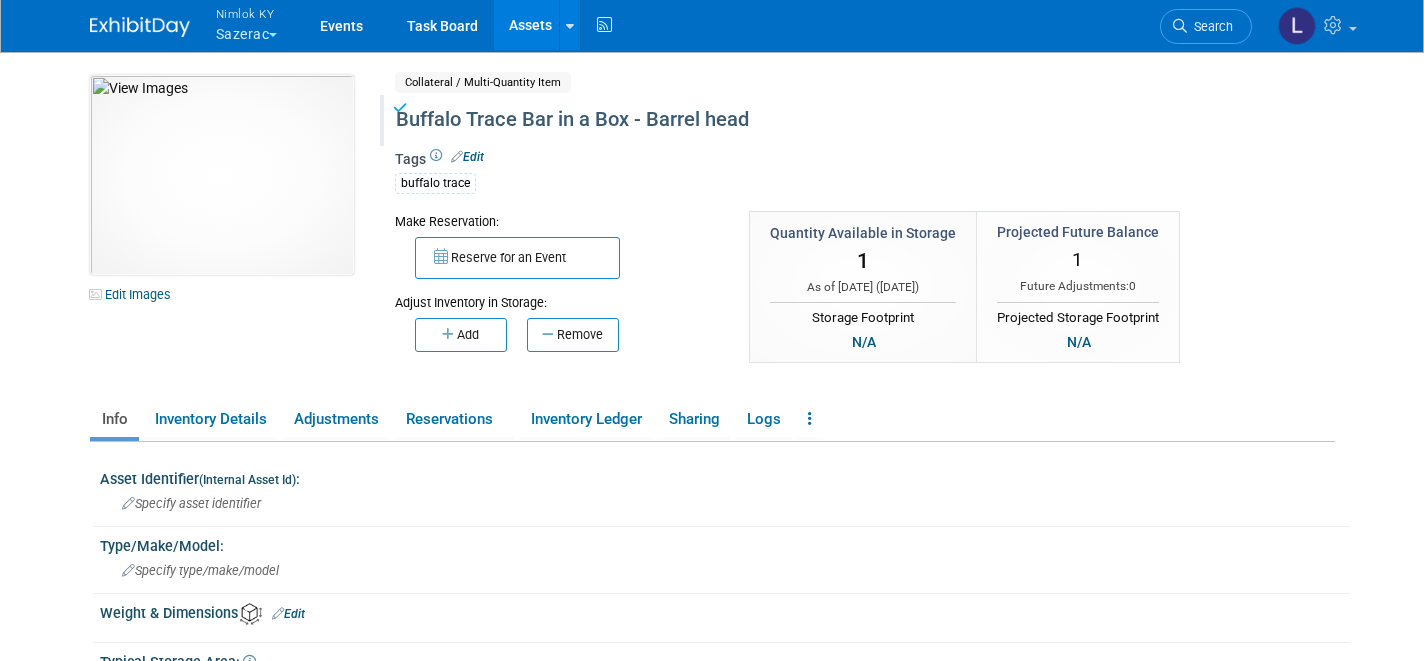 click on "Assets" at bounding box center (530, 25) 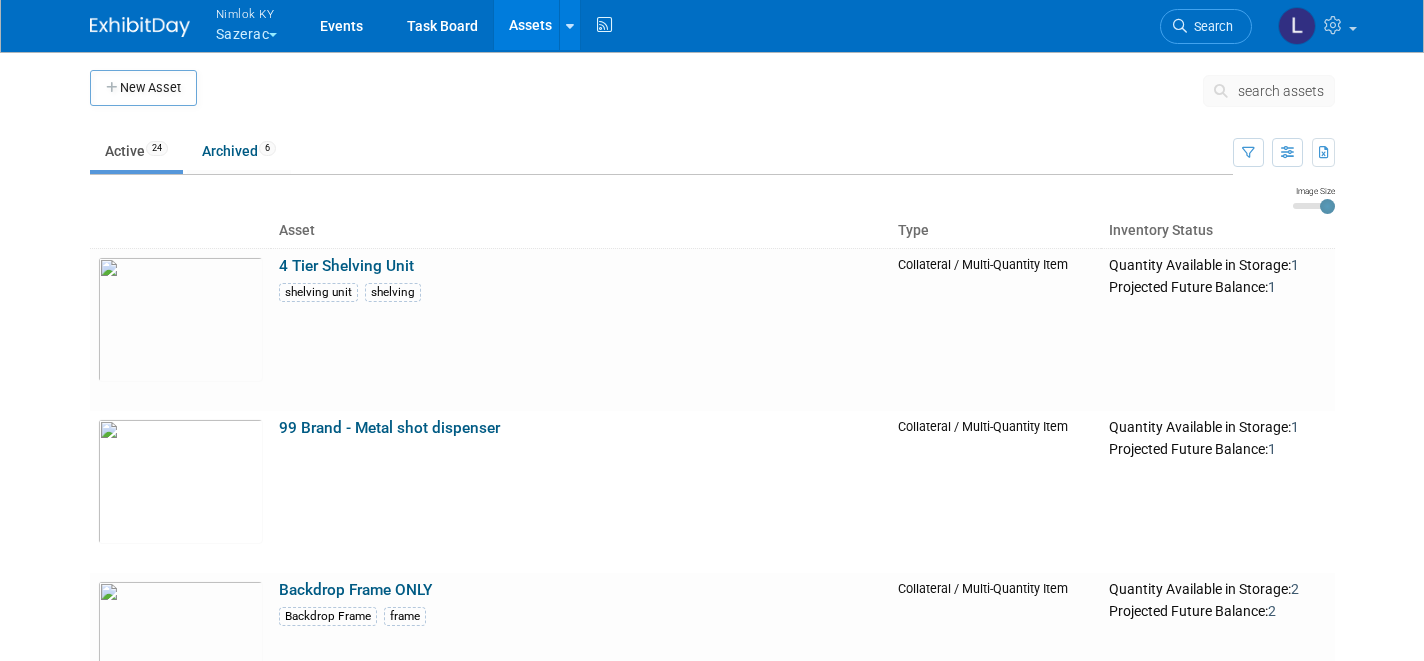 scroll, scrollTop: 0, scrollLeft: 0, axis: both 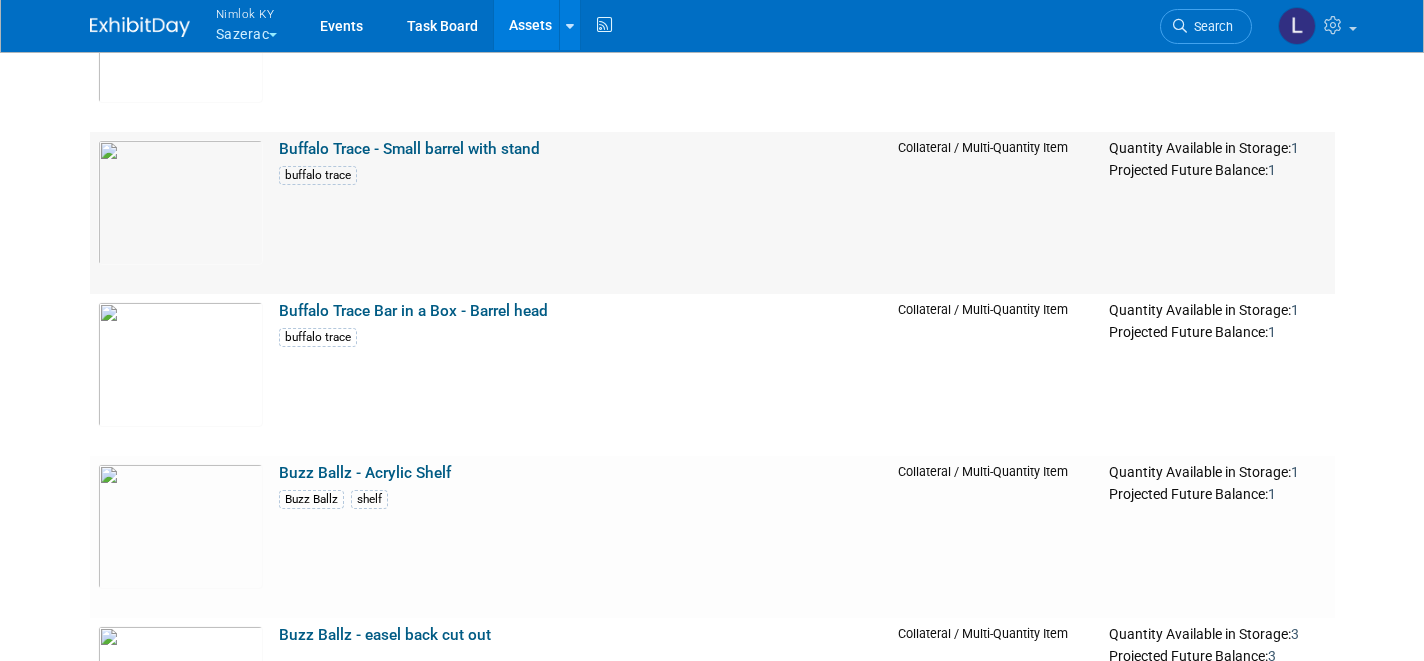 click on "Buffalo Trace - Small barrel with stand" at bounding box center (409, 149) 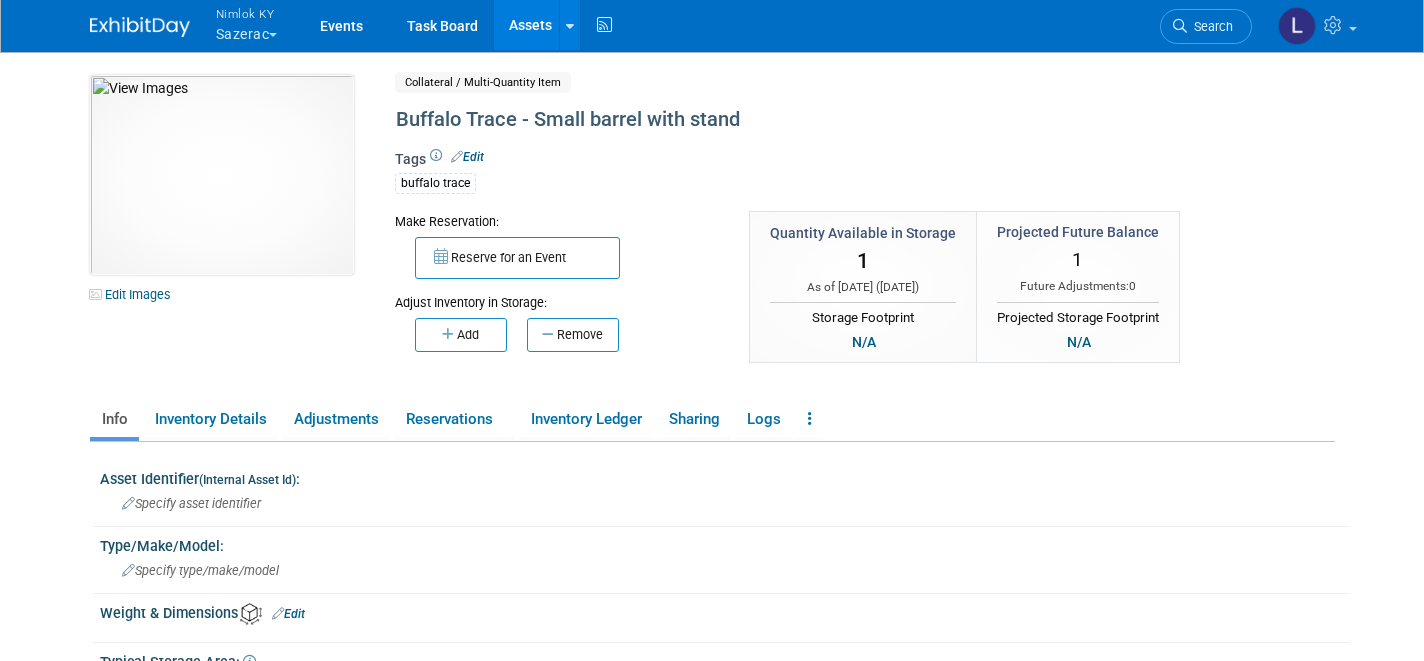 scroll, scrollTop: 0, scrollLeft: 0, axis: both 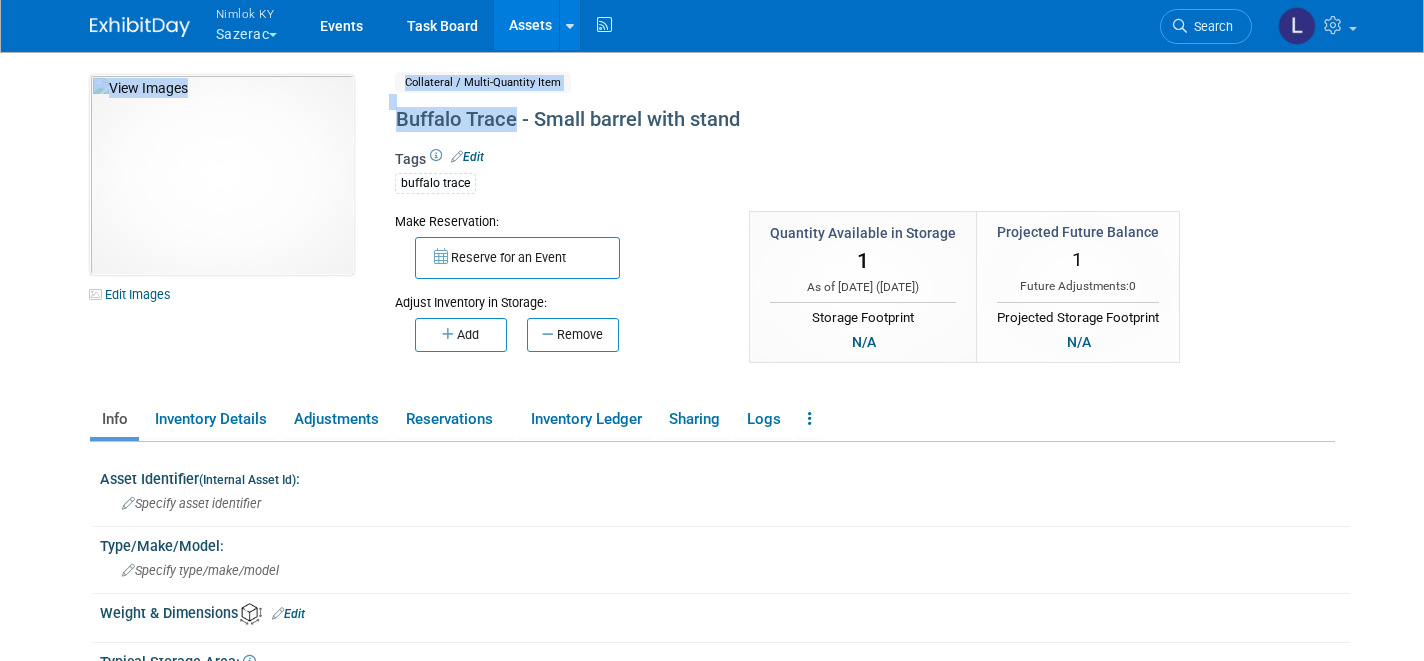 drag, startPoint x: 519, startPoint y: 117, endPoint x: 377, endPoint y: 128, distance: 142.42542 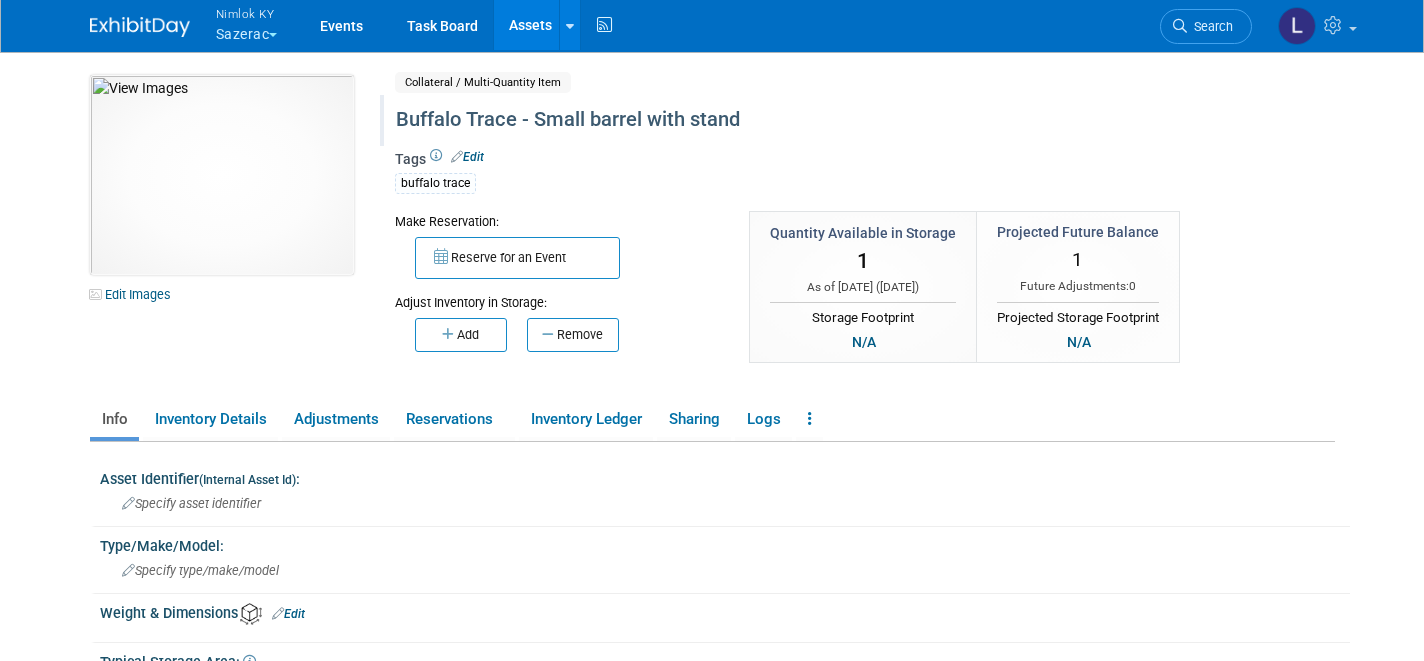 click on "Buffalo Trace - Small barrel with stand" at bounding box center [802, 120] 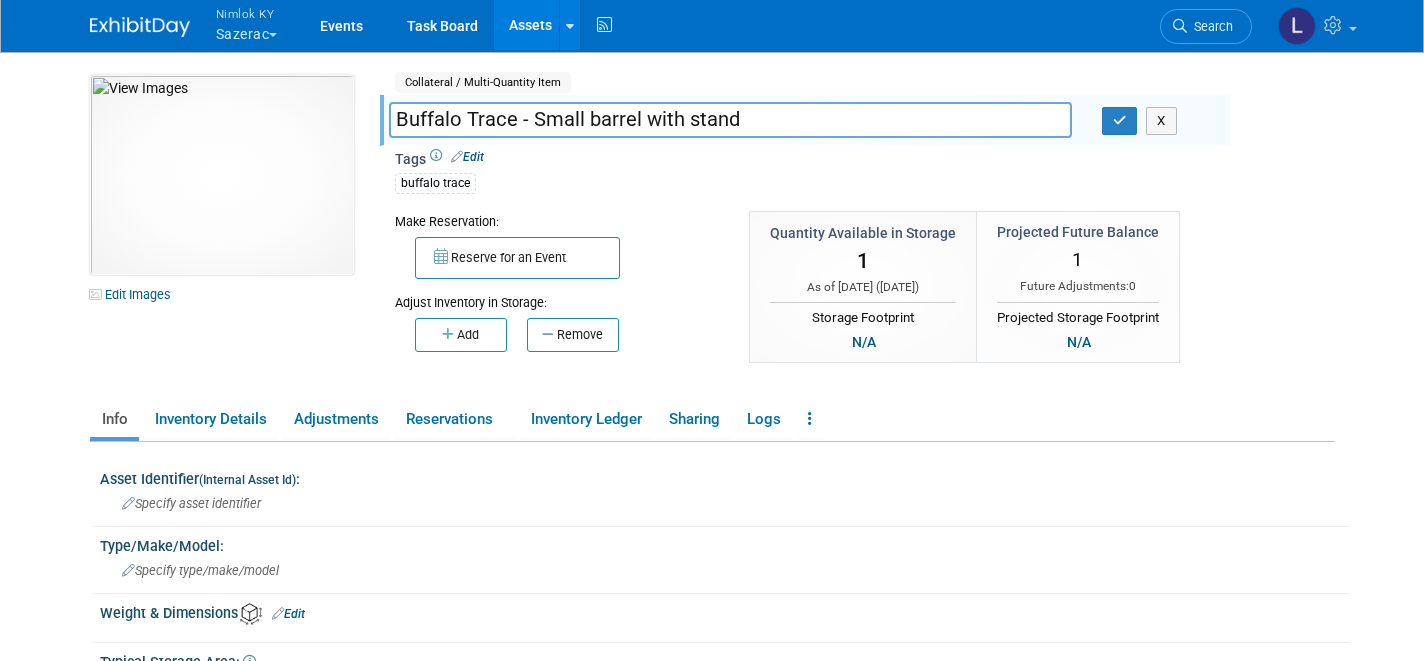 drag, startPoint x: 516, startPoint y: 122, endPoint x: 399, endPoint y: 103, distance: 118.5327 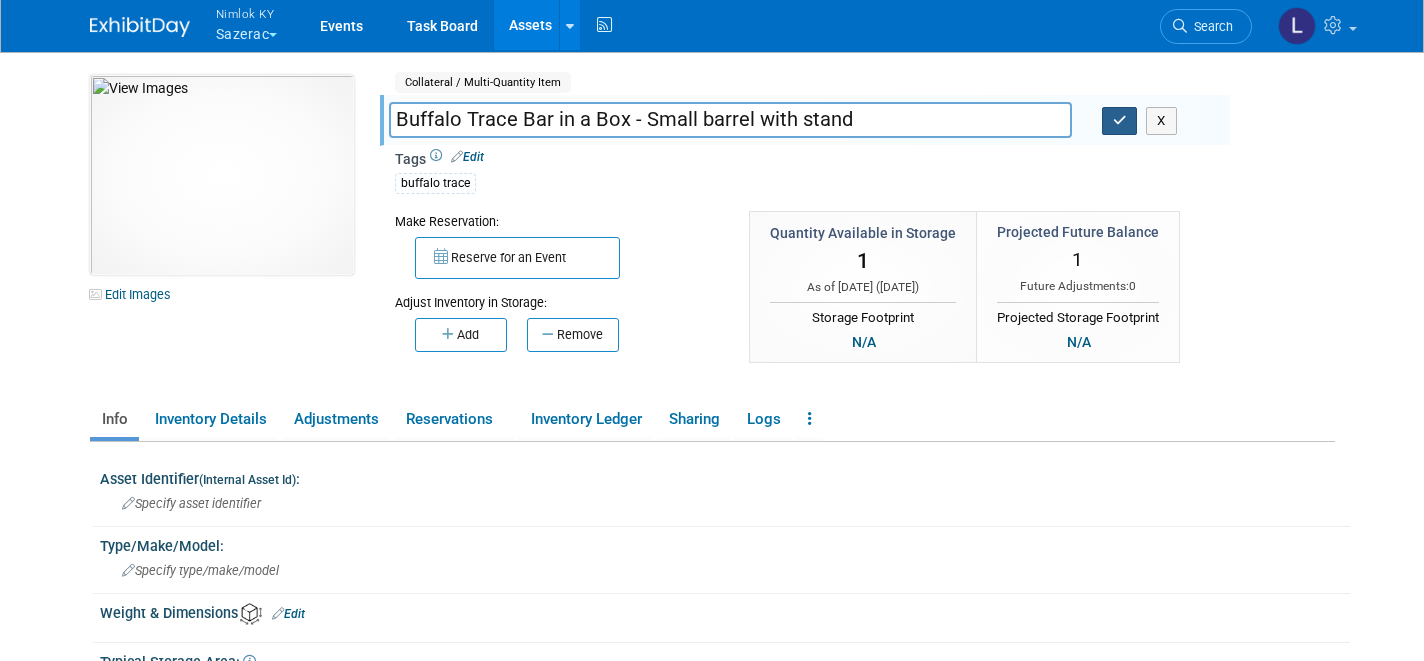 type on "Buffalo Trace Bar in a Box - Small barrel with stand" 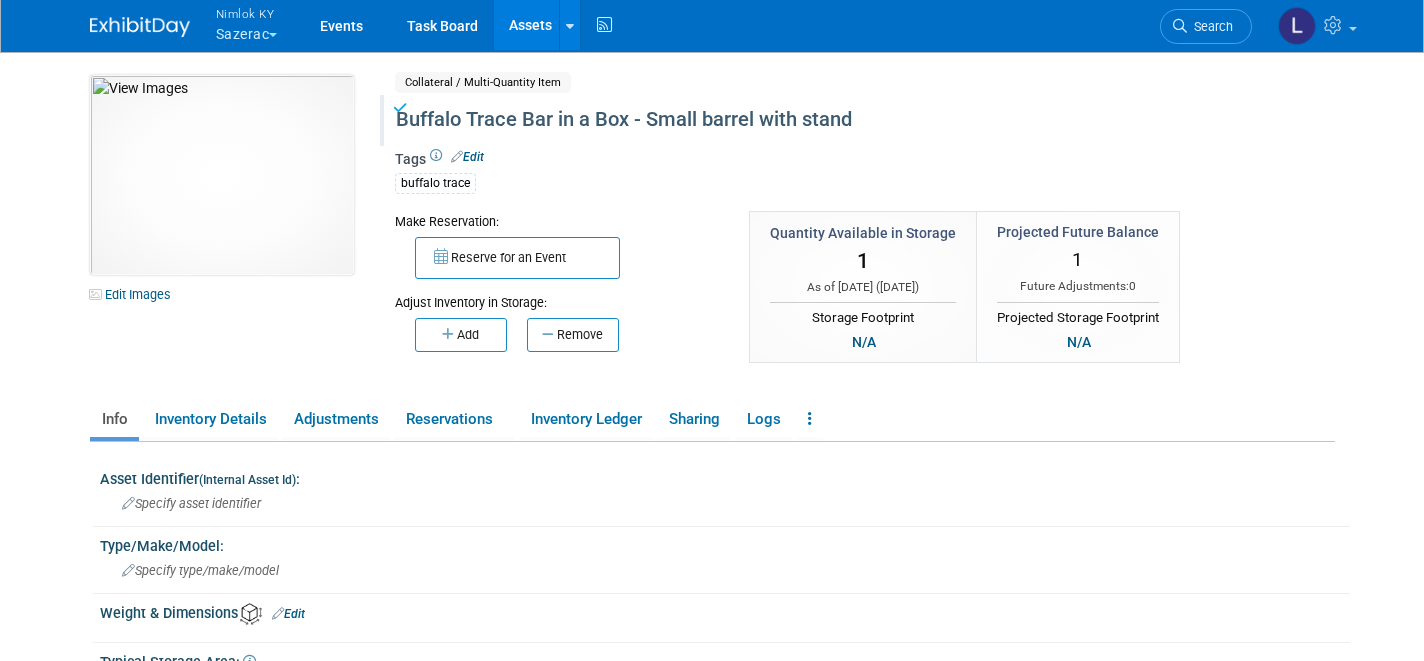 click on "Assets" at bounding box center [530, 25] 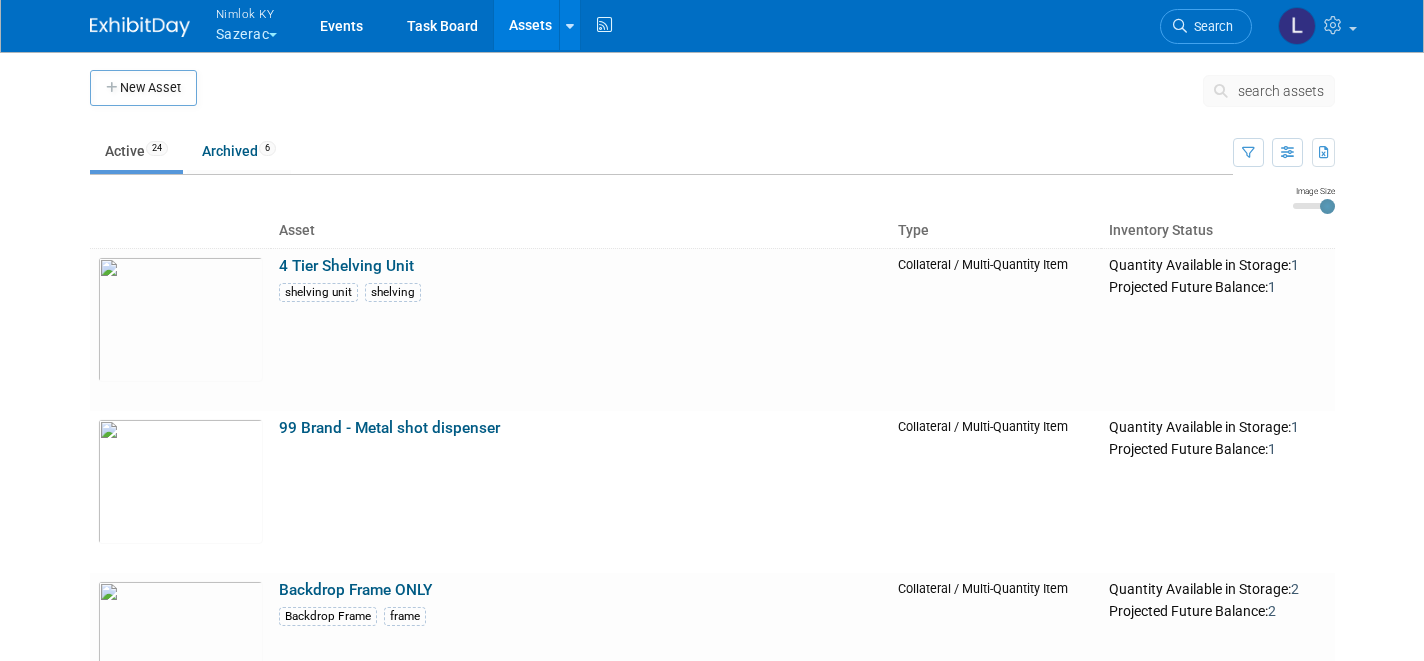 scroll, scrollTop: 0, scrollLeft: 0, axis: both 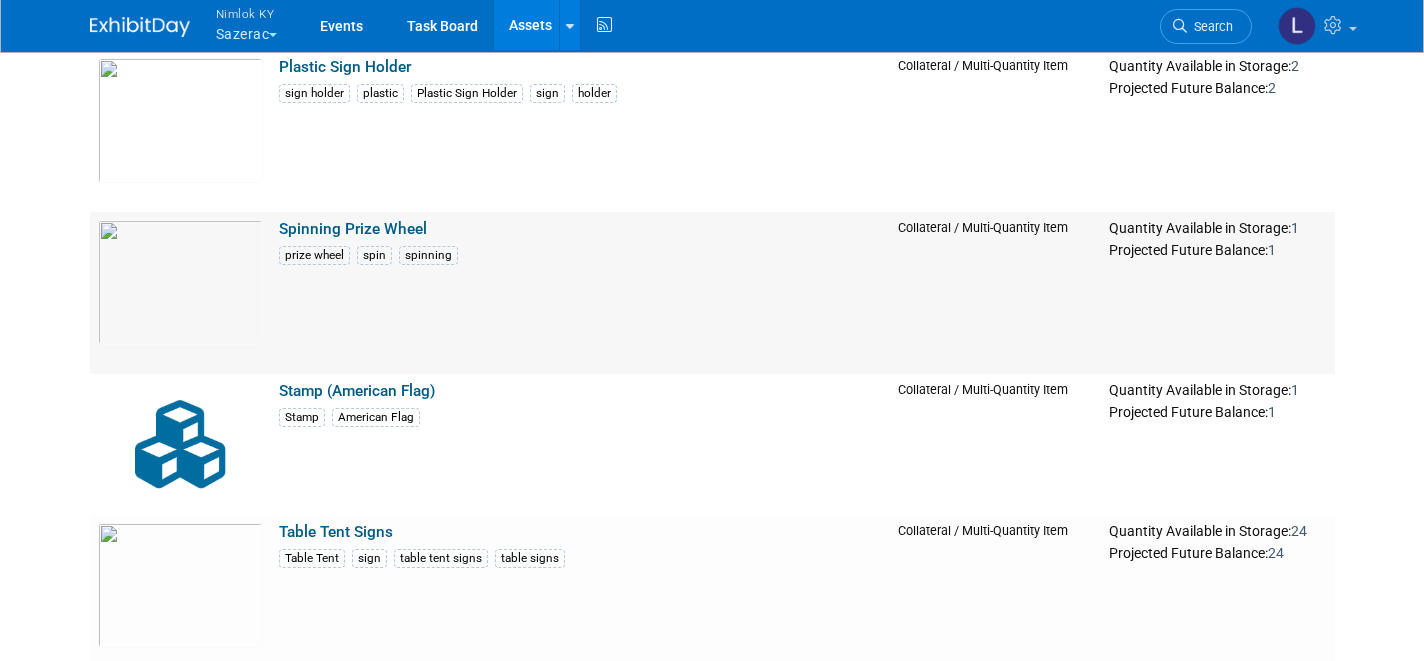 click on "Spinning Prize Wheel" at bounding box center [353, 229] 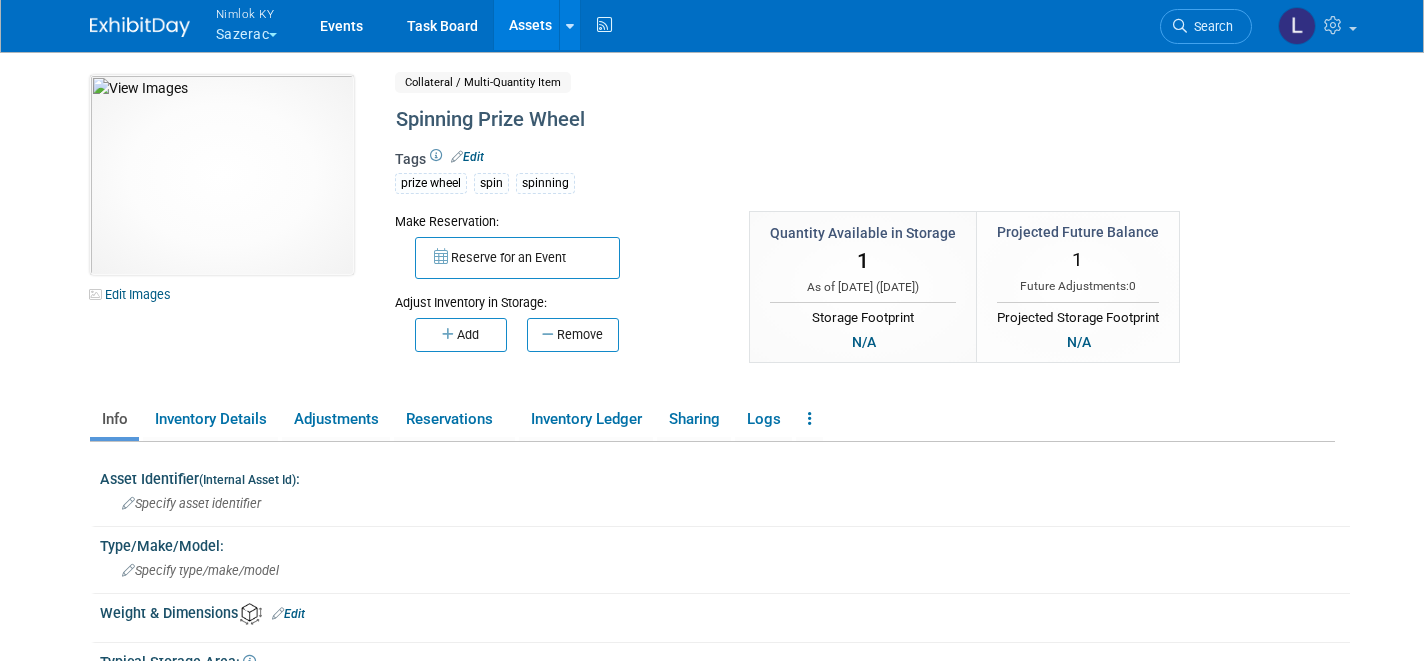scroll, scrollTop: 0, scrollLeft: 0, axis: both 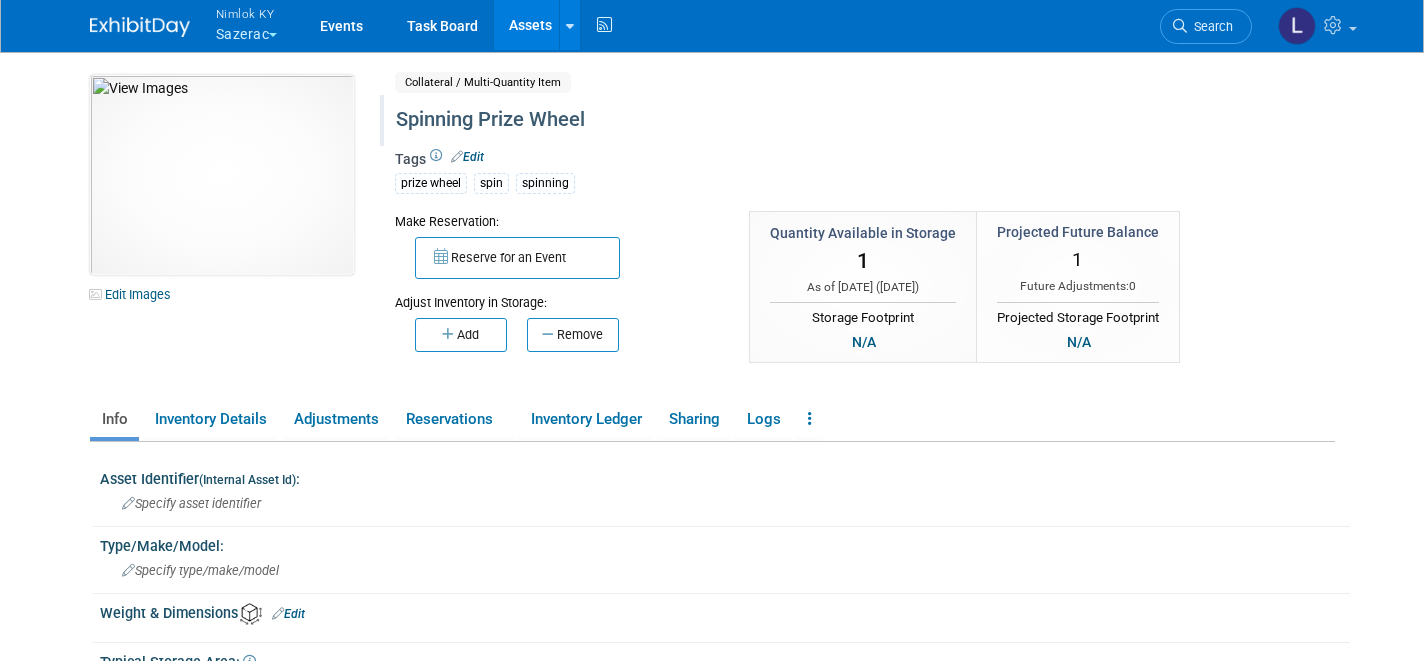 click on "Spinning Prize Wheel" at bounding box center (802, 120) 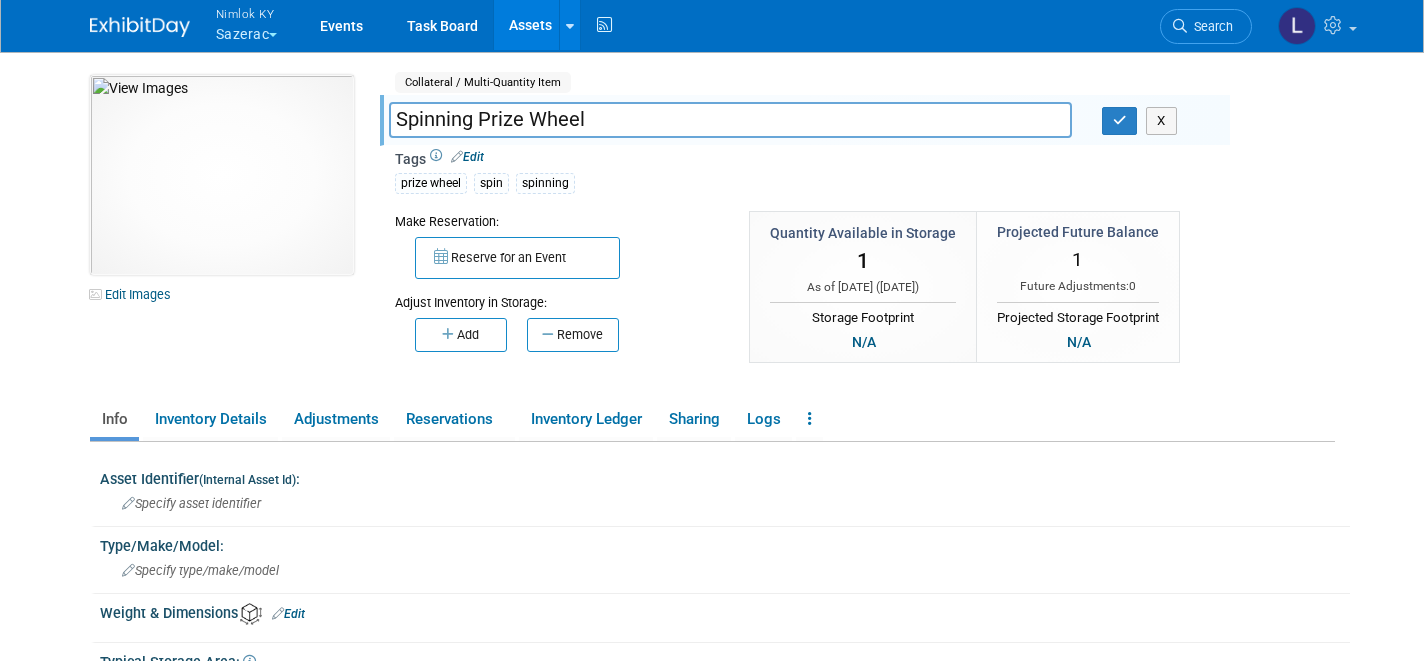 click on "Spinning Prize Wheel" at bounding box center [730, 119] 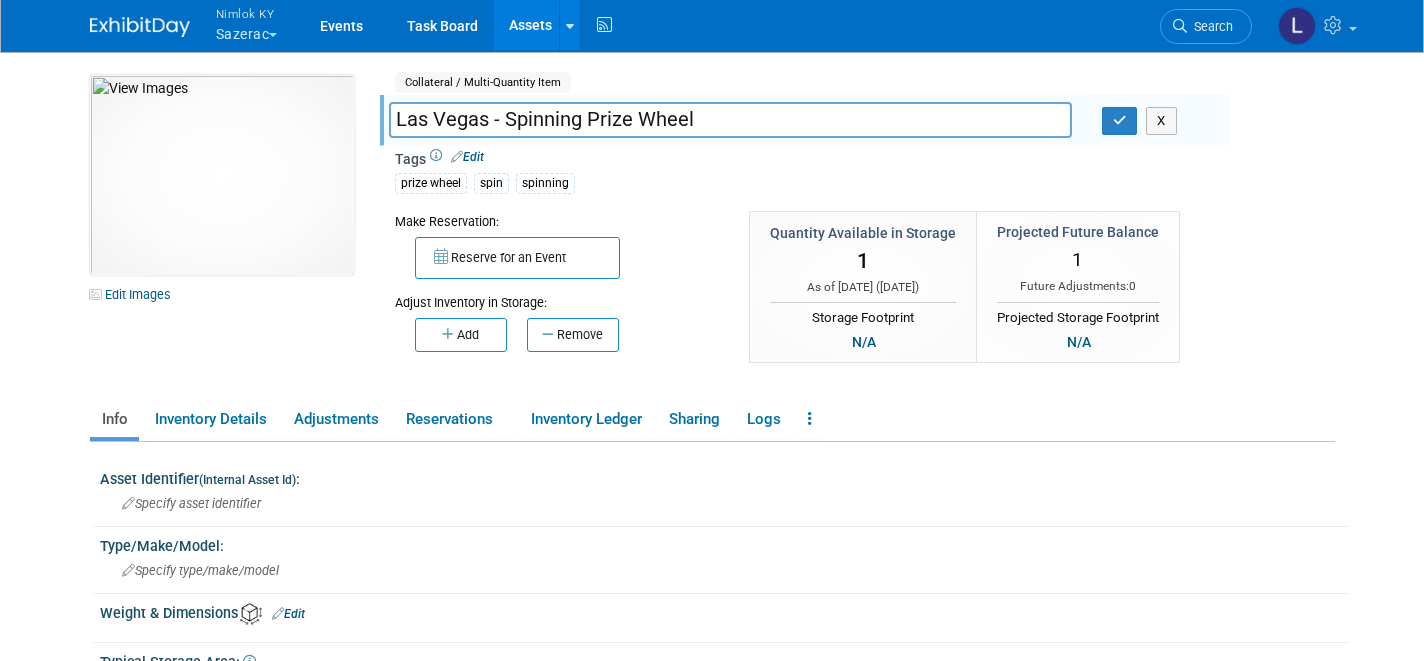 click on "Las Vegas - Spinning Prize Wheel" at bounding box center [730, 119] 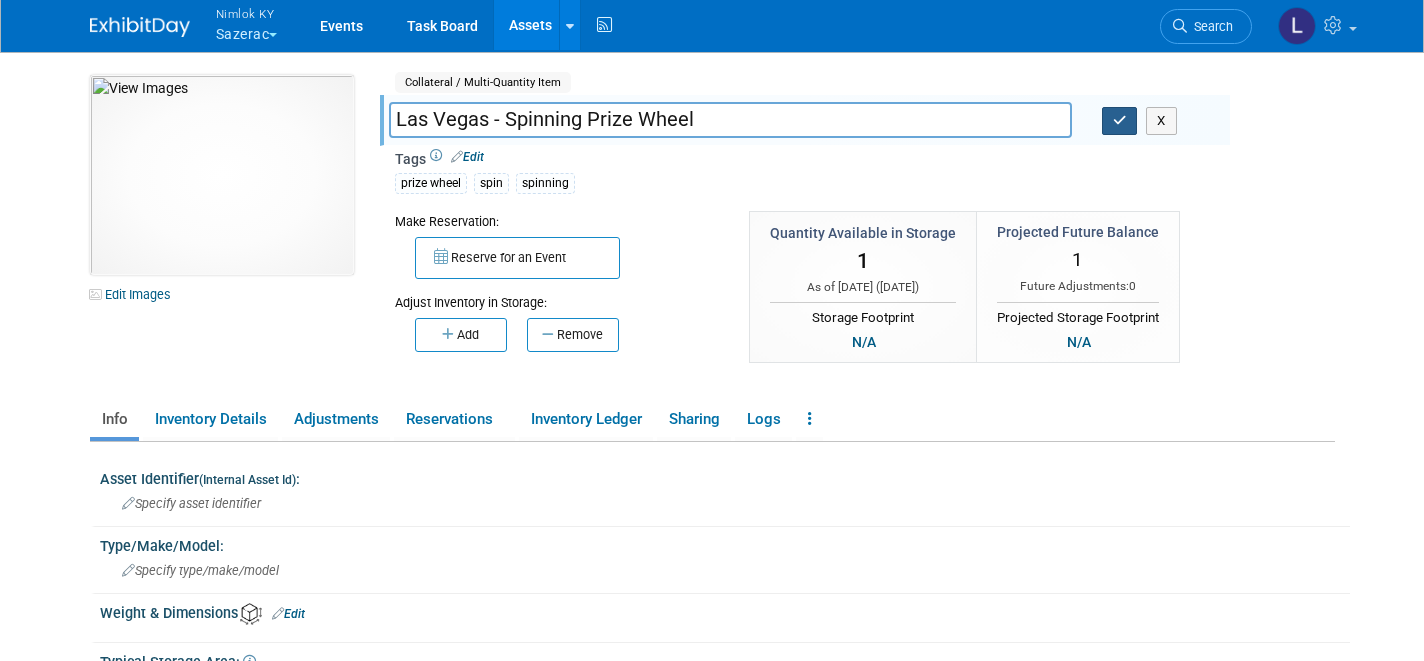 type on "Las Vegas - Spinning Prize Wheel" 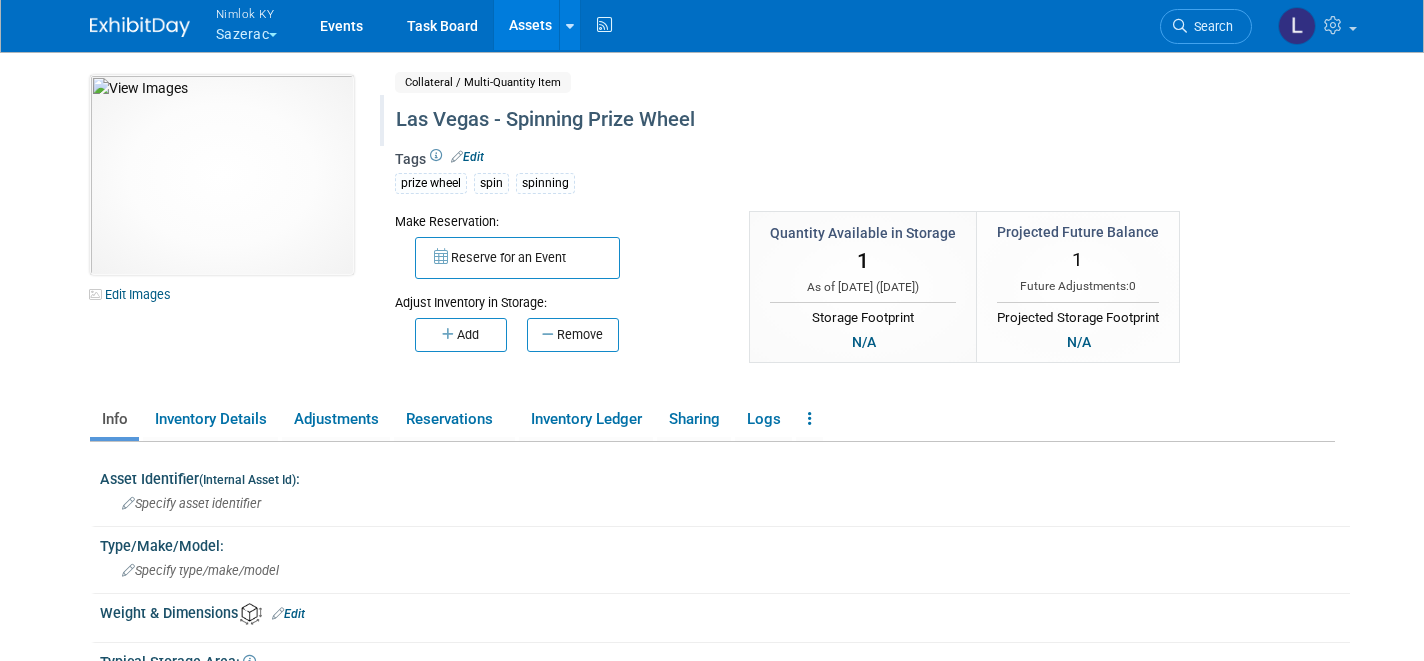 click on "Assets" at bounding box center [530, 25] 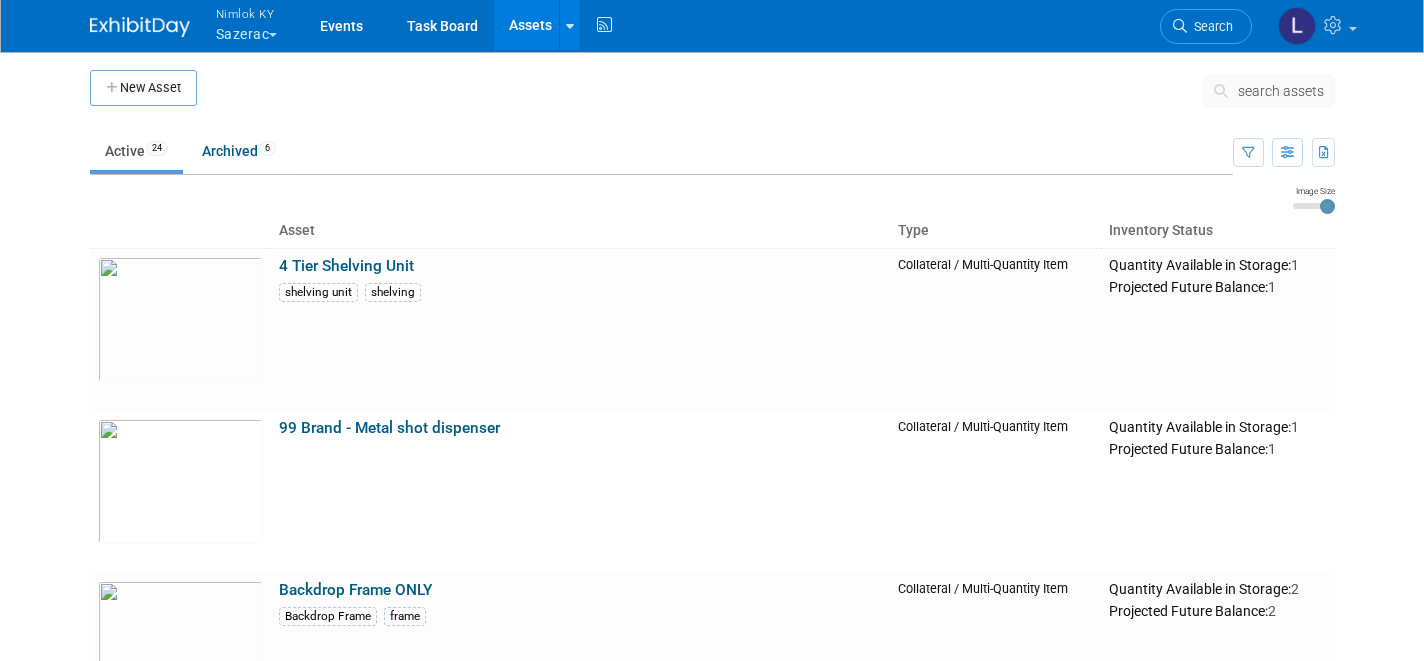 scroll, scrollTop: 0, scrollLeft: 0, axis: both 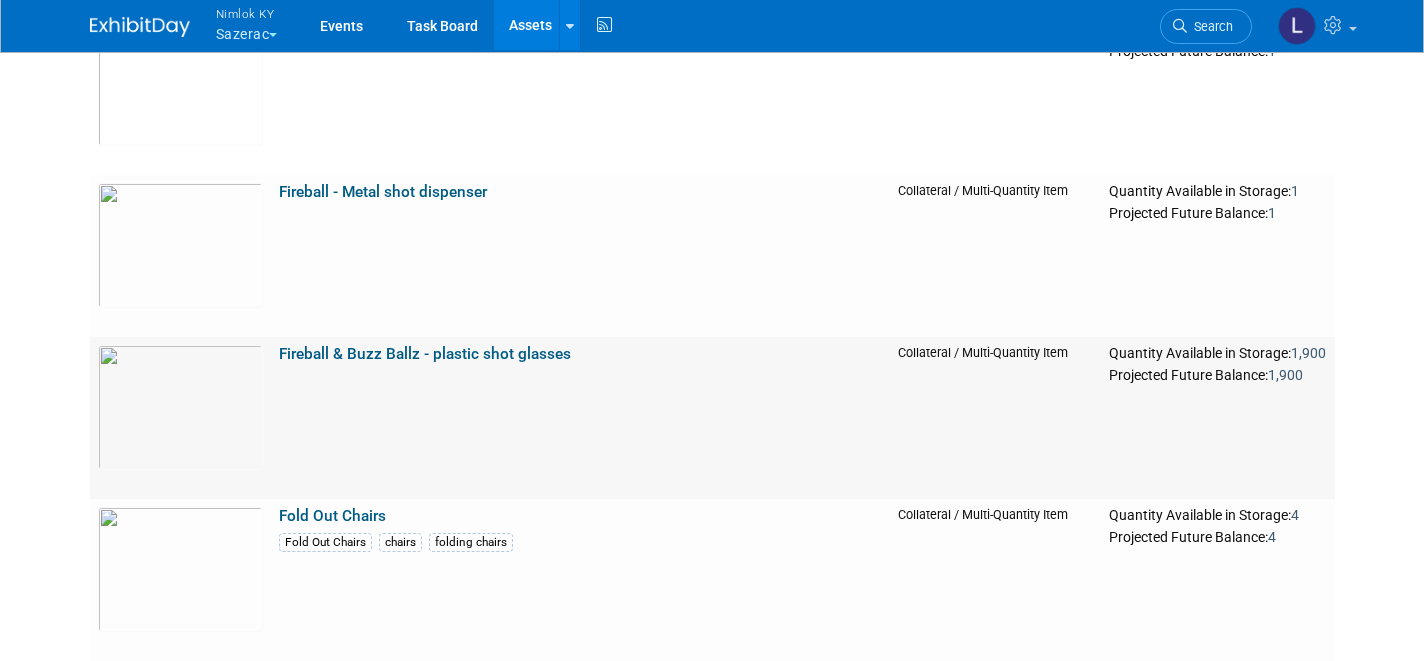 click on "Fireball & Buzz Ballz - plastic shot glasses" at bounding box center (425, 354) 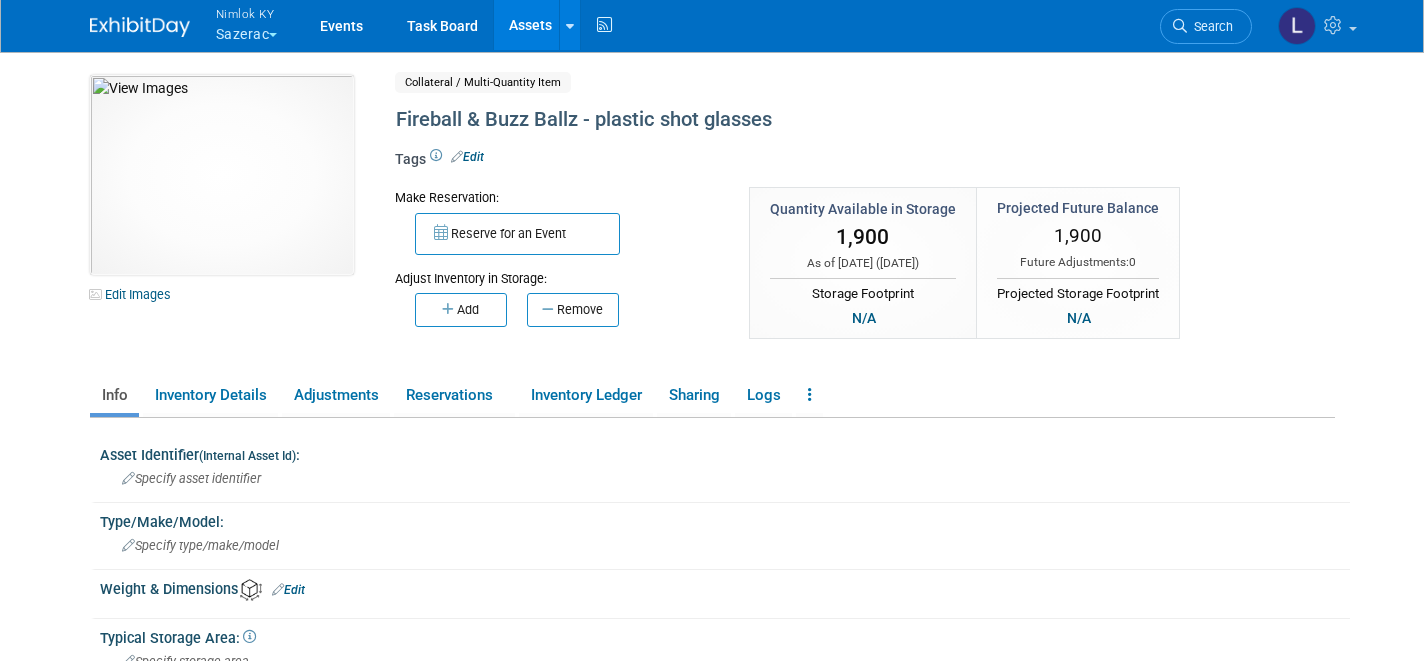 scroll, scrollTop: 0, scrollLeft: 0, axis: both 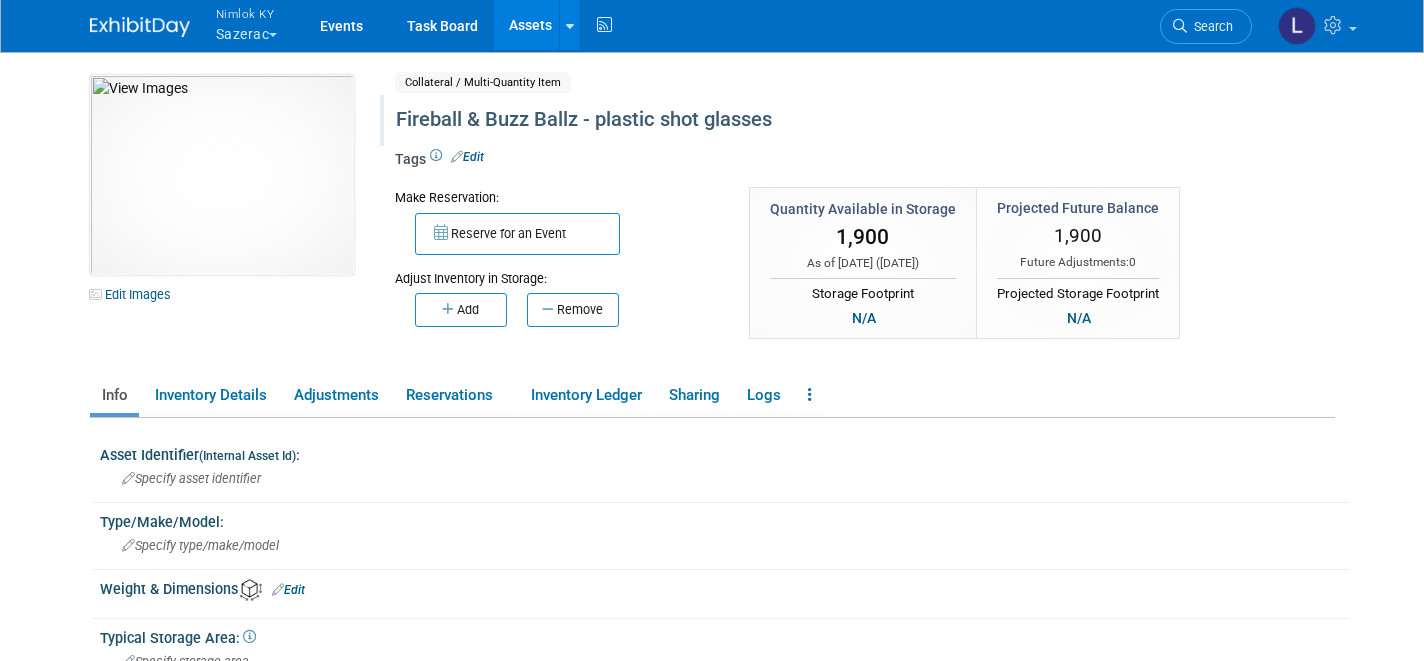 click on "Fireball & Buzz Ballz - plastic shot glasses" at bounding box center [802, 120] 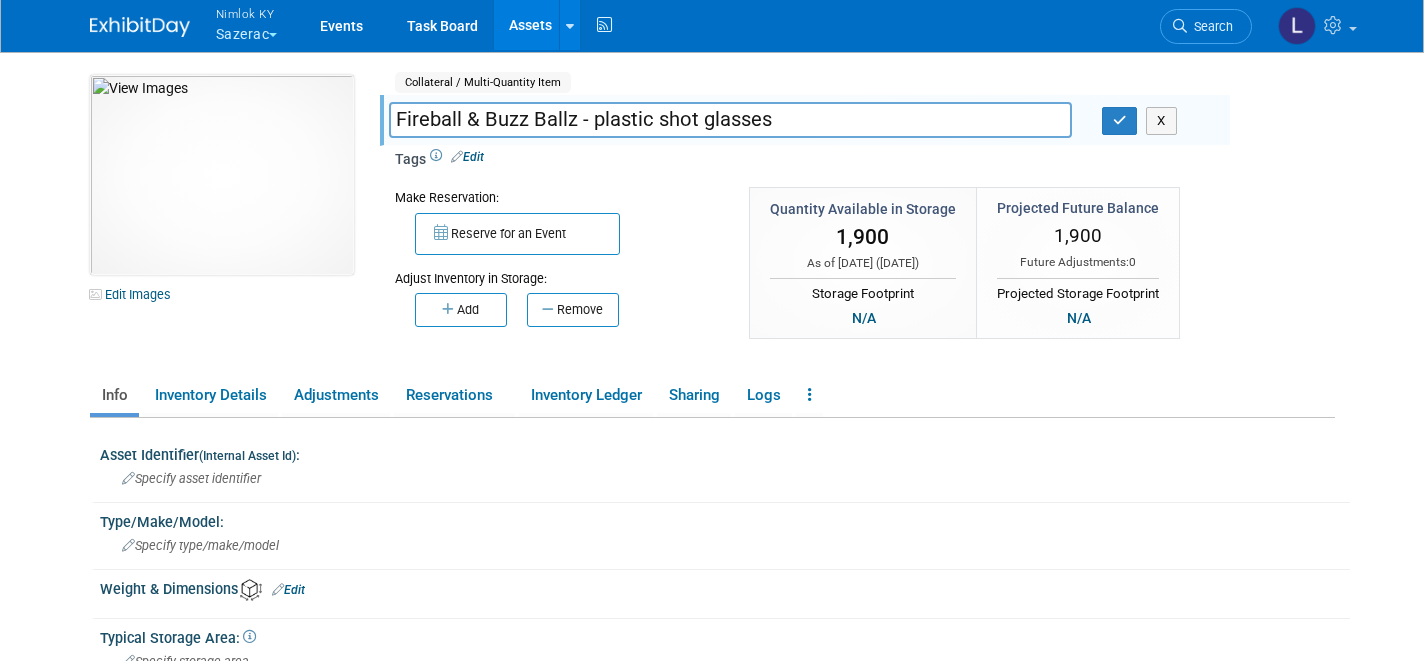 click on "Fireball & Buzz Ballz - plastic shot glasses" at bounding box center [730, 119] 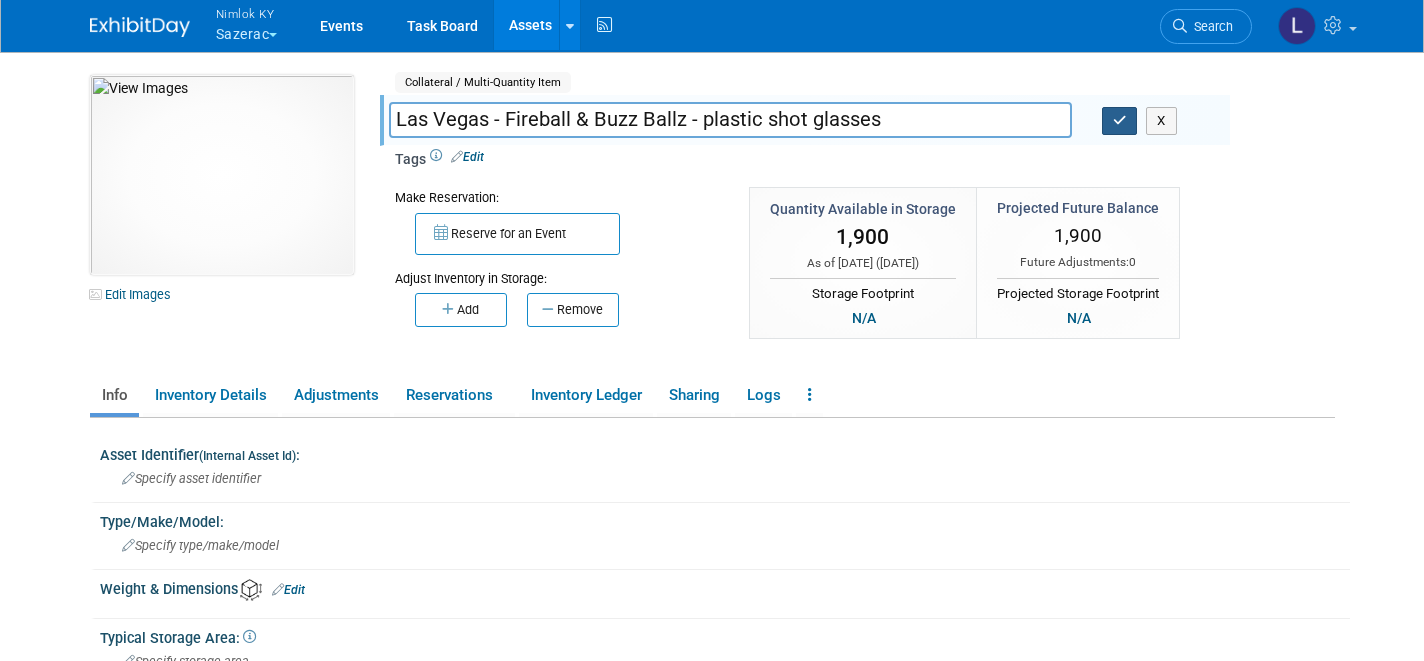 type on "Las Vegas - Fireball & Buzz Ballz - plastic shot glasses" 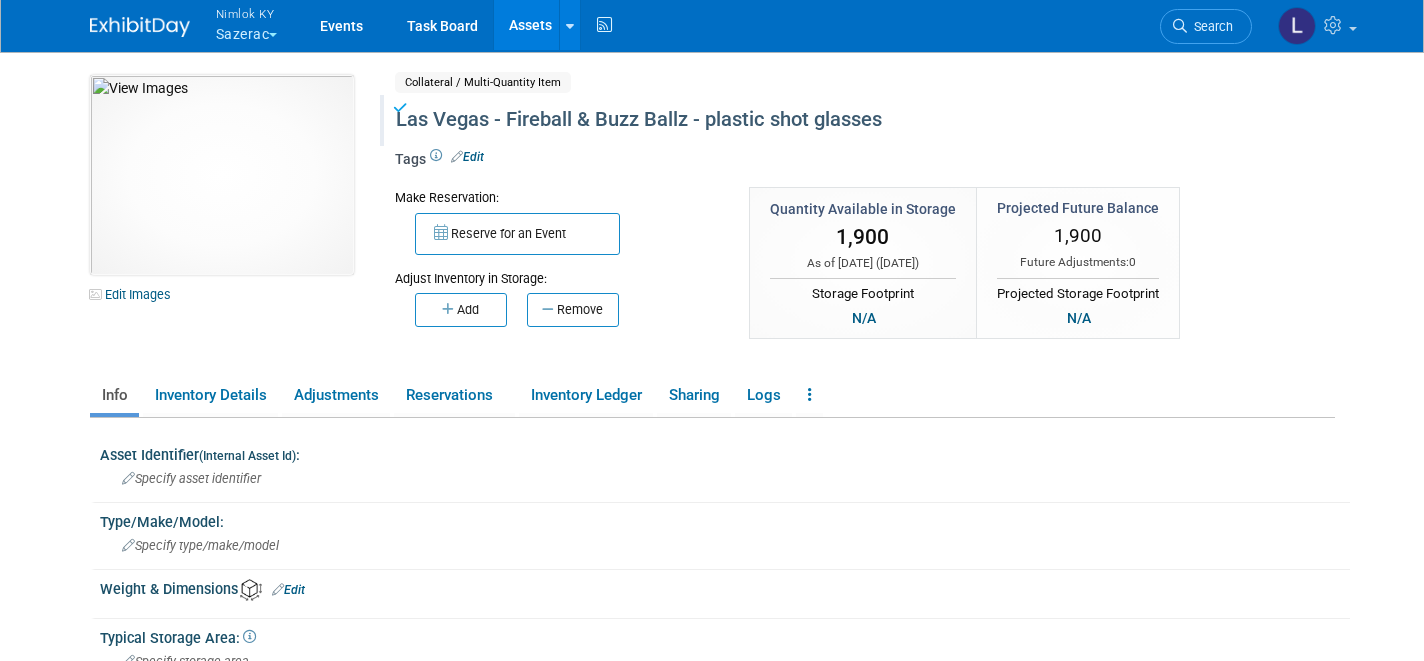 click on "Assets" at bounding box center (530, 25) 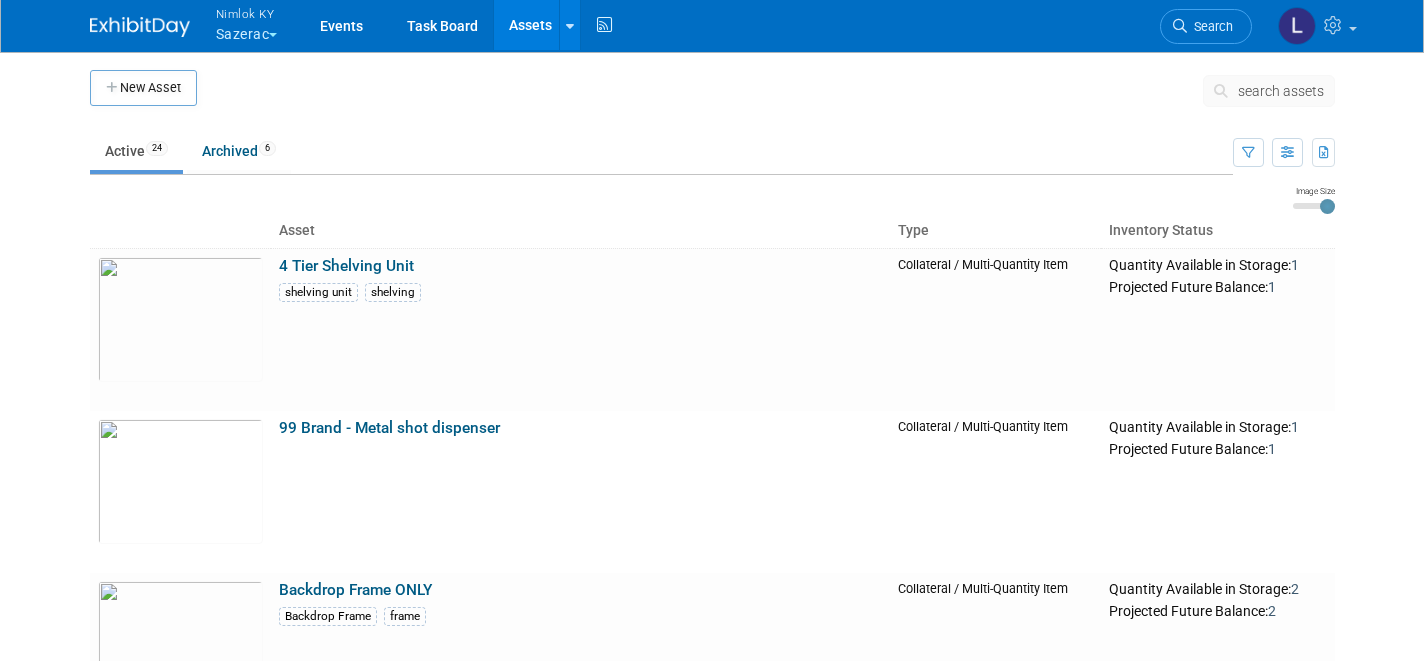 scroll, scrollTop: 0, scrollLeft: 0, axis: both 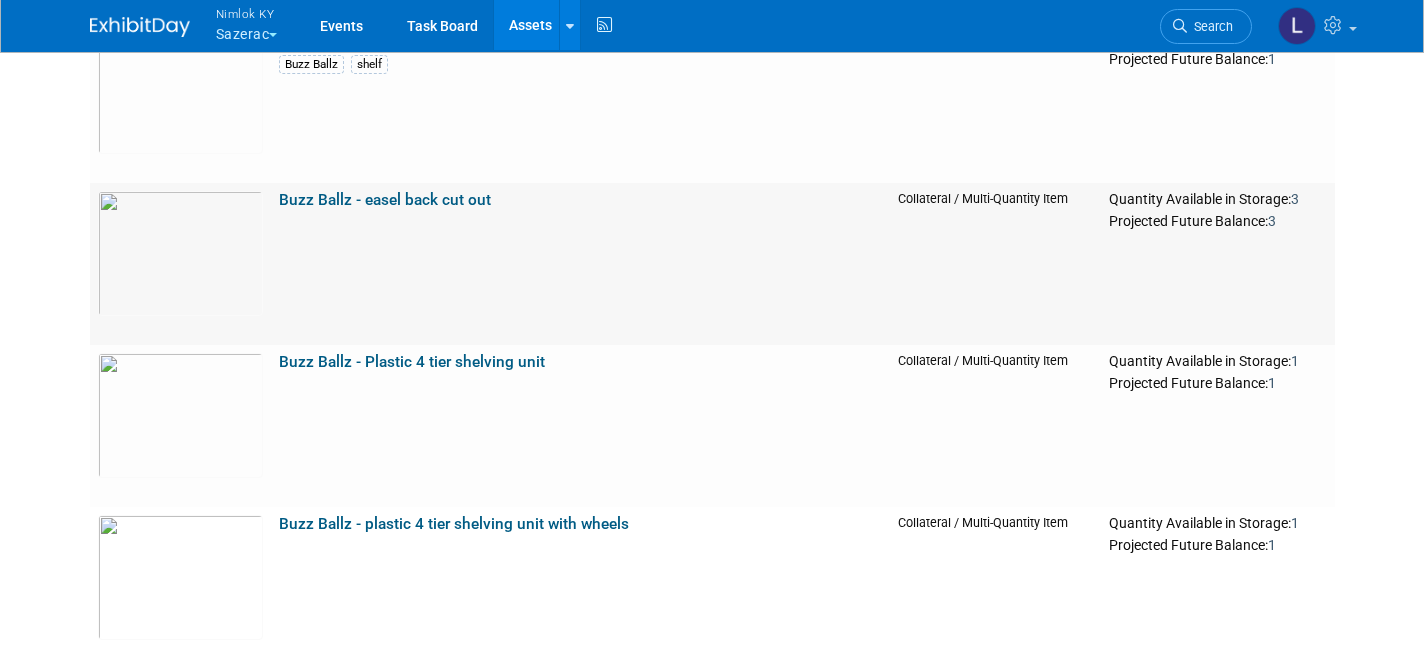 click on "Buzz Ballz - easel back cut out" at bounding box center [385, 200] 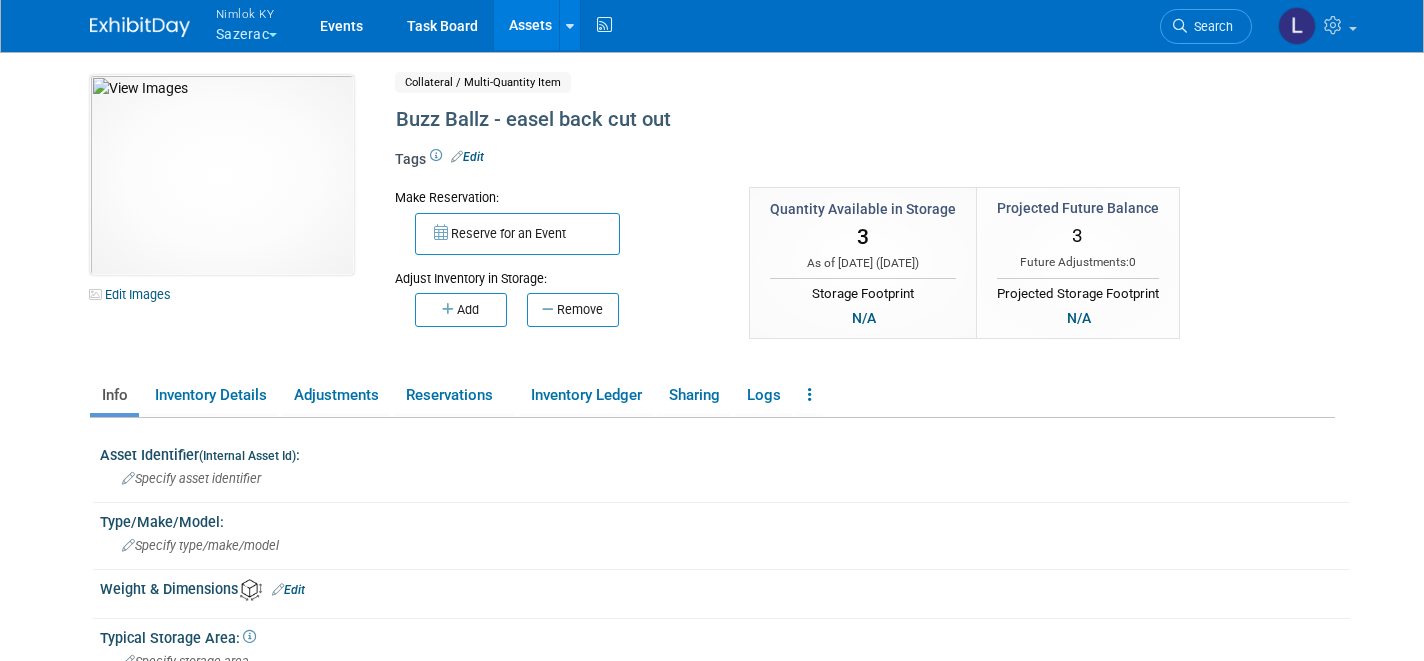 scroll, scrollTop: 0, scrollLeft: 0, axis: both 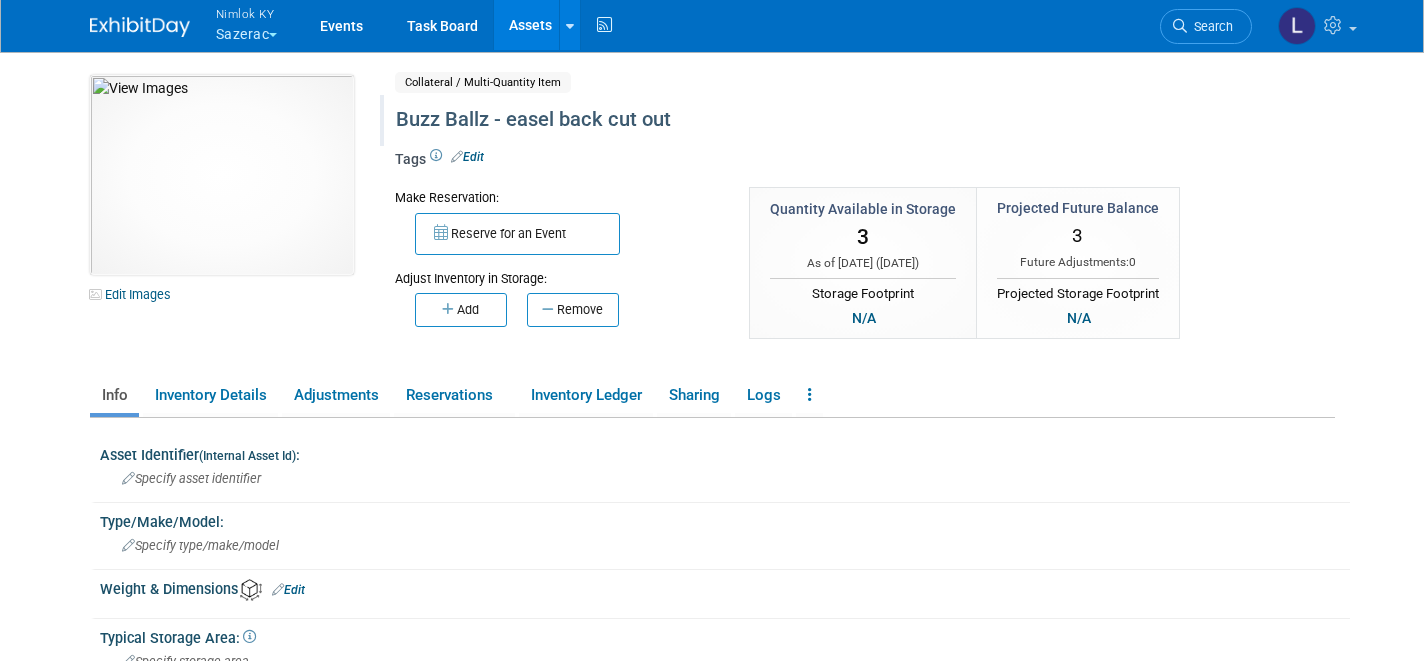 click on "Buzz Ballz - easel back cut out" at bounding box center (802, 120) 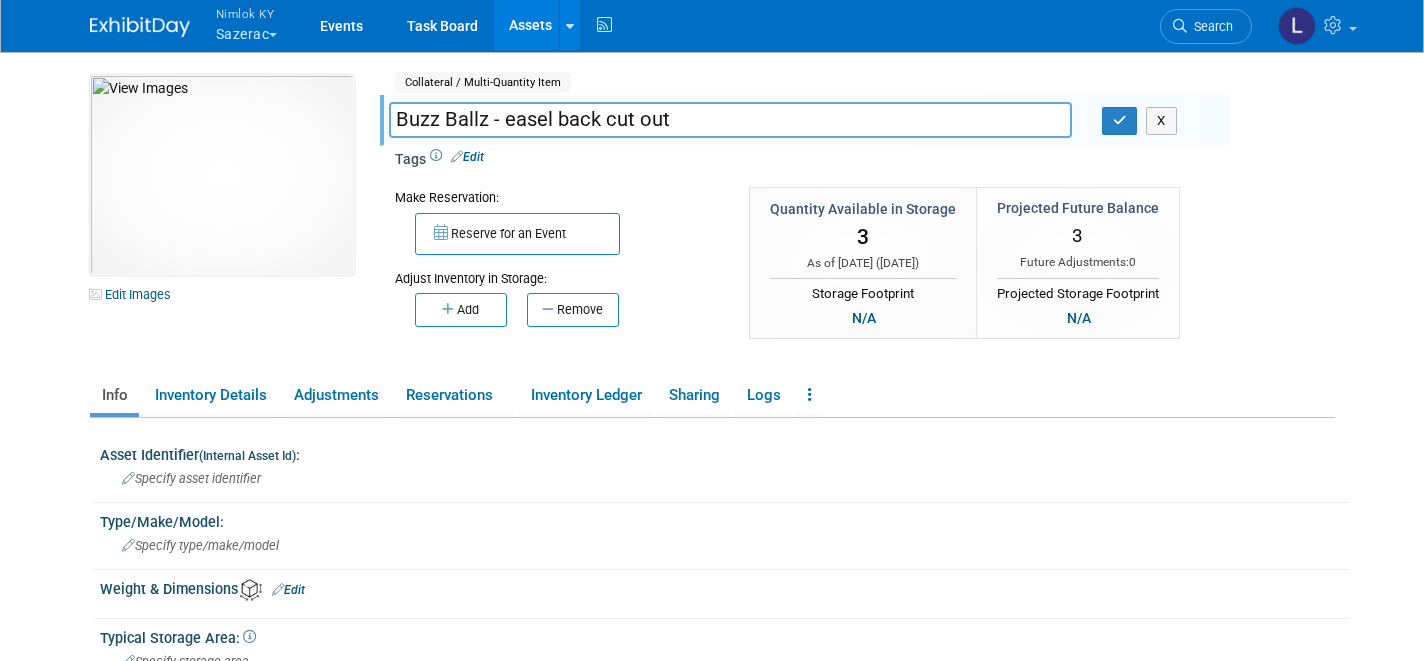 click on "Buzz Ballz - easel back cut out" at bounding box center [730, 119] 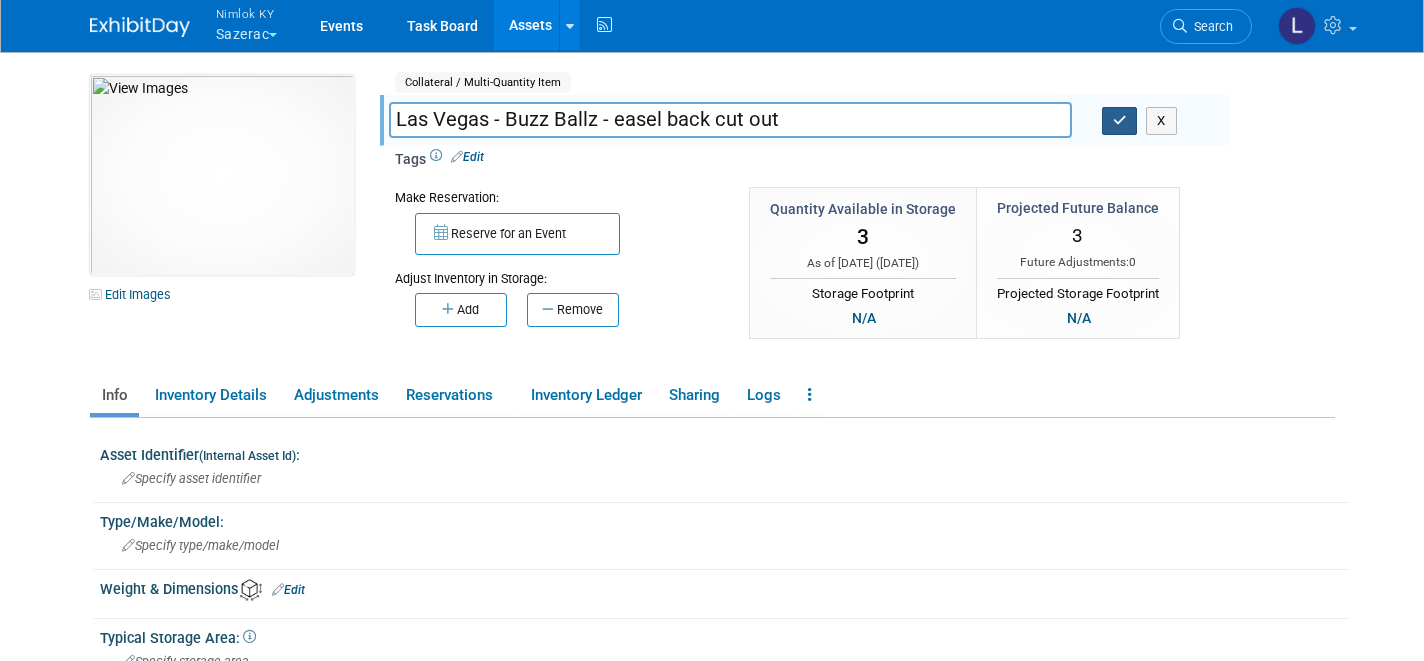type on "Las Vegas - Buzz Ballz - easel back cut out" 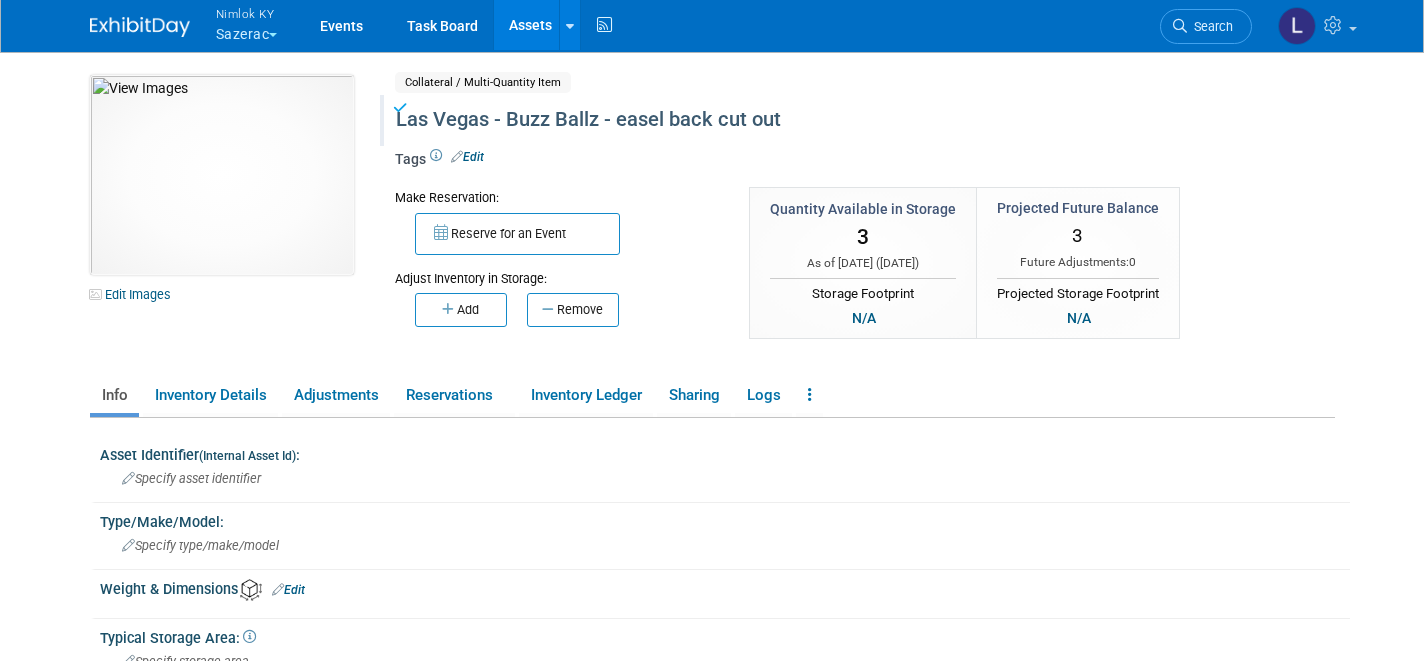 click on "Assets" at bounding box center (530, 25) 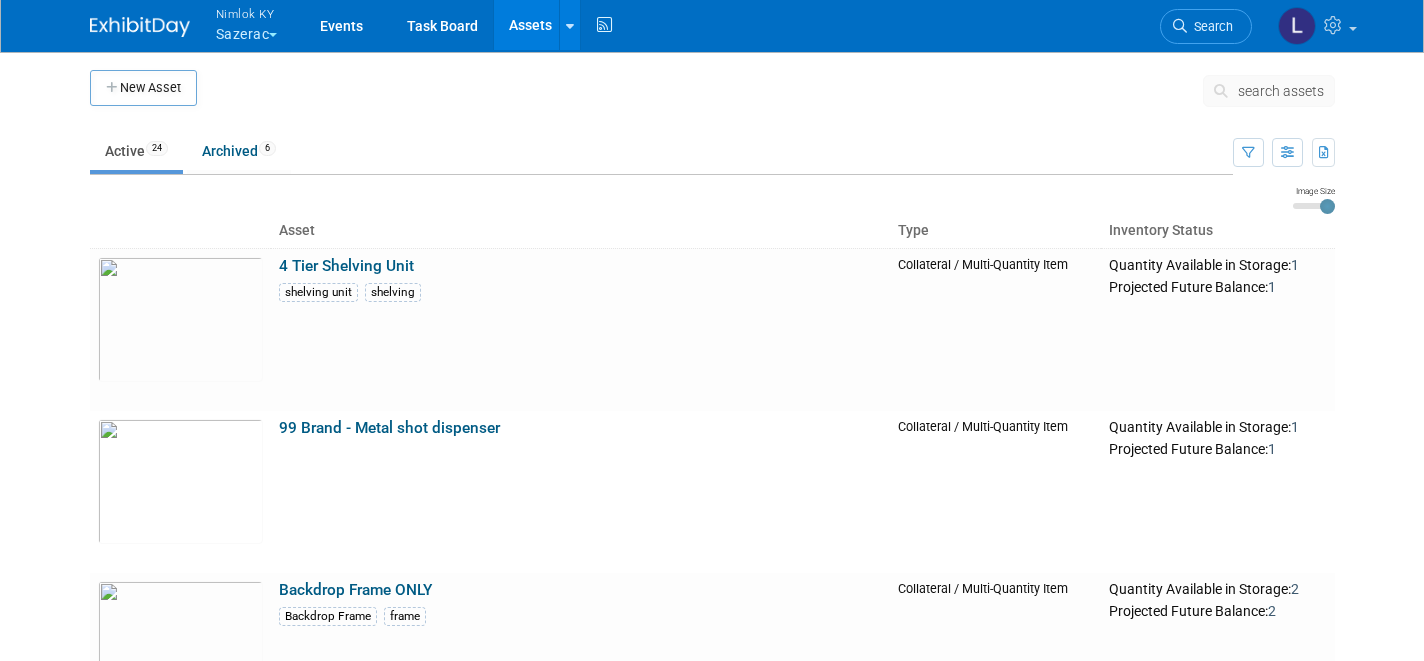 scroll, scrollTop: 0, scrollLeft: 0, axis: both 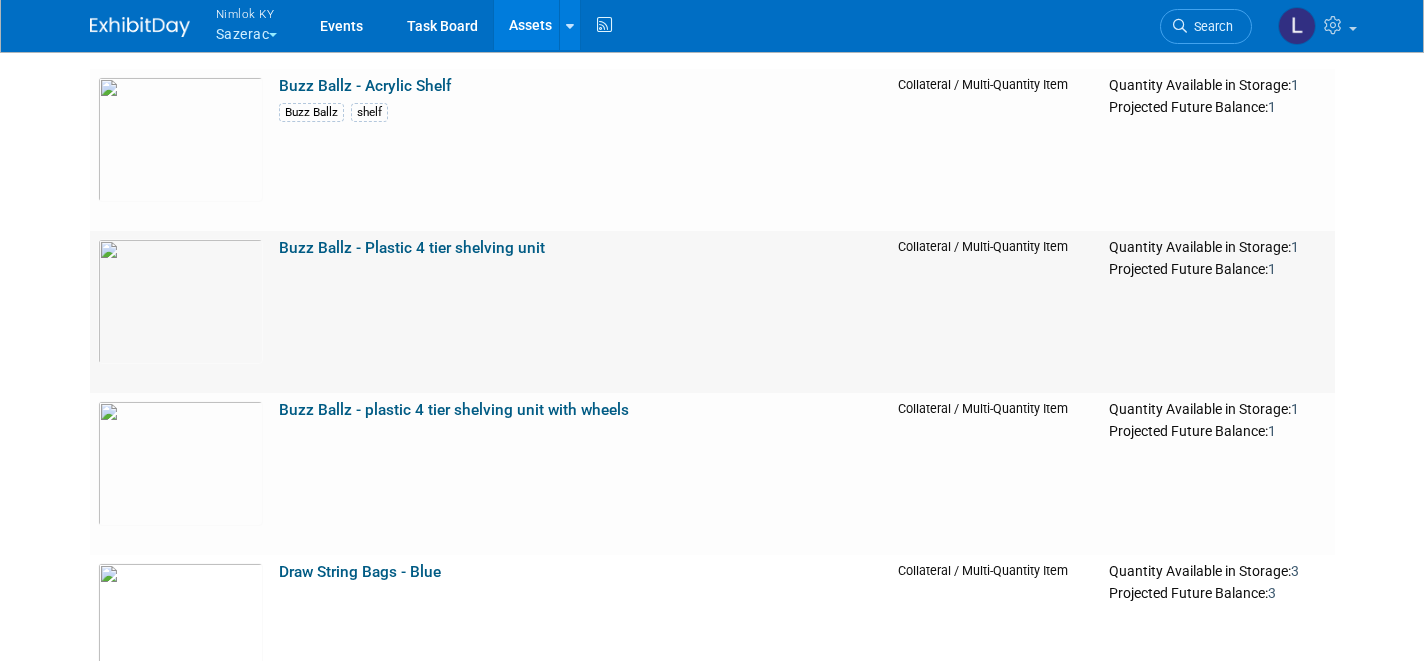 click on "Buzz Ballz - Plastic 4 tier shelving unit" at bounding box center (412, 248) 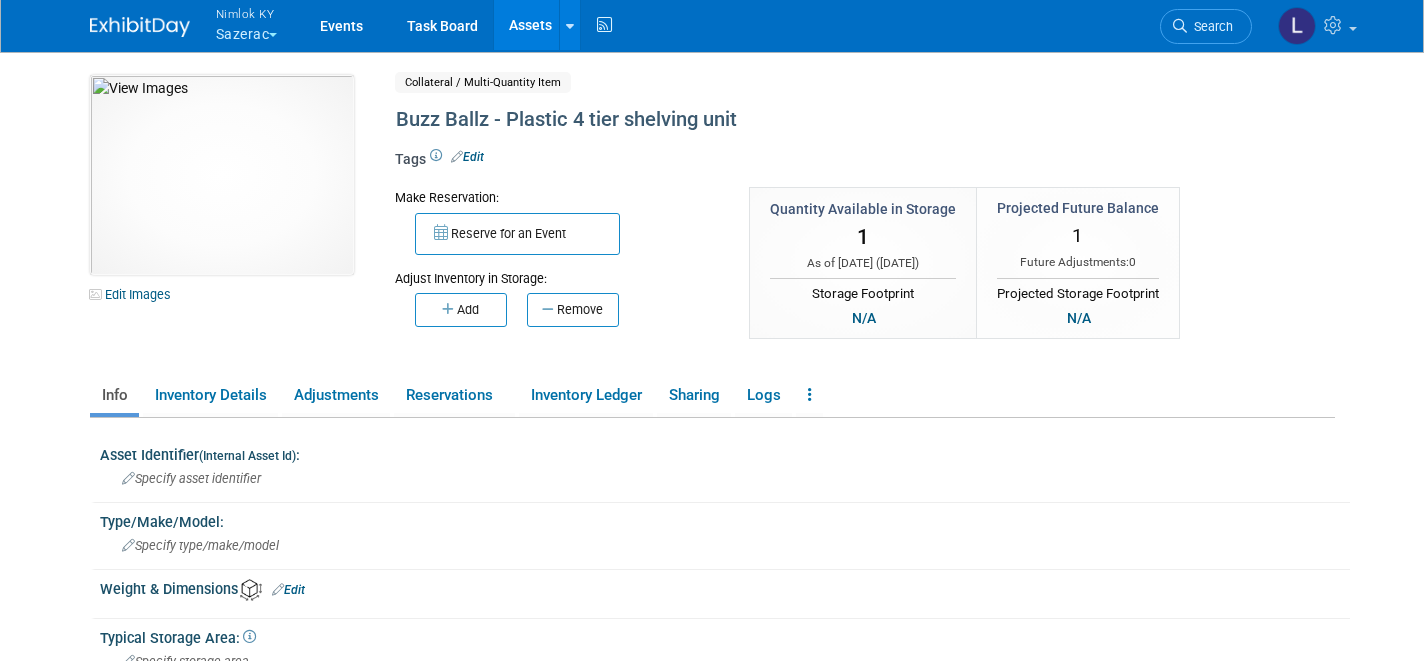 scroll, scrollTop: 0, scrollLeft: 0, axis: both 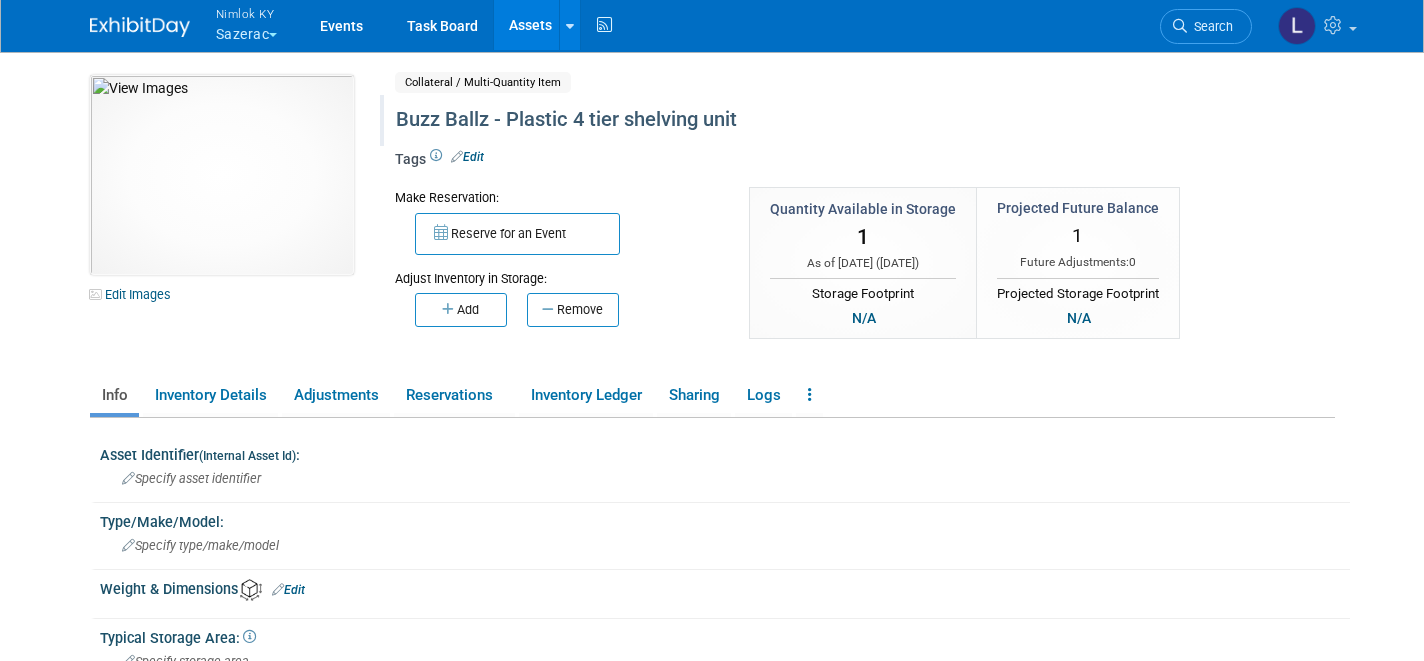 click on "Buzz Ballz - Plastic 4 tier shelving unit" at bounding box center (802, 120) 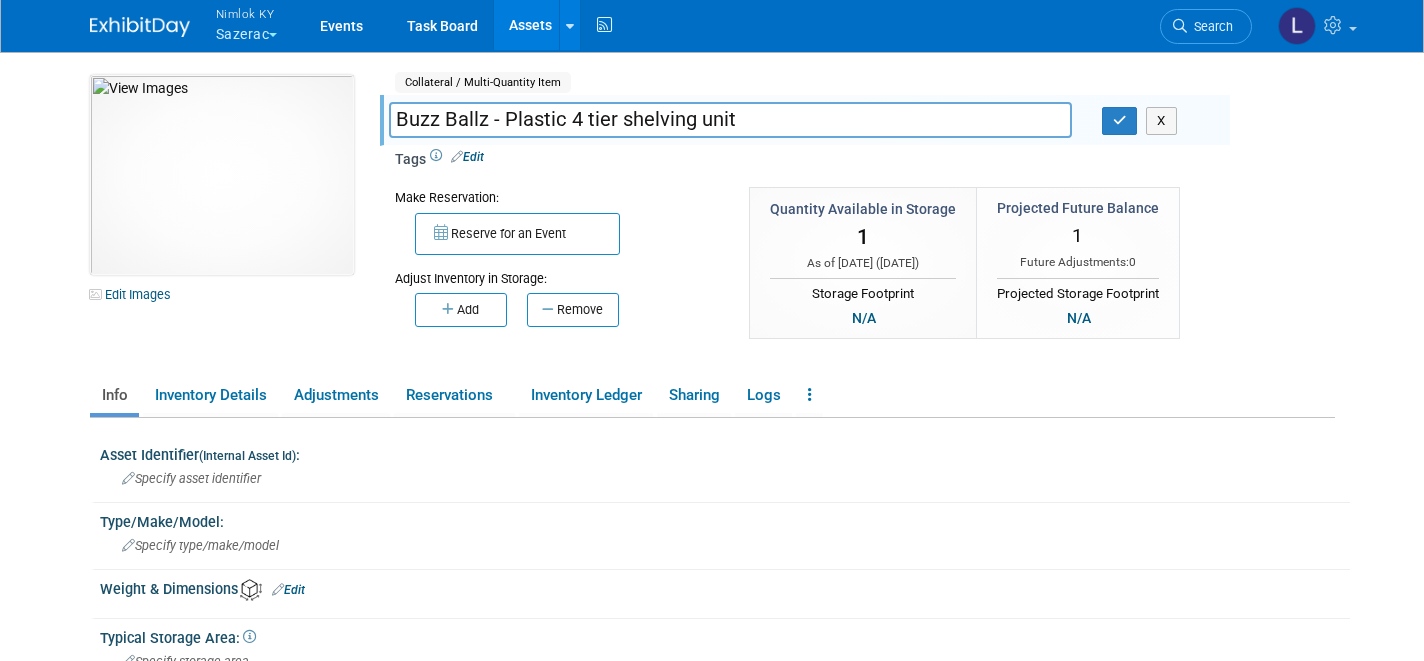 click on "Buzz Ballz - Plastic 4 tier shelving unit" at bounding box center [730, 119] 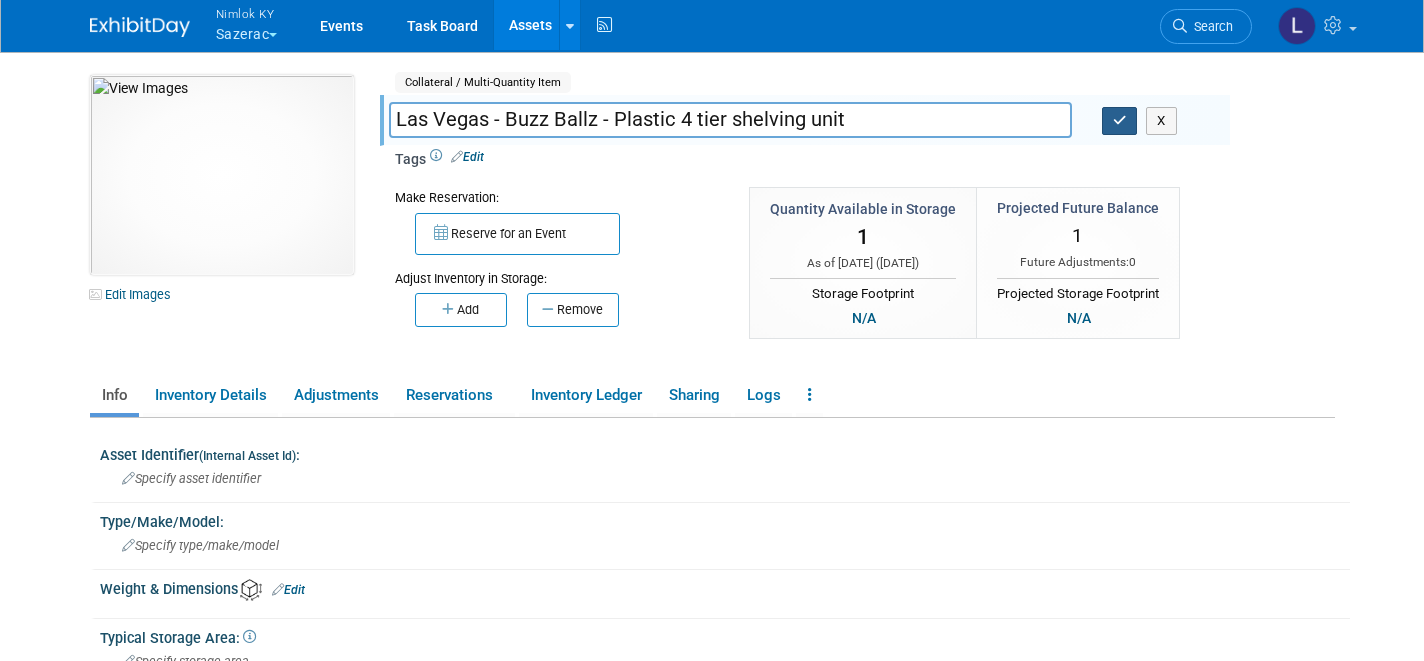 type on "Las Vegas - Buzz Ballz - Plastic 4 tier shelving unit" 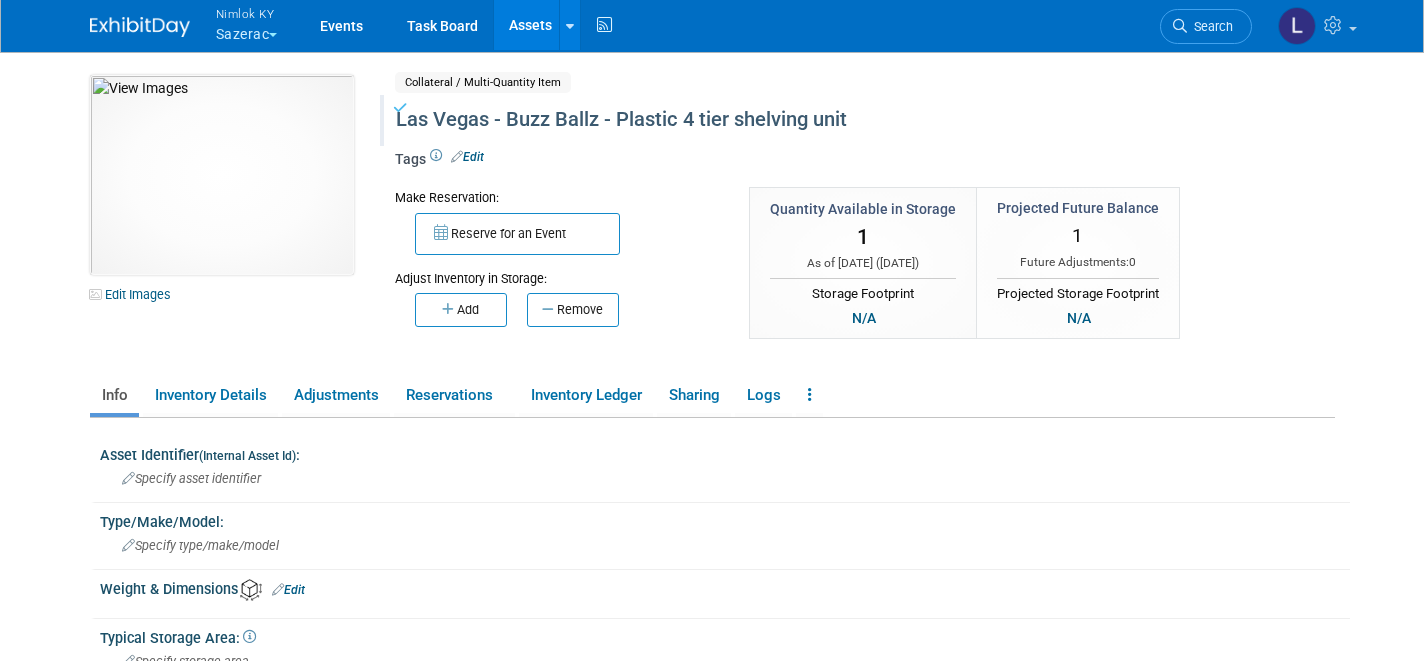 click on "Assets" at bounding box center [530, 25] 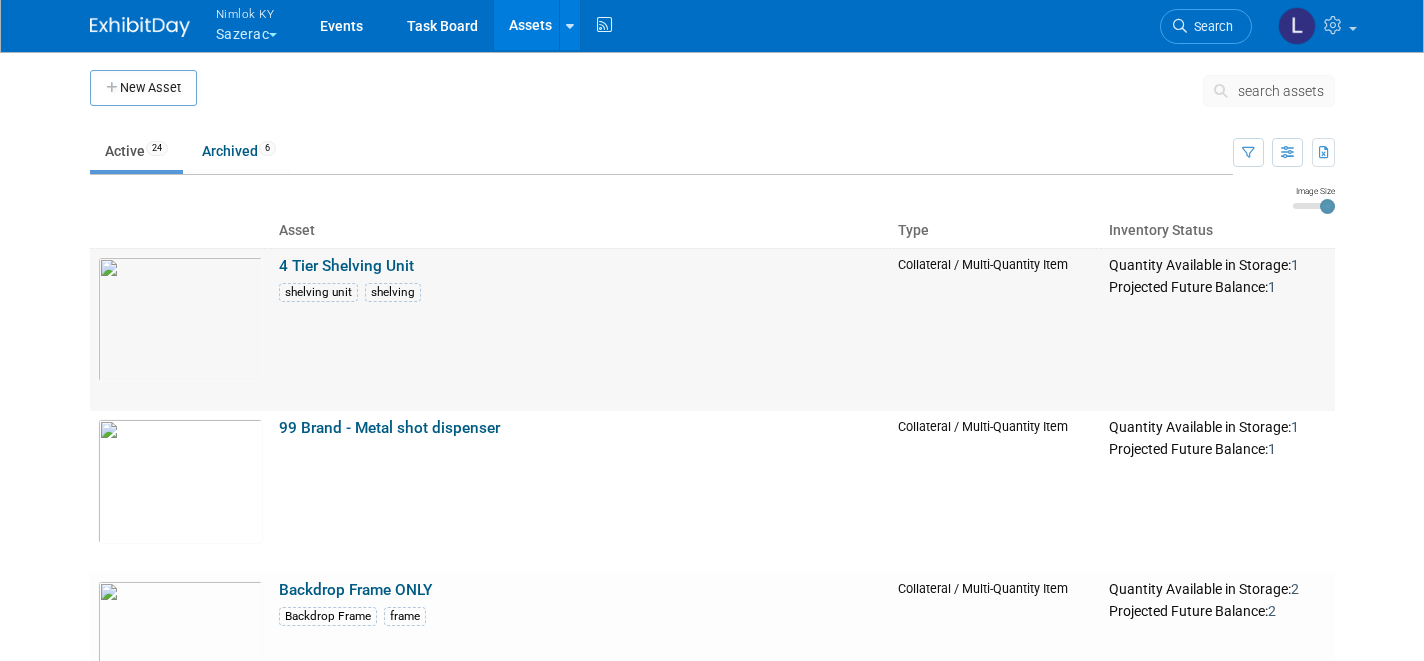 scroll, scrollTop: 0, scrollLeft: 0, axis: both 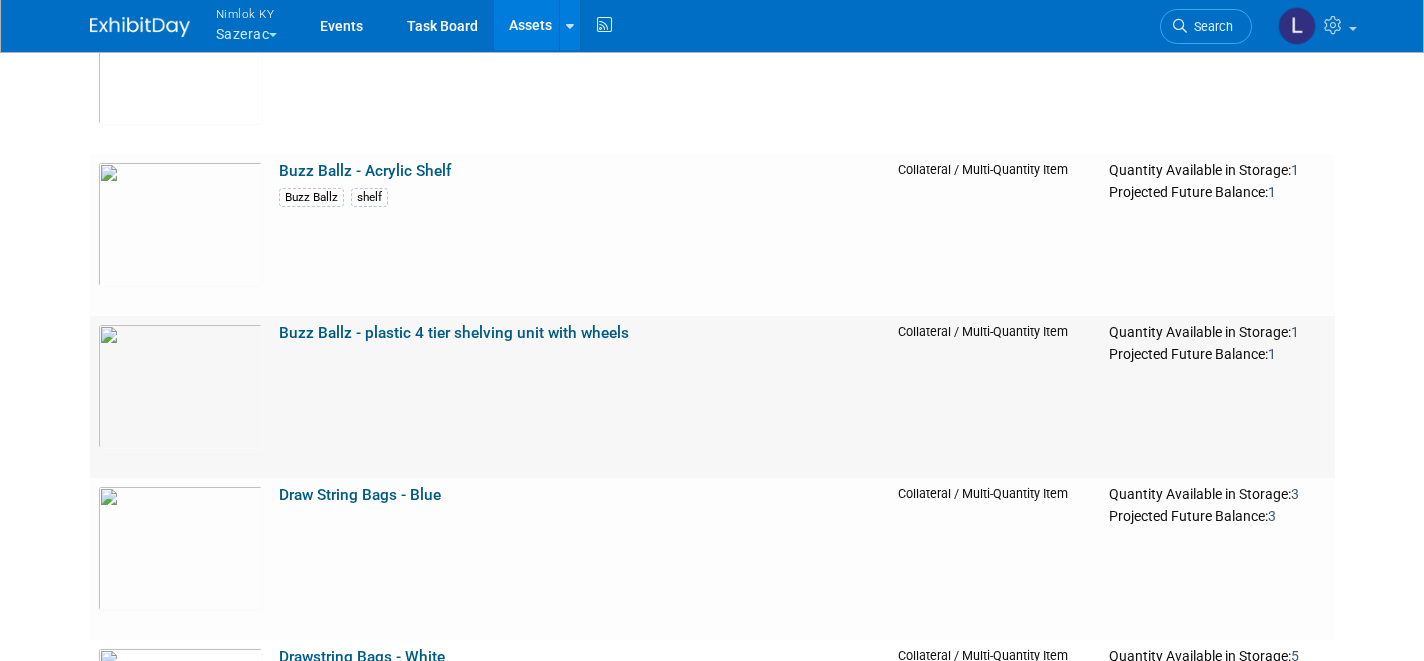 click on "Buzz Ballz - plastic 4 tier shelving unit with wheels" at bounding box center (454, 333) 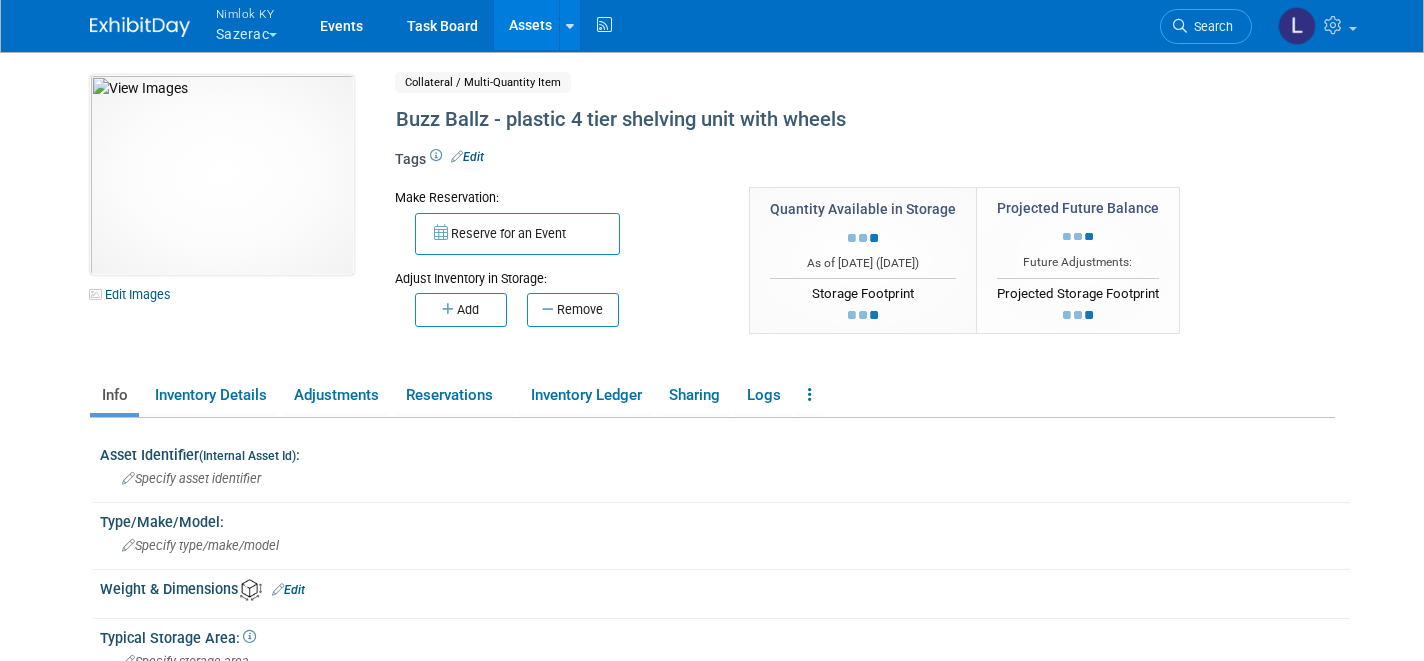 scroll, scrollTop: 0, scrollLeft: 0, axis: both 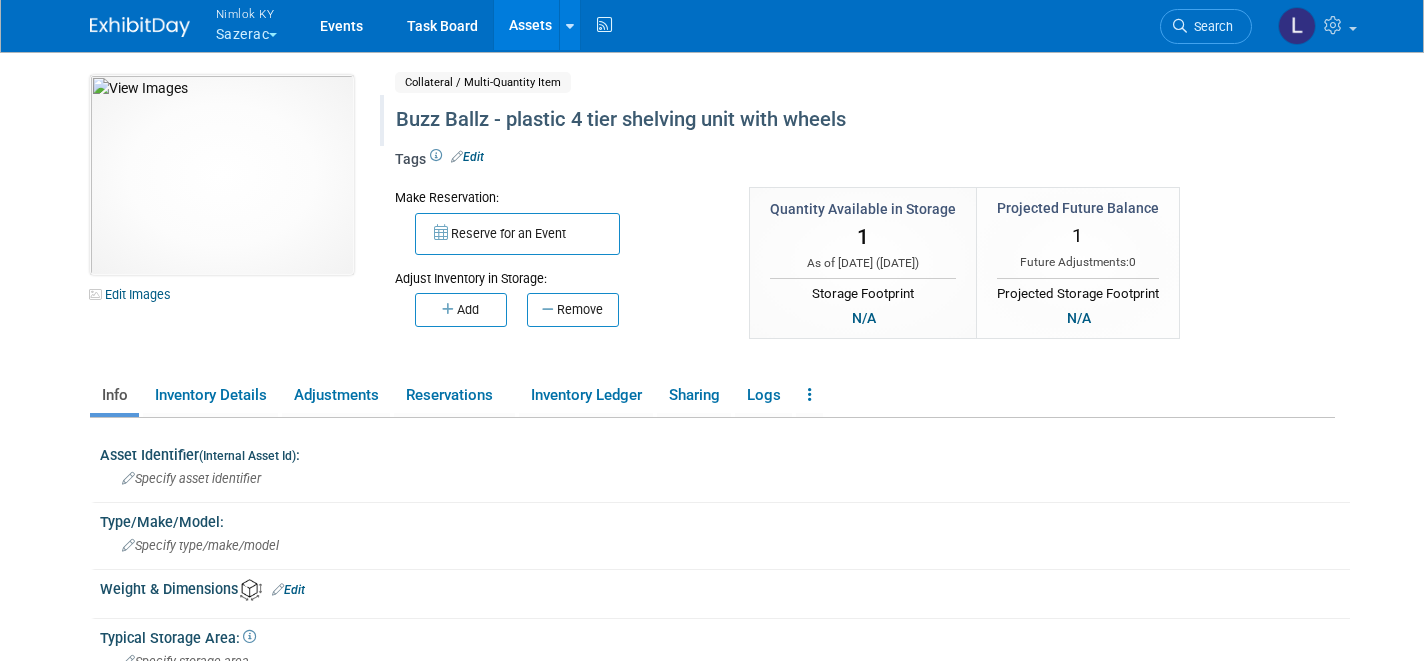 click on "Buzz Ballz - plastic 4 tier shelving unit with wheels" at bounding box center (802, 120) 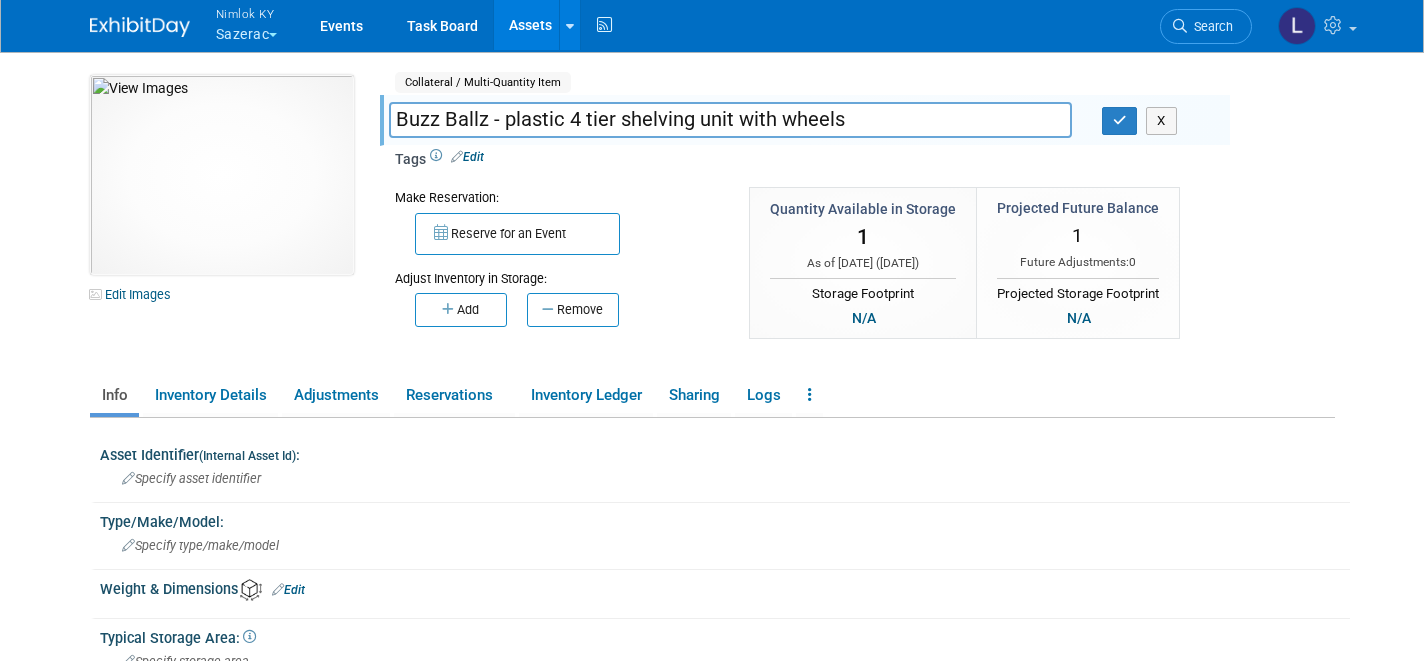 click on "Buzz Ballz - plastic 4 tier shelving unit with wheels" at bounding box center [730, 119] 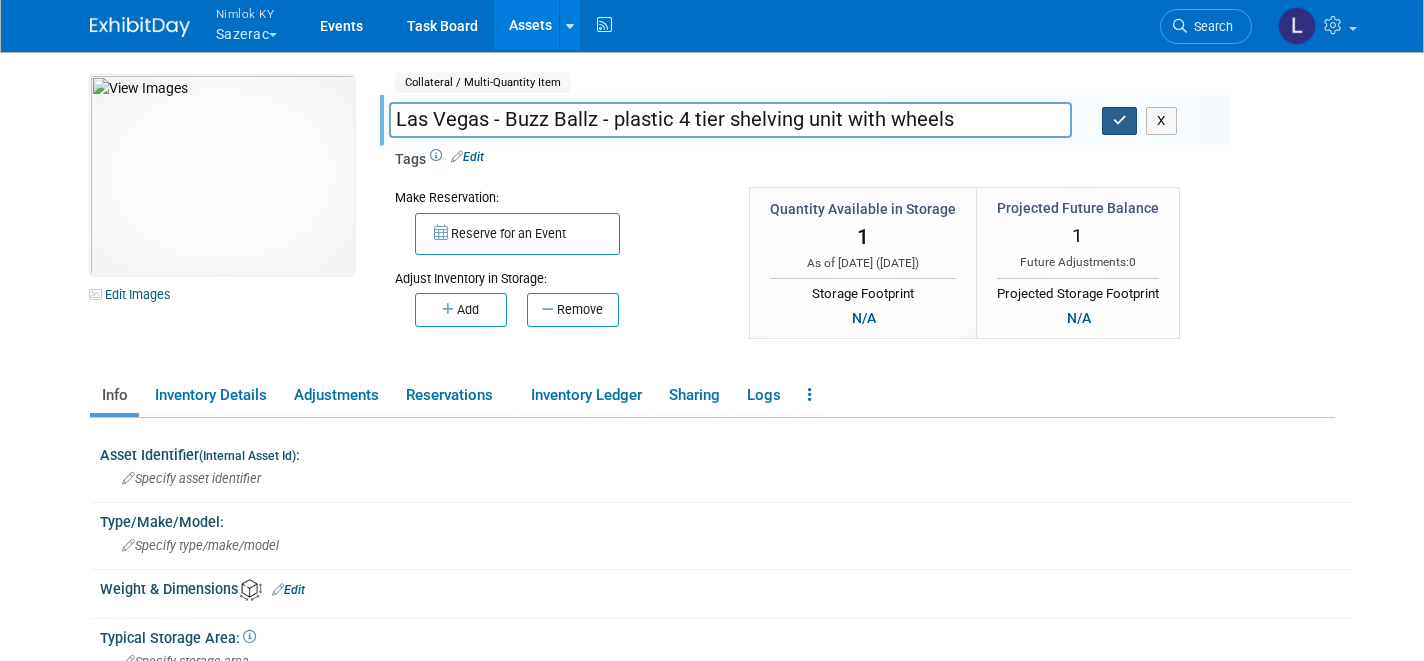 type on "Las Vegas - Buzz Ballz - plastic 4 tier shelving unit with wheels" 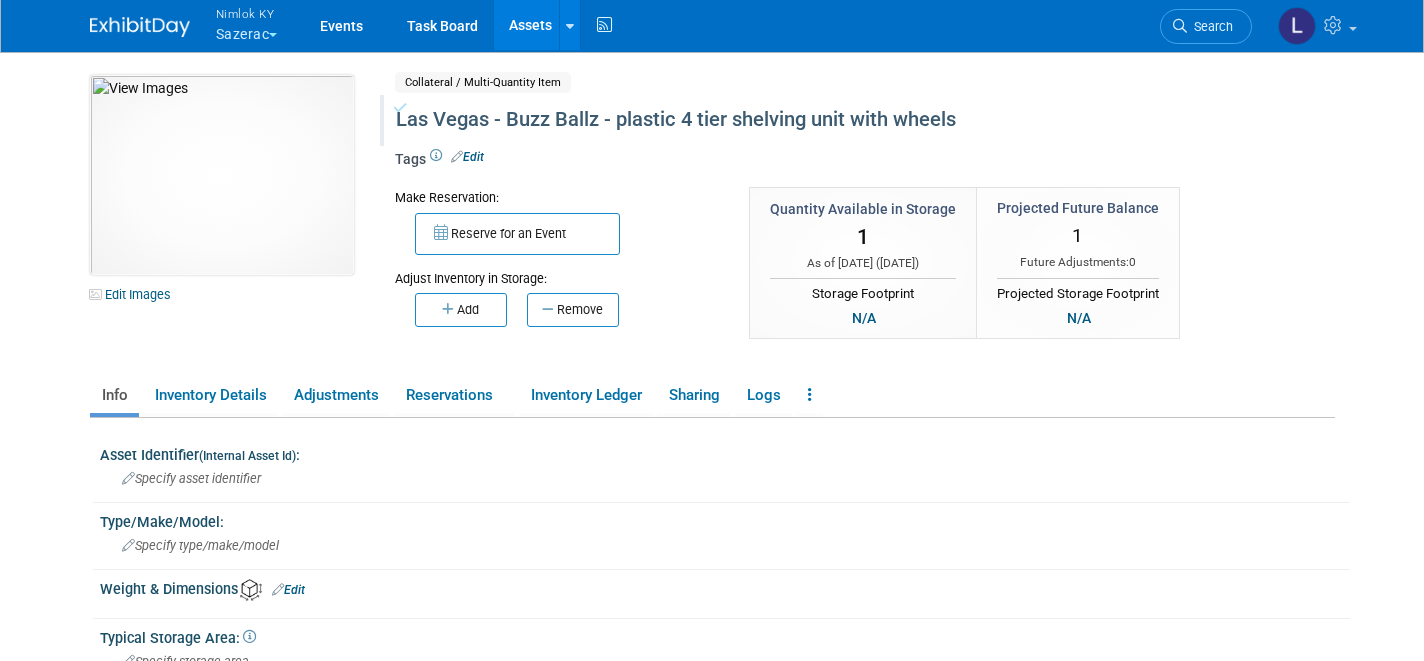 click on "Assets" at bounding box center [530, 25] 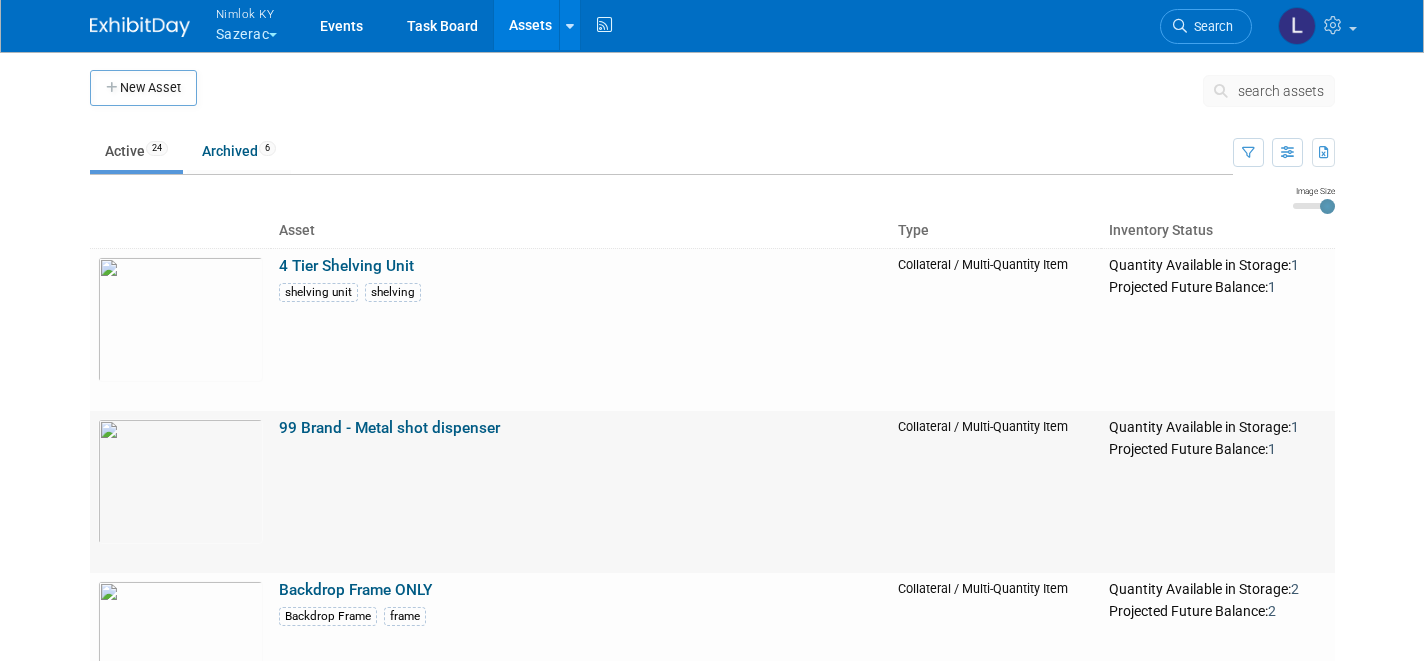scroll, scrollTop: 0, scrollLeft: 0, axis: both 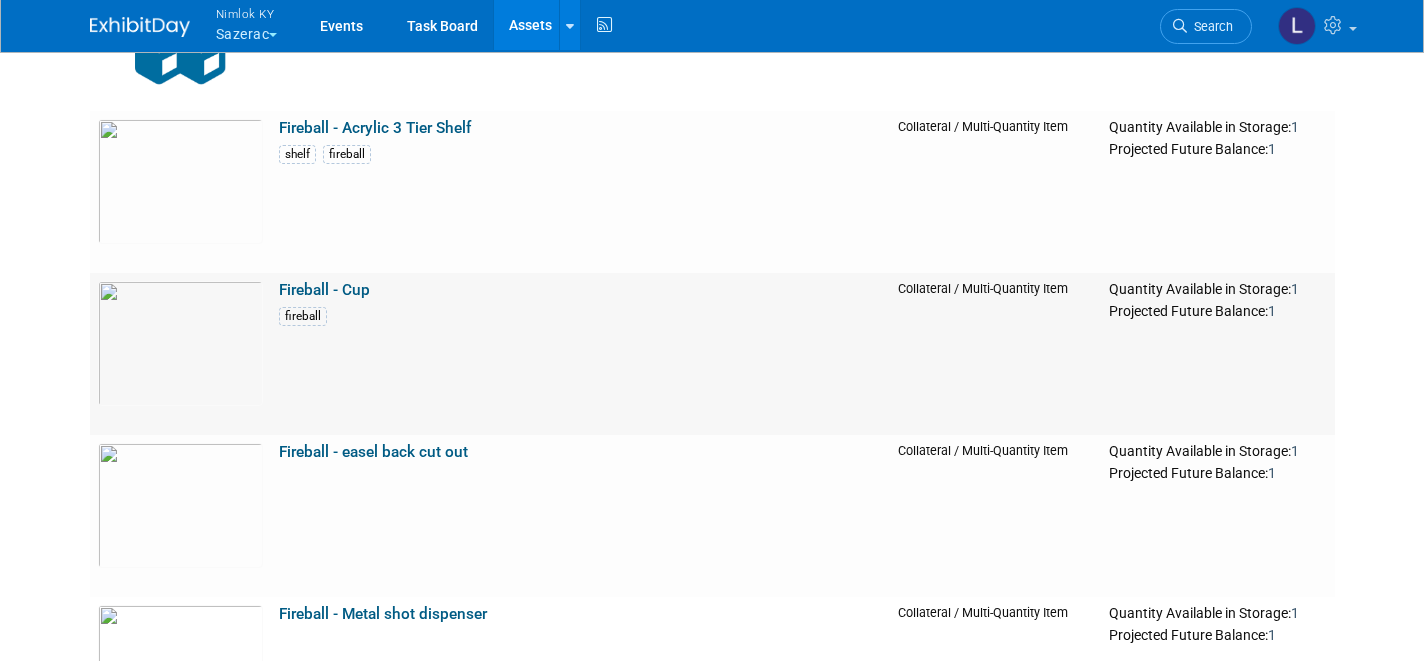 click on "Fireball - Cup" at bounding box center (324, 290) 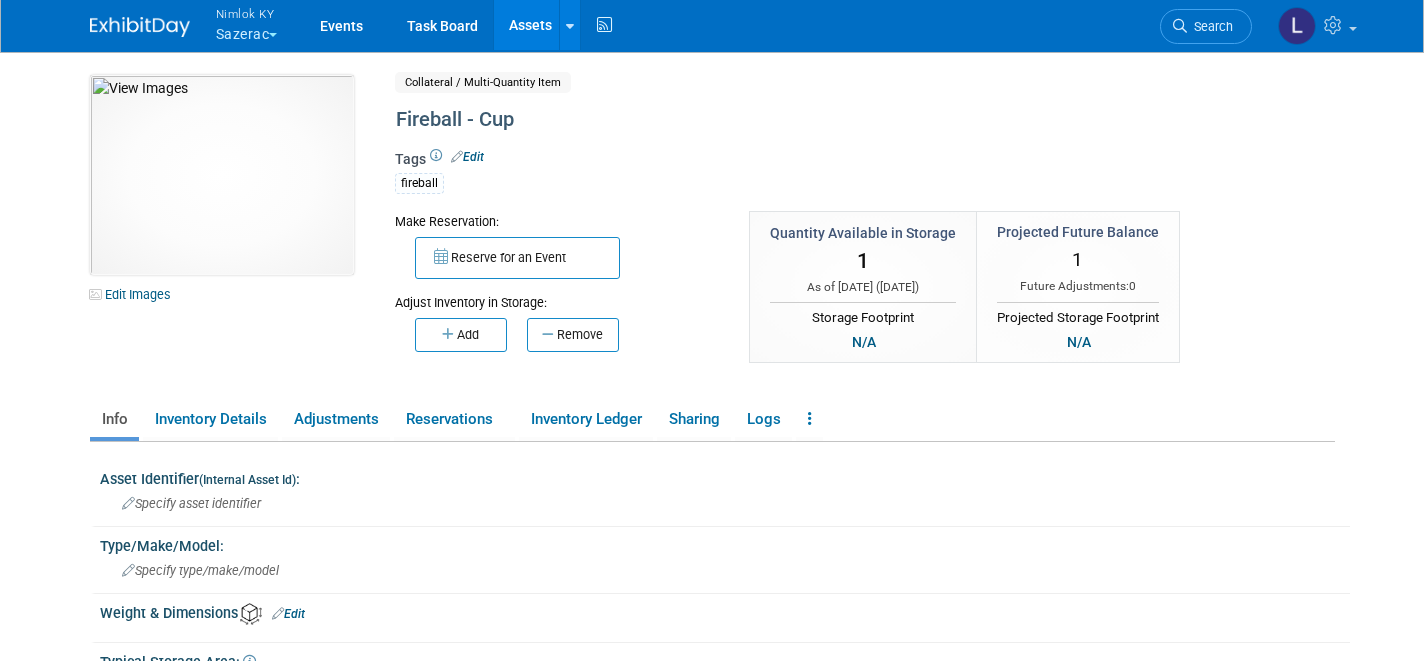 scroll, scrollTop: 0, scrollLeft: 0, axis: both 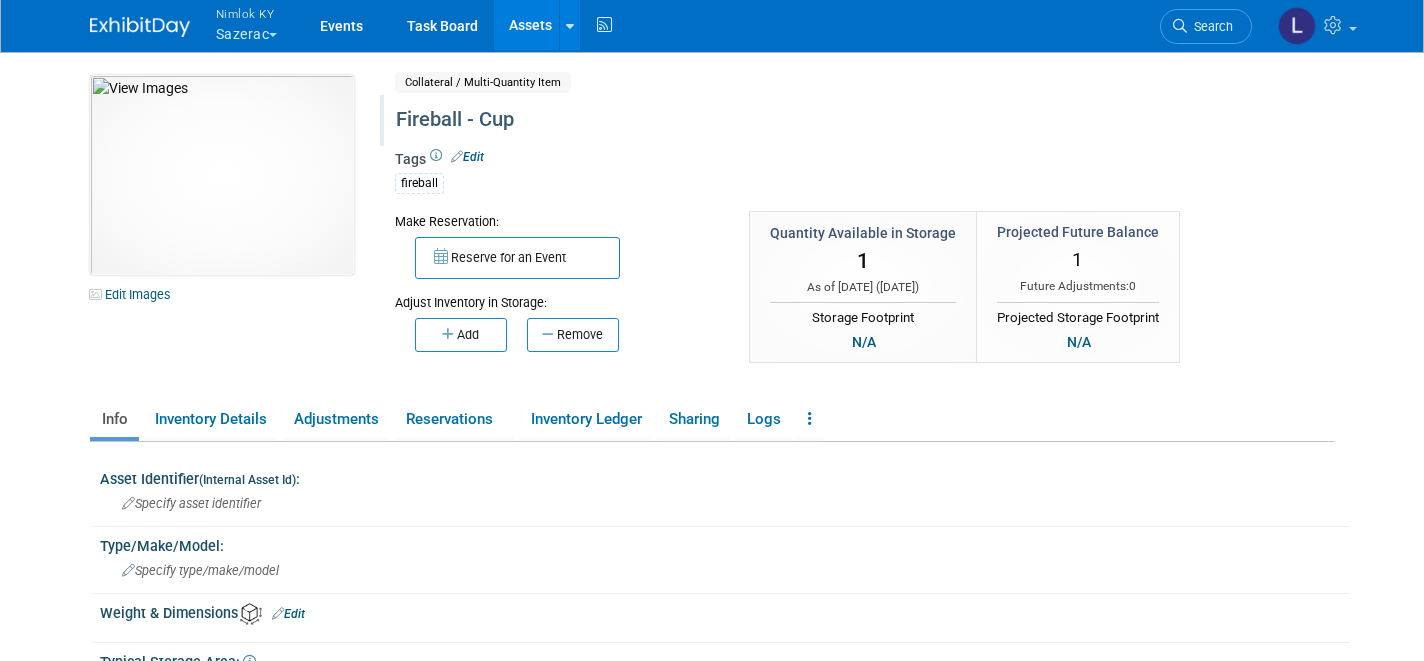 click on "Fireball - Cup" at bounding box center [802, 120] 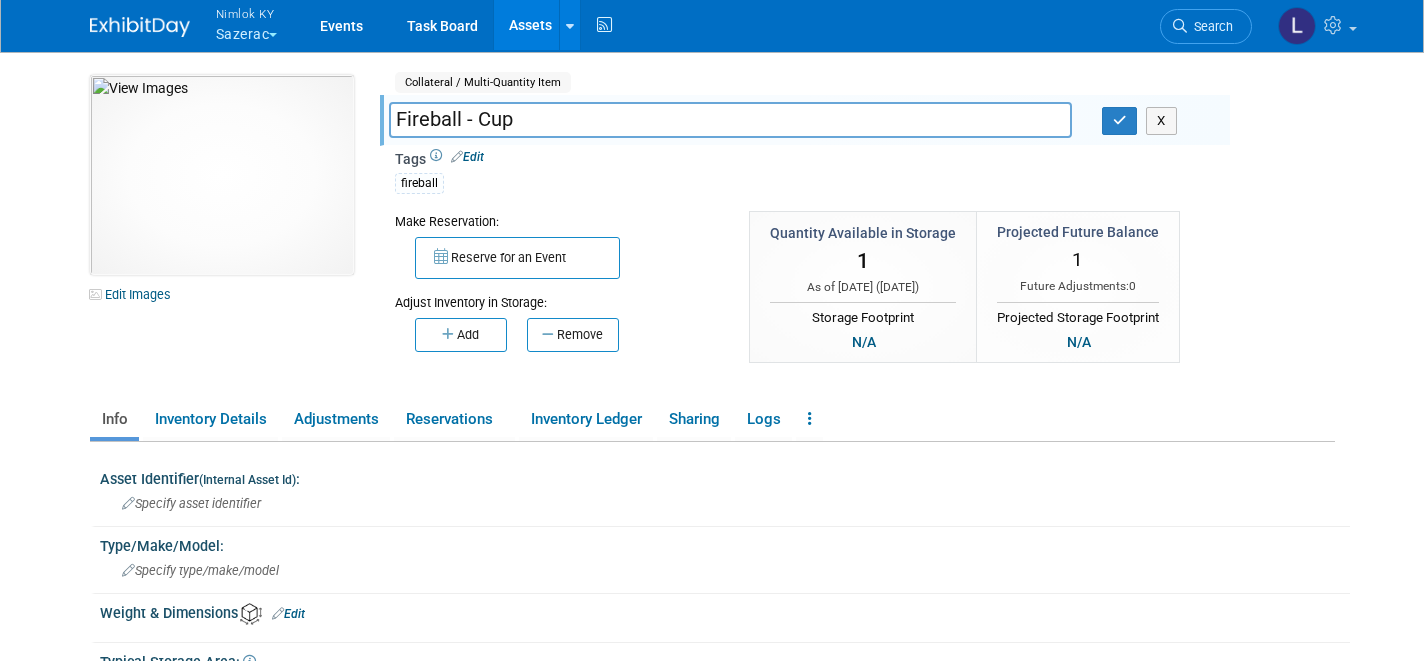 click on "Fireball - Cup" at bounding box center [730, 119] 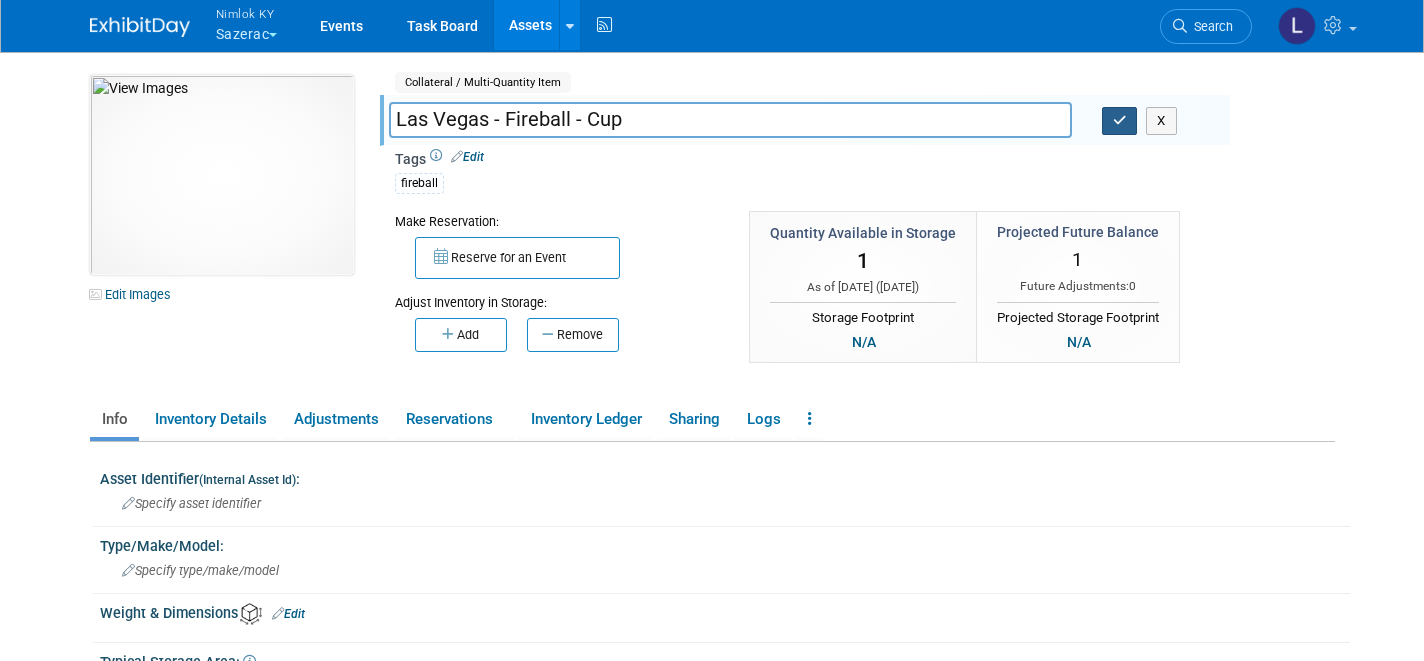 type on "Las Vegas - Fireball - Cup" 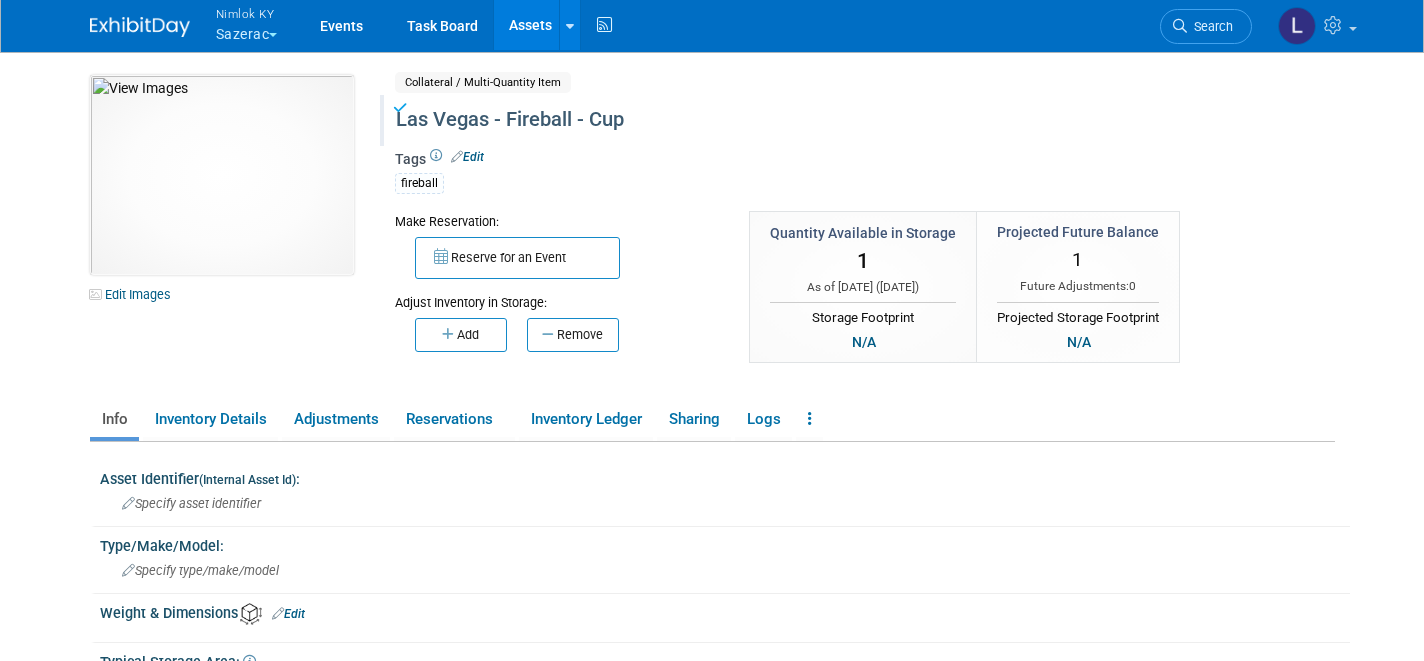 click on "Assets" at bounding box center (530, 25) 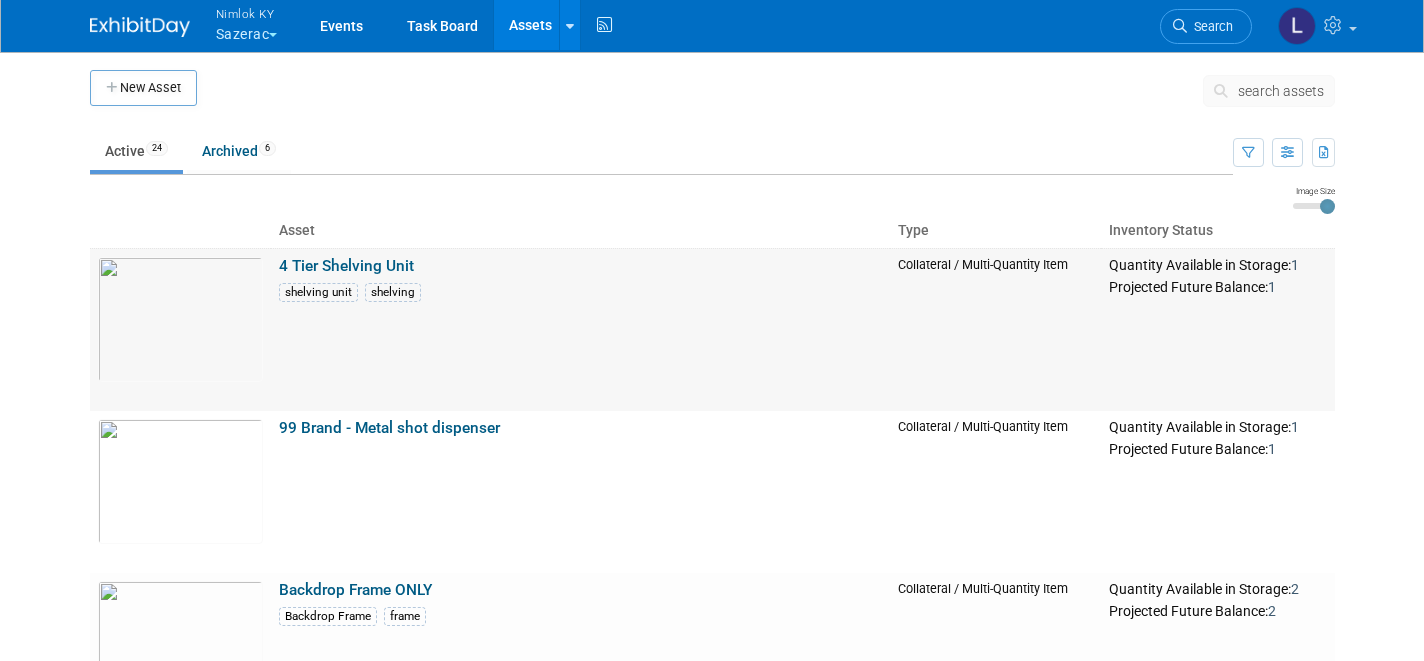 scroll, scrollTop: 0, scrollLeft: 0, axis: both 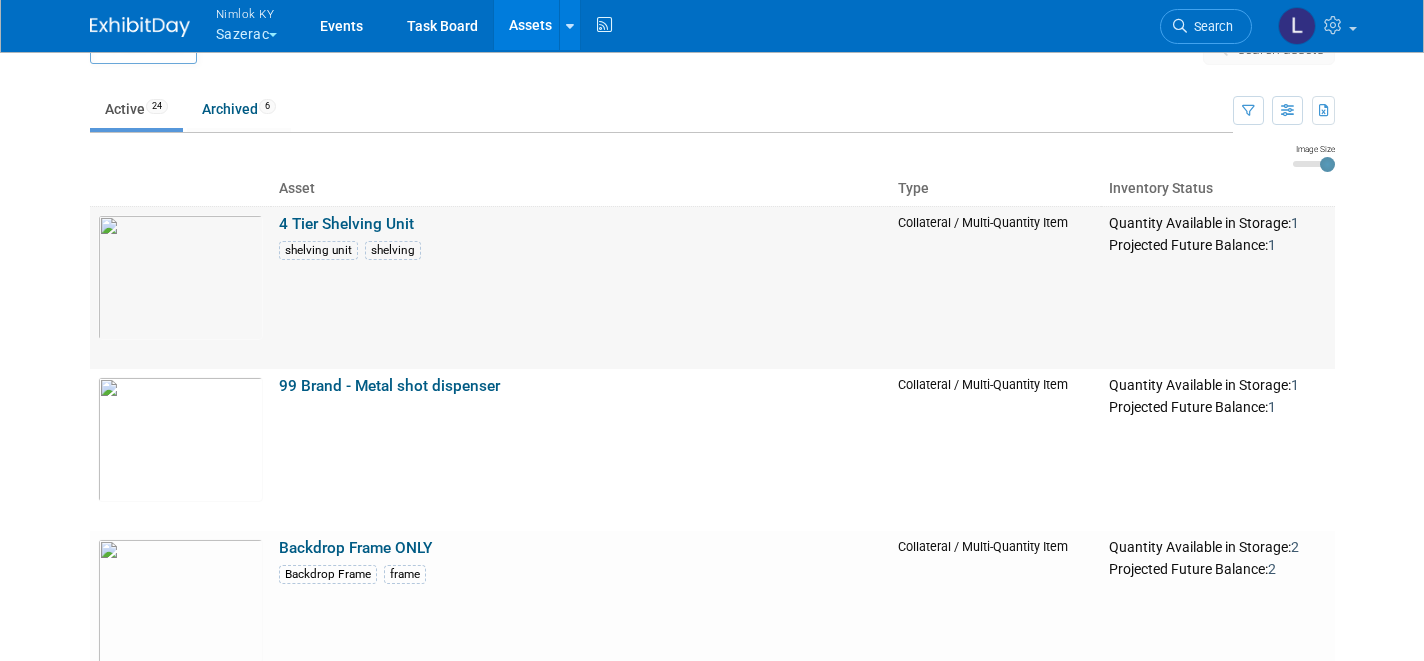click on "4 Tier Shelving Unit" at bounding box center [346, 224] 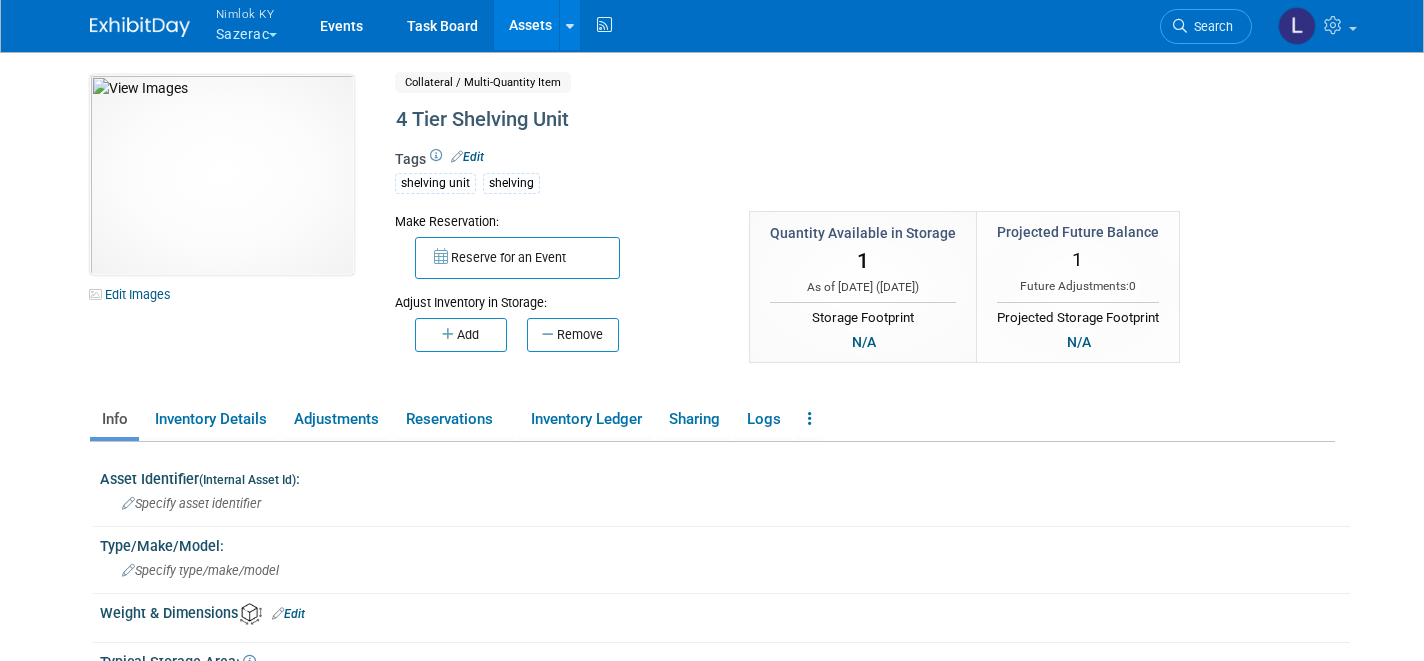 scroll, scrollTop: 0, scrollLeft: 0, axis: both 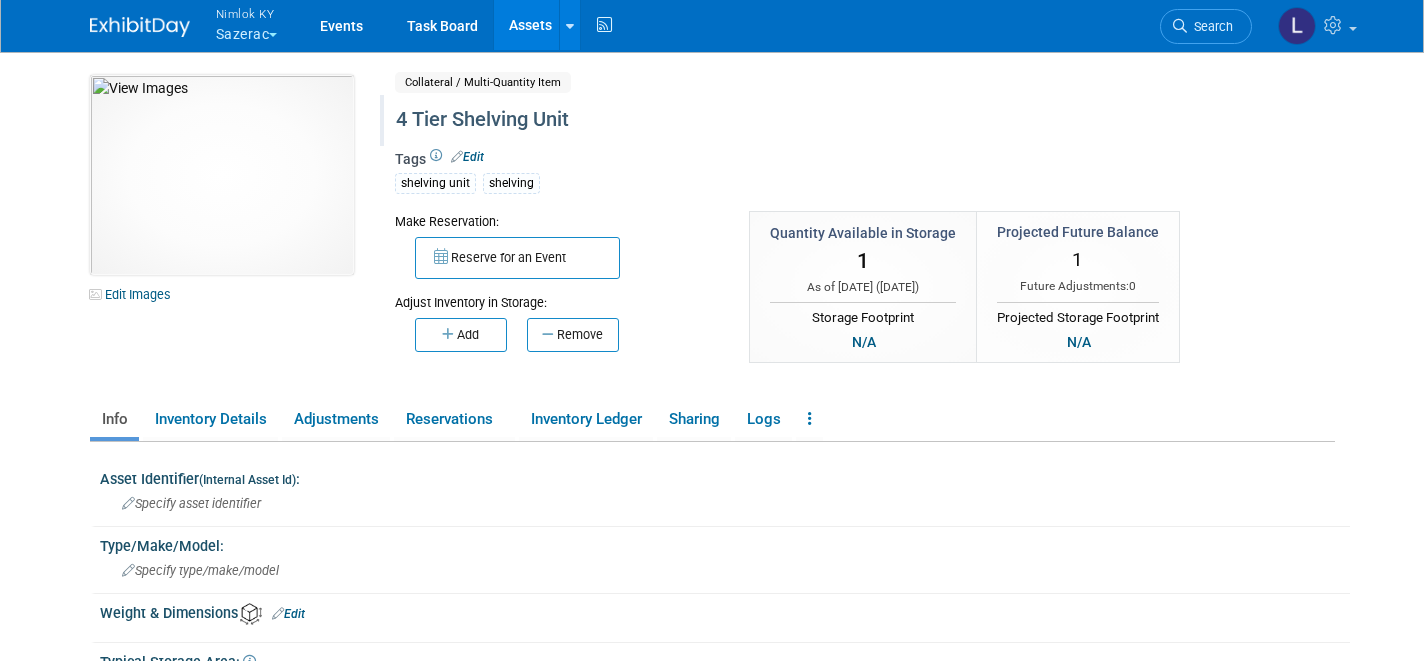 click on "4 Tier Shelving Unit" at bounding box center (802, 120) 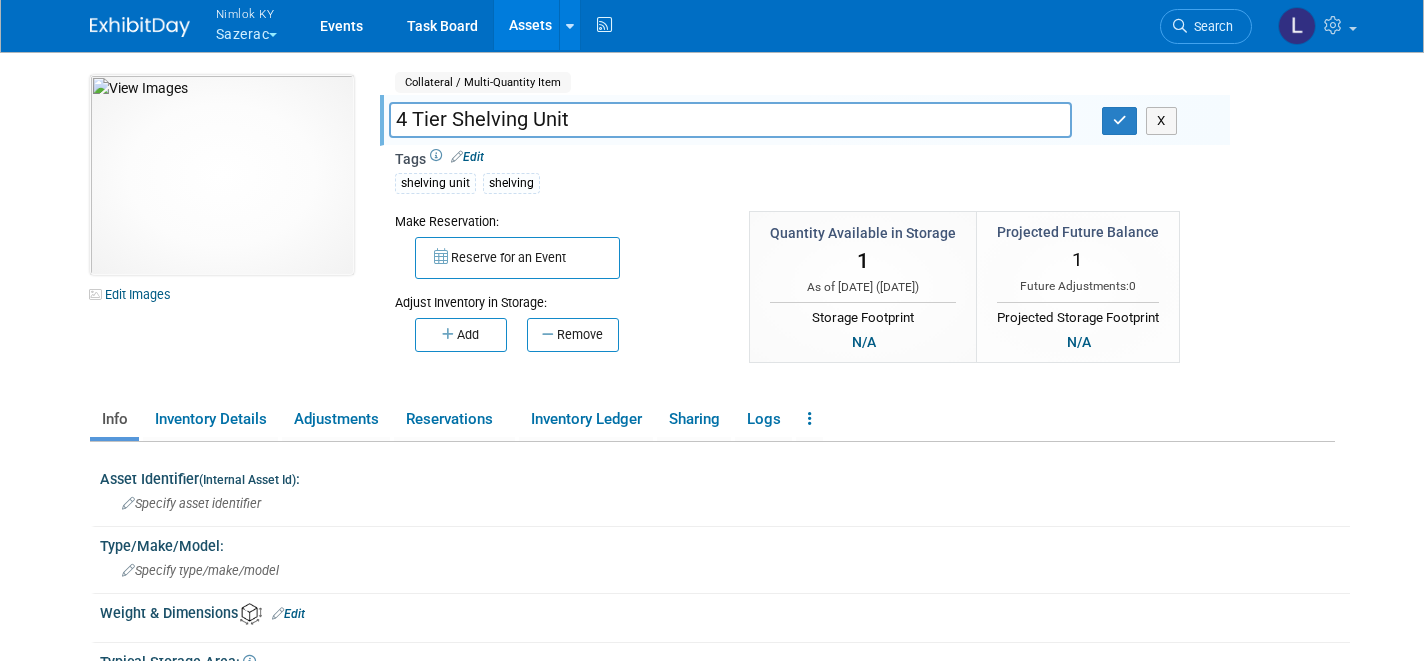 click on "4 Tier Shelving Unit" at bounding box center (730, 119) 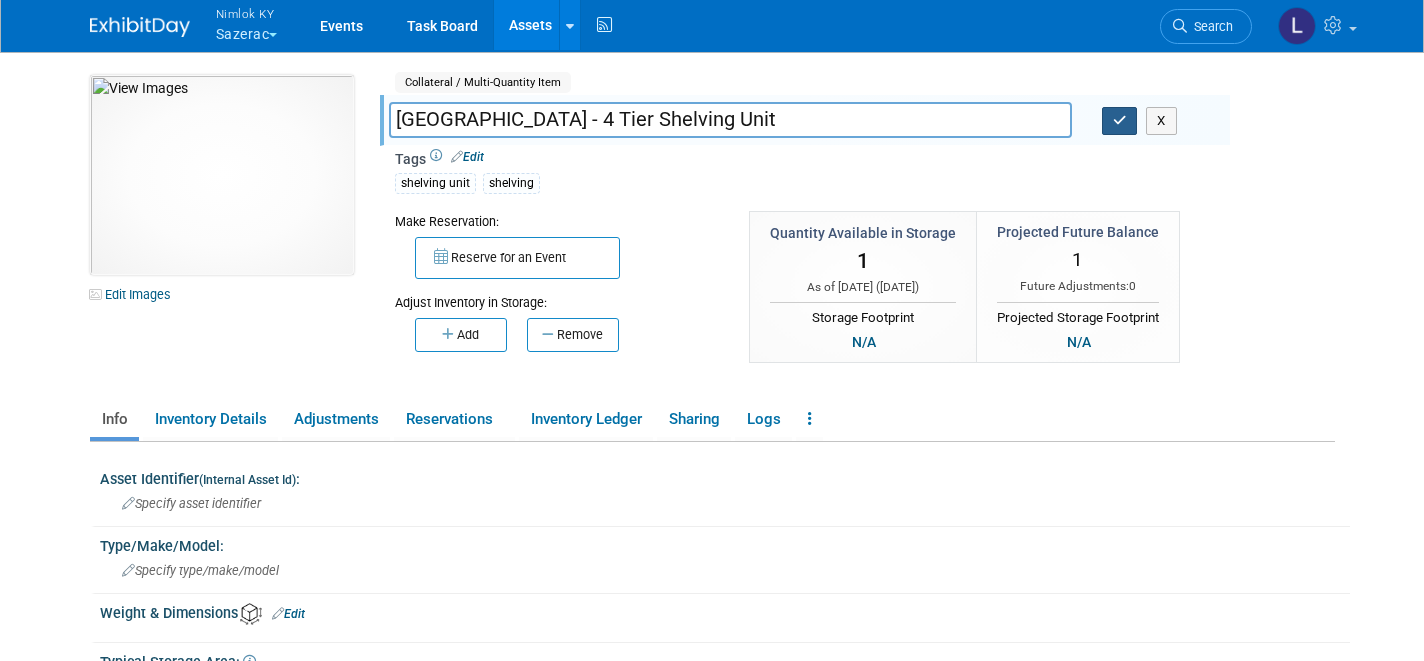 type on "[GEOGRAPHIC_DATA] - 4 Tier Shelving Unit" 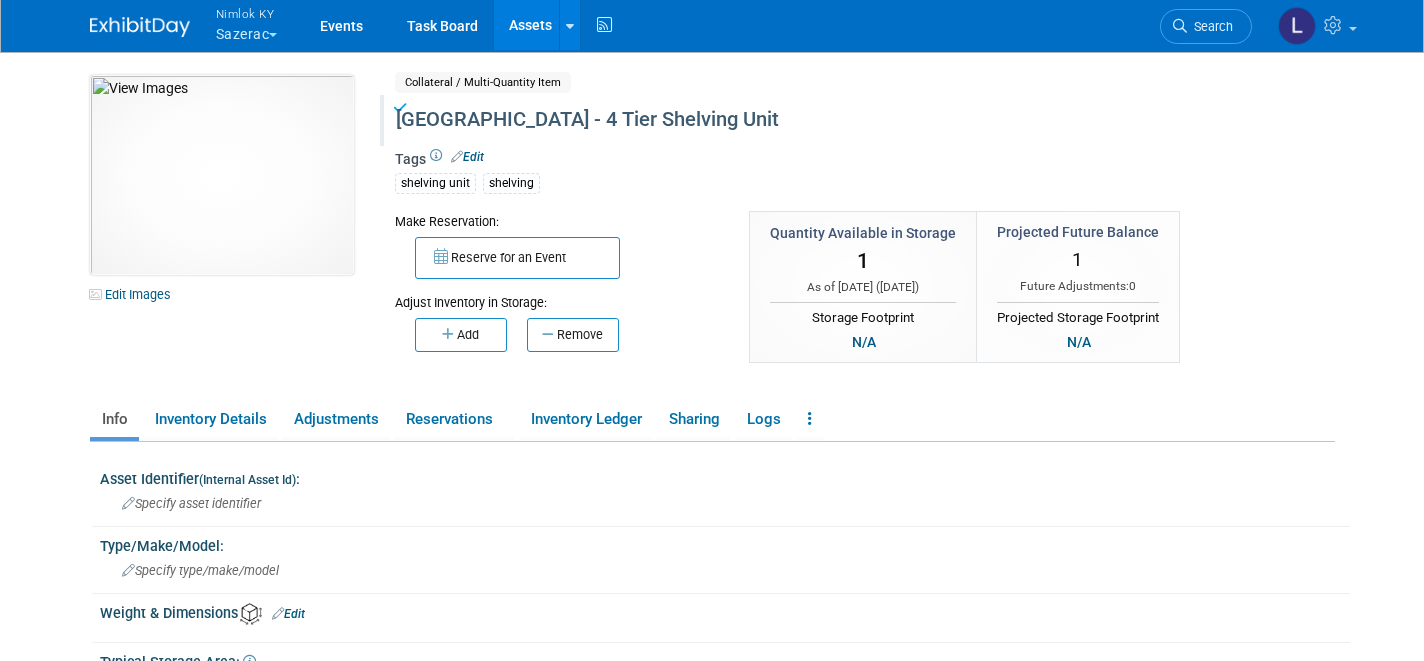 click on "Assets" at bounding box center [530, 25] 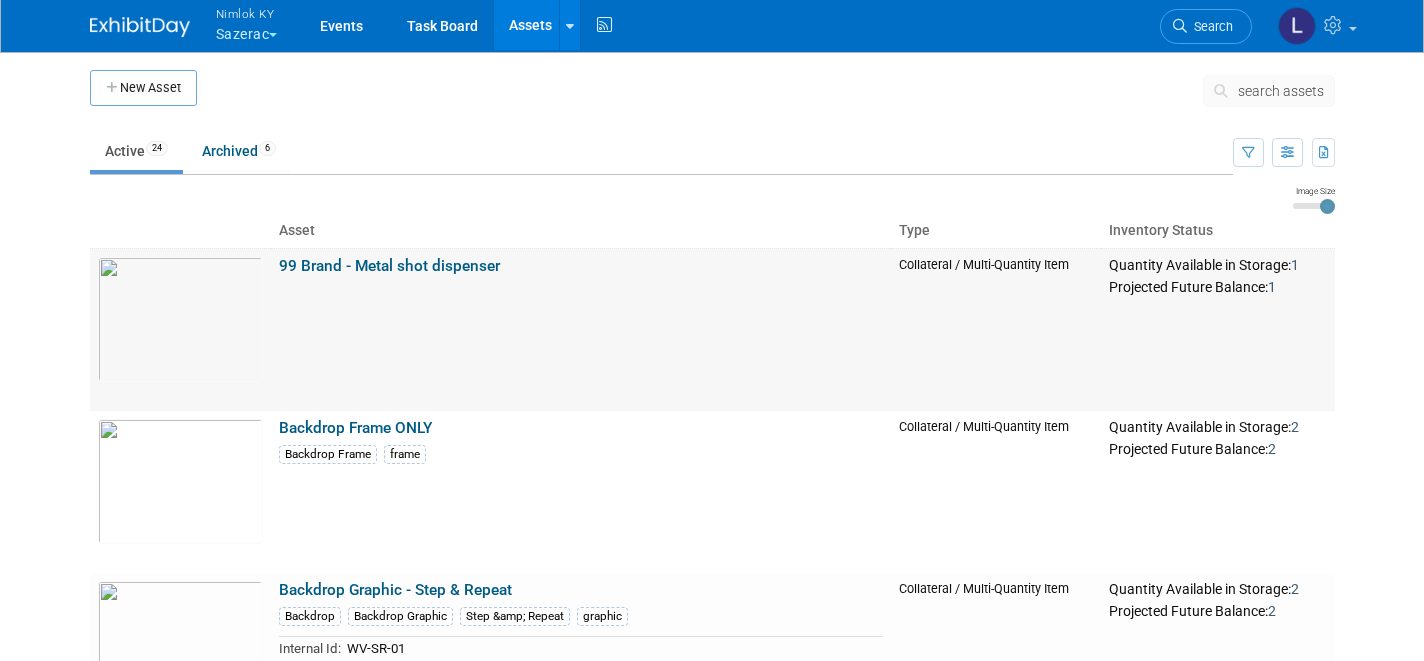 scroll, scrollTop: 0, scrollLeft: 0, axis: both 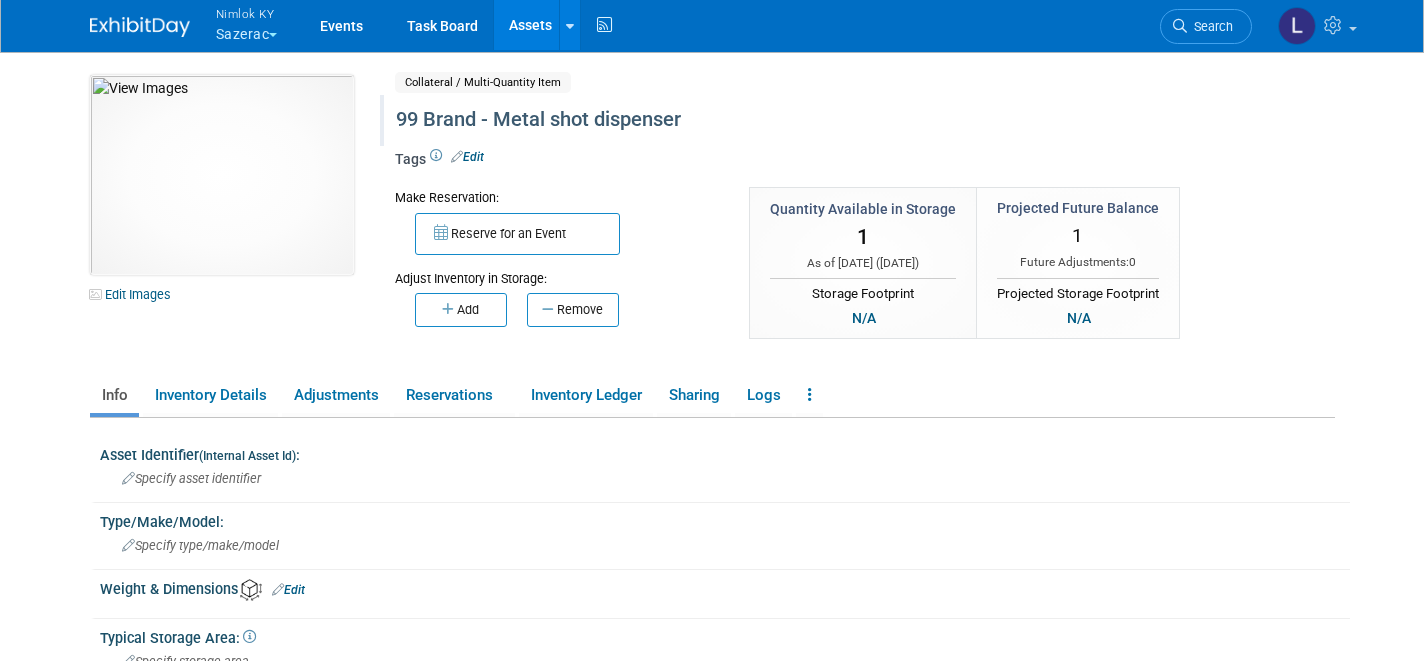 click on "99 Brand - Metal shot dispenser" at bounding box center [802, 120] 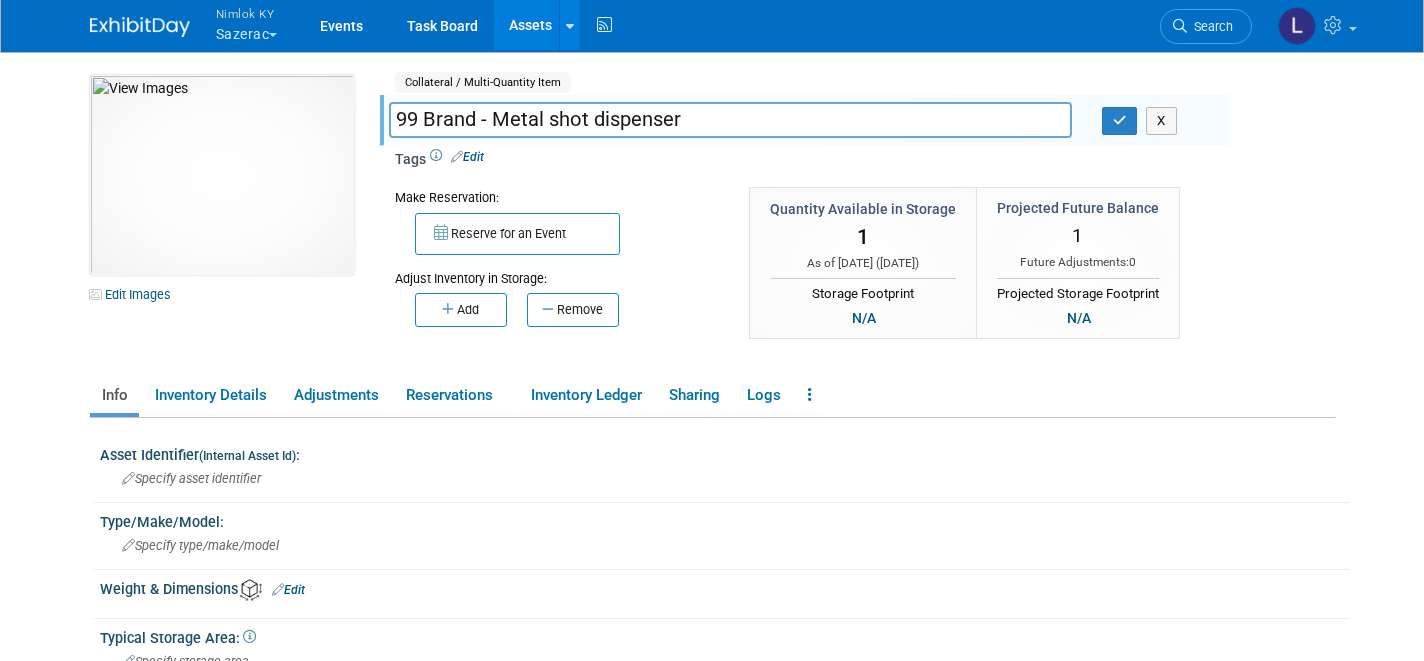 click on "99 Brand - Metal shot dispenser" at bounding box center (730, 119) 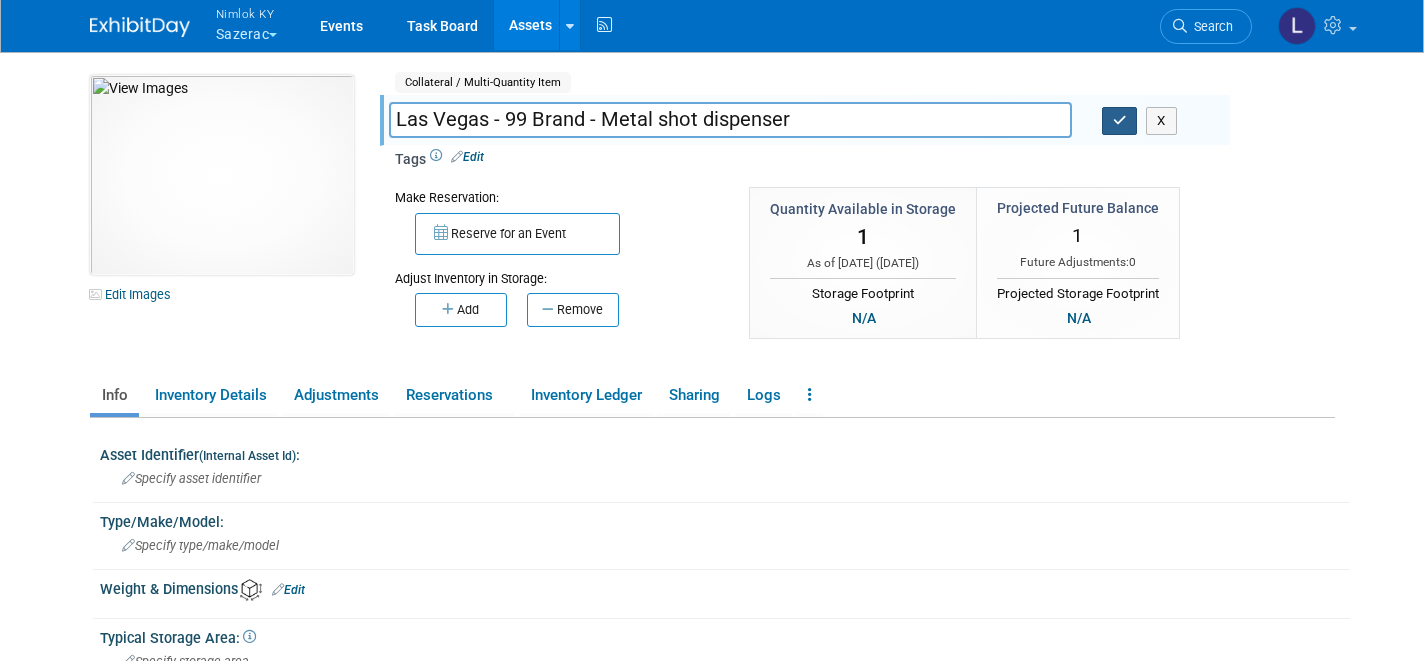type on "Las Vegas - 99 Brand - Metal shot dispenser" 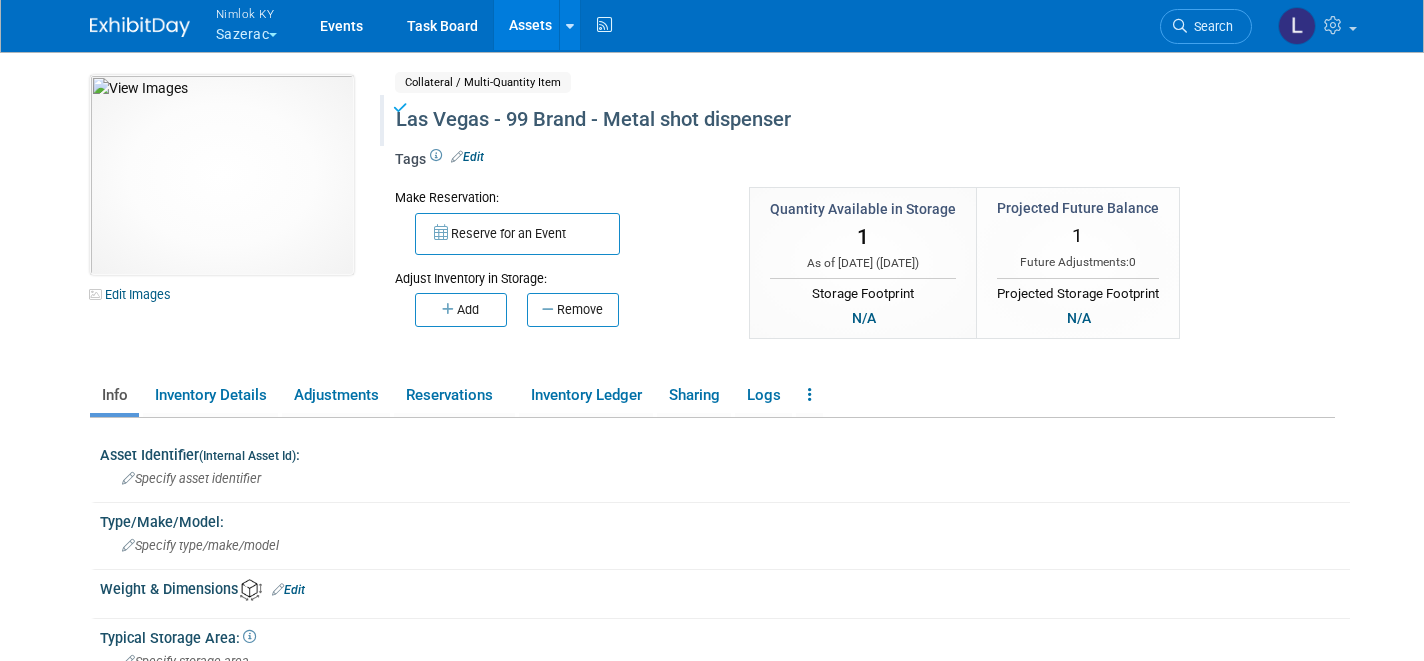 click on "Assets" at bounding box center [530, 25] 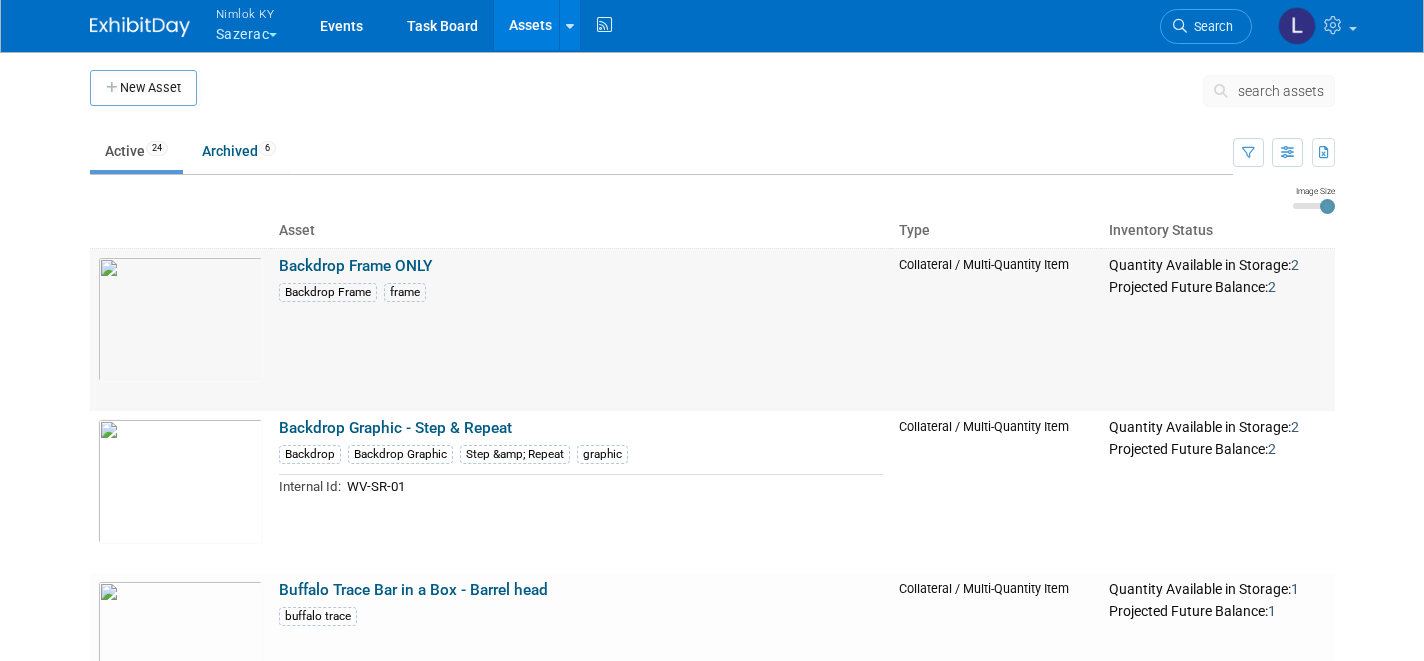 scroll, scrollTop: 0, scrollLeft: 0, axis: both 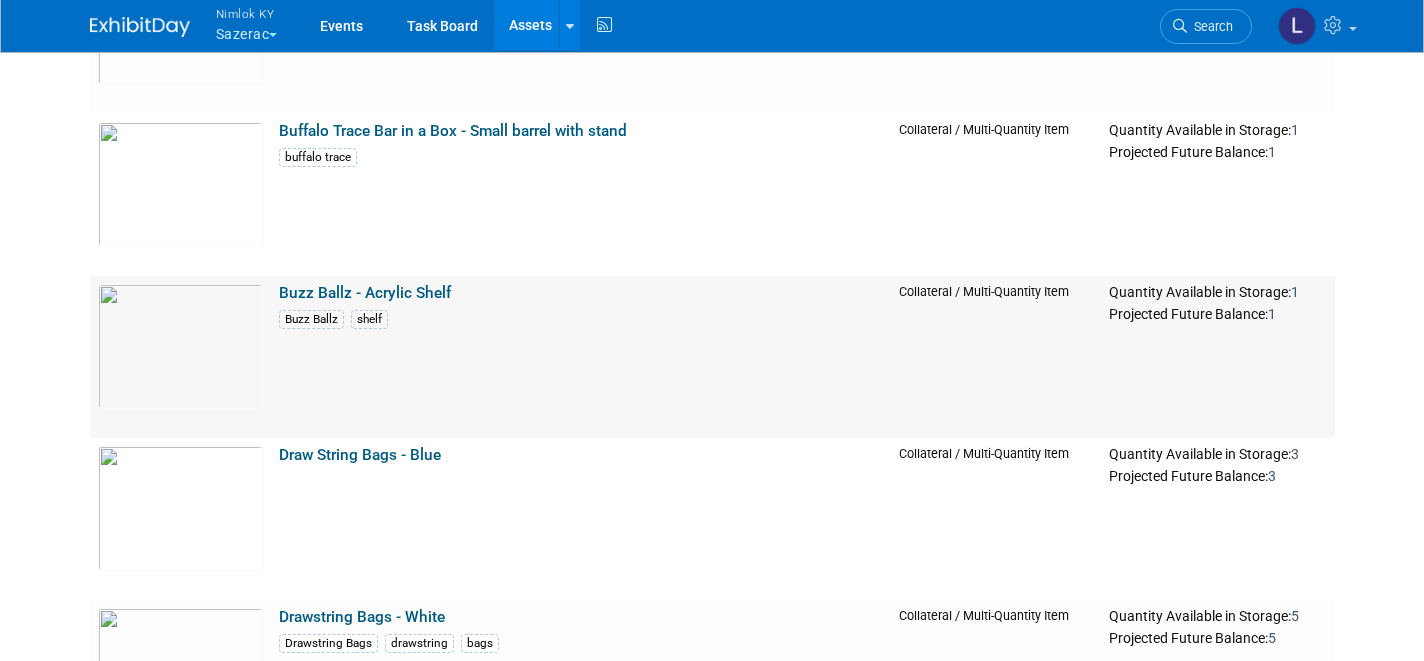 click on "Buzz Ballz - Acrylic Shelf" at bounding box center [365, 293] 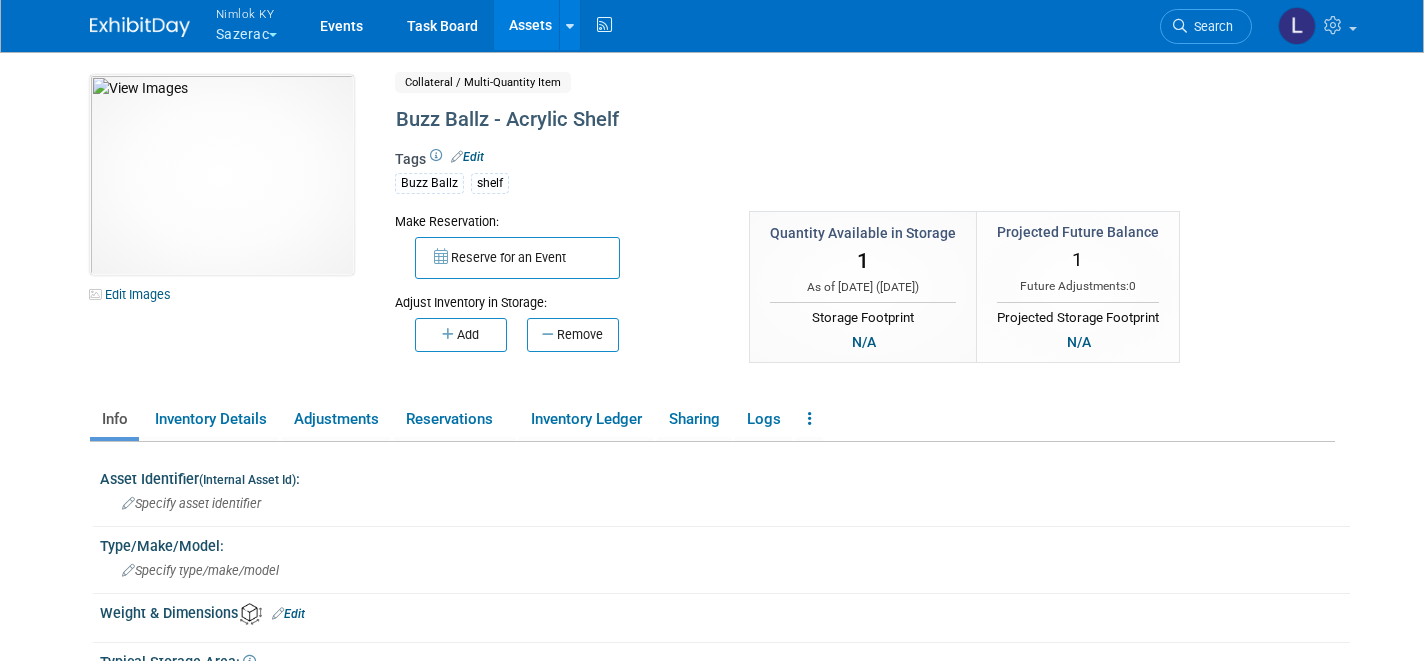 scroll, scrollTop: 0, scrollLeft: 0, axis: both 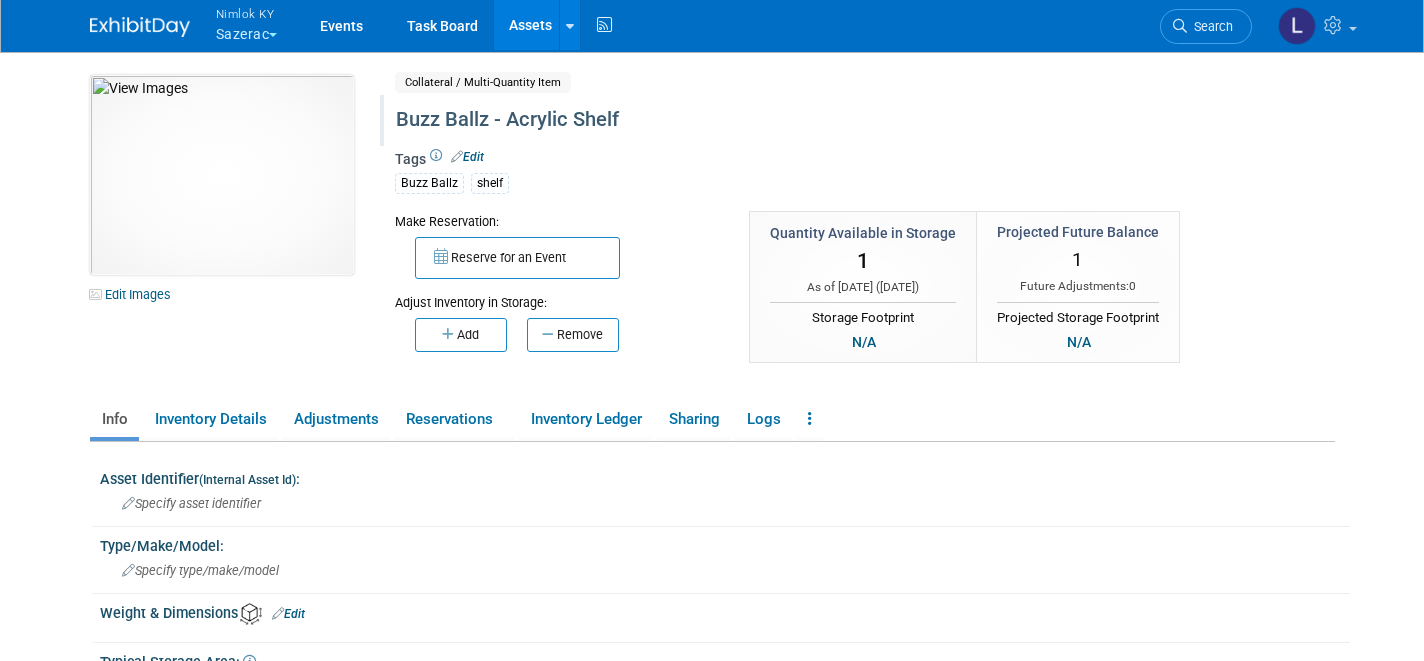 click on "Buzz Ballz - Acrylic Shelf" at bounding box center [802, 120] 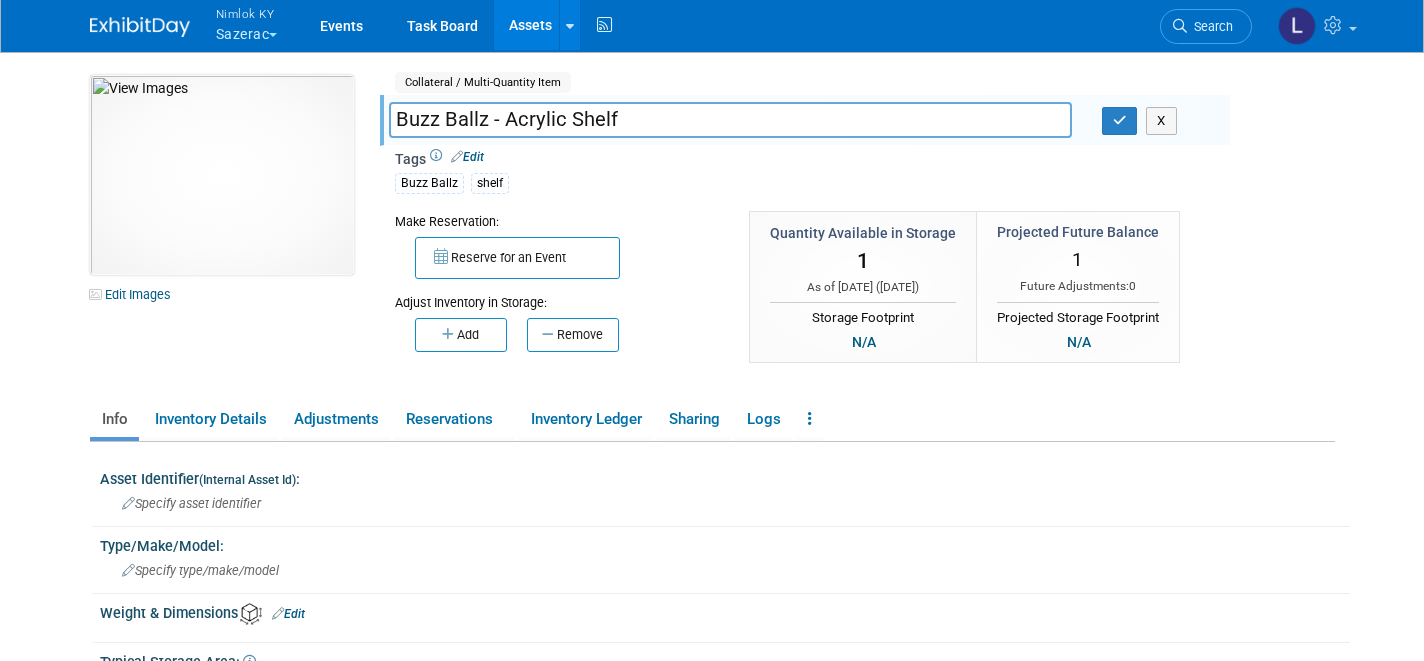 click on "Buzz Ballz - Acrylic Shelf" at bounding box center (730, 119) 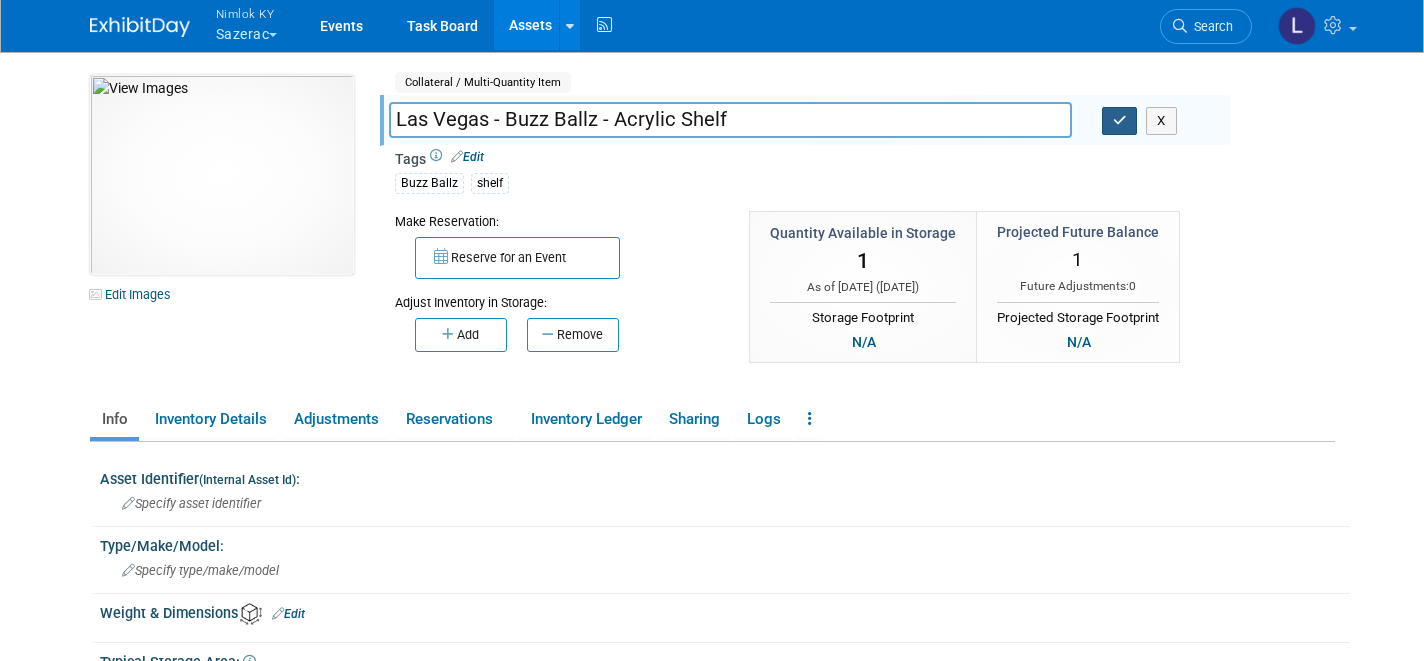 type on "Las Vegas - Buzz Ballz - Acrylic Shelf" 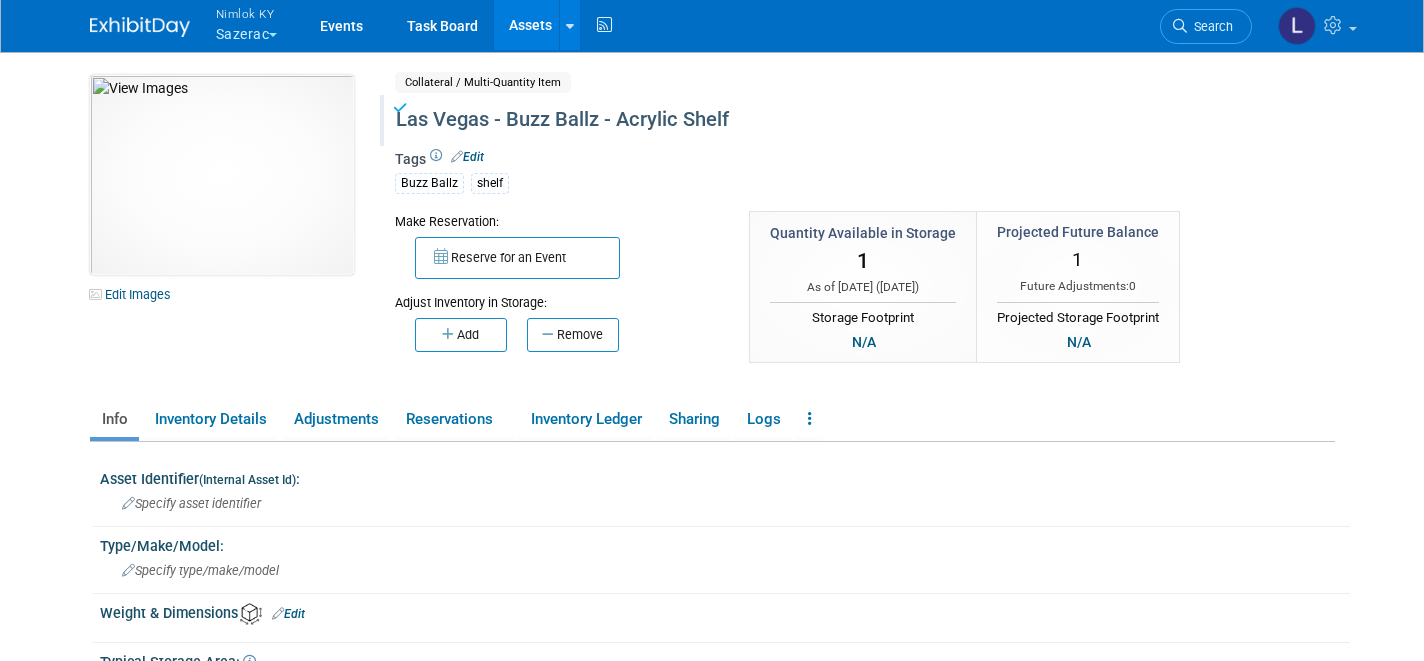 click on "Assets" at bounding box center [530, 25] 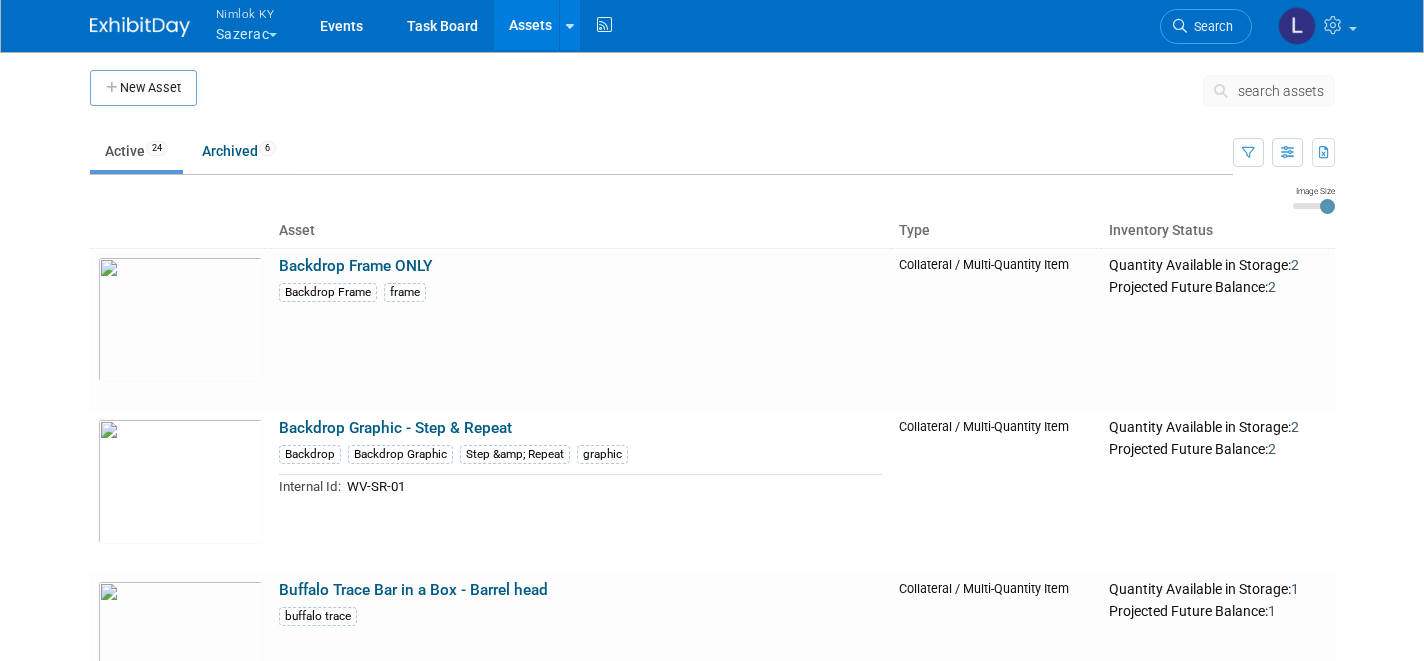 scroll, scrollTop: 0, scrollLeft: 0, axis: both 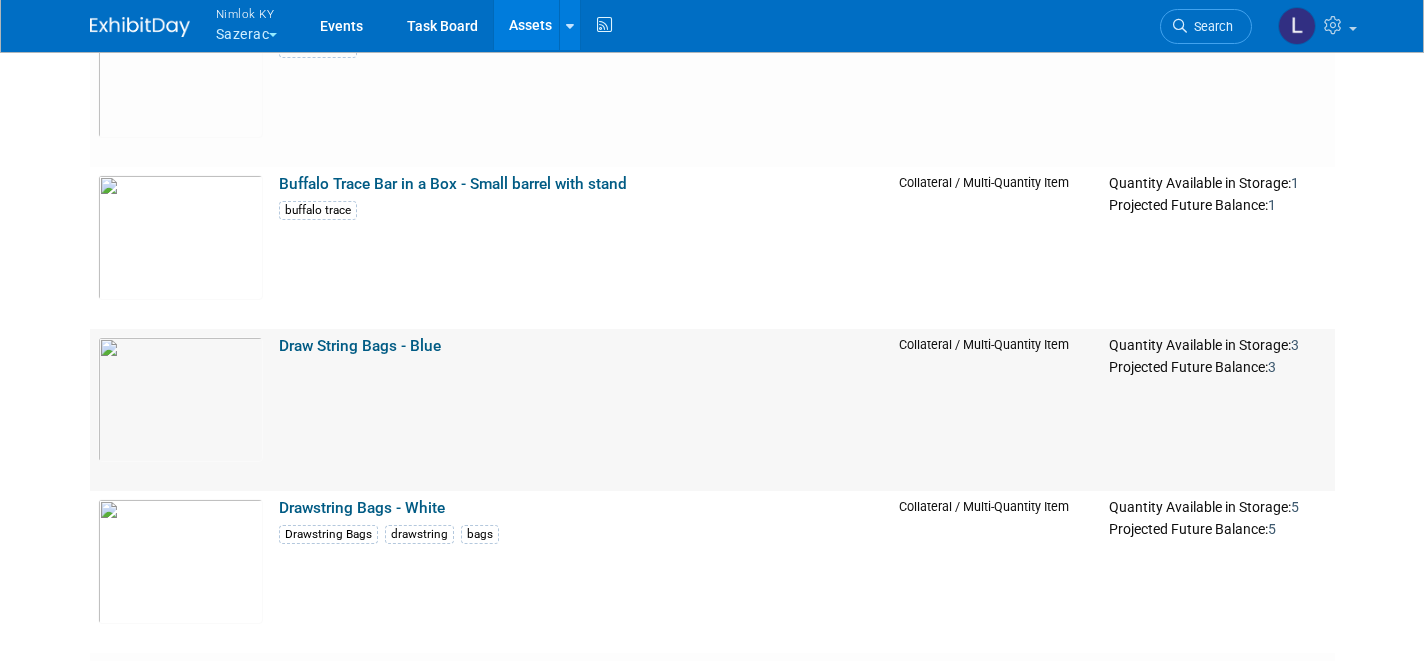 click on "Draw String Bags - Blue" at bounding box center (360, 346) 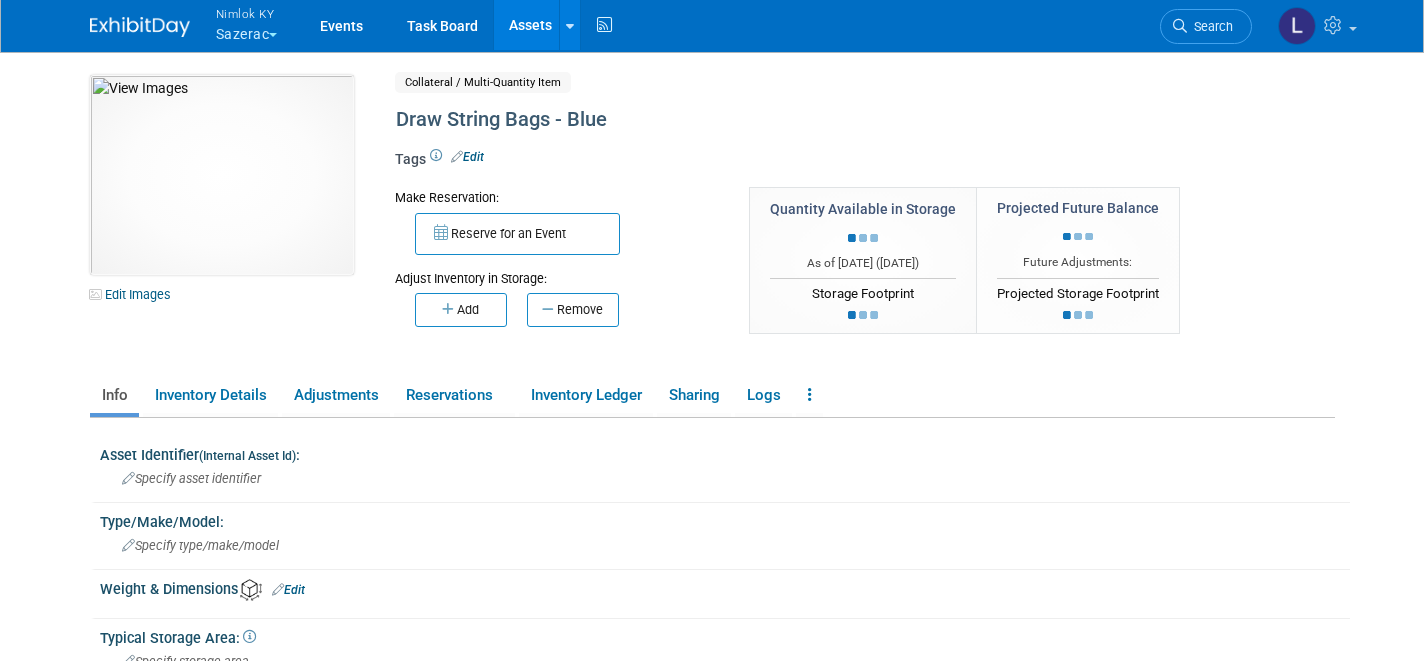 scroll, scrollTop: 0, scrollLeft: 0, axis: both 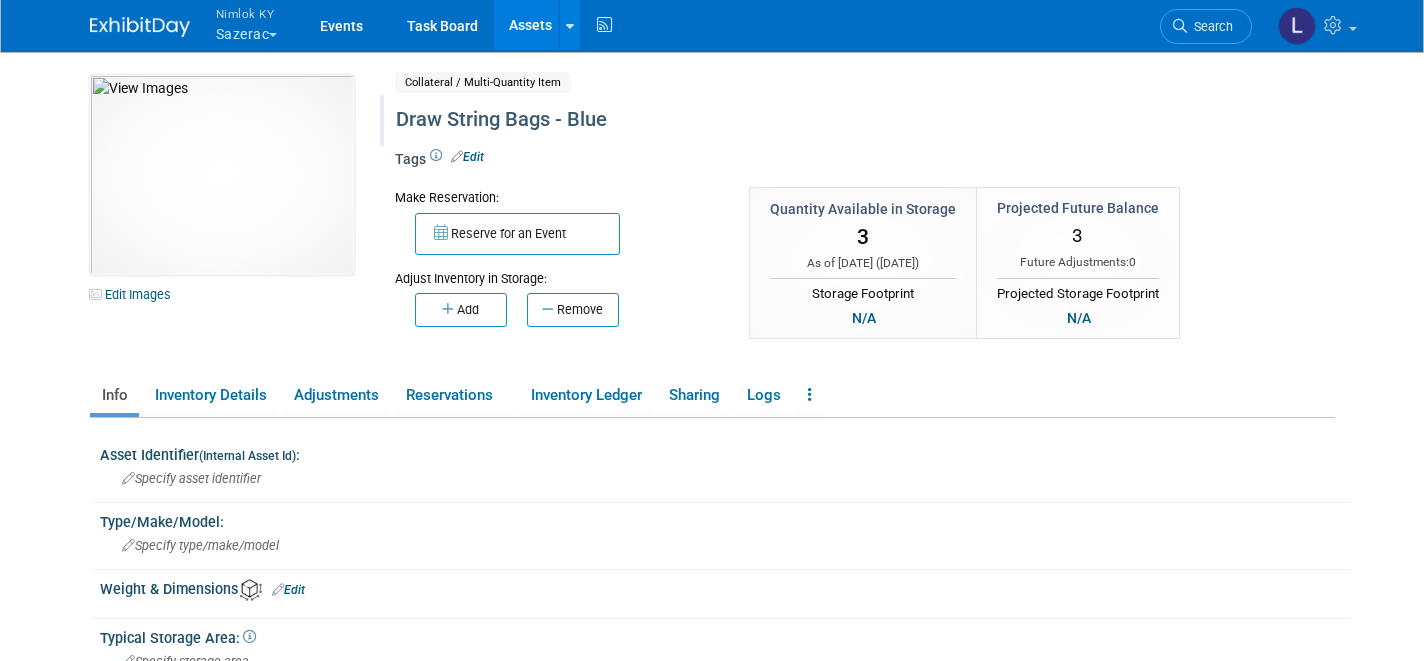 click on "Draw String Bags - Blue" at bounding box center (802, 120) 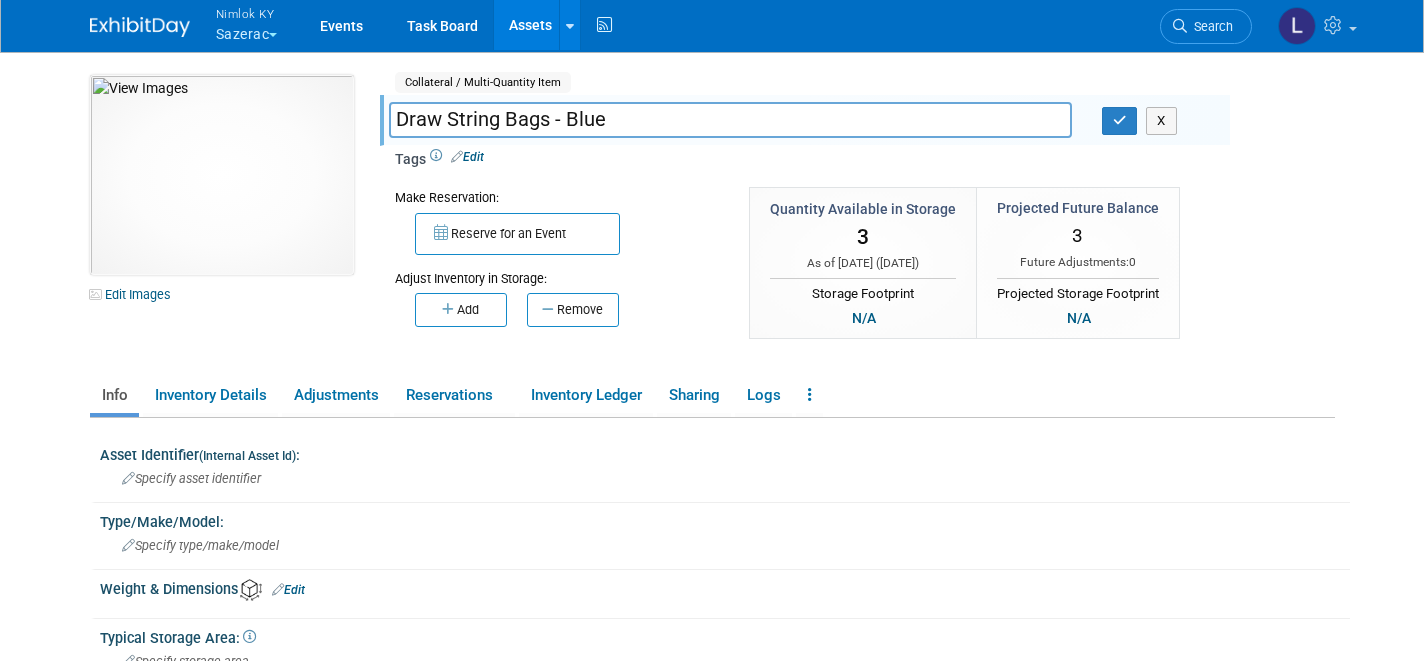 click on "Draw String Bags - Blue" at bounding box center (730, 119) 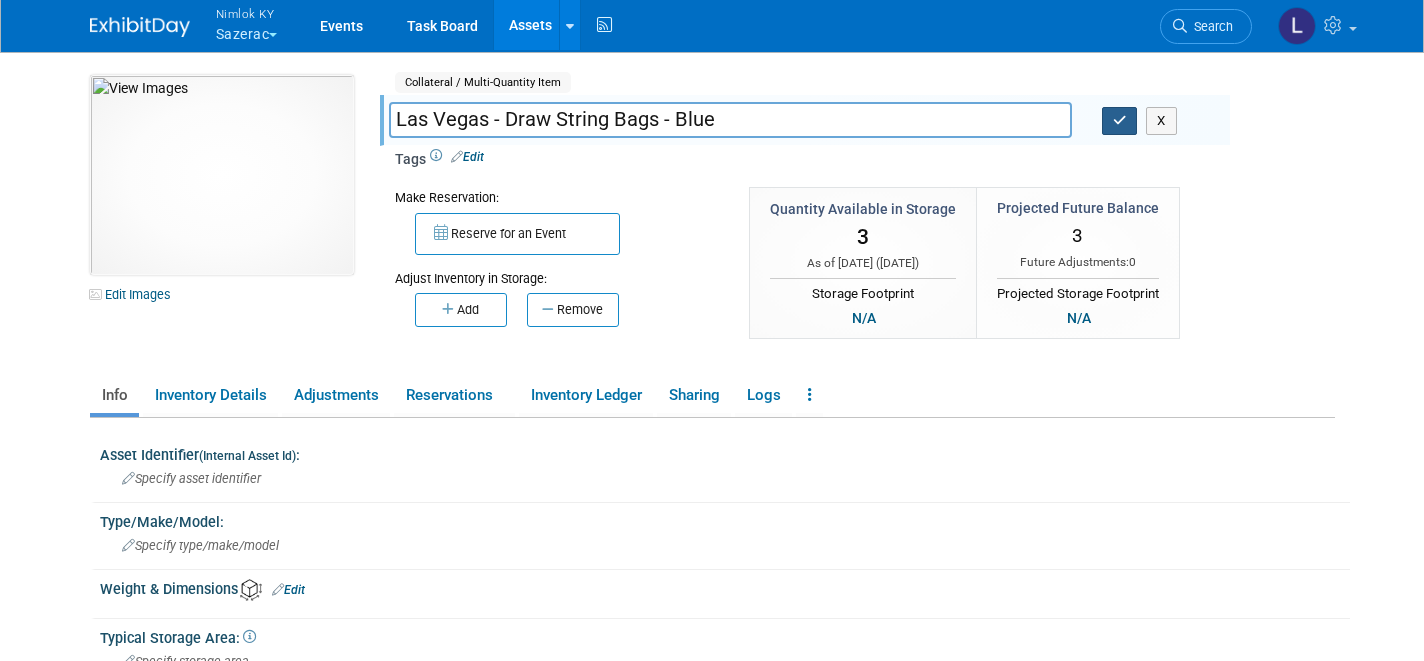 type on "Las Vegas - Draw String Bags - Blue" 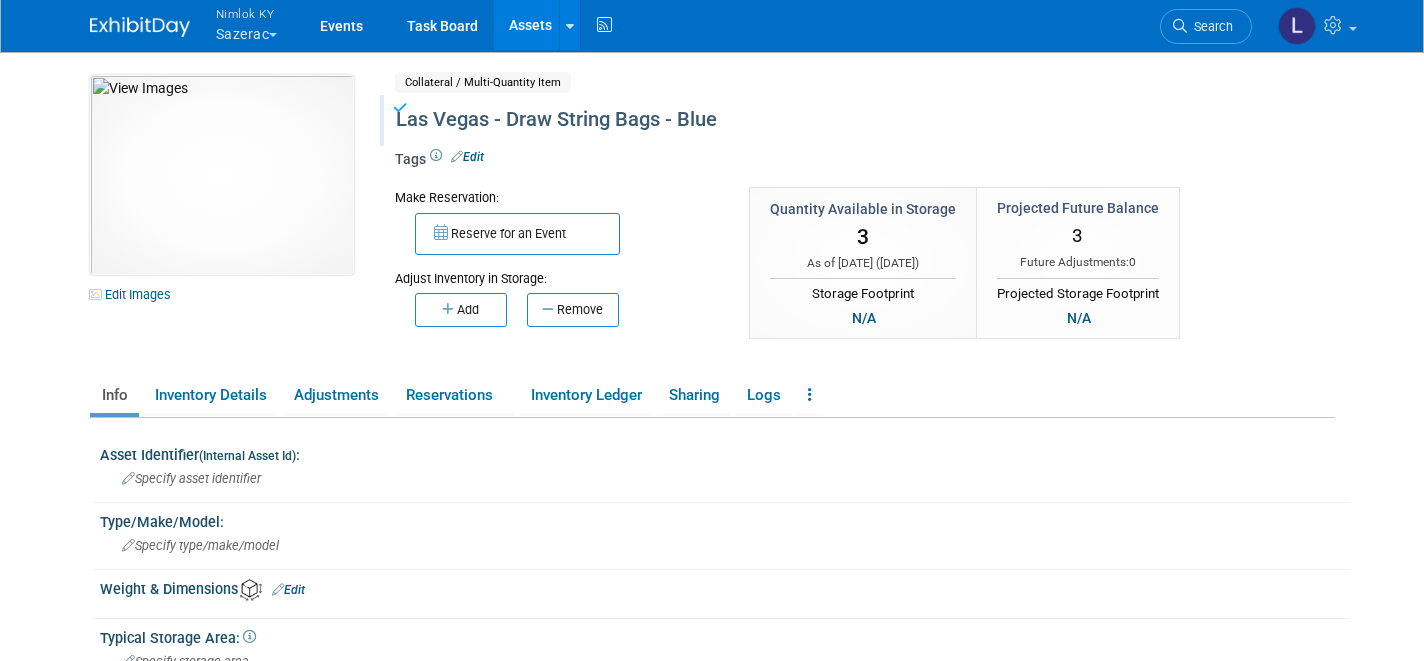 click on "Assets" at bounding box center (530, 25) 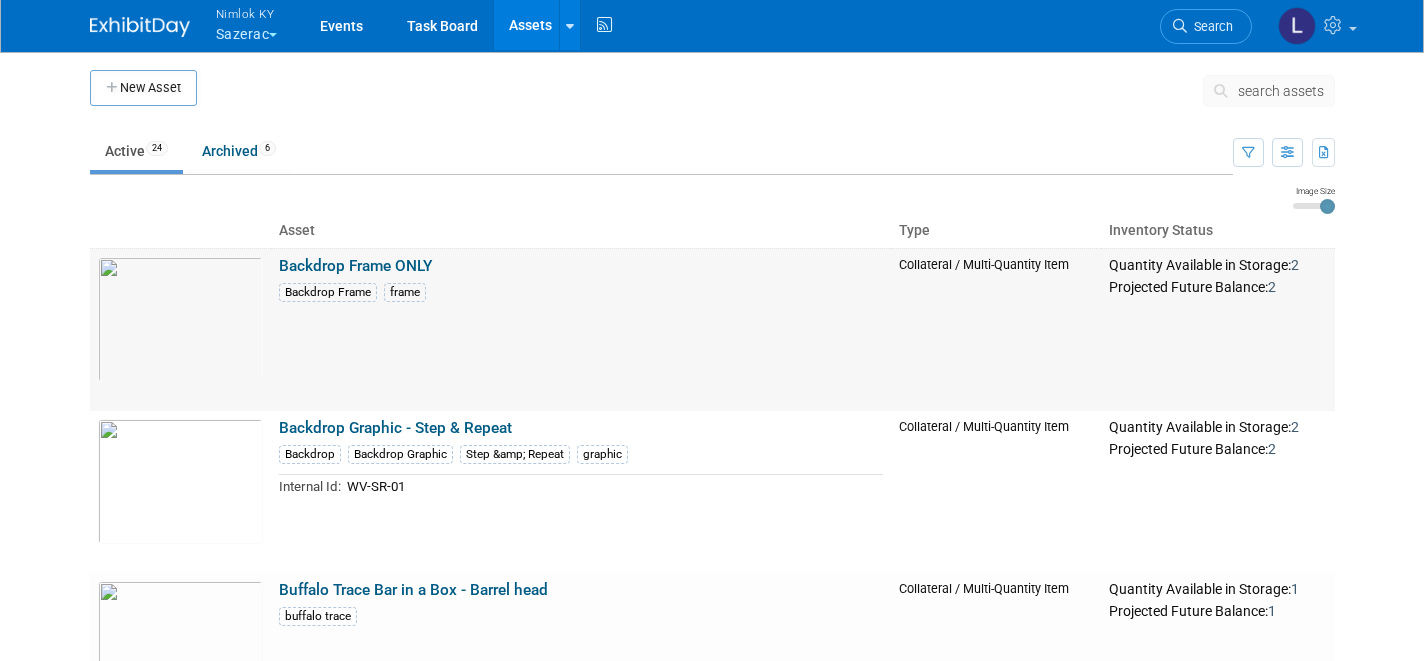scroll, scrollTop: 0, scrollLeft: 0, axis: both 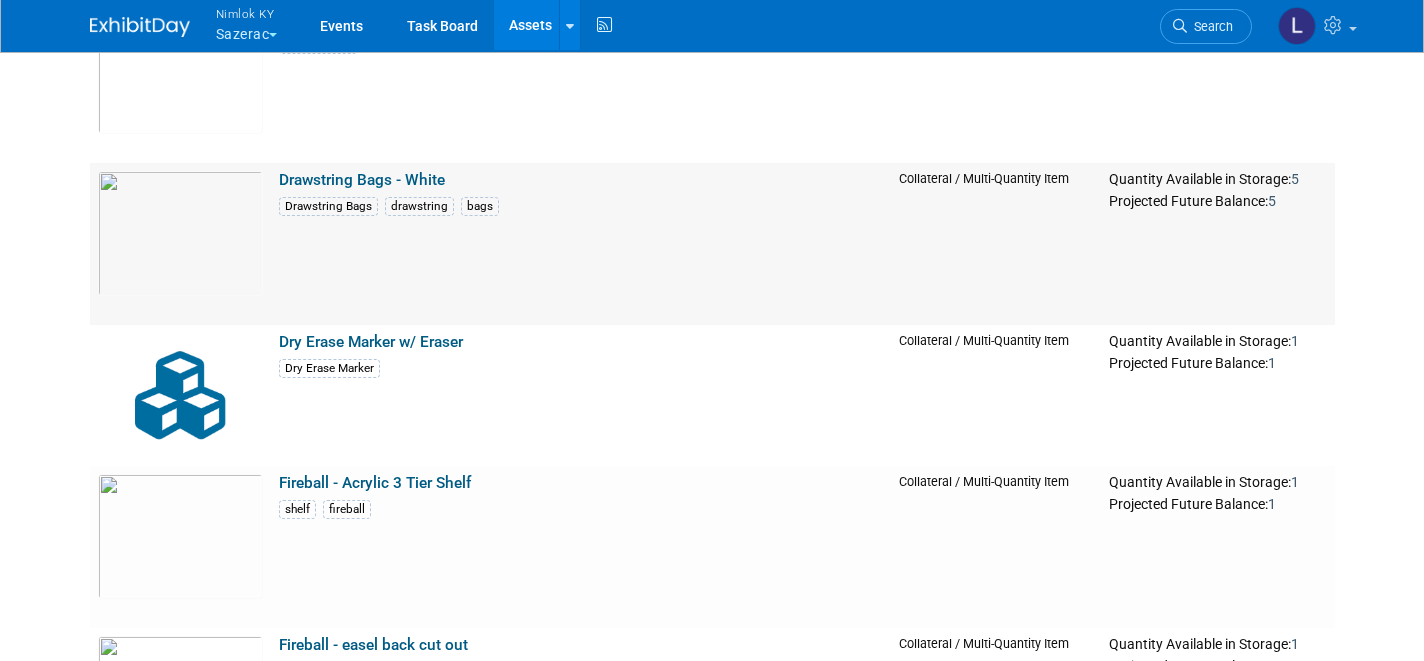 click on "Drawstring Bags - White" at bounding box center (362, 180) 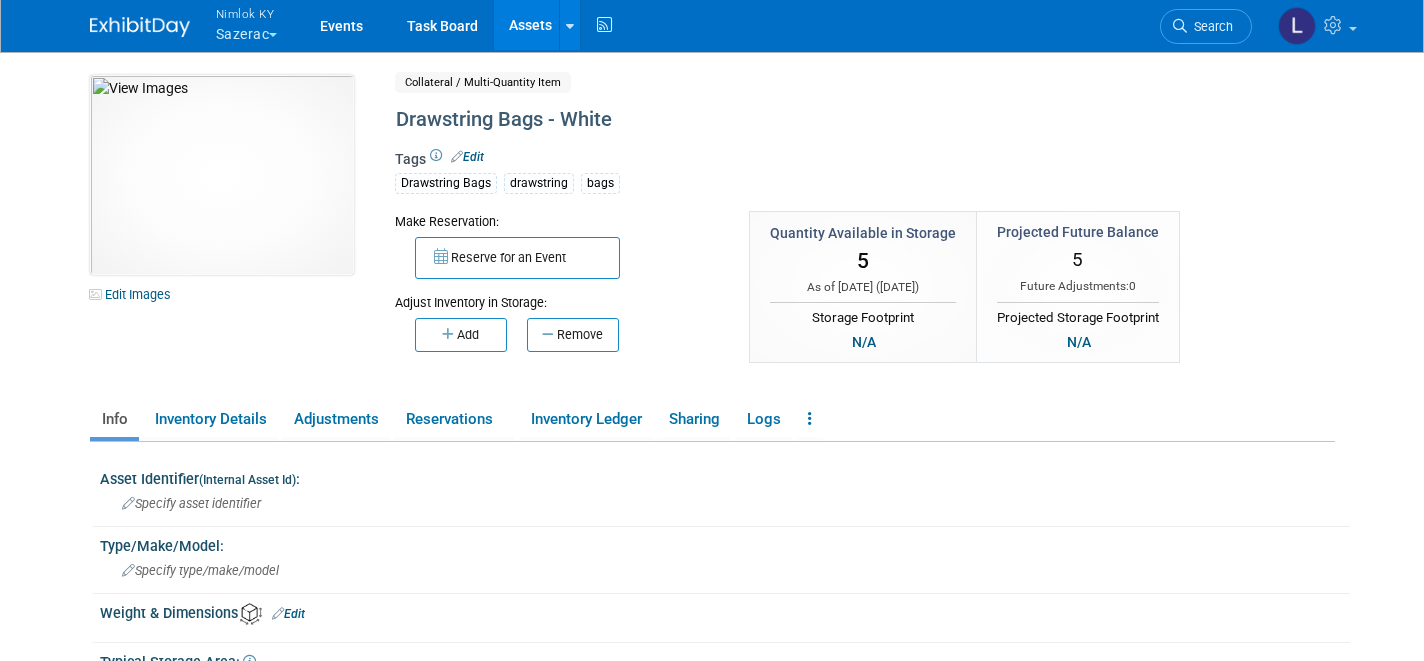 scroll, scrollTop: 0, scrollLeft: 0, axis: both 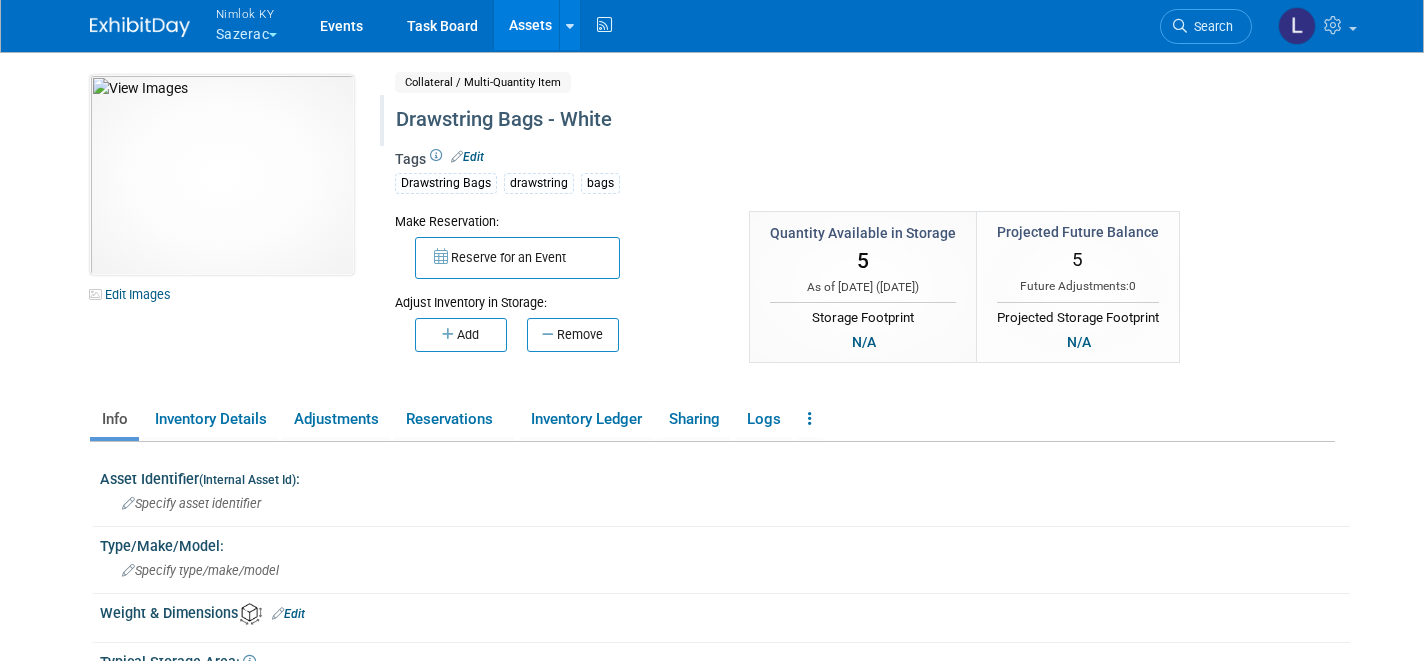 click on "Drawstring Bags - White" at bounding box center [802, 120] 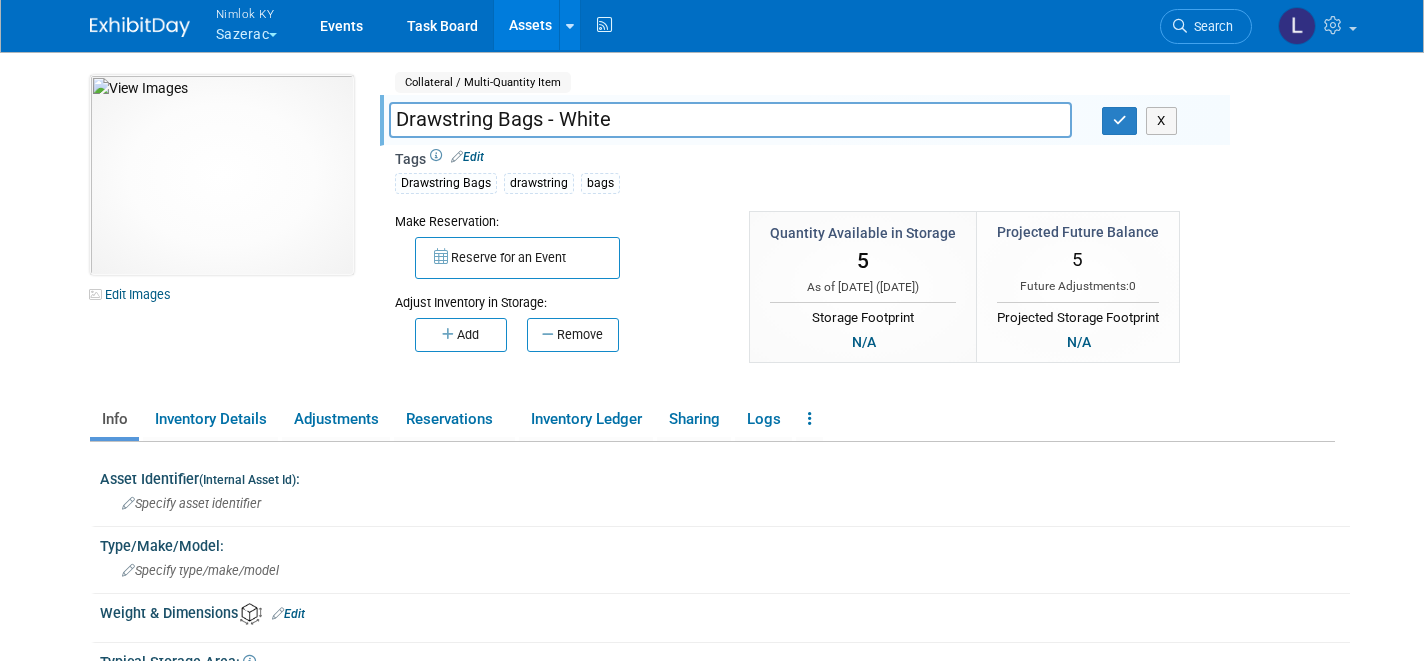 click on "Drawstring Bags - White" at bounding box center [730, 119] 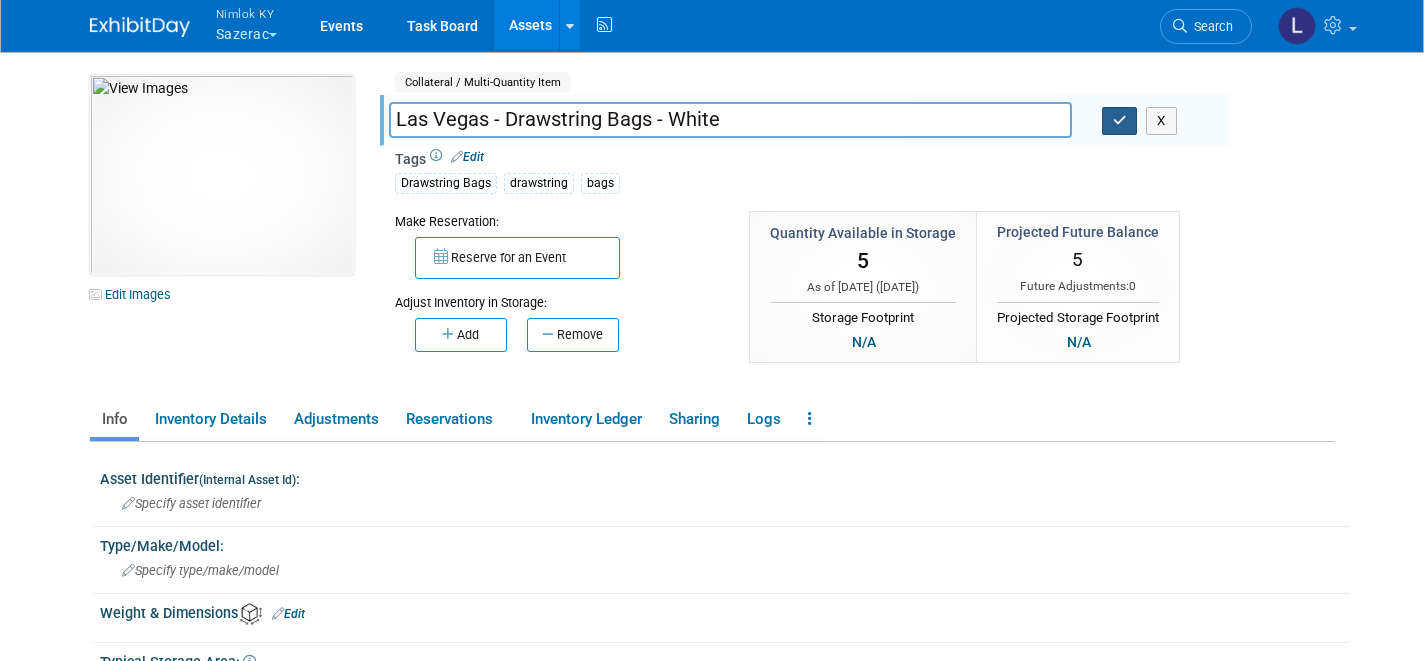 type on "Las Vegas - Drawstring Bags - White" 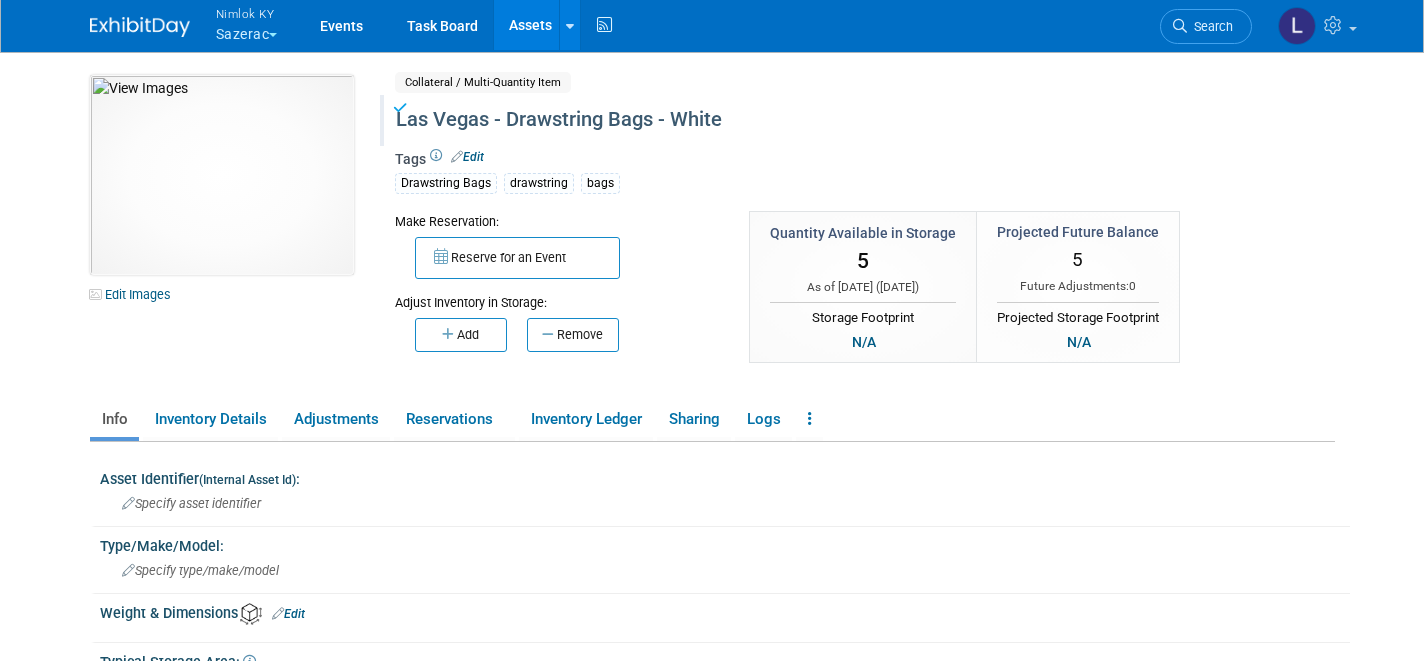 click on "Assets" at bounding box center [530, 25] 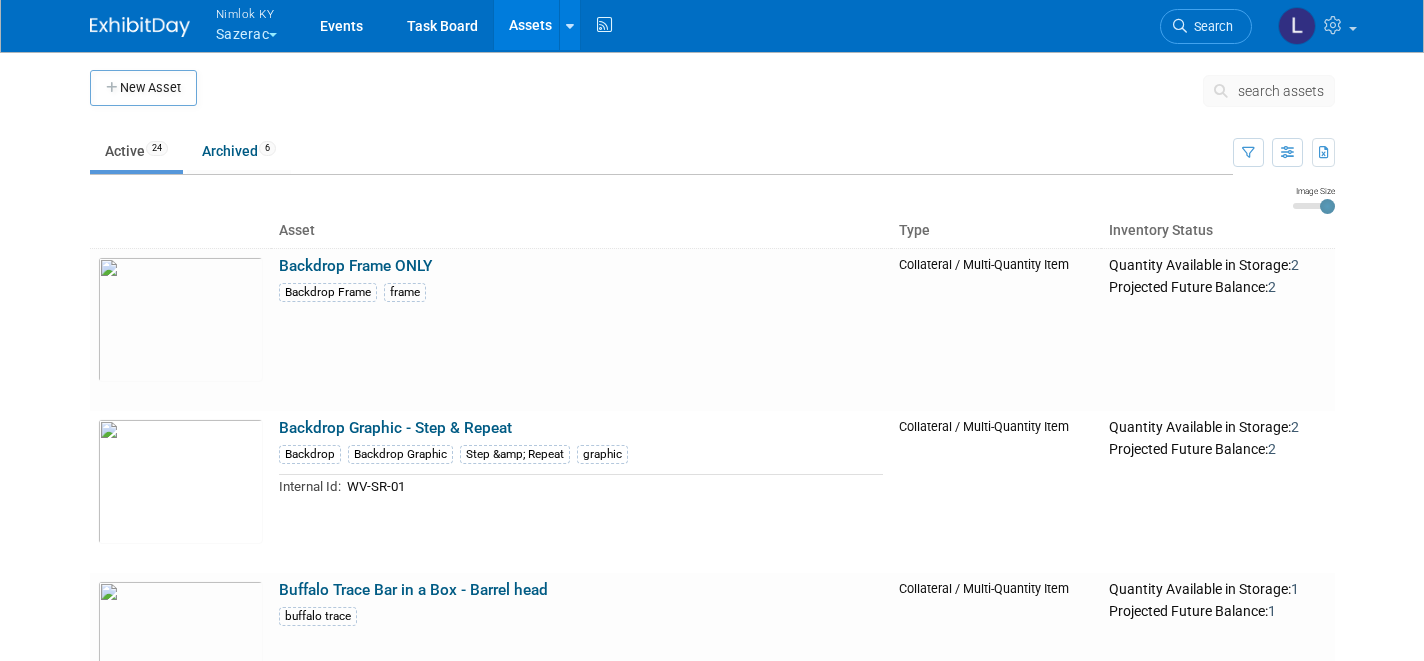 scroll, scrollTop: 0, scrollLeft: 0, axis: both 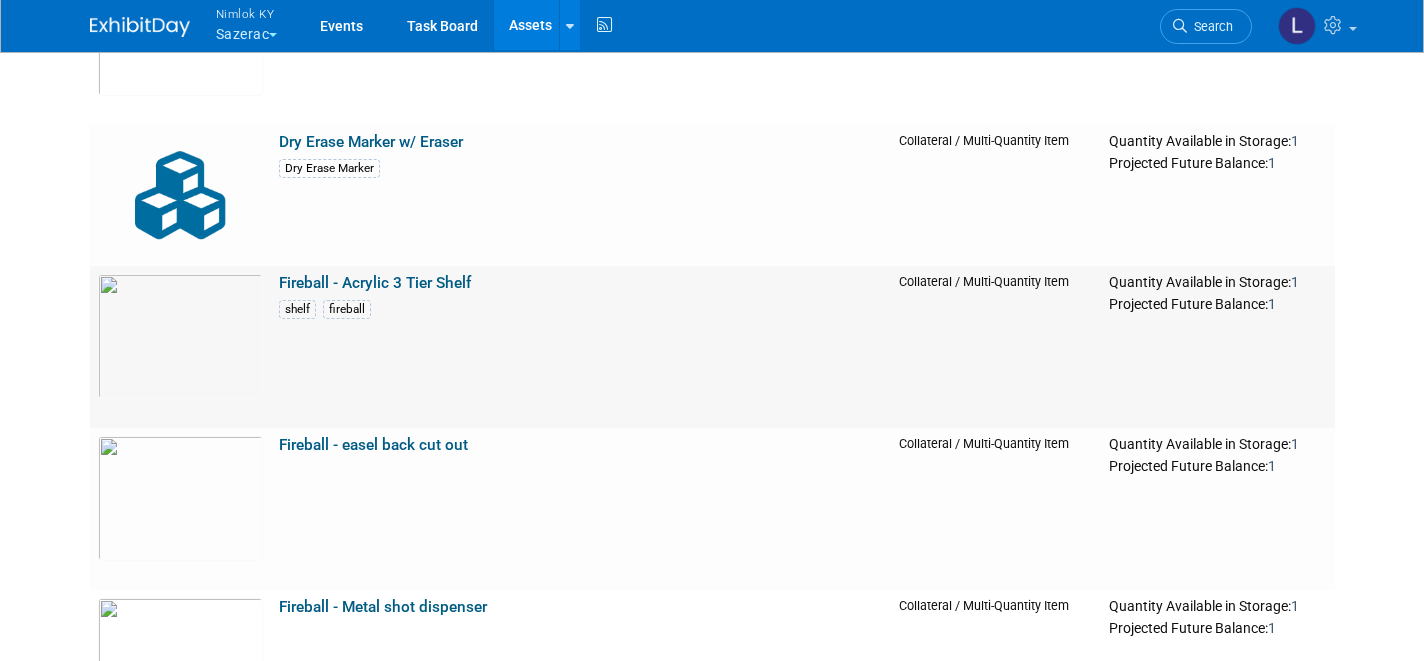 click on "Fireball - Acrylic 3 Tier Shelf" at bounding box center [375, 283] 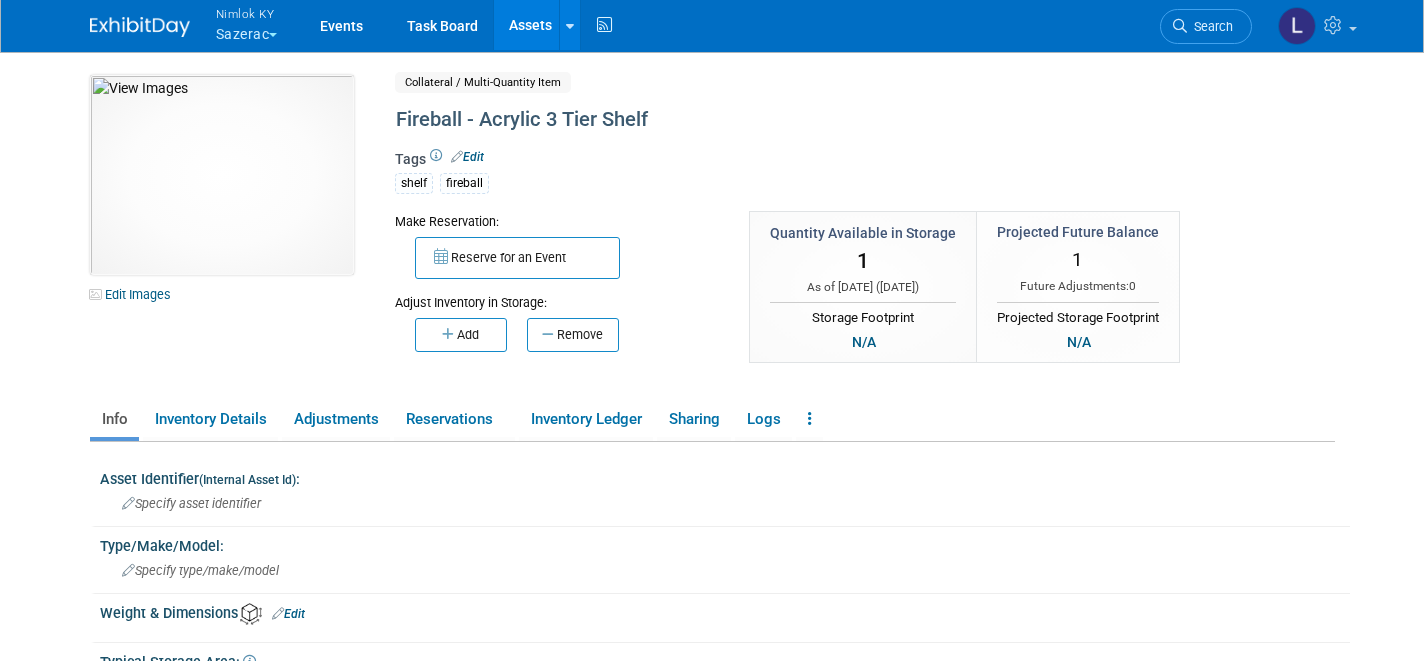 scroll, scrollTop: 0, scrollLeft: 0, axis: both 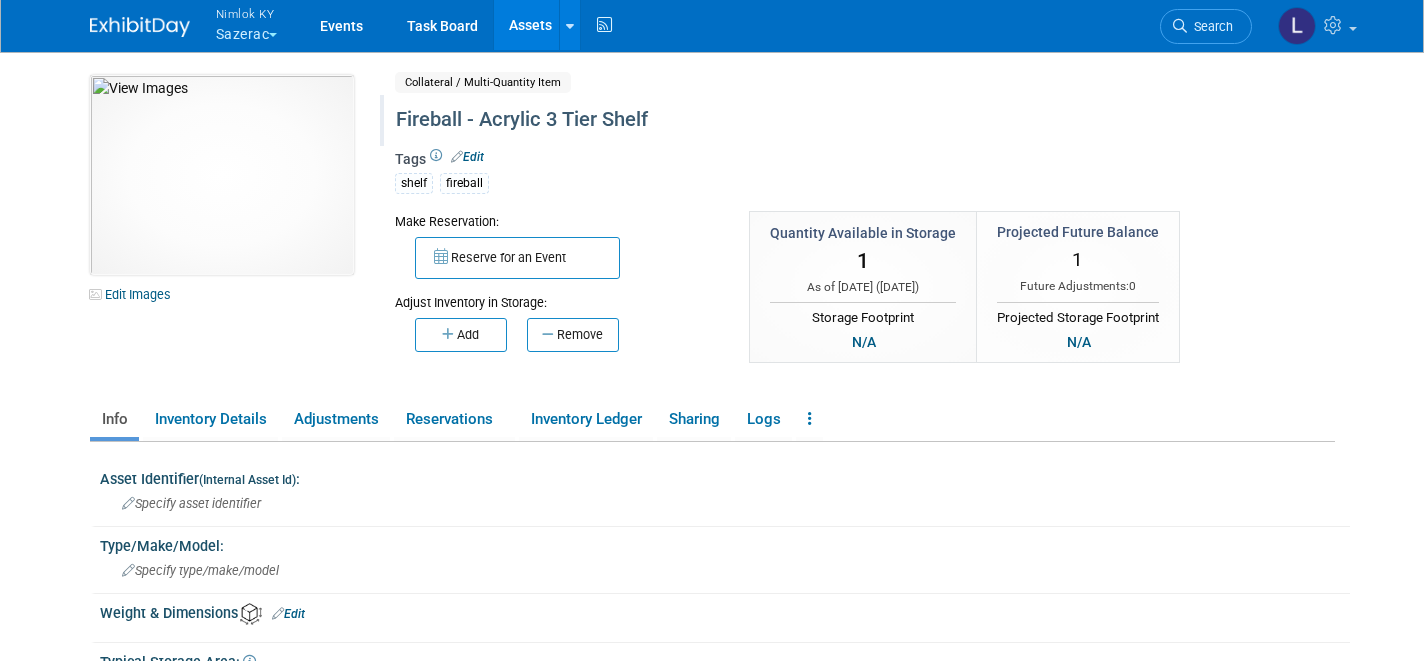 click on "Fireball - Acrylic 3 Tier Shelf" at bounding box center (802, 120) 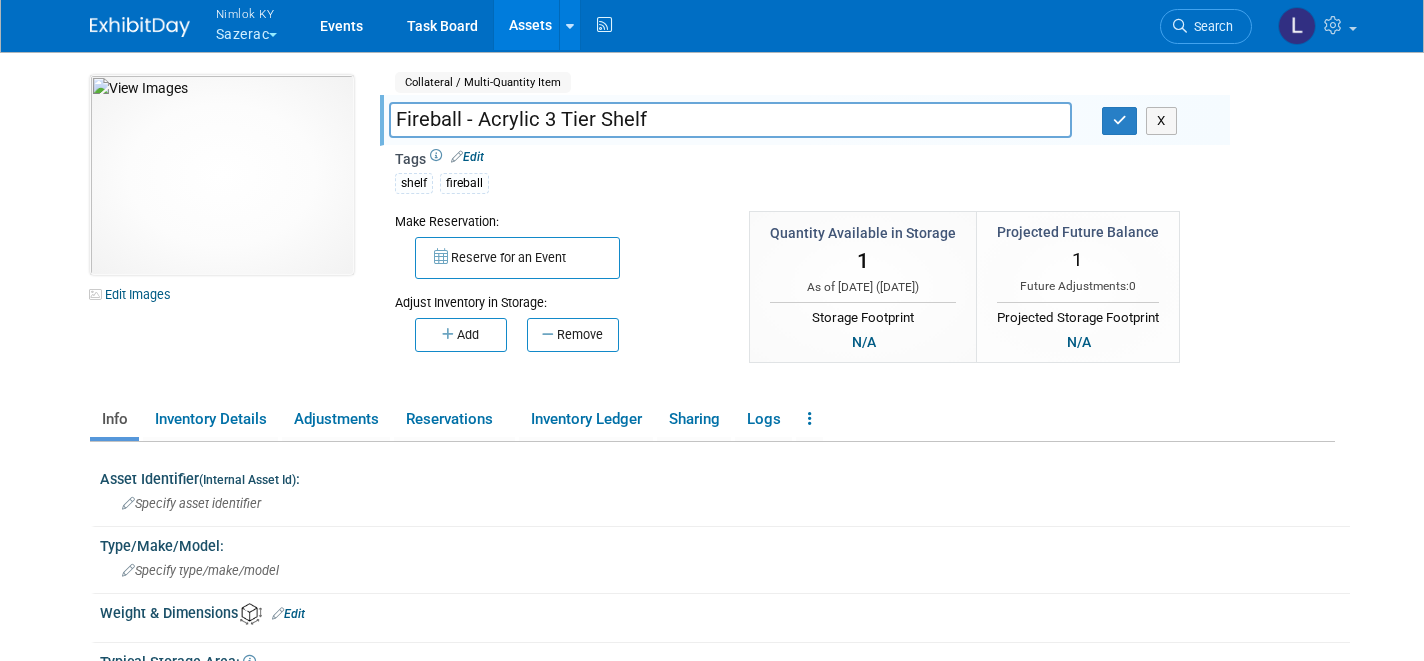 click on "Fireball - Acrylic 3 Tier Shelf" at bounding box center (730, 119) 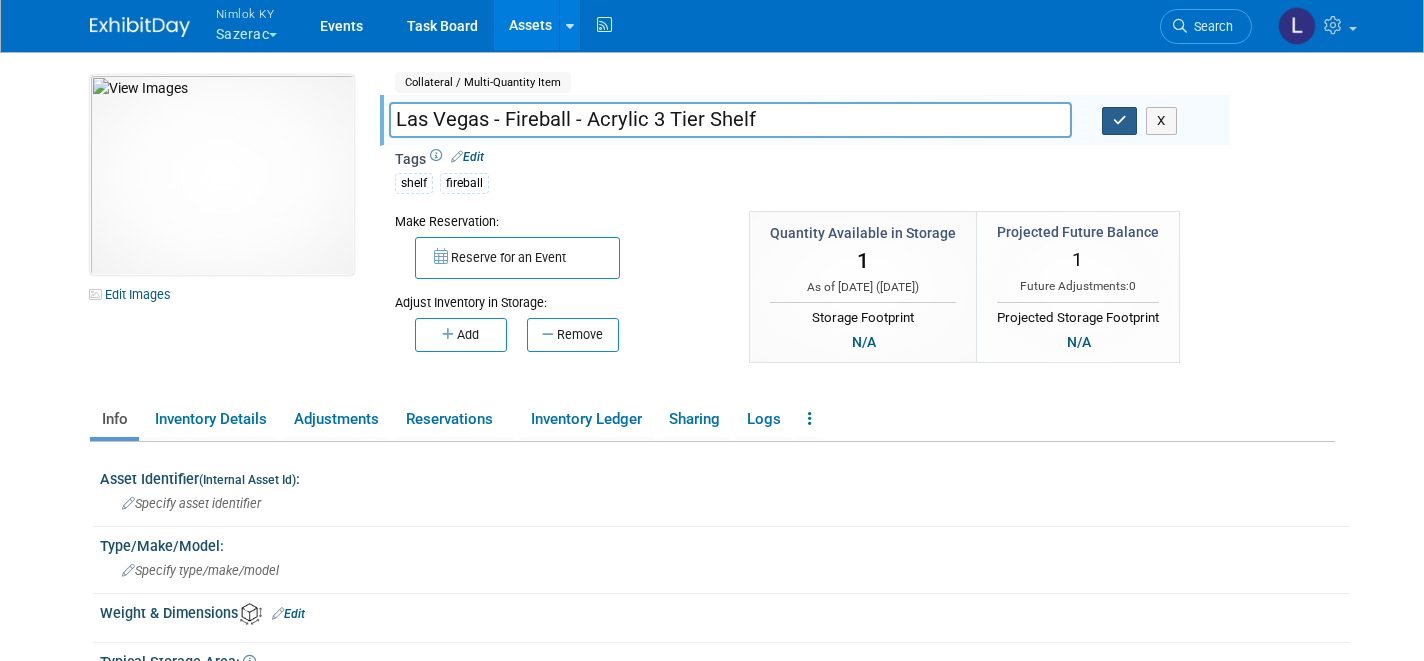 type on "Las Vegas - Fireball - Acrylic 3 Tier Shelf" 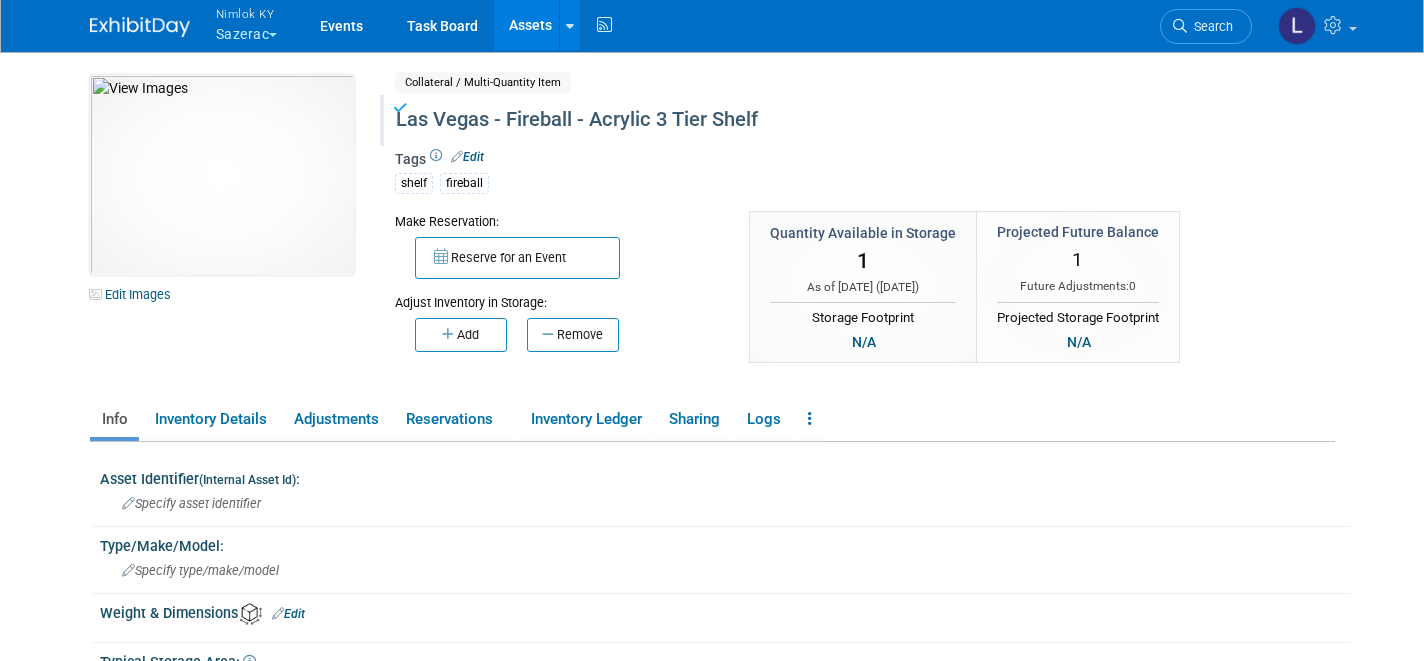 click on "Assets" at bounding box center [530, 25] 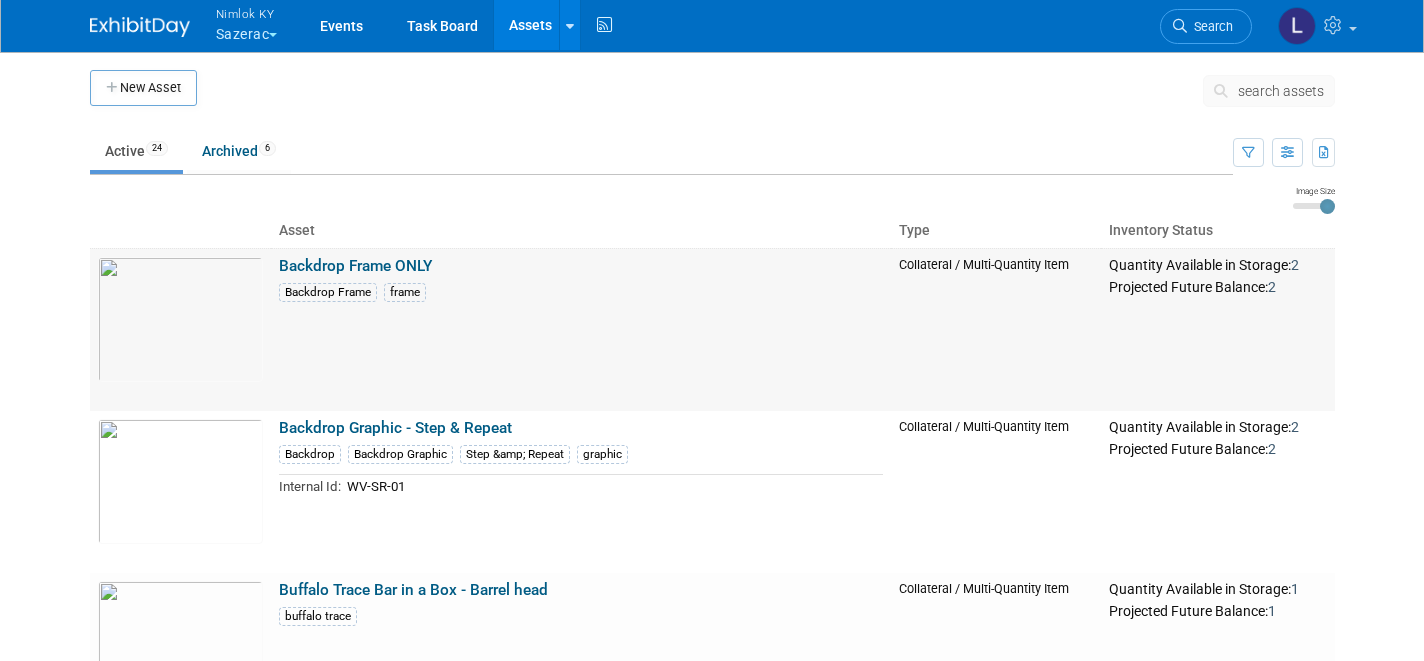scroll, scrollTop: 0, scrollLeft: 0, axis: both 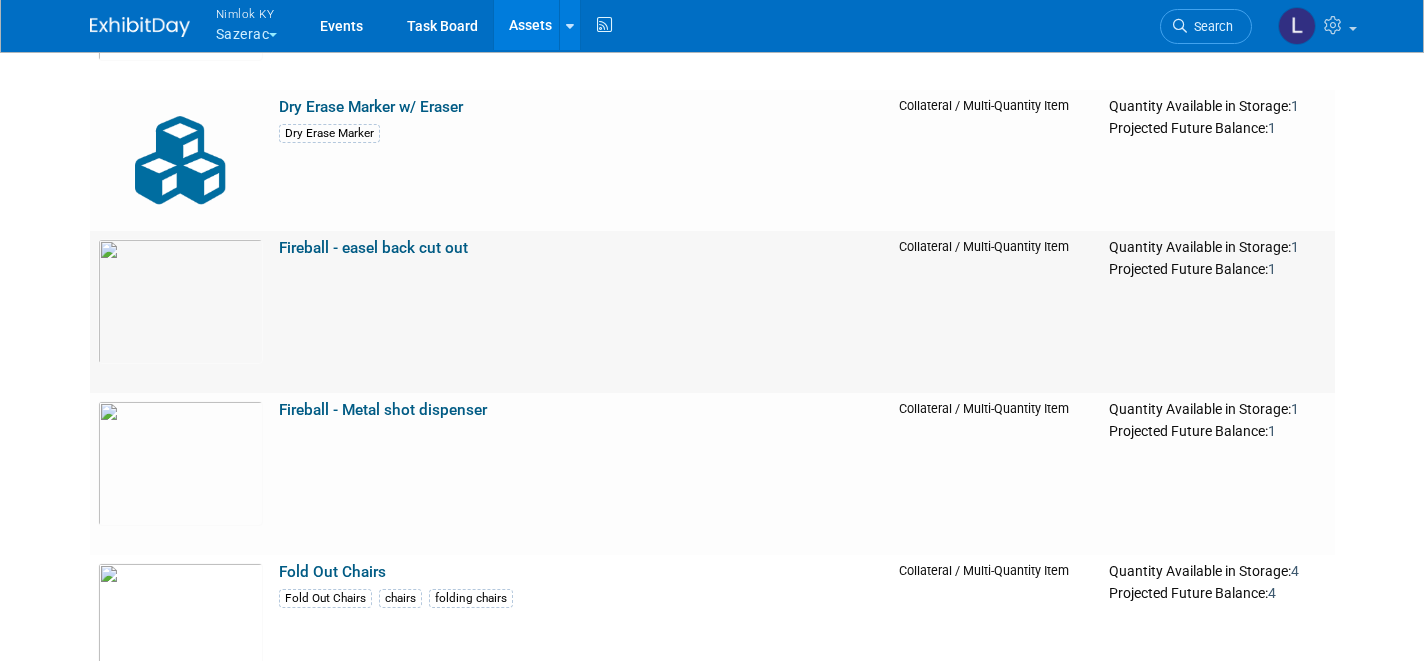 click on "Fireball - easel back cut out" at bounding box center [373, 248] 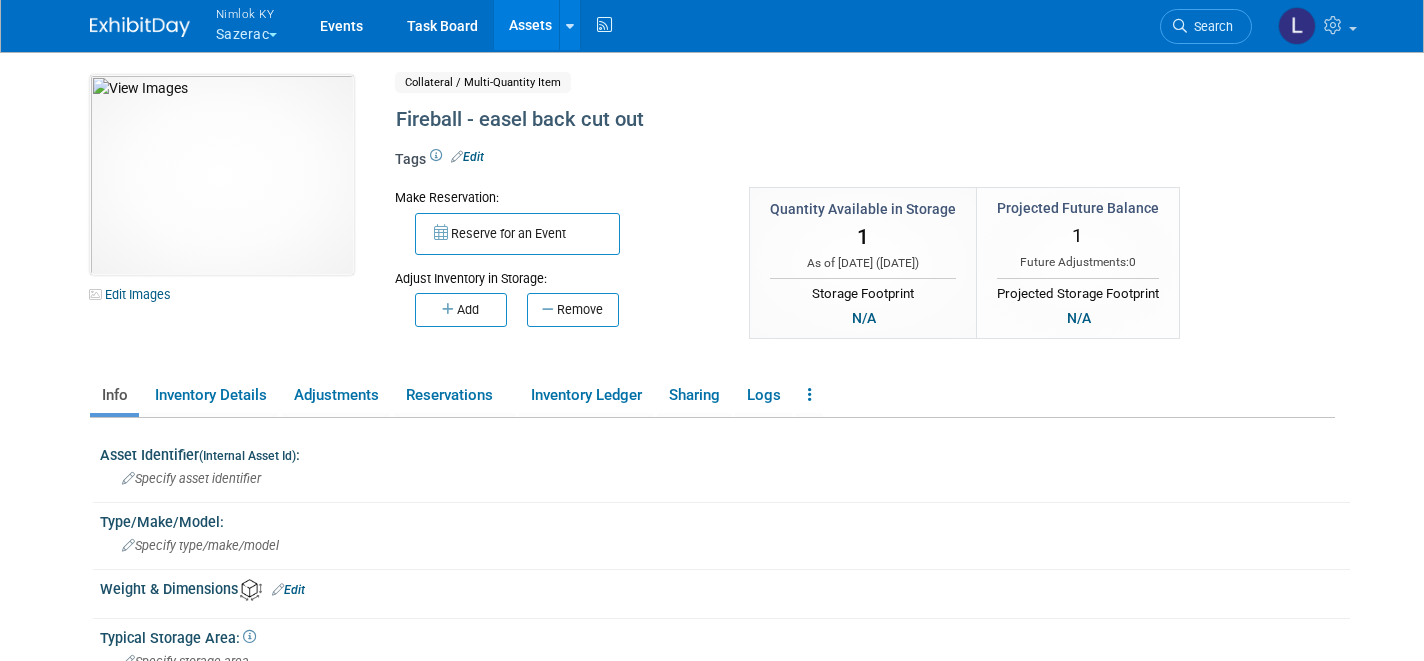 scroll, scrollTop: 0, scrollLeft: 0, axis: both 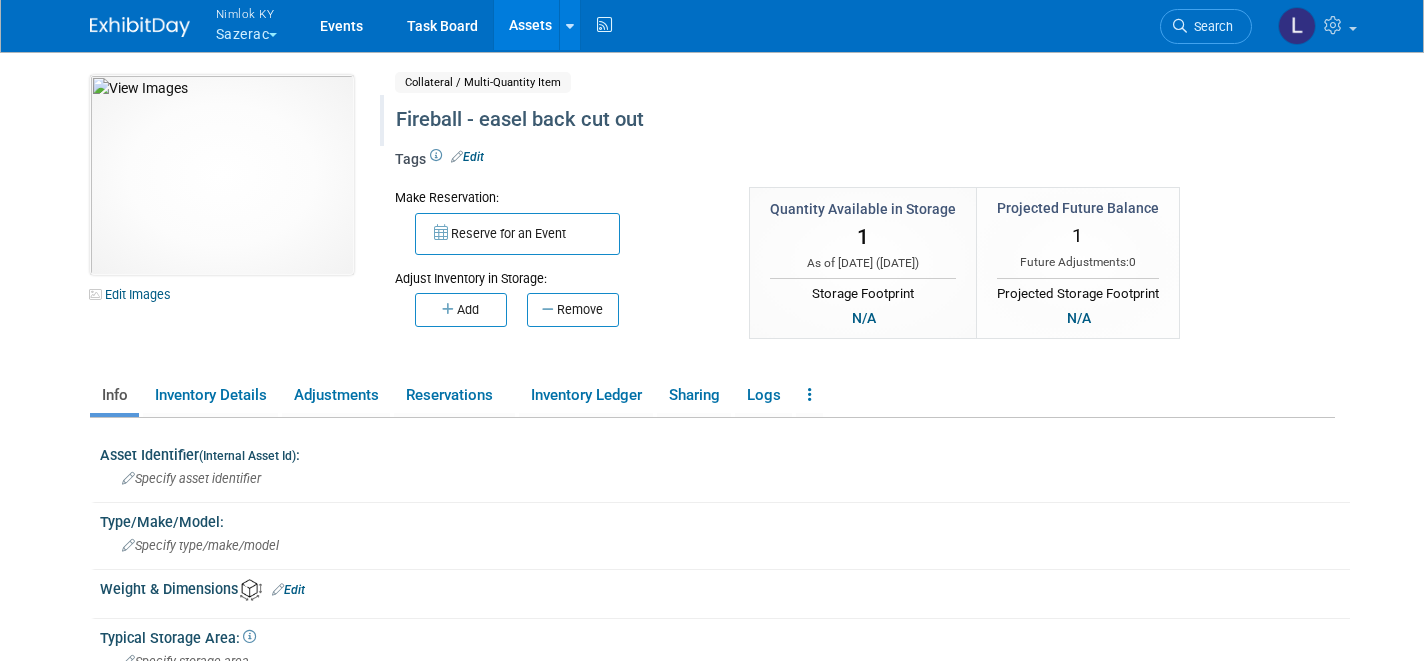 click on "Fireball - easel back cut out" at bounding box center [802, 120] 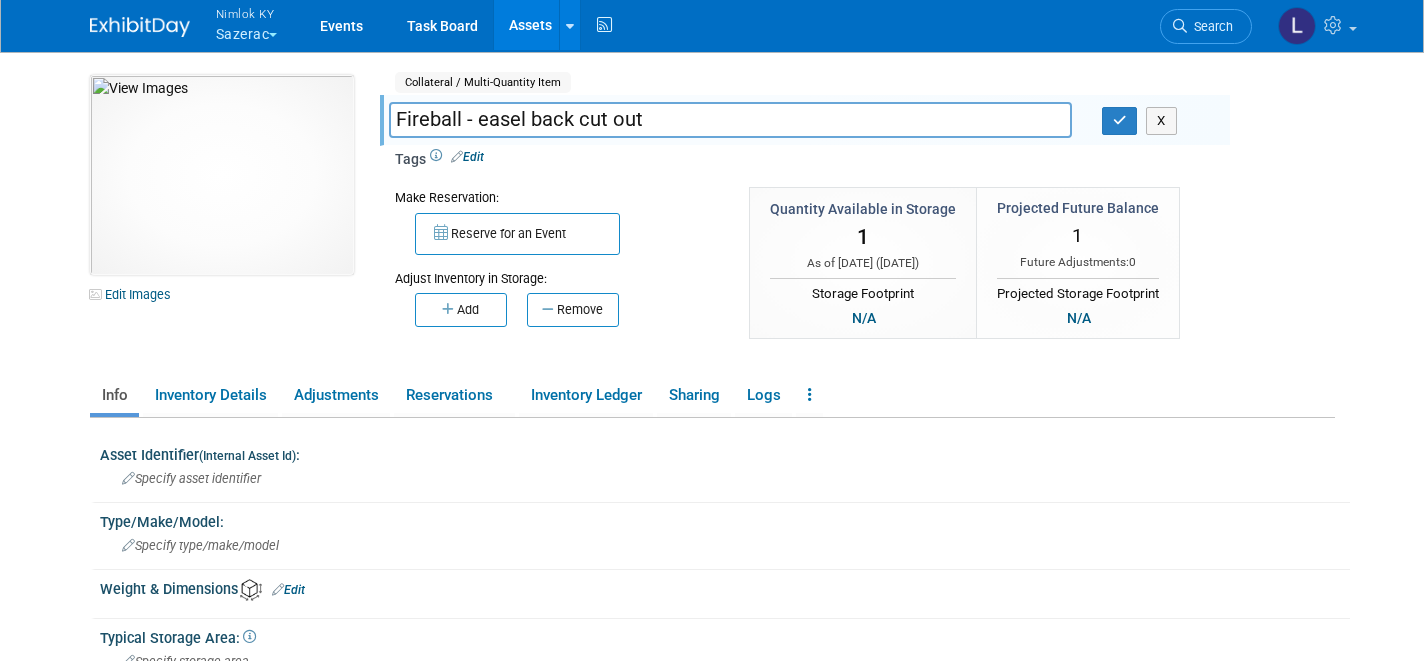 click on "Fireball - easel back cut out" at bounding box center (730, 119) 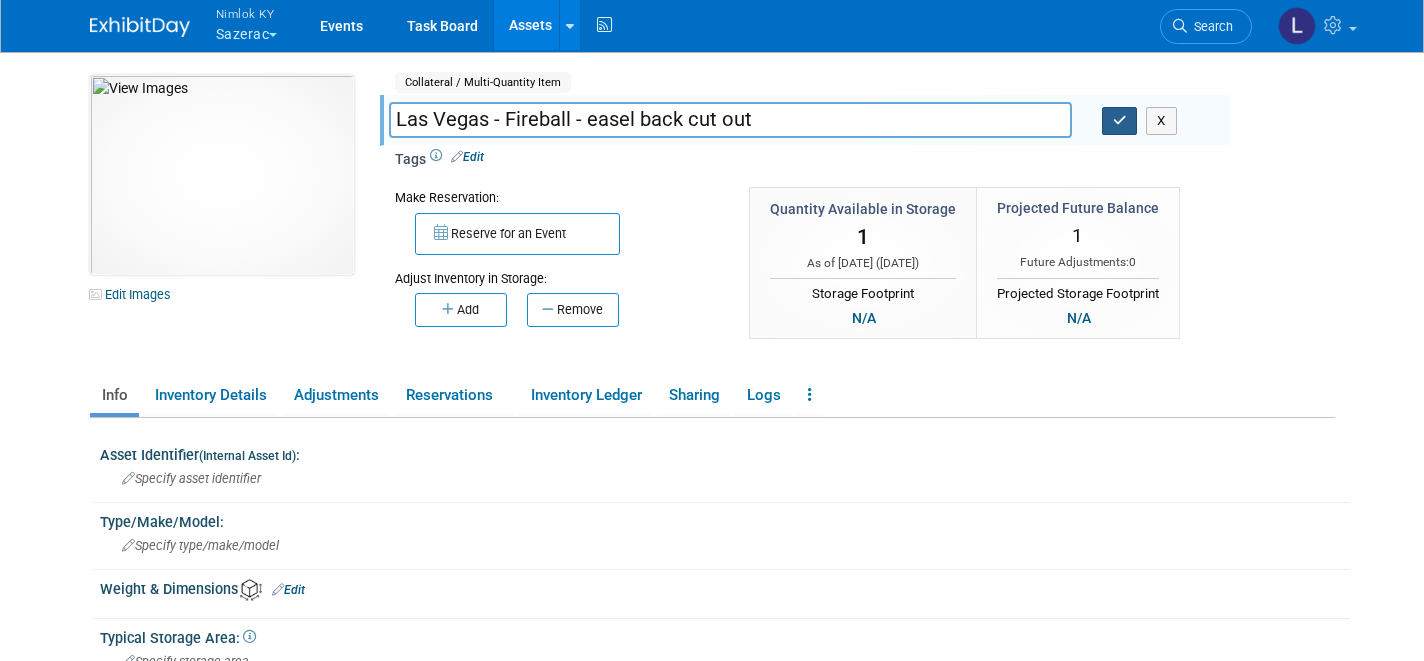 type on "Las Vegas - Fireball - easel back cut out" 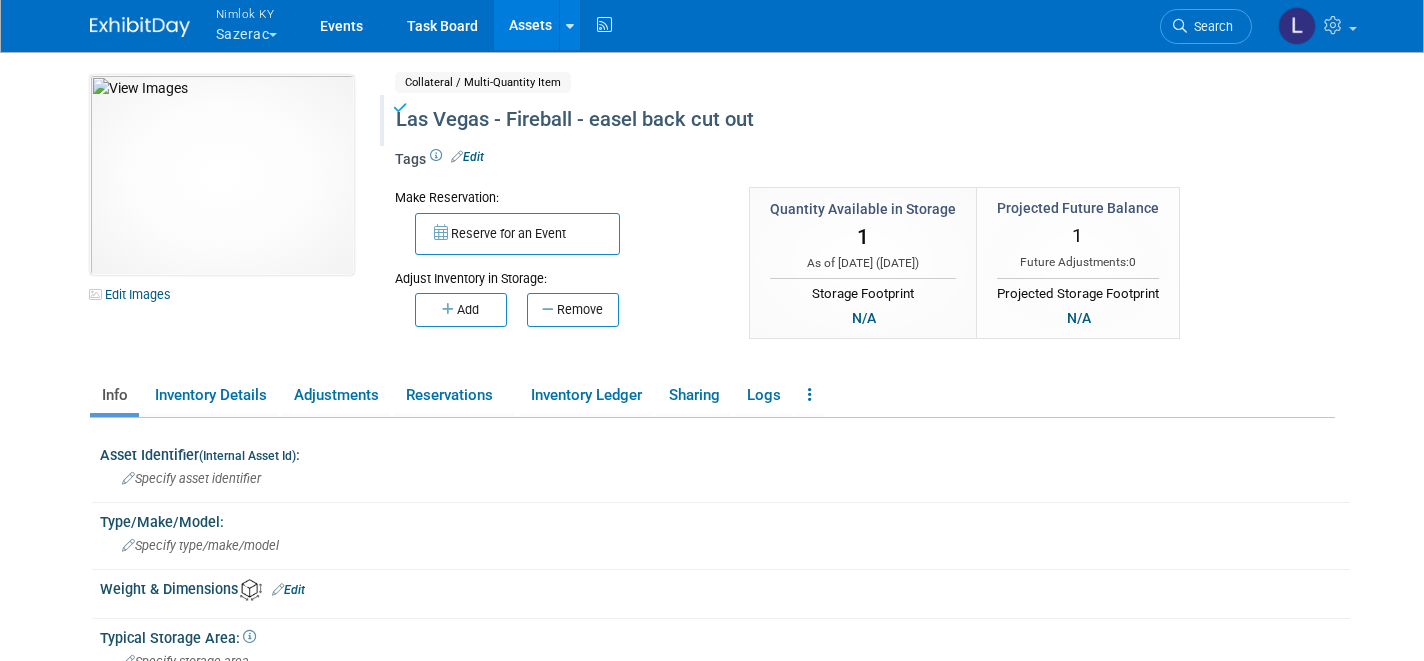 click on "Assets" at bounding box center [530, 25] 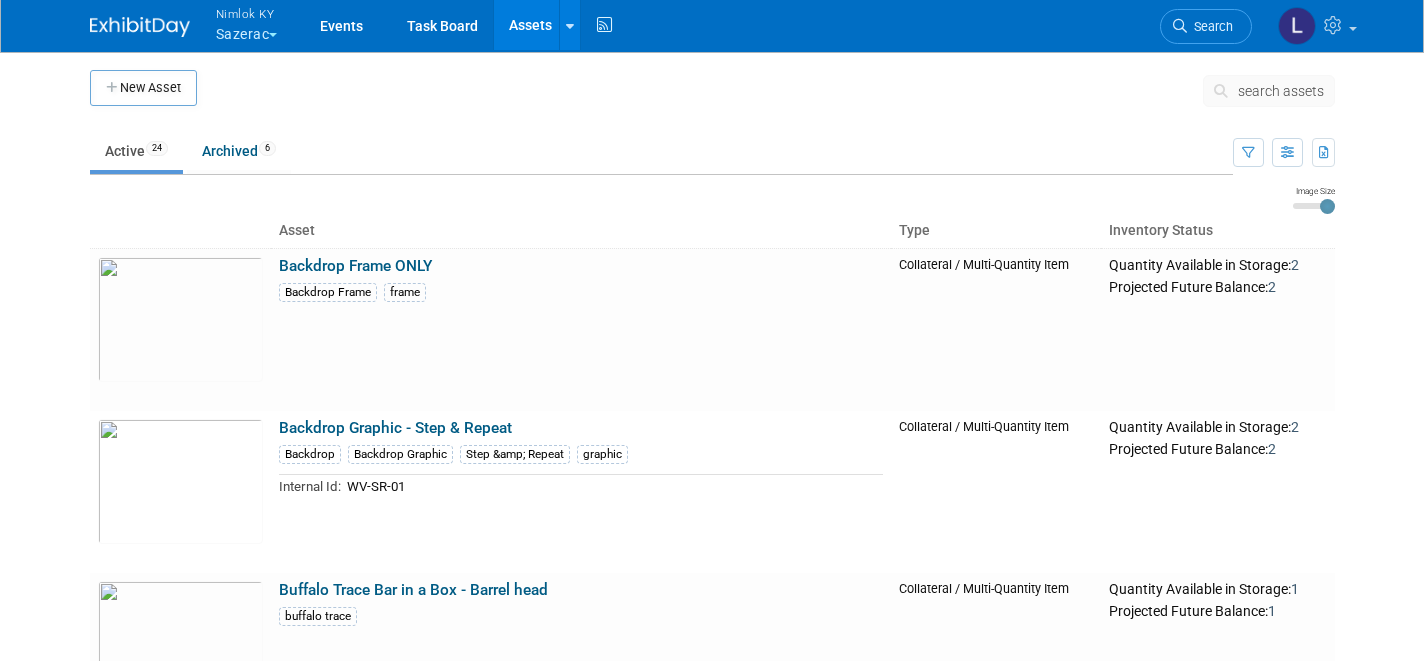 scroll, scrollTop: 0, scrollLeft: 0, axis: both 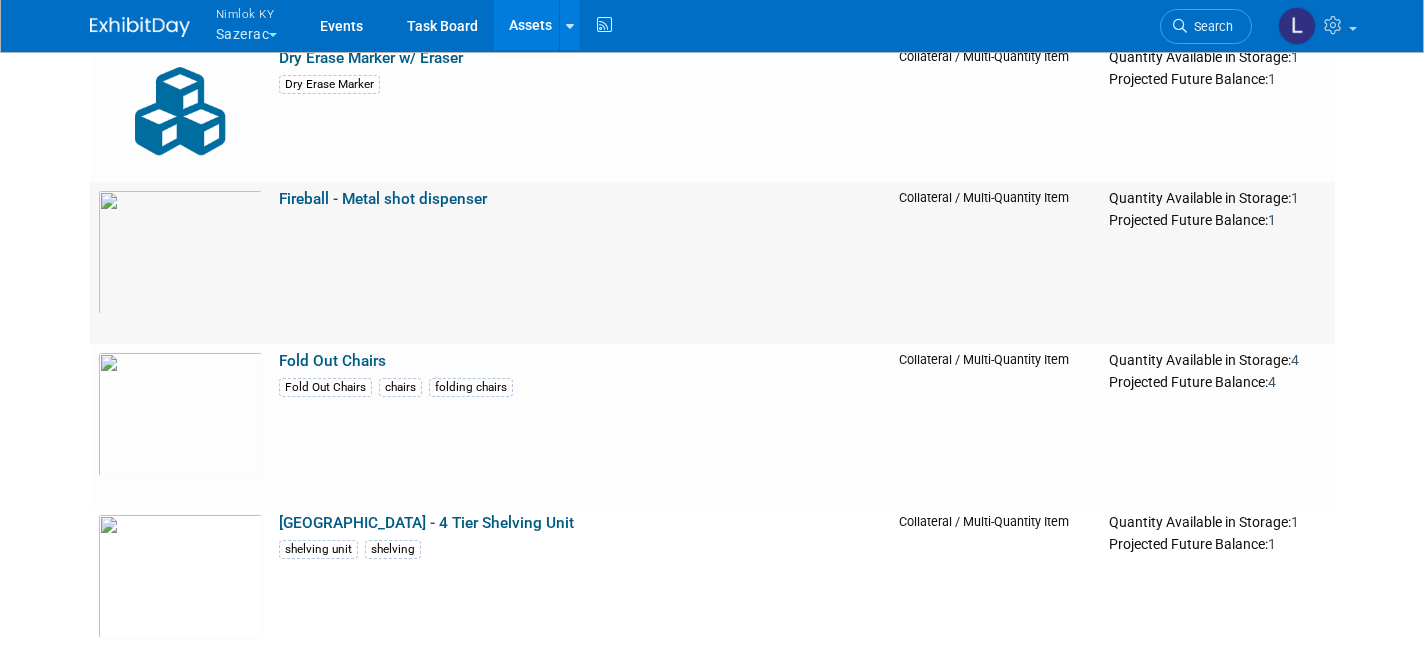click on "Fireball - Metal shot dispenser" at bounding box center [383, 199] 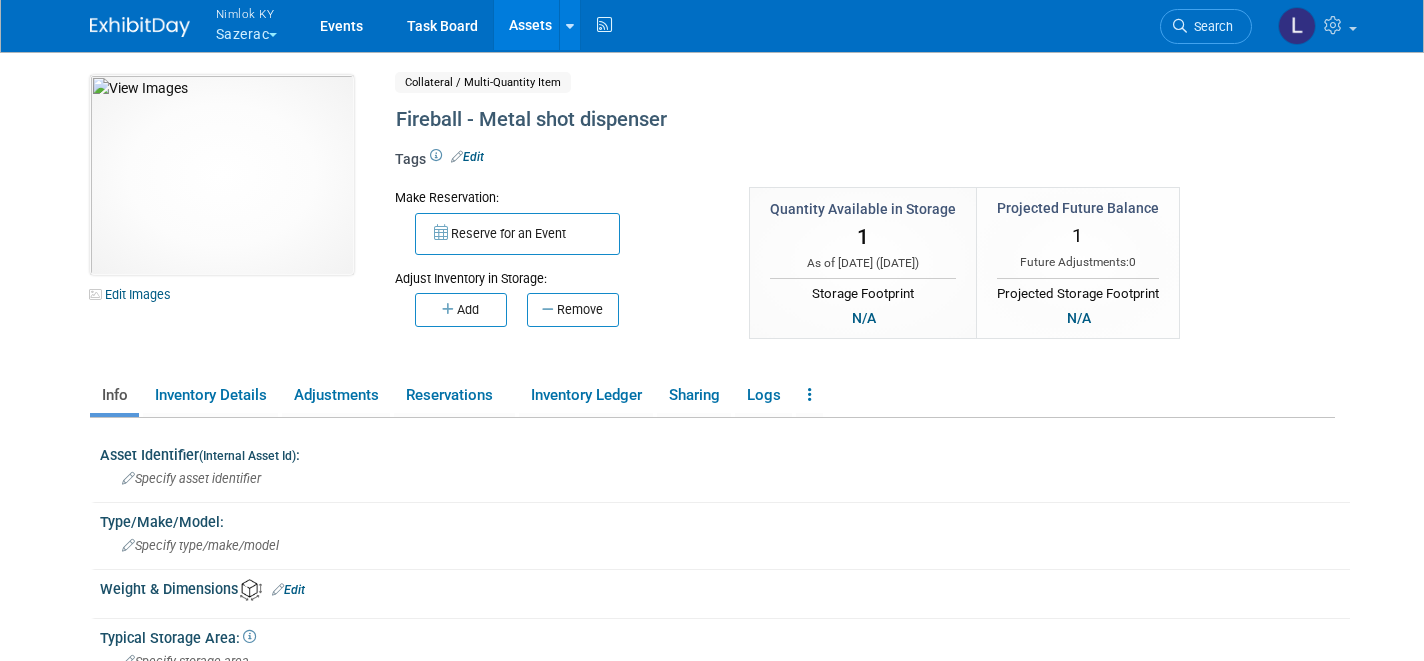 scroll, scrollTop: 0, scrollLeft: 0, axis: both 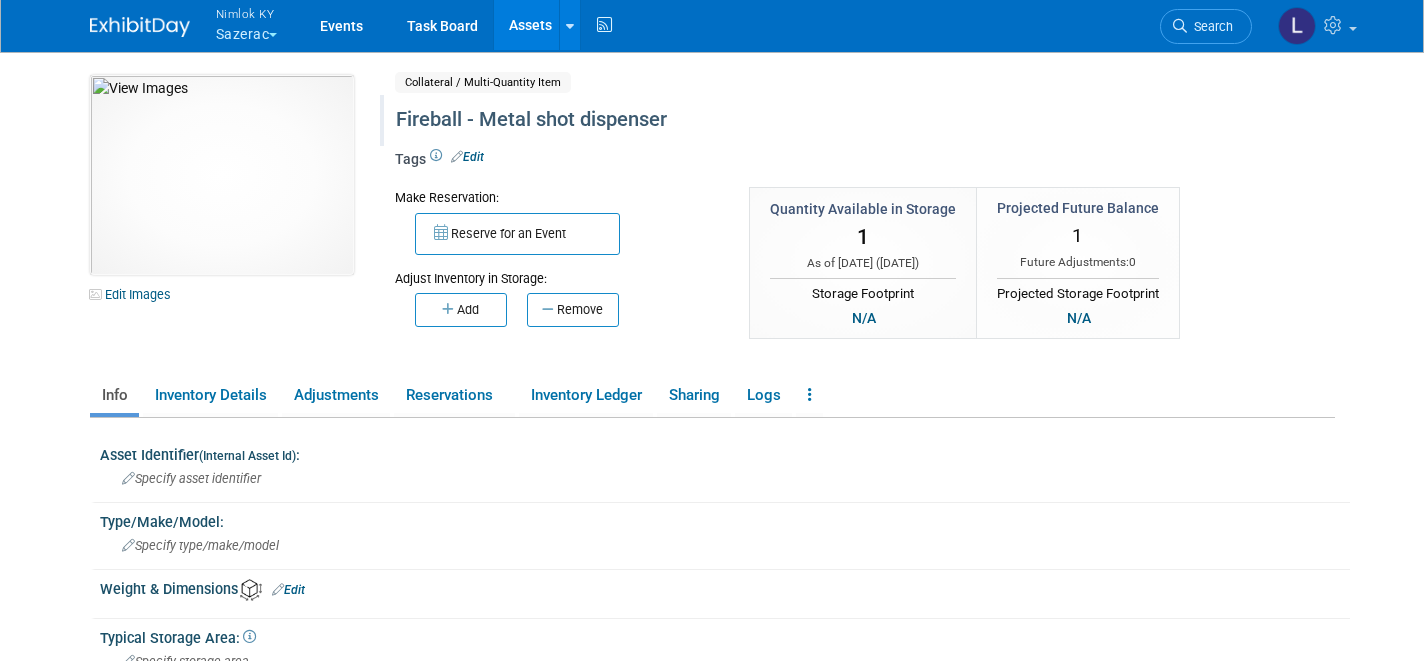 click on "Fireball - Metal shot dispenser" at bounding box center [802, 120] 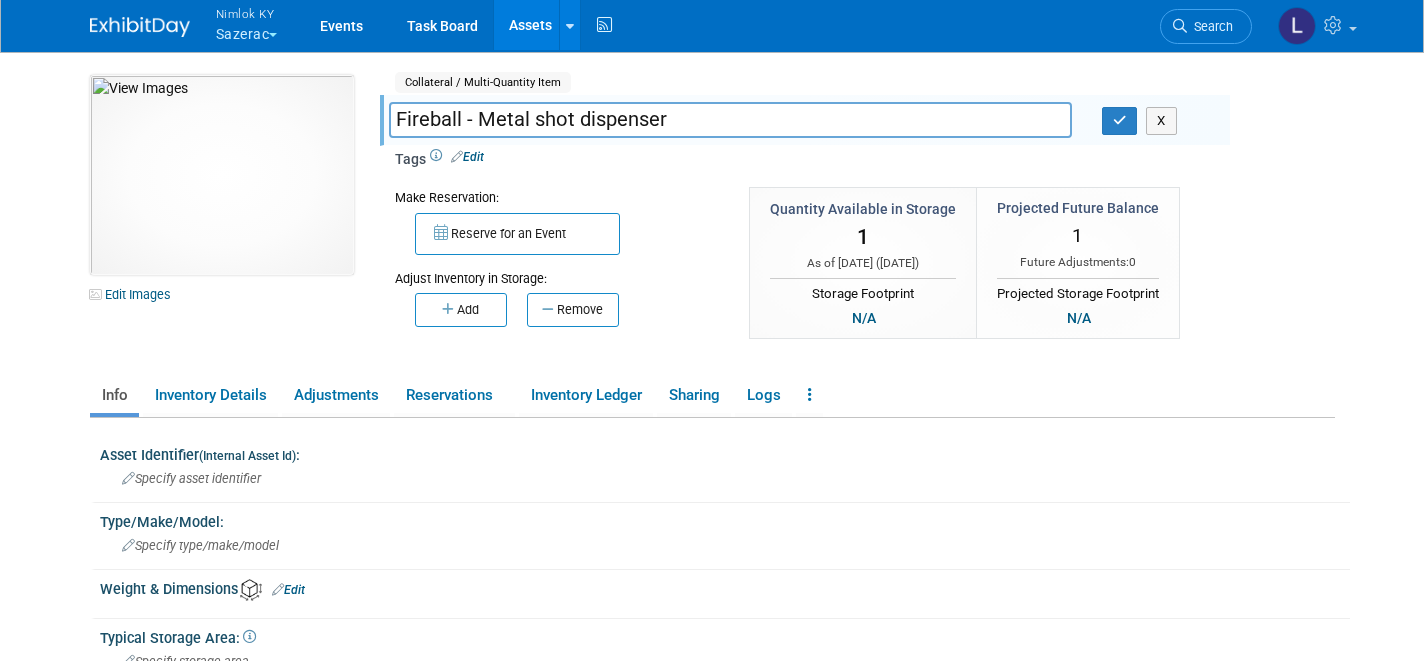 click on "Fireball - Metal shot dispenser" at bounding box center (730, 119) 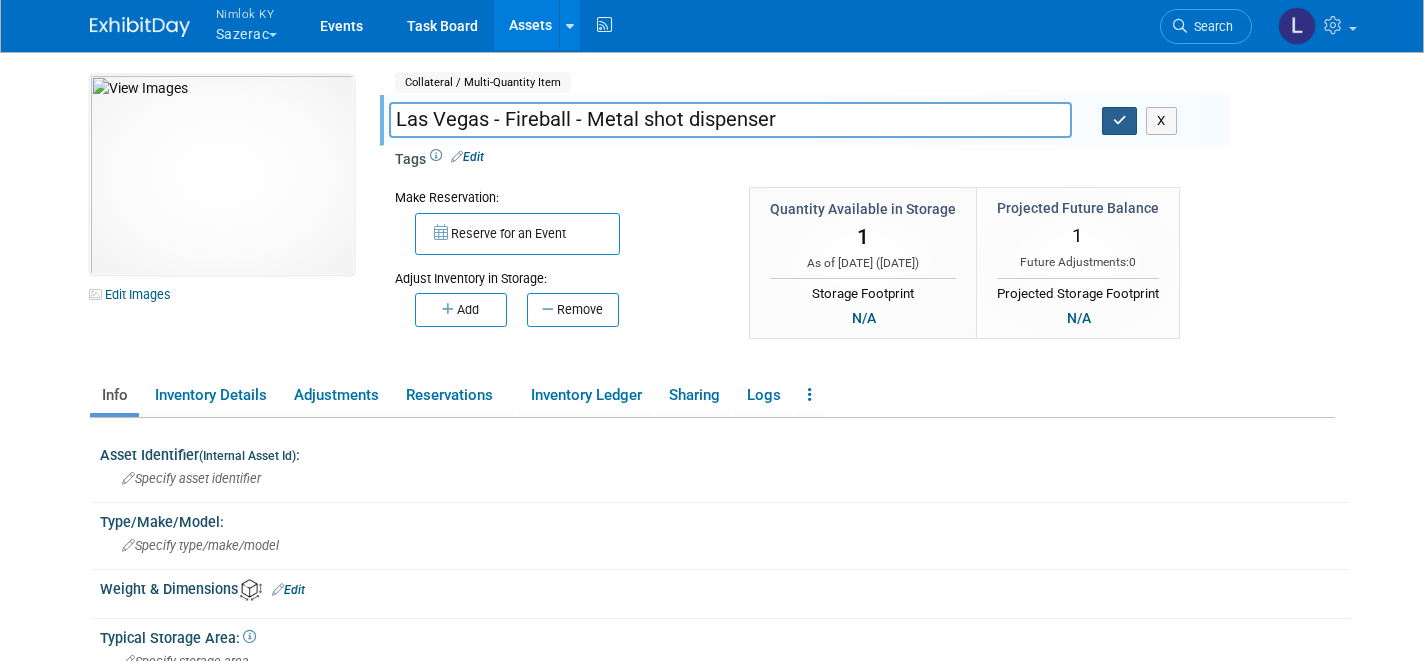 type on "Las Vegas - Fireball - Metal shot dispenser" 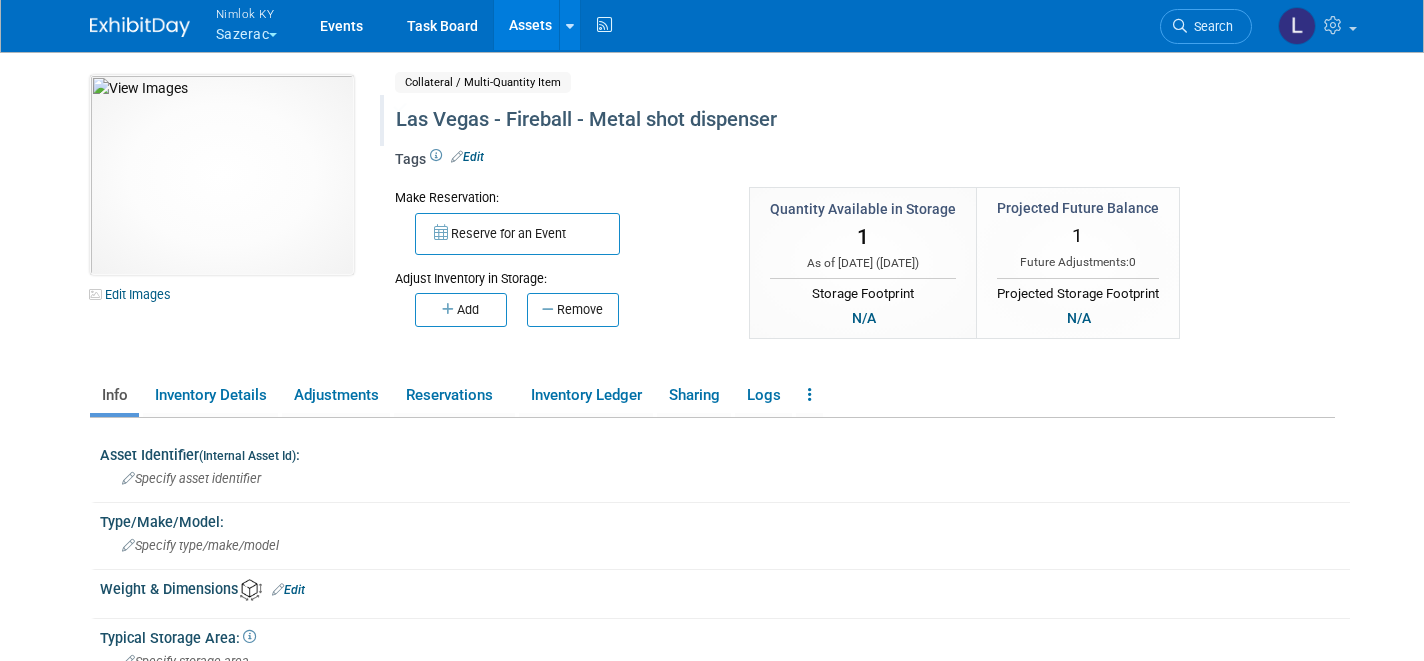 click on "Assets" at bounding box center [530, 25] 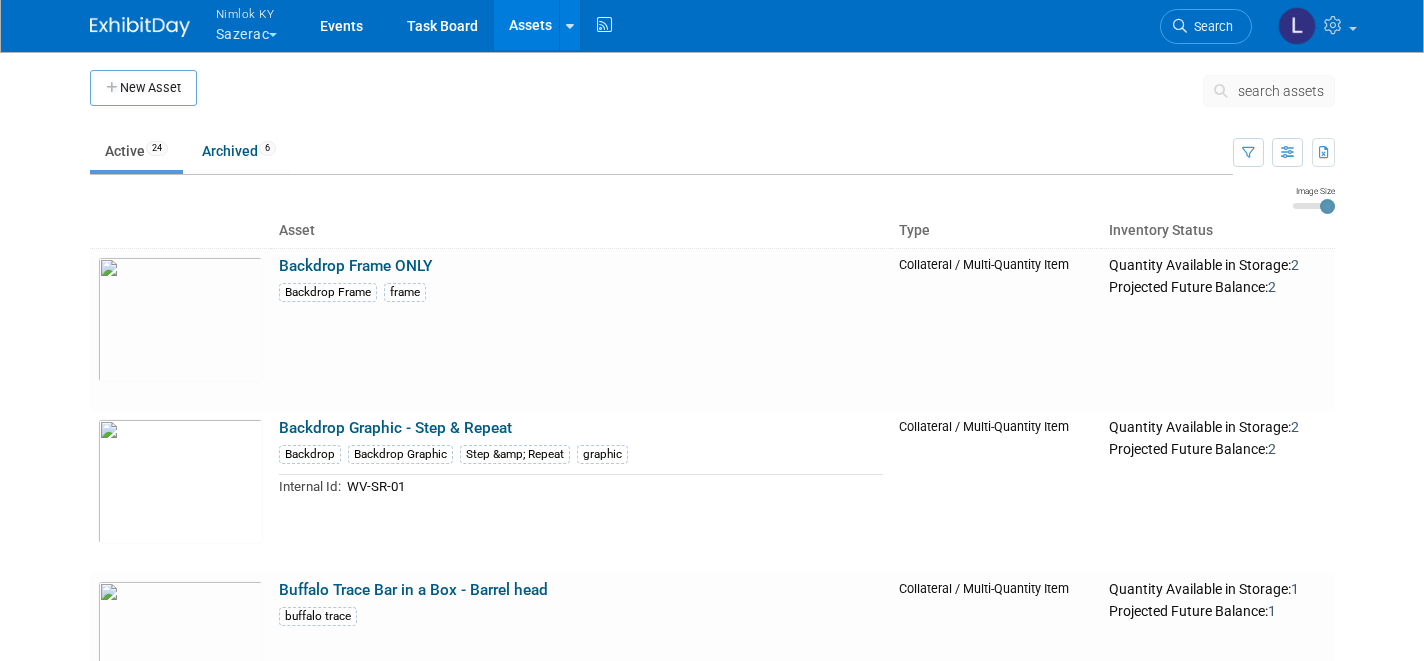 scroll, scrollTop: 0, scrollLeft: 0, axis: both 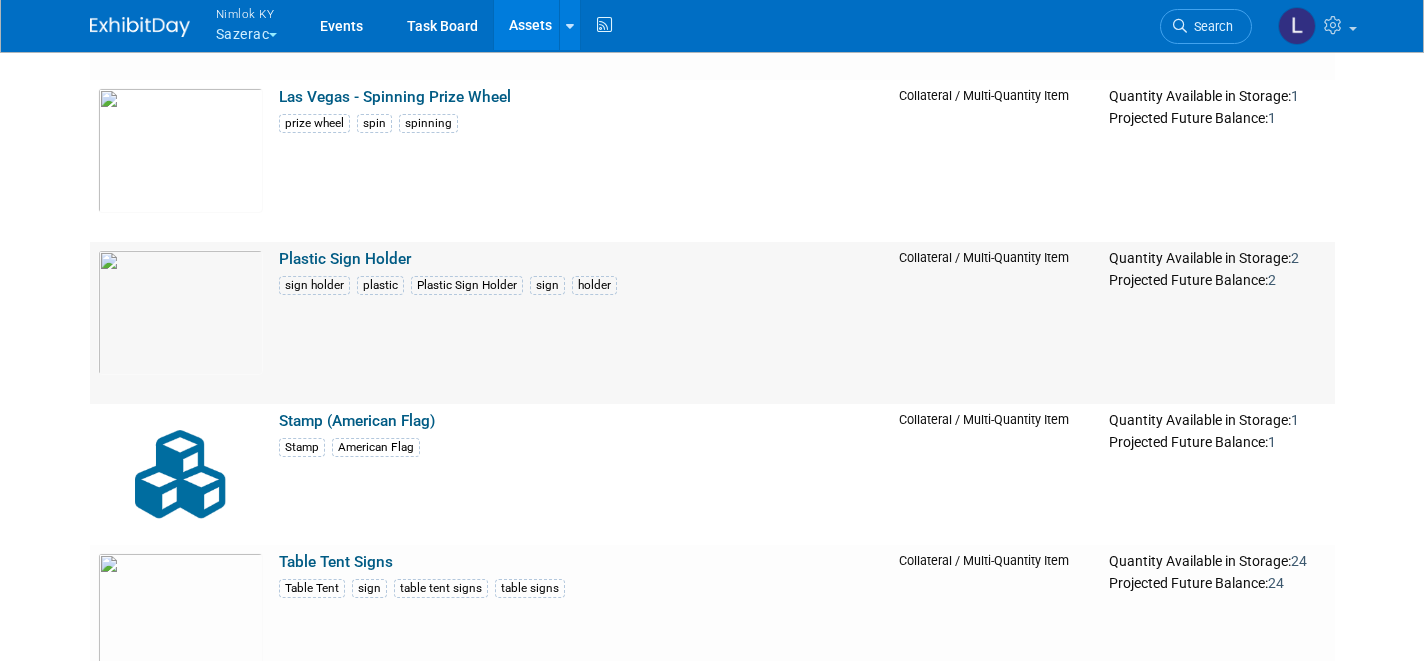 click on "Plastic Sign Holder" at bounding box center (345, 259) 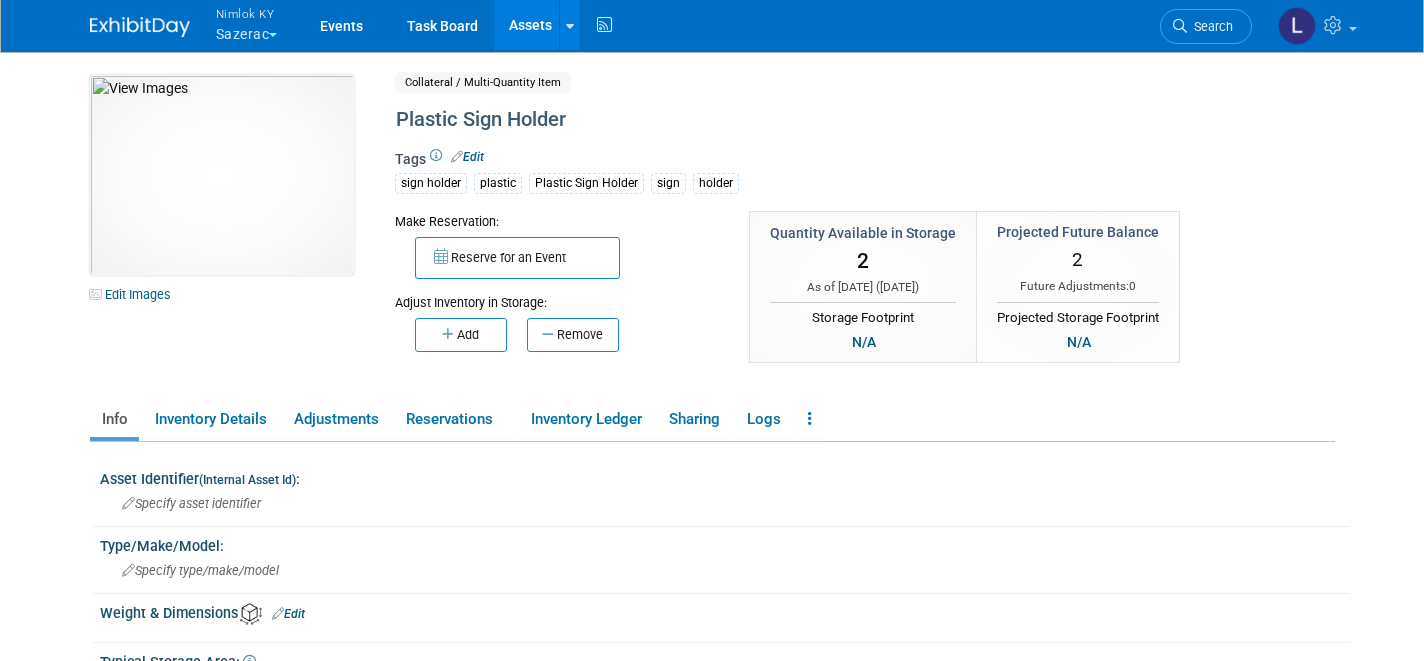 scroll, scrollTop: 0, scrollLeft: 0, axis: both 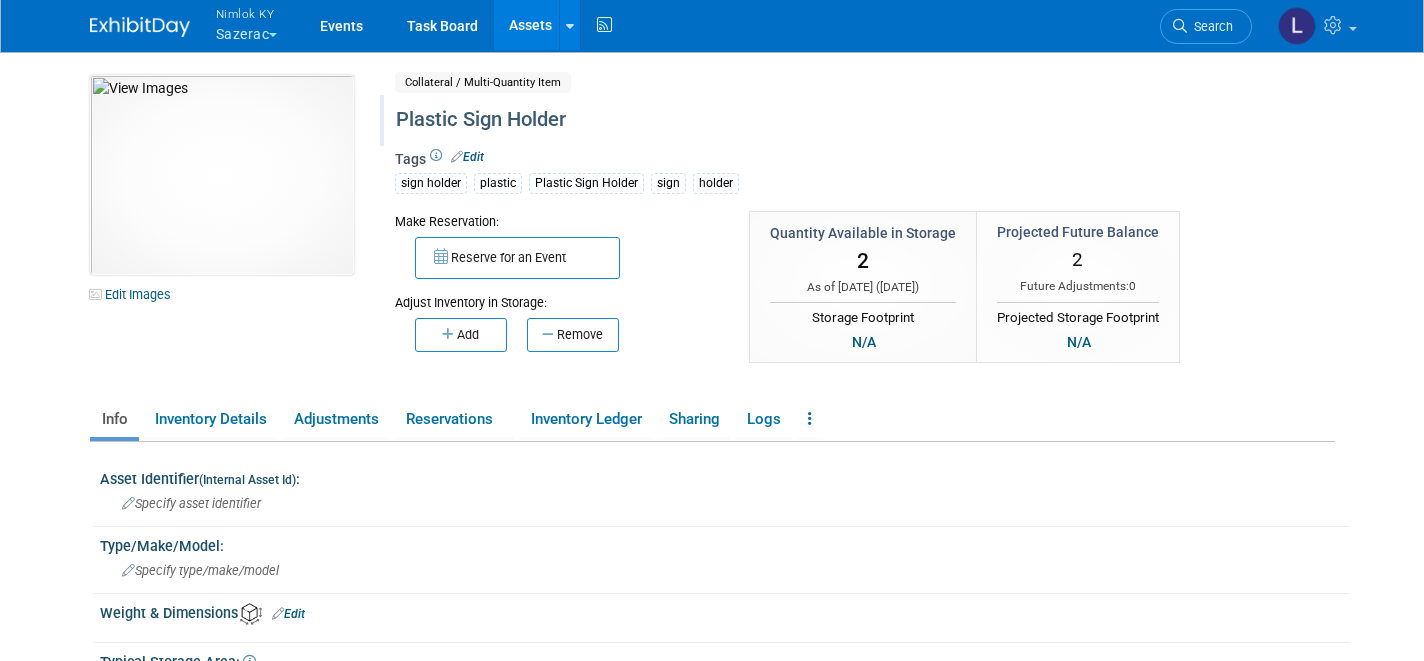 click on "Plastic Sign Holder" at bounding box center [802, 120] 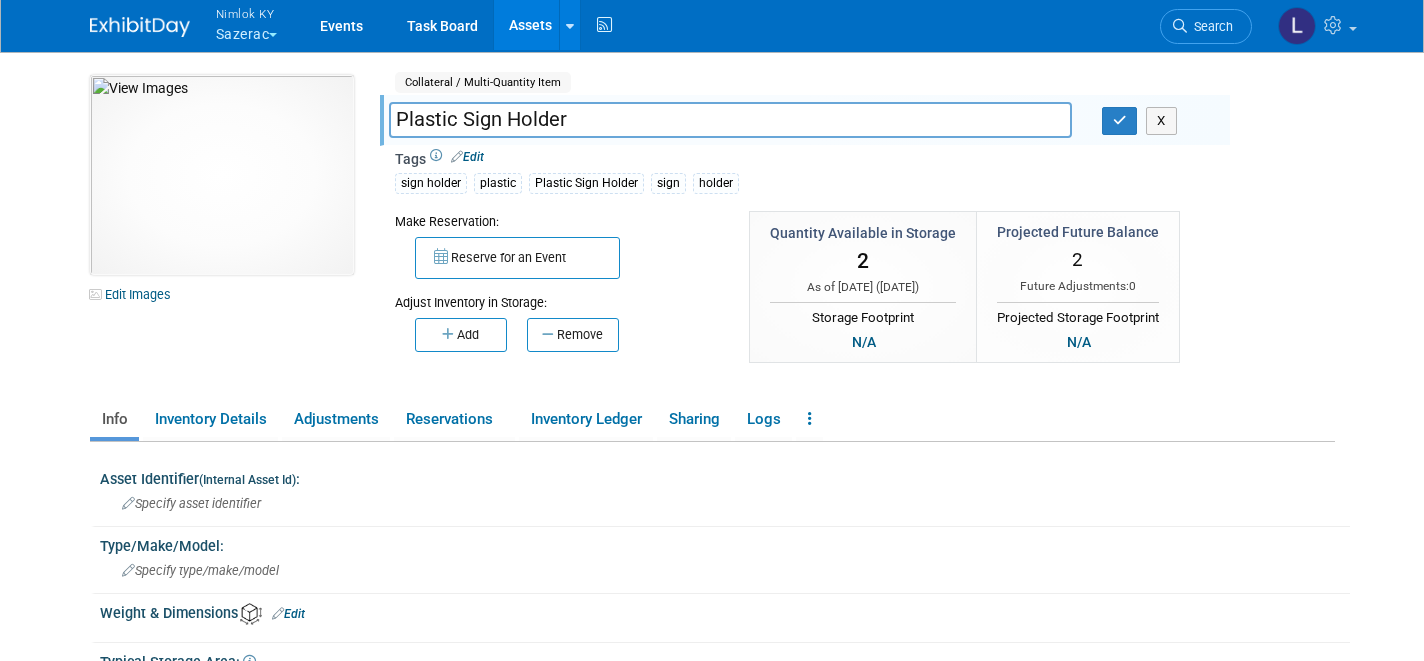 click on "Plastic Sign Holder" at bounding box center [730, 119] 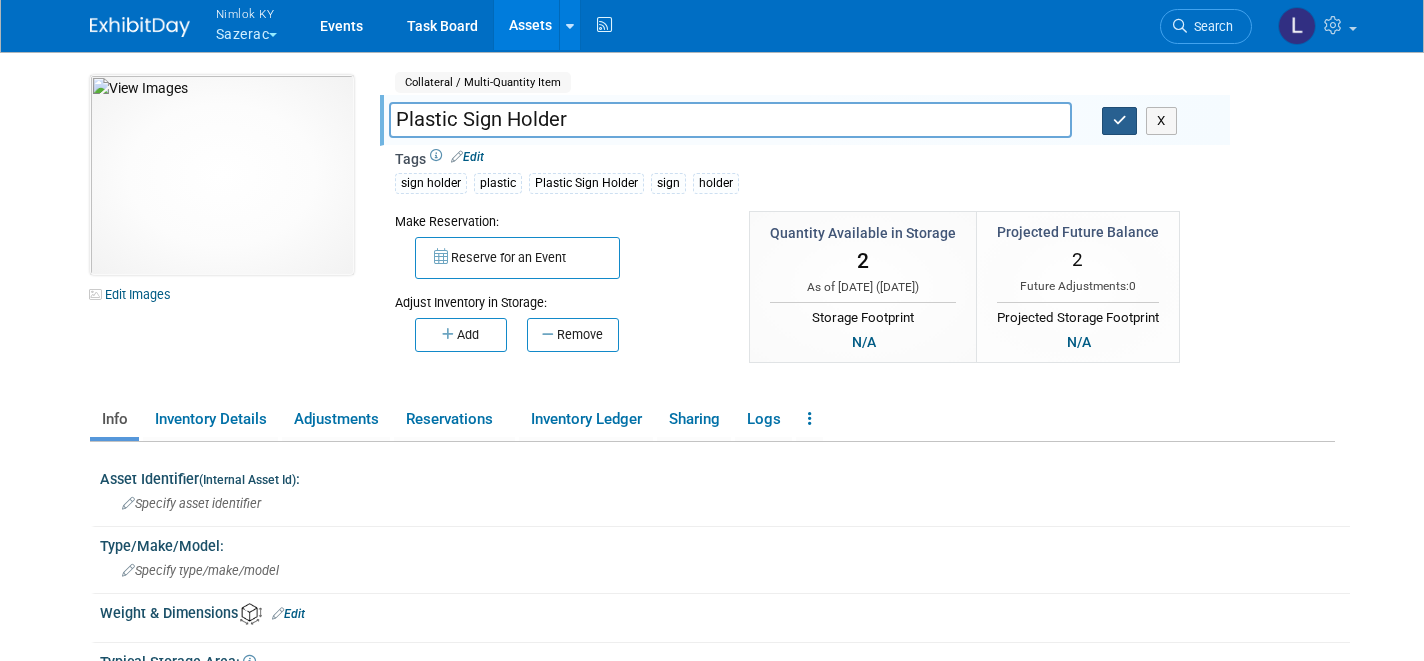 click at bounding box center (1120, 121) 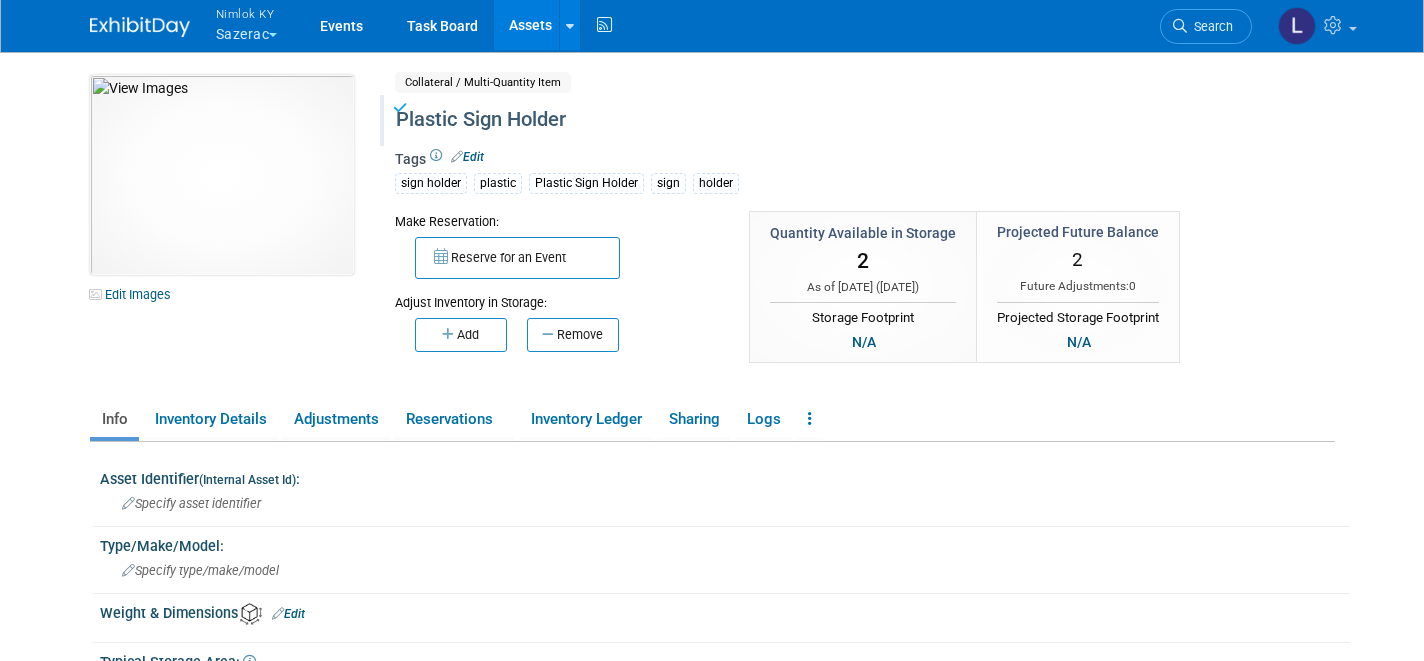 click on "Assets" at bounding box center [530, 25] 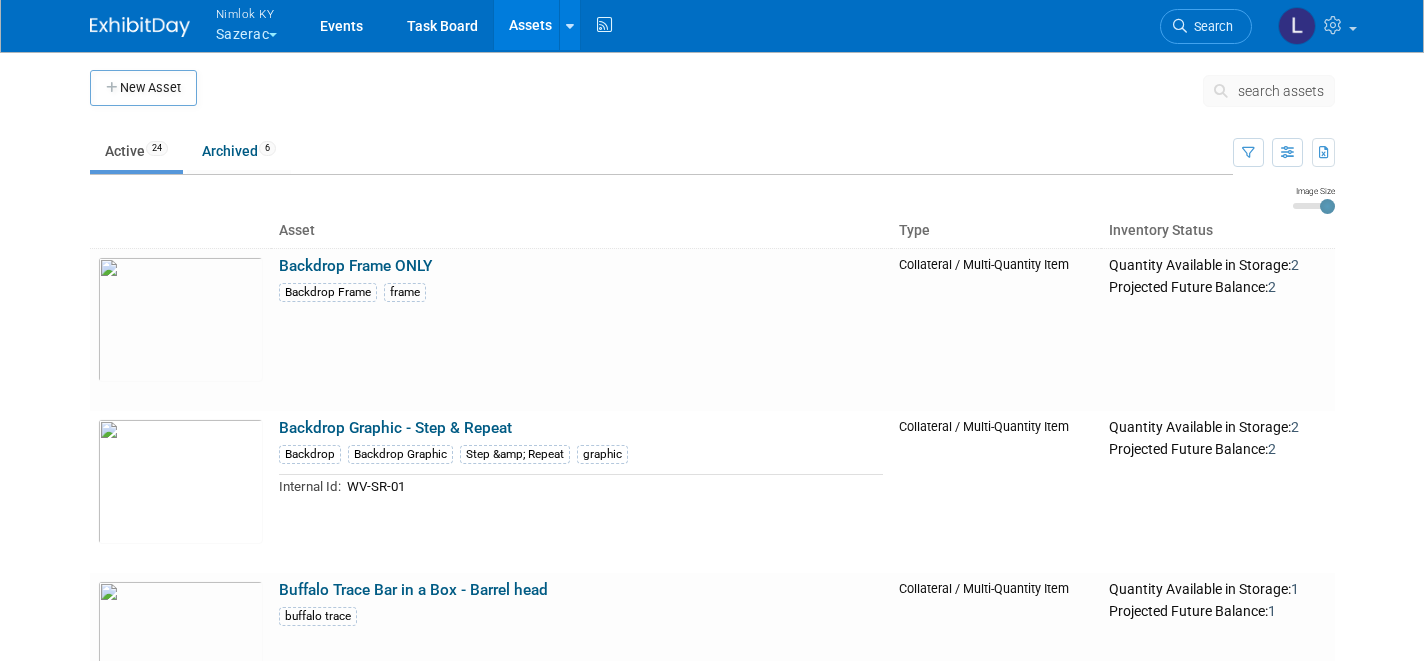 scroll, scrollTop: 0, scrollLeft: 0, axis: both 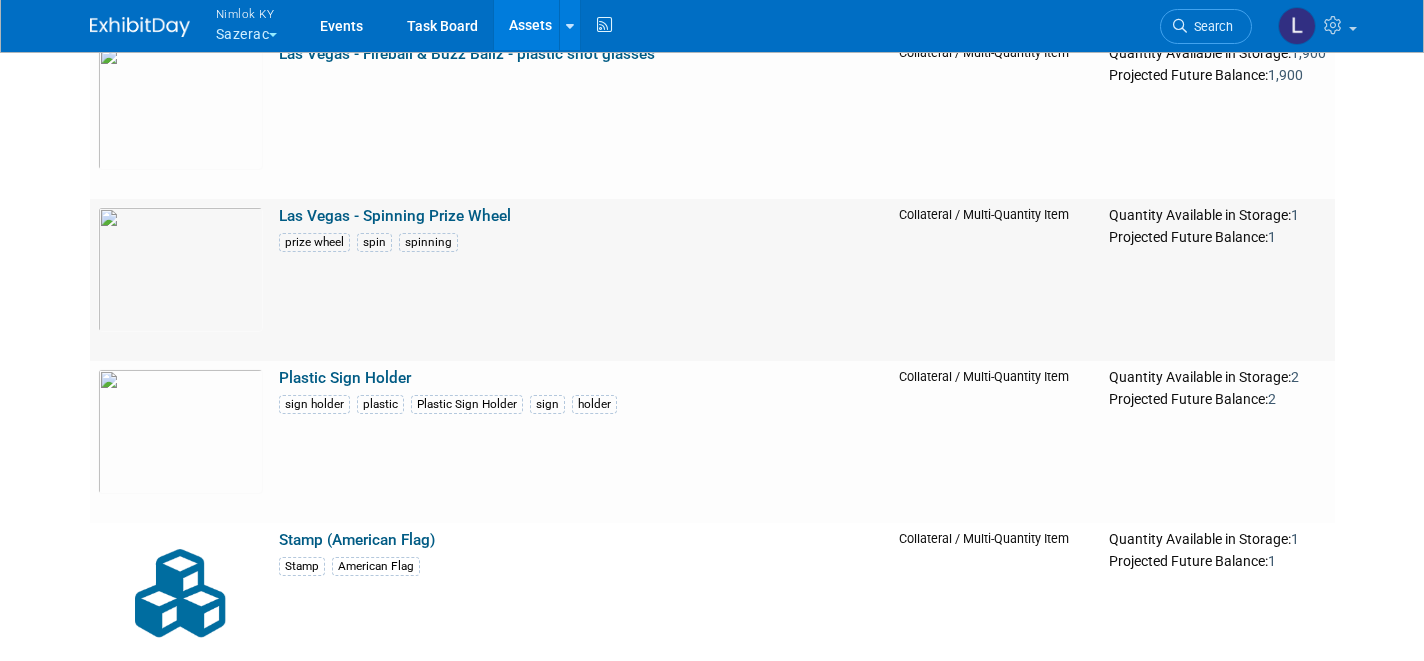 click on "Las Vegas - Spinning Prize Wheel" at bounding box center (395, 216) 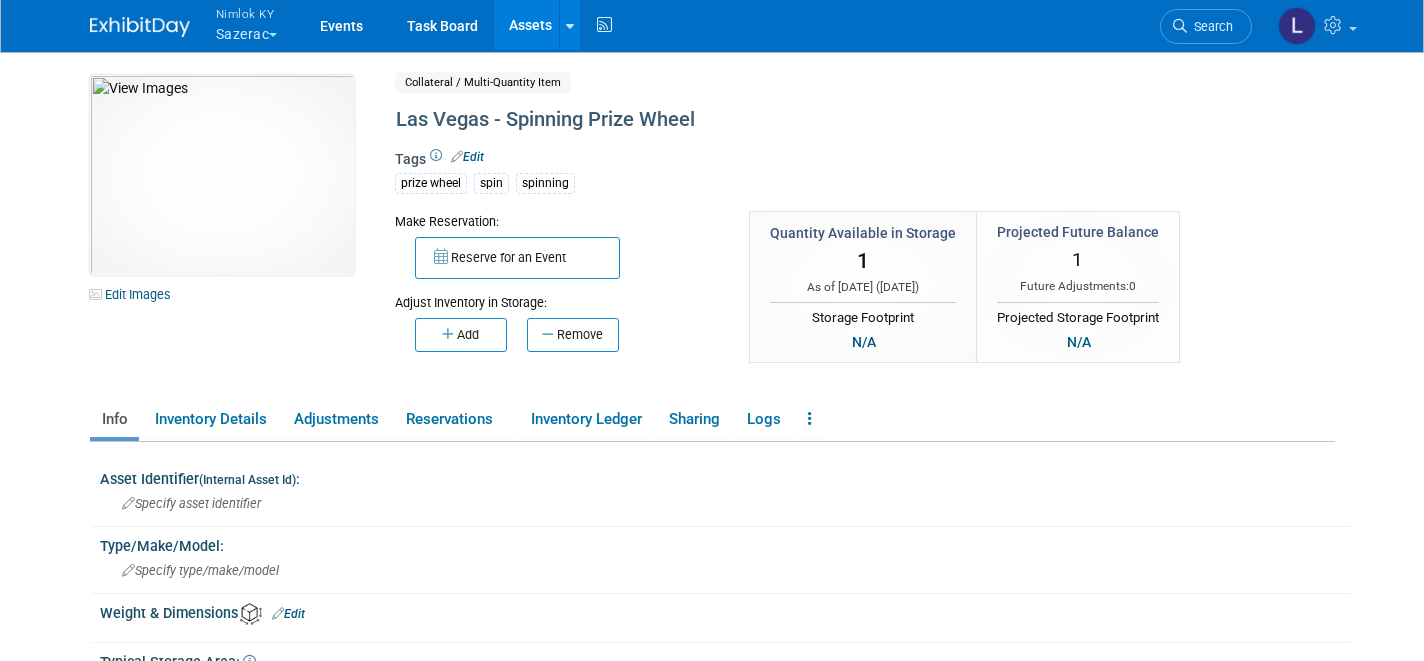 scroll, scrollTop: 0, scrollLeft: 0, axis: both 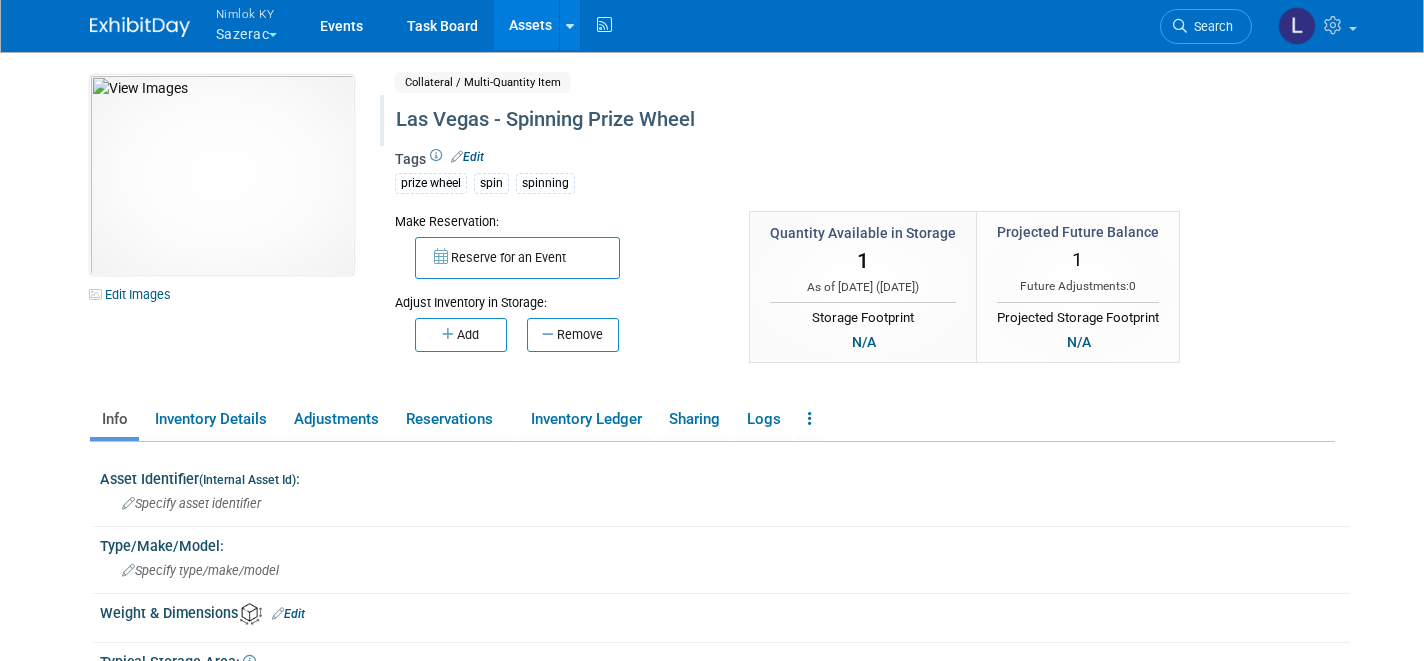 click on "Las Vegas - Spinning Prize Wheel" at bounding box center [802, 120] 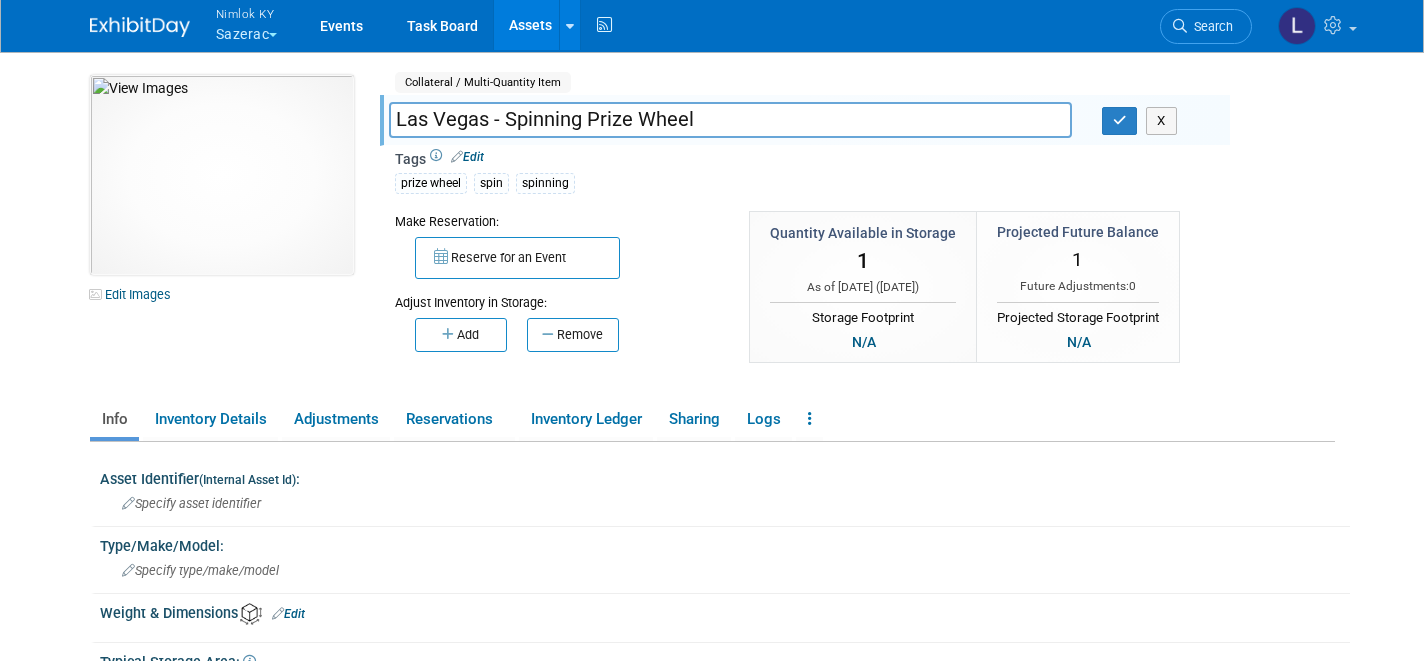 click on "Las Vegas - Spinning Prize Wheel" at bounding box center [730, 119] 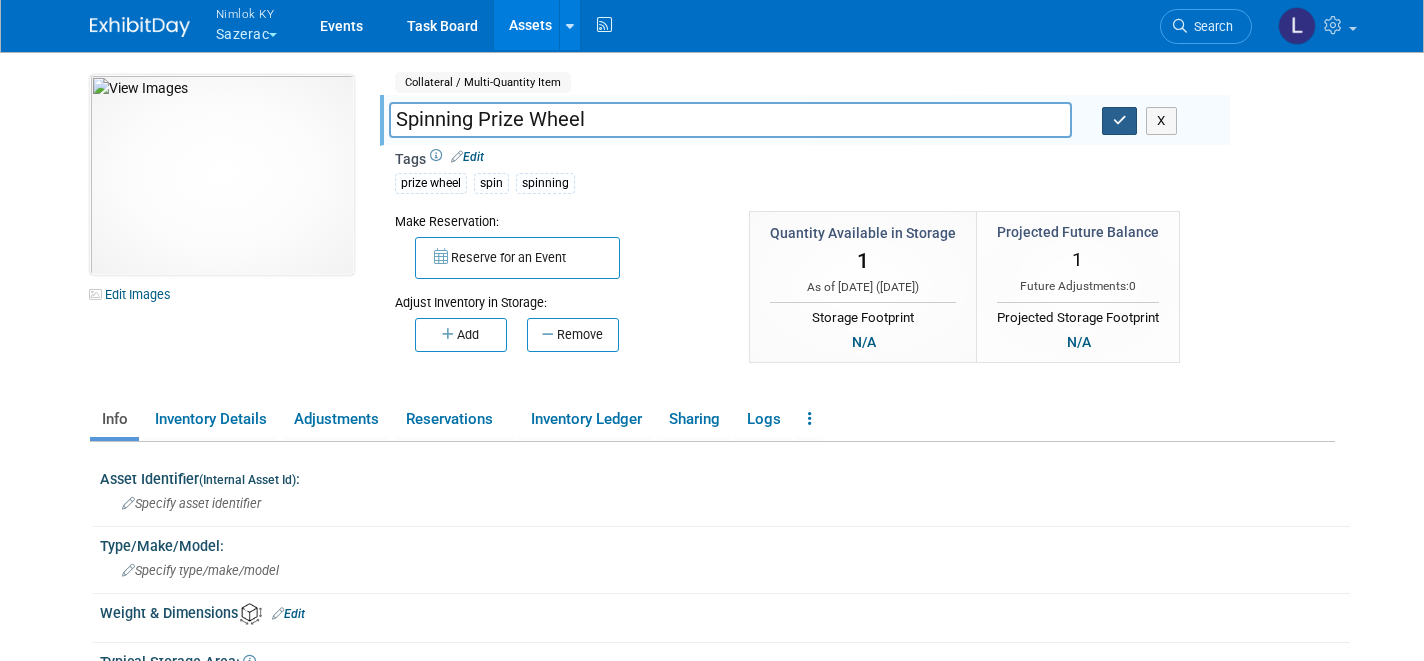 type on "Spinning Prize Wheel" 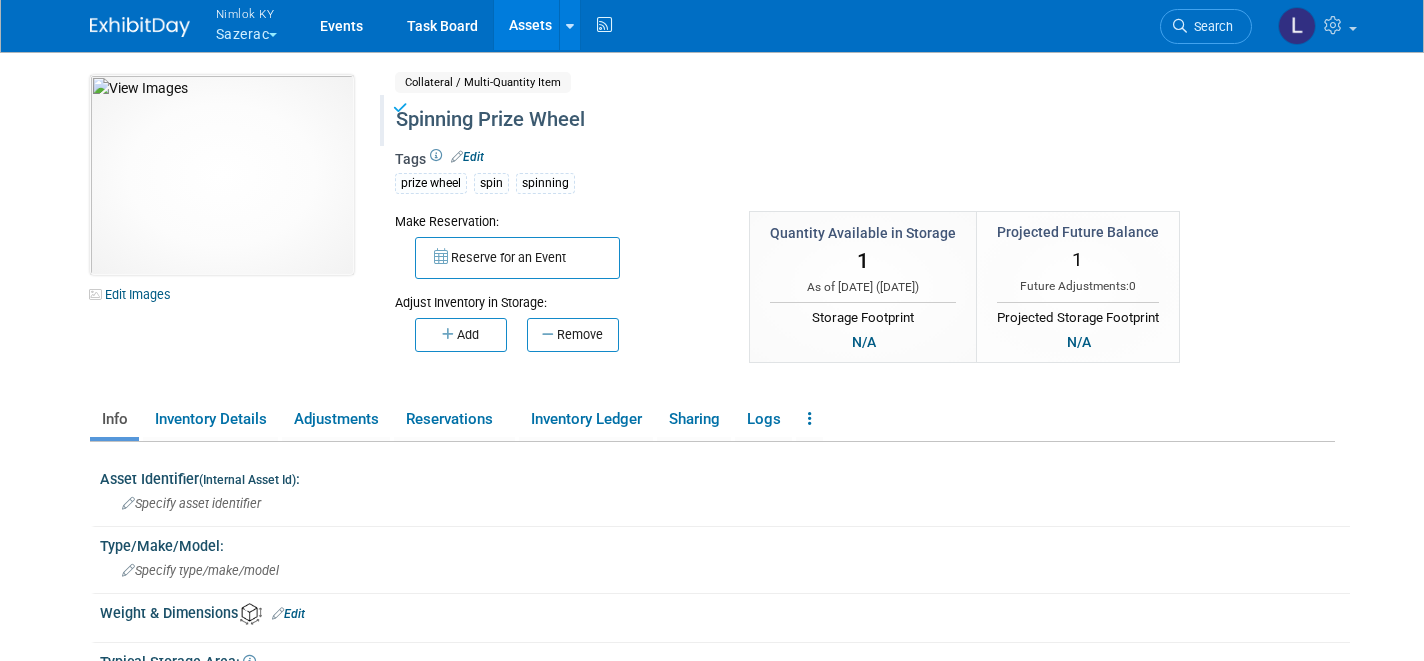 click on "Assets" at bounding box center [530, 25] 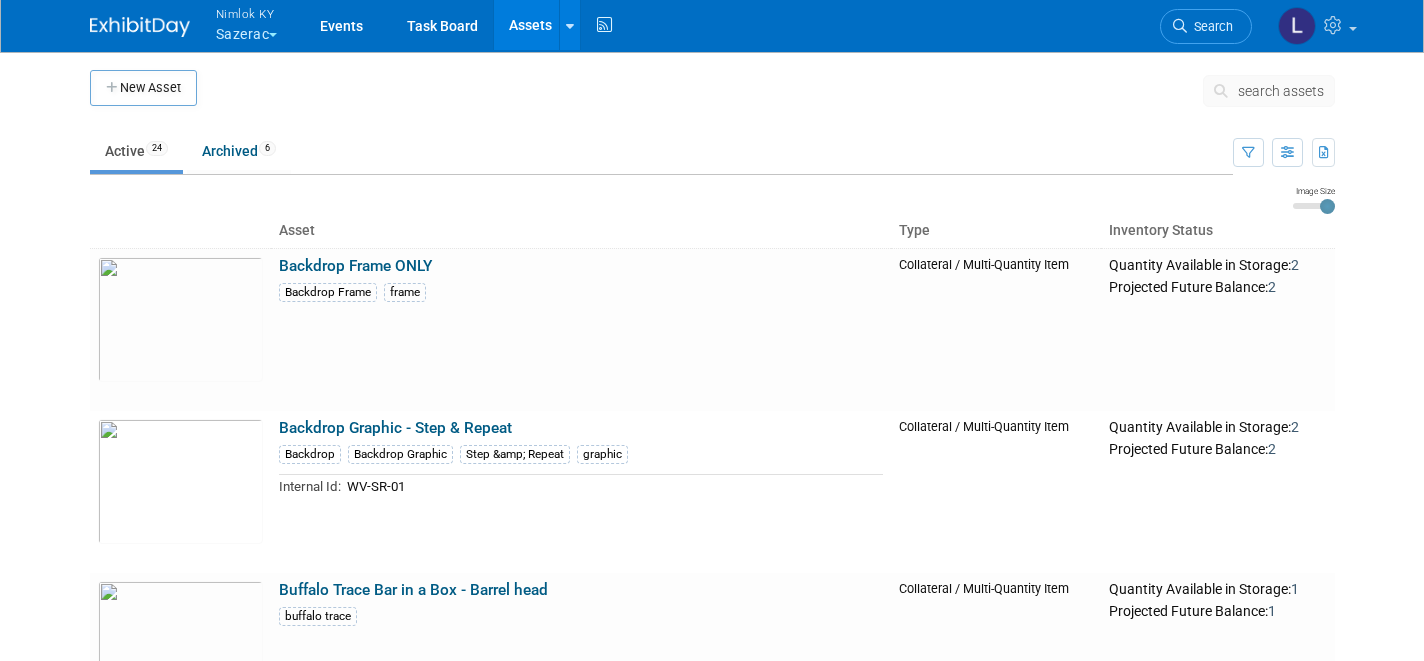 scroll, scrollTop: 0, scrollLeft: 0, axis: both 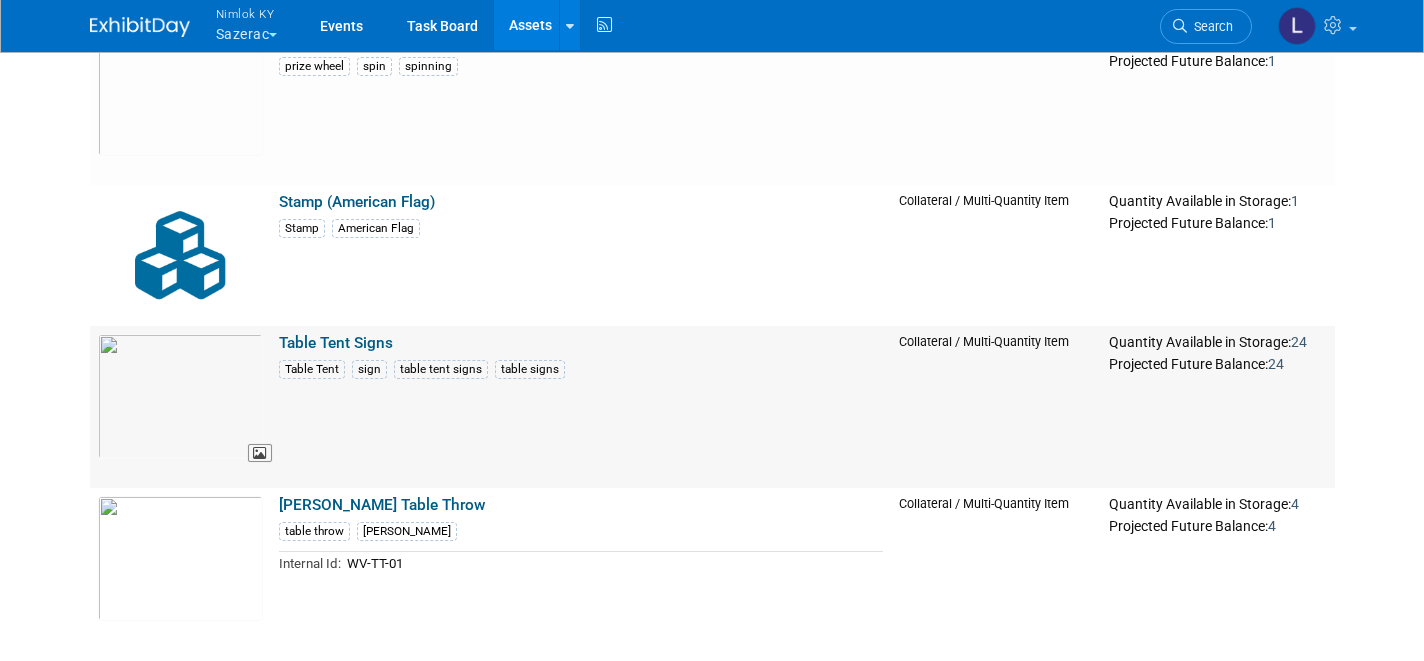 click at bounding box center [180, 396] 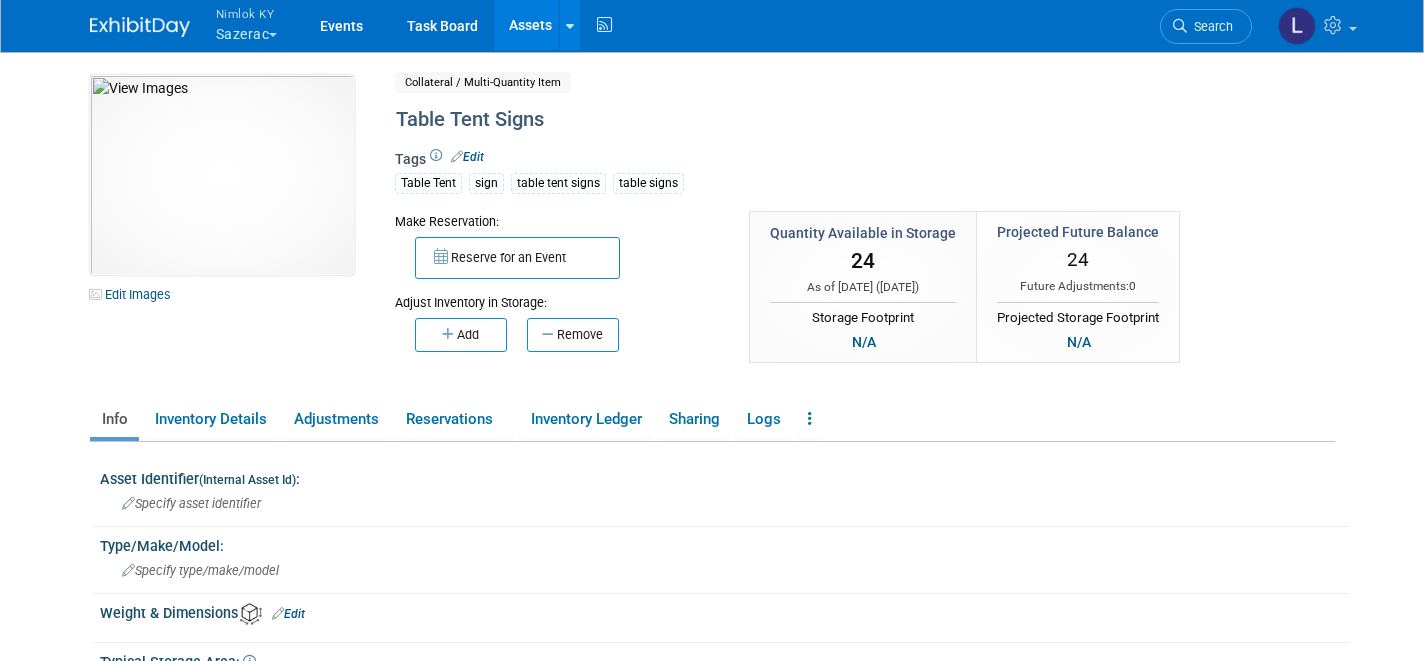 scroll, scrollTop: 0, scrollLeft: 0, axis: both 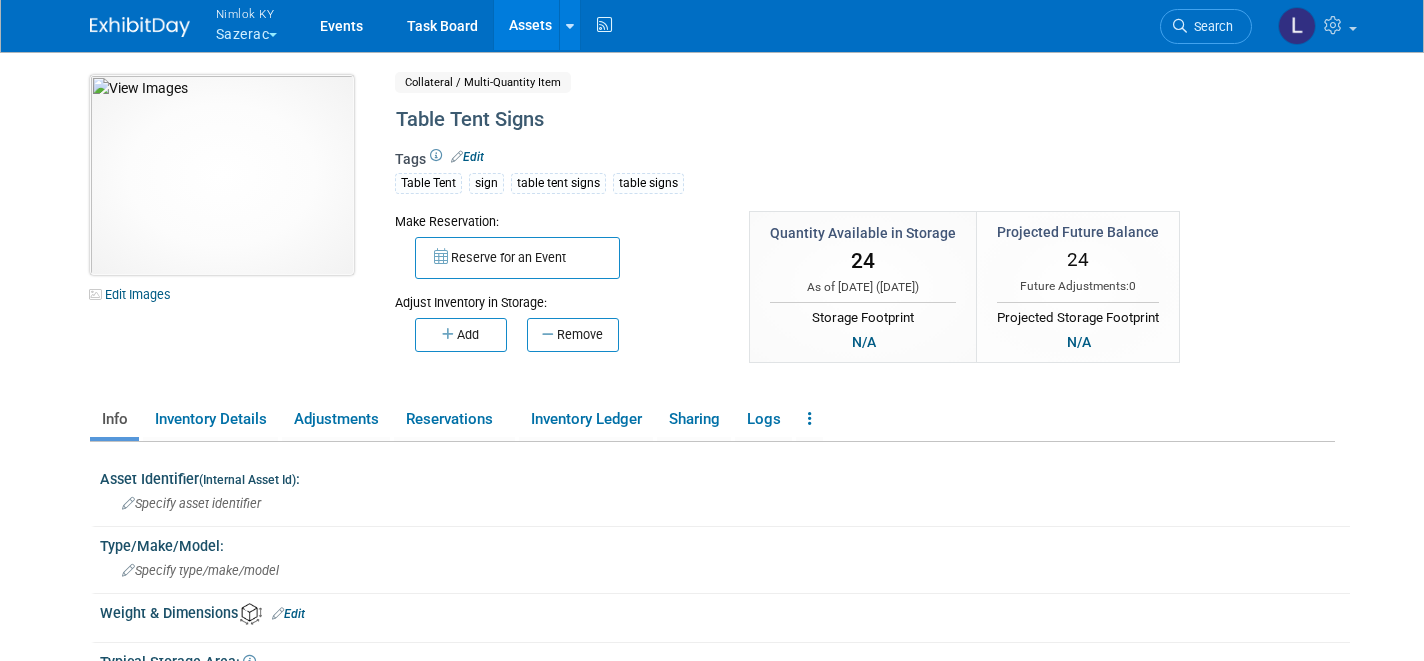 click at bounding box center (222, 175) 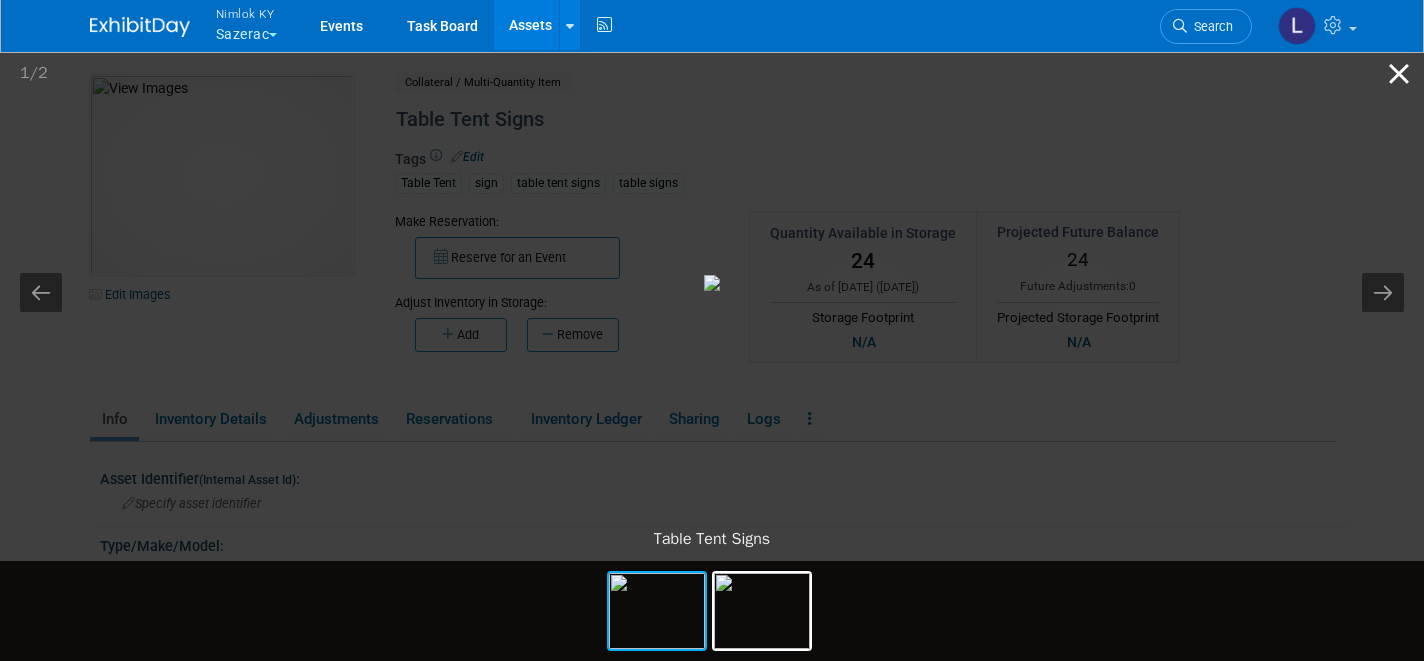 click at bounding box center (1399, 73) 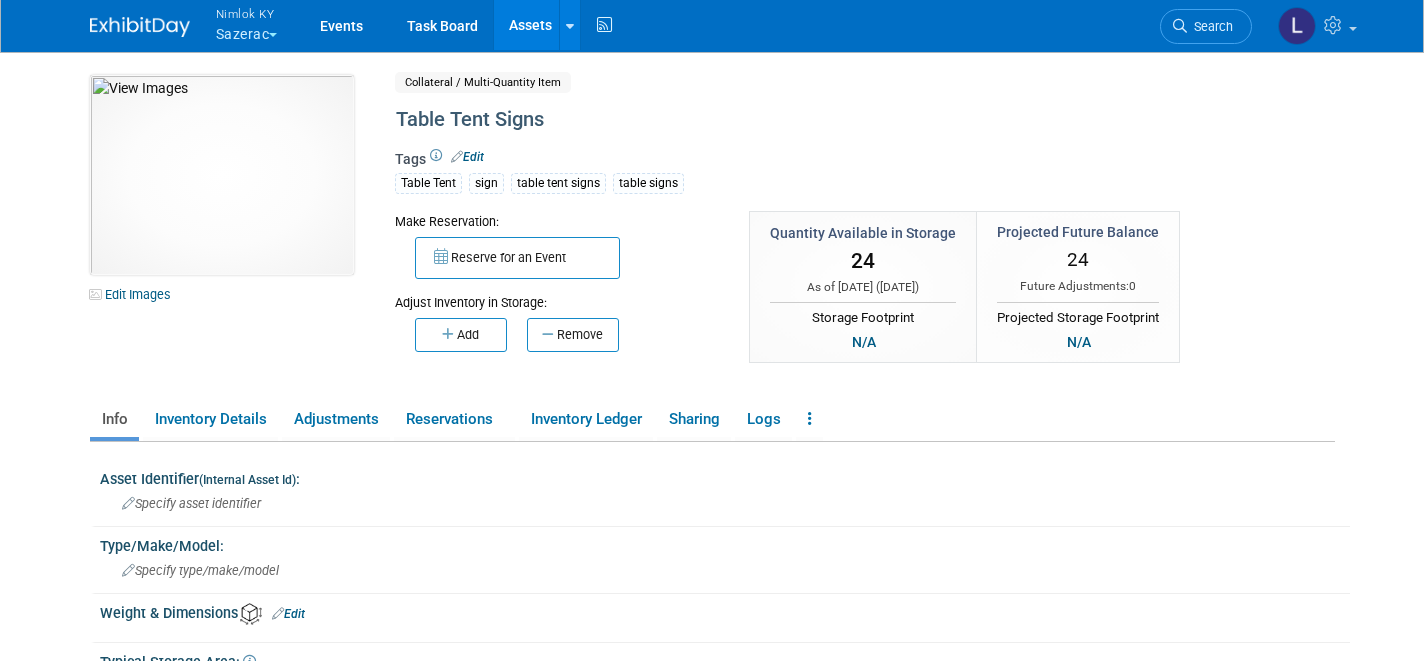 click on "Assets" at bounding box center [530, 25] 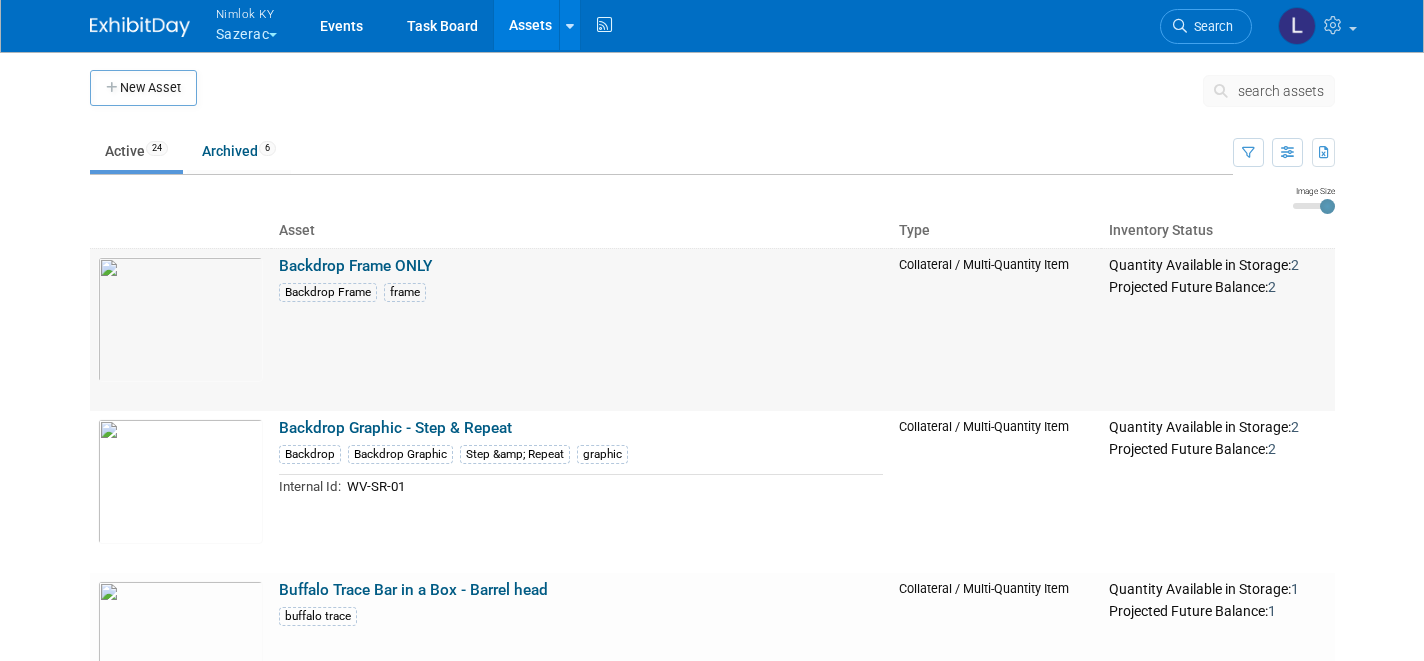 scroll, scrollTop: 0, scrollLeft: 0, axis: both 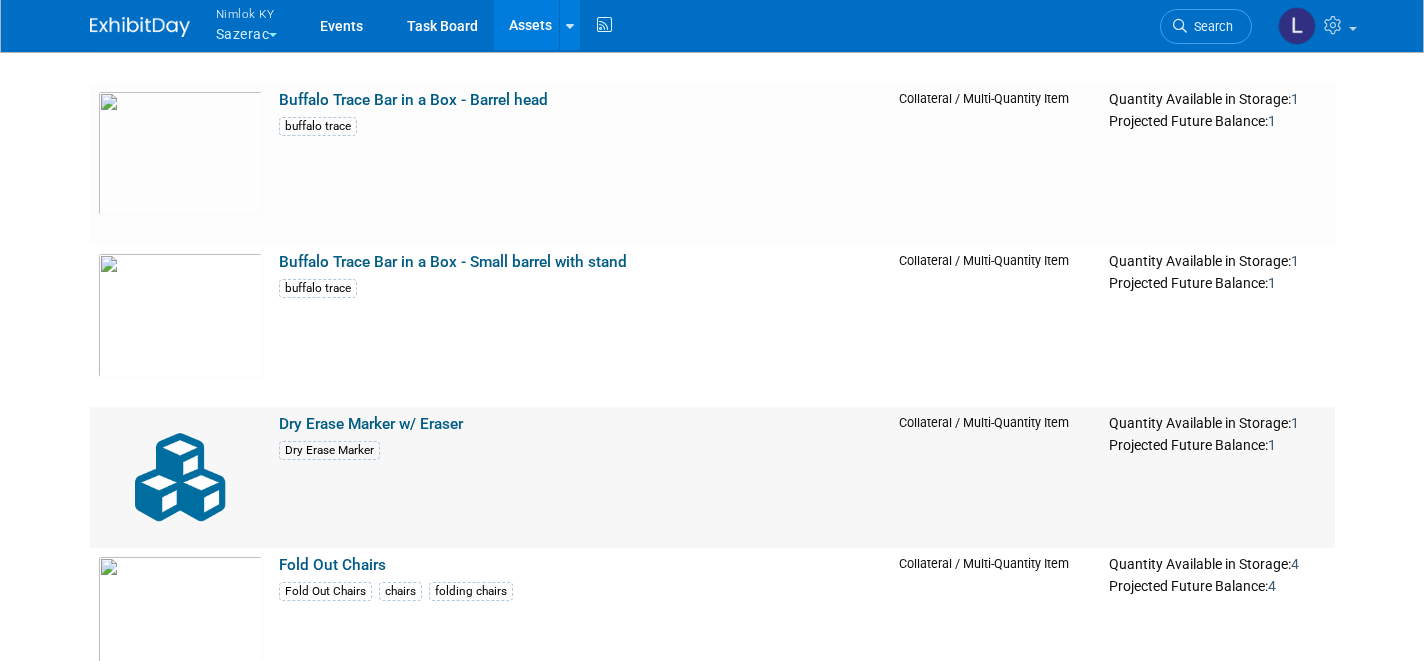 click on "Dry Erase Marker w/ Eraser" at bounding box center [371, 424] 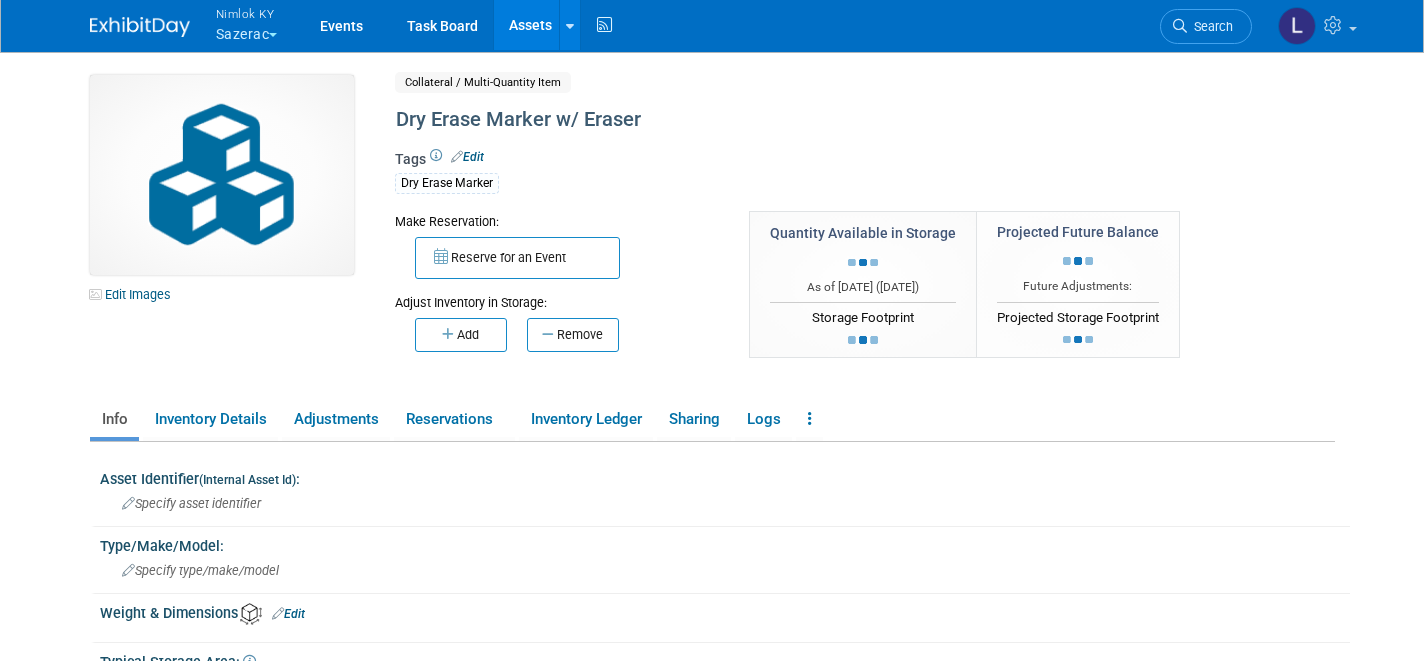 scroll, scrollTop: 0, scrollLeft: 0, axis: both 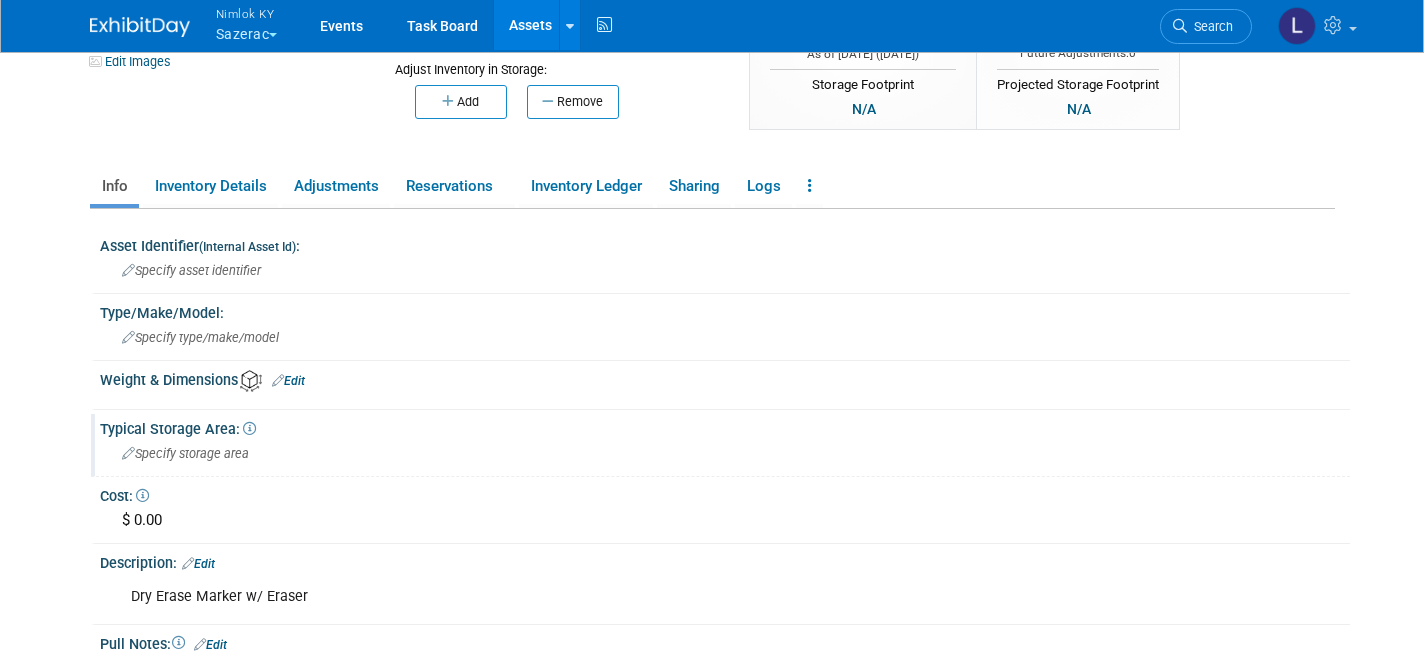 click on "Specify storage area" at bounding box center (185, 453) 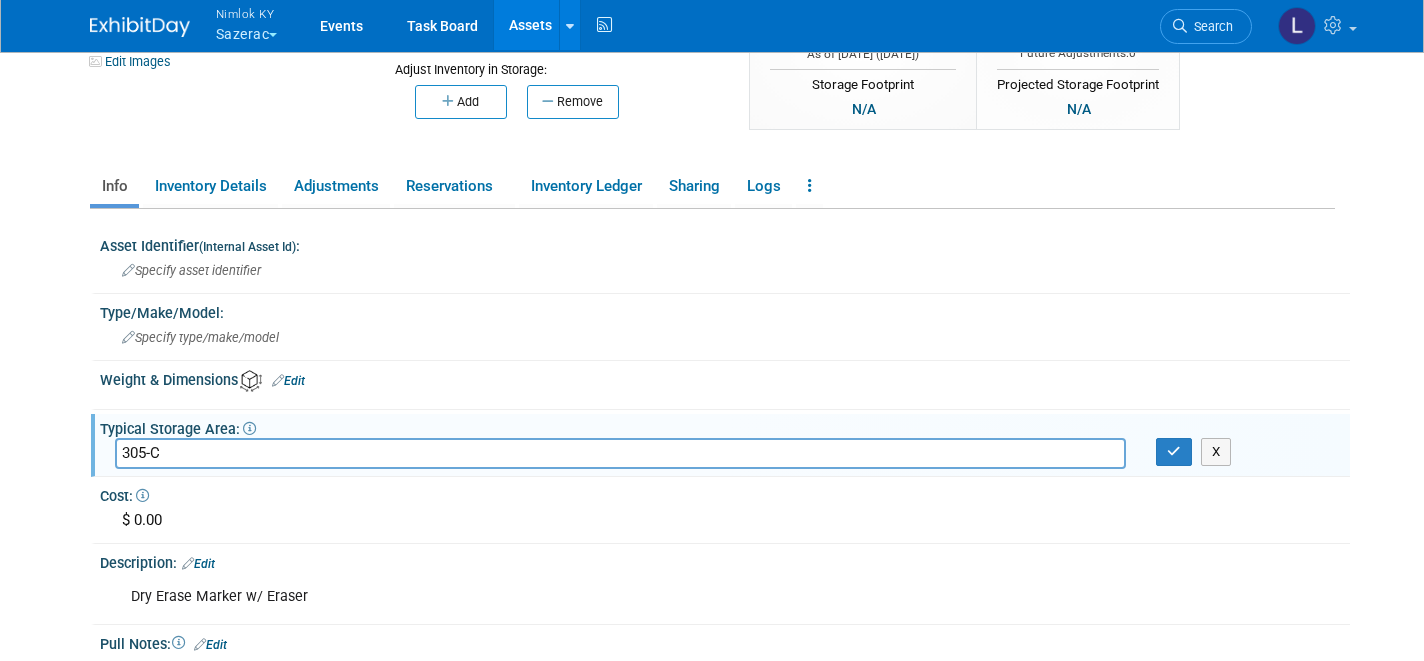 drag, startPoint x: 169, startPoint y: 448, endPoint x: 99, endPoint y: 452, distance: 70.11419 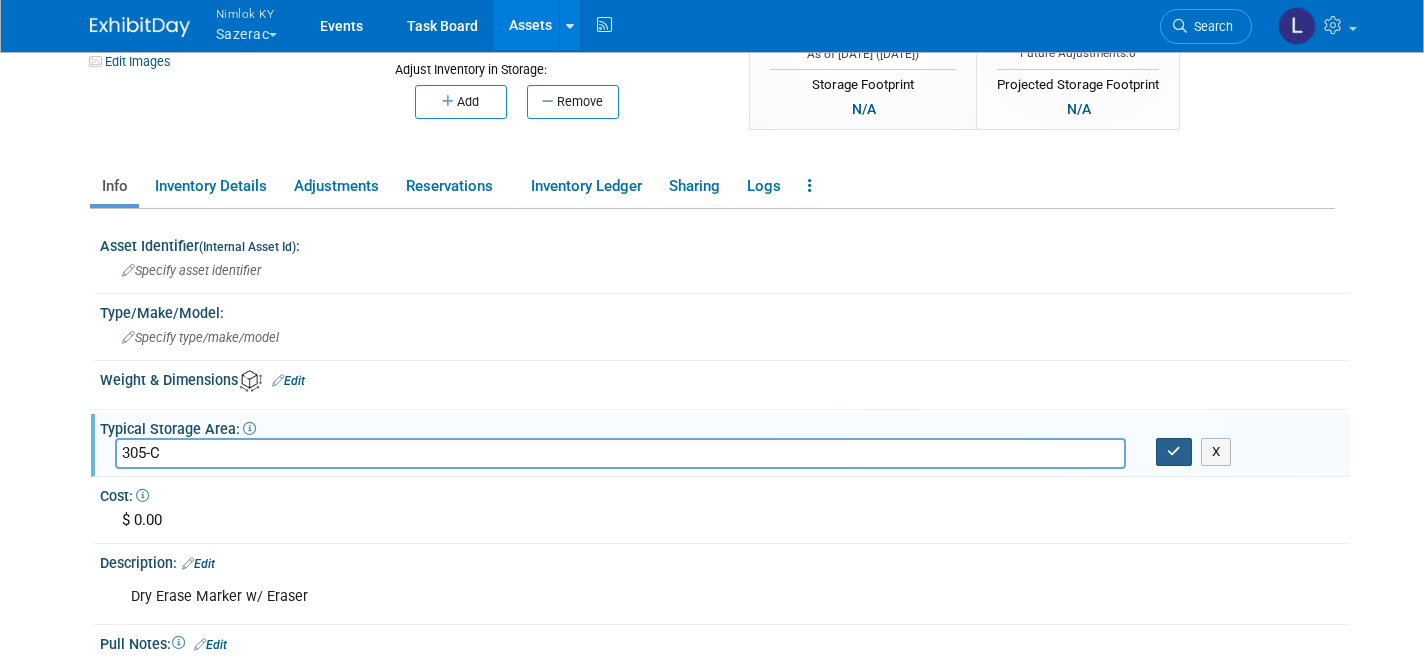 type on "305-C" 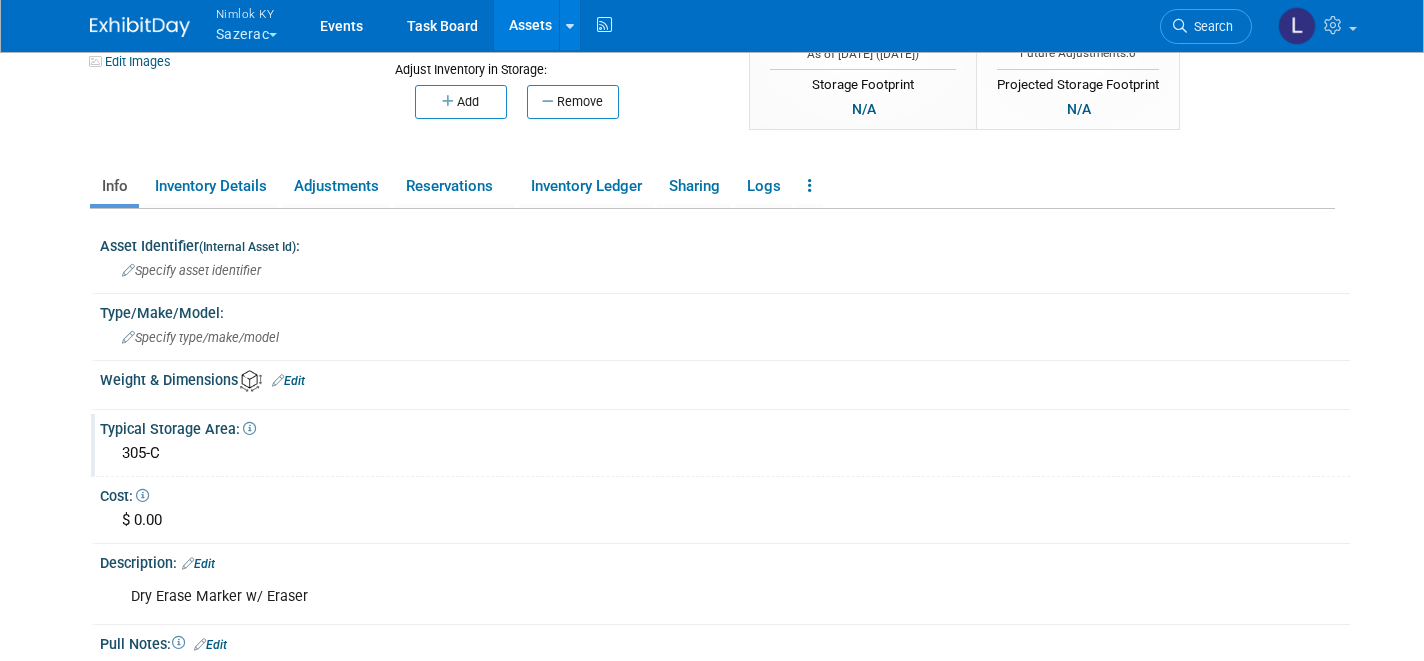 click on "Assets" at bounding box center (530, 25) 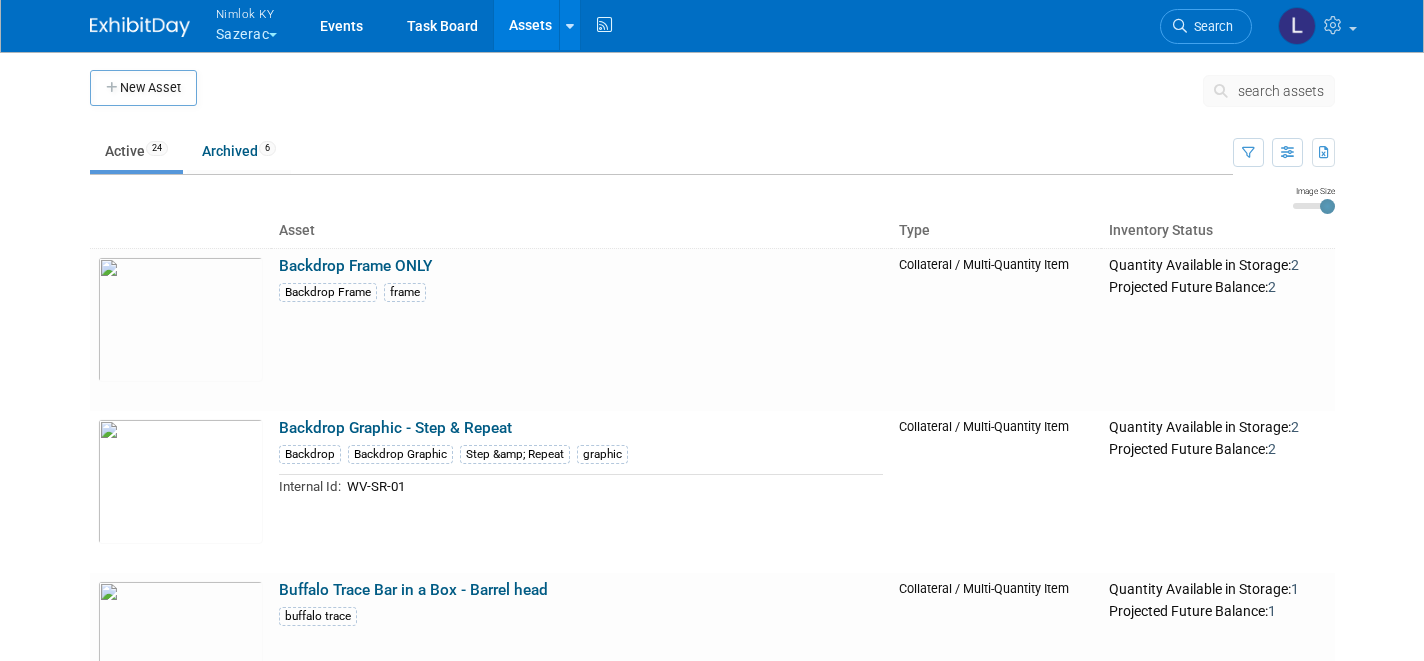scroll, scrollTop: 0, scrollLeft: 0, axis: both 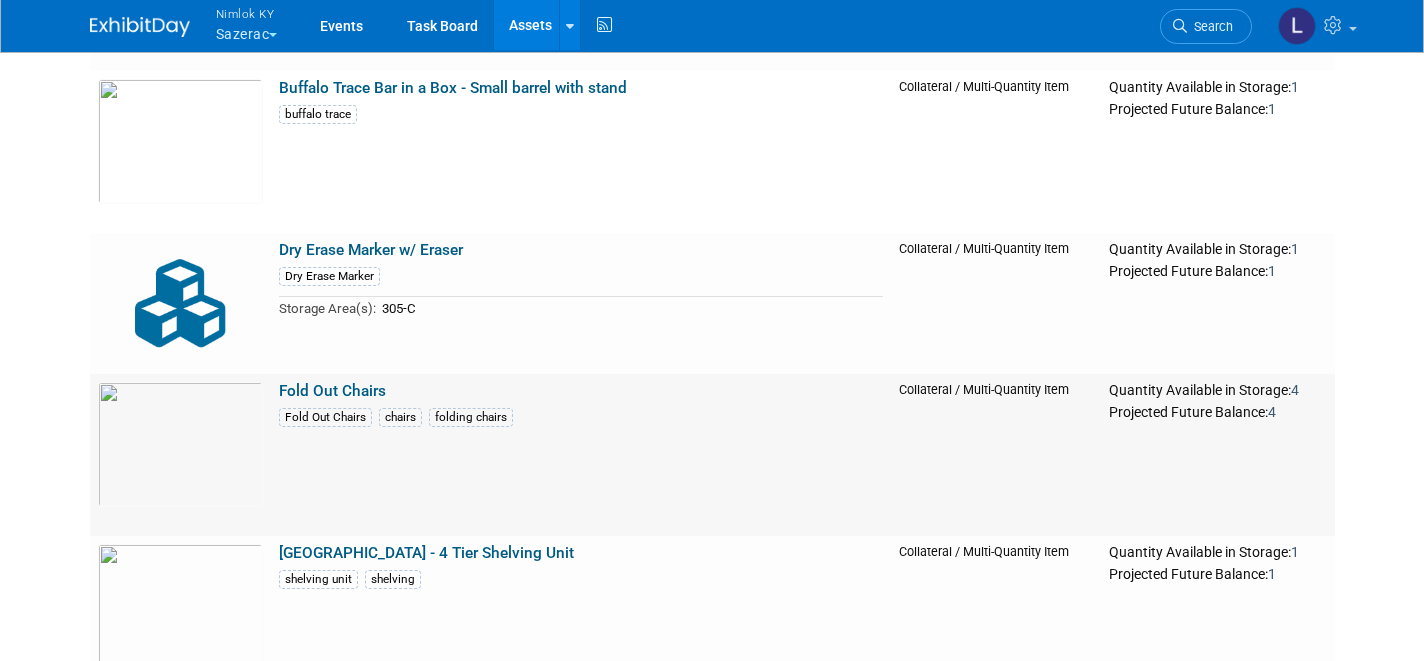 click on "Fold Out Chairs" at bounding box center [332, 391] 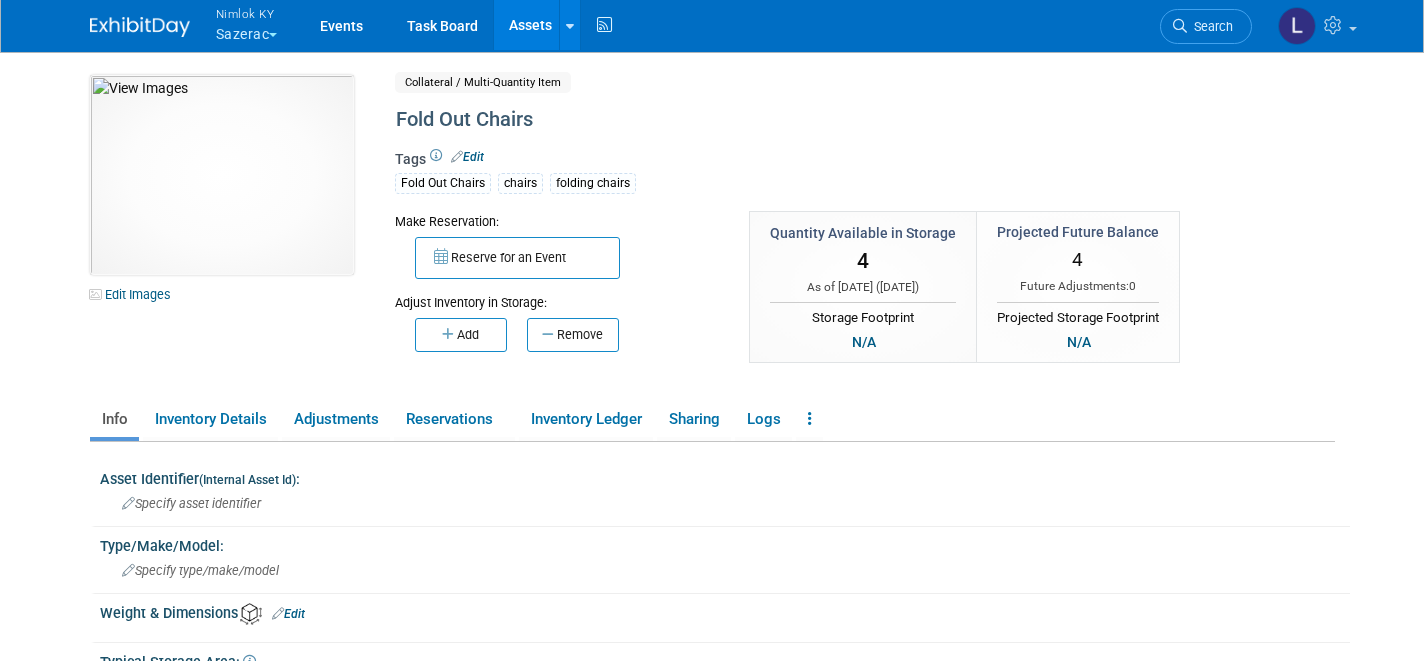 scroll, scrollTop: 0, scrollLeft: 0, axis: both 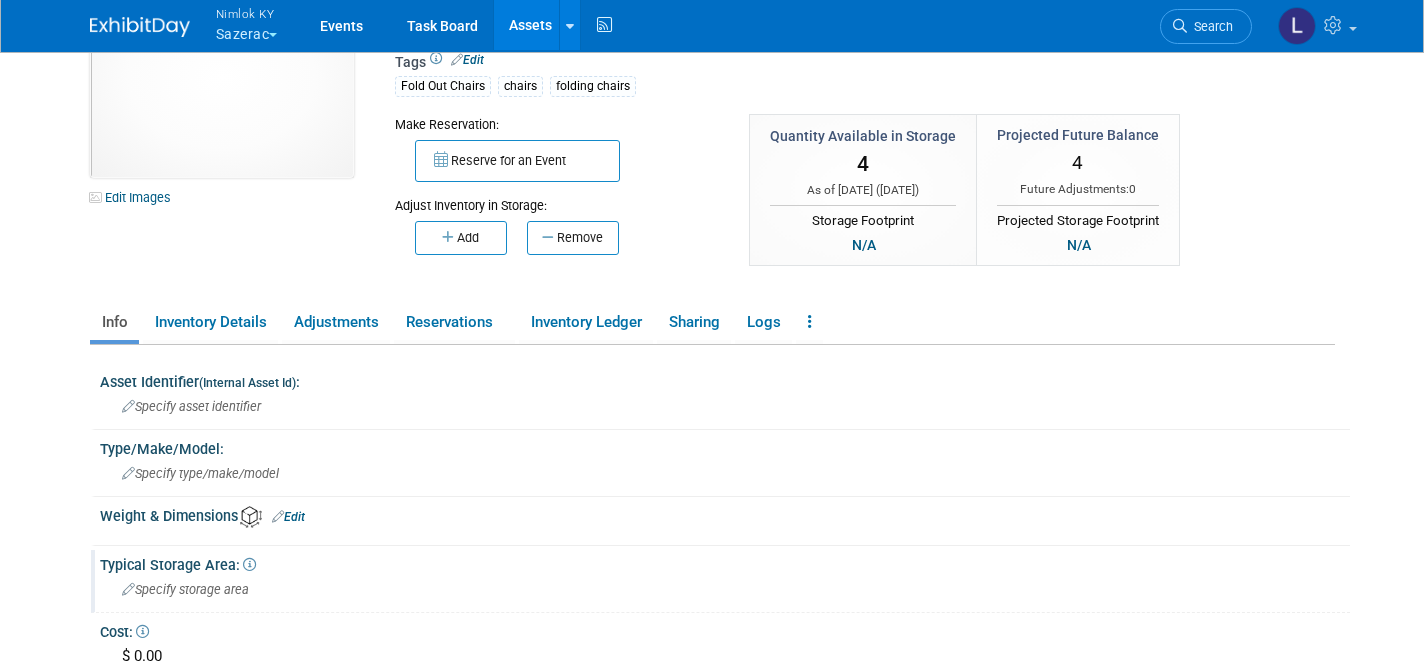click on "Specify storage area" at bounding box center [185, 589] 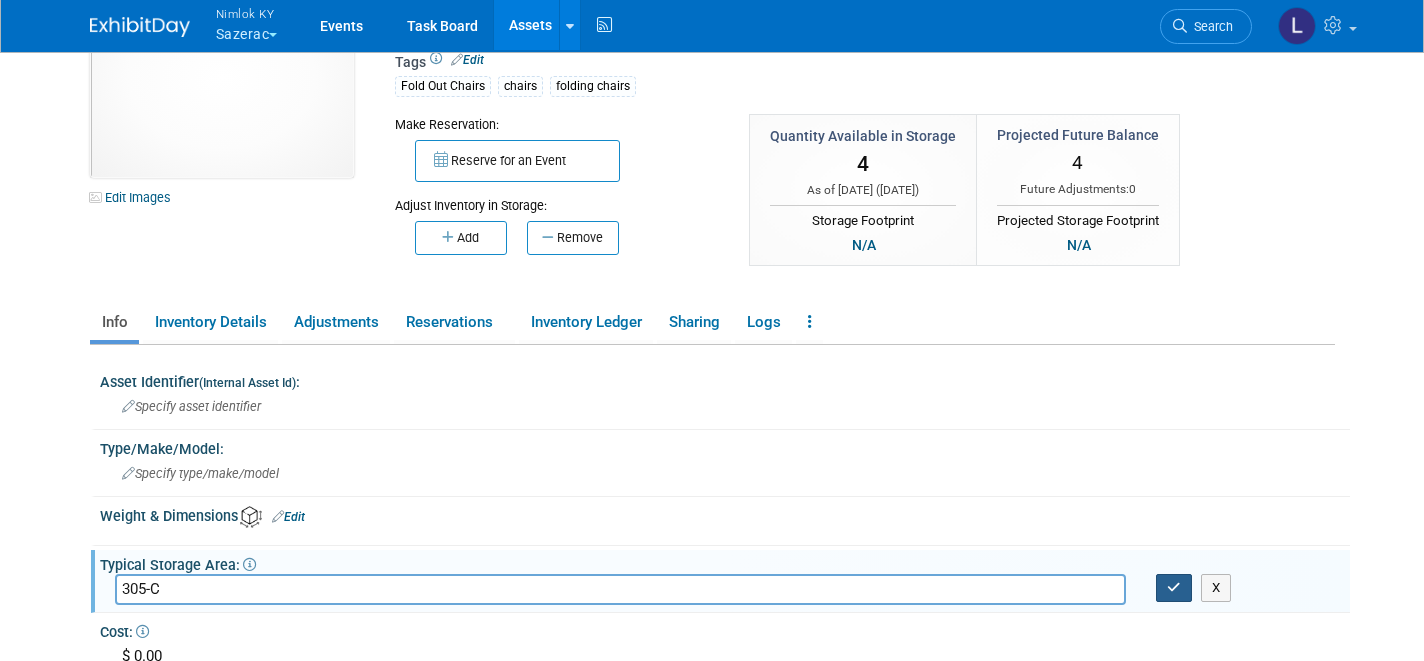 type on "305-C" 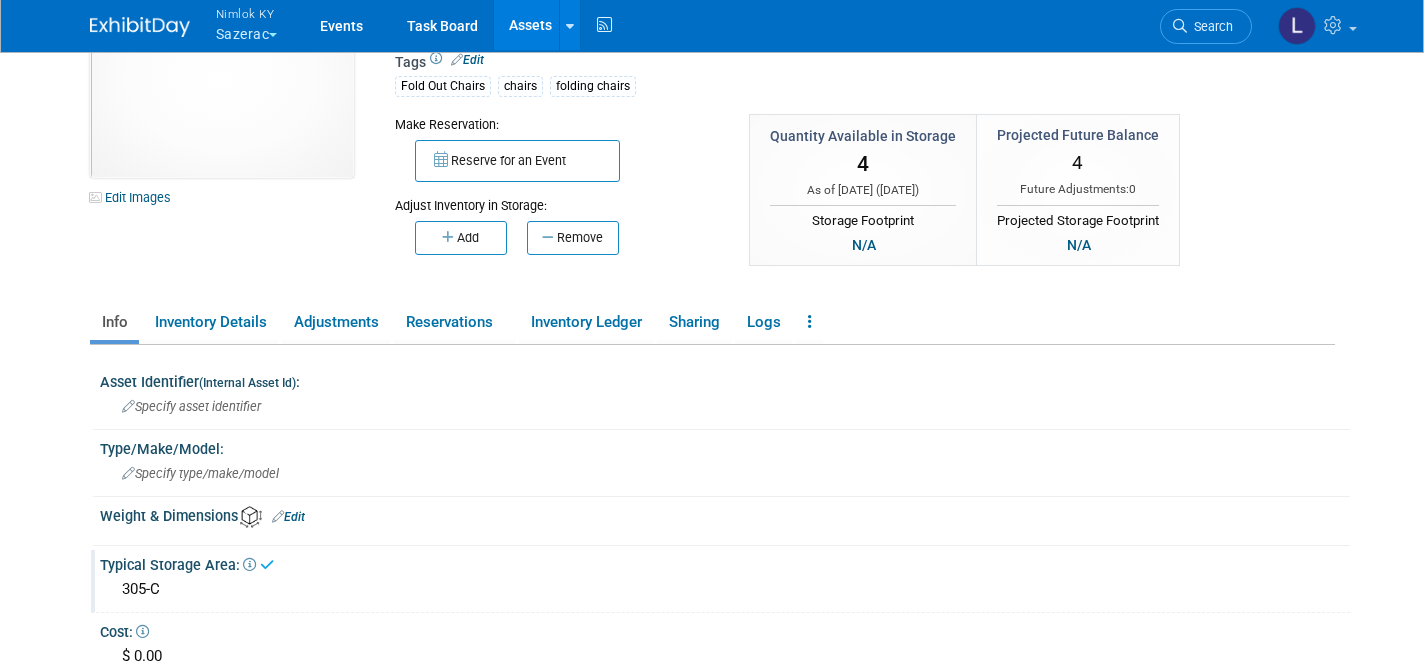 click on "Assets" at bounding box center [530, 25] 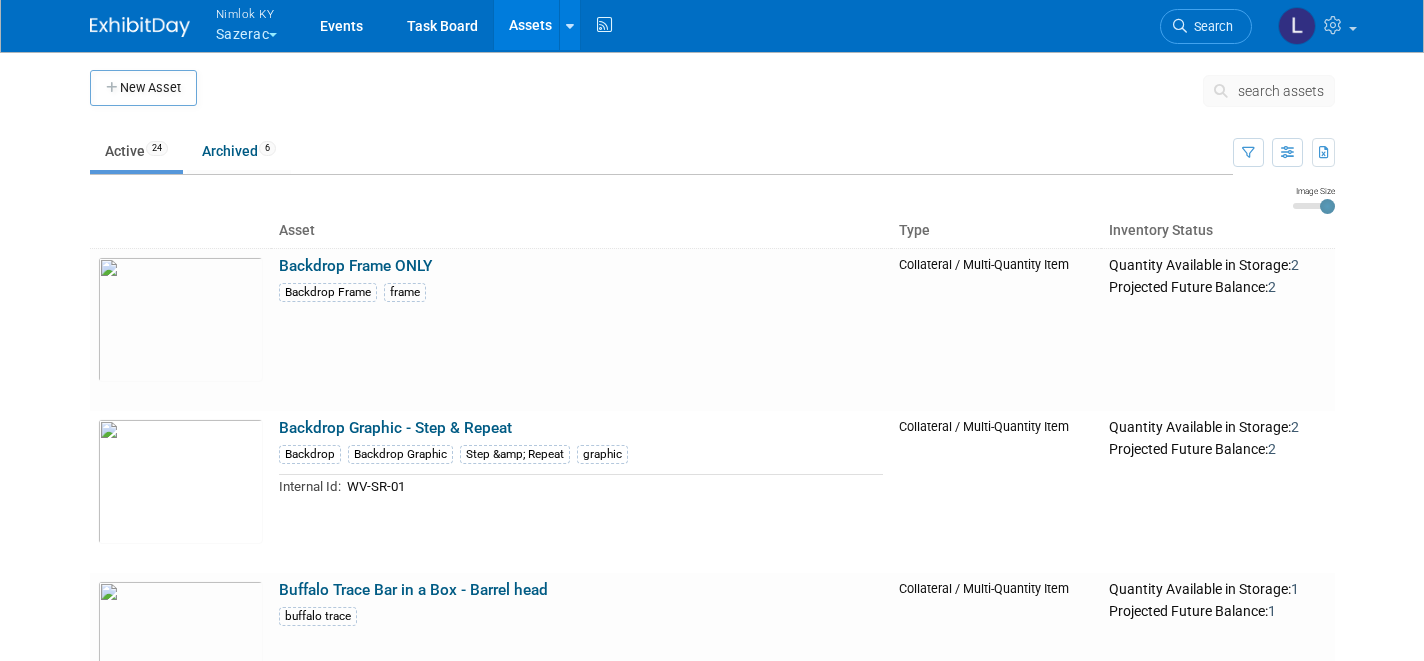 scroll, scrollTop: 0, scrollLeft: 0, axis: both 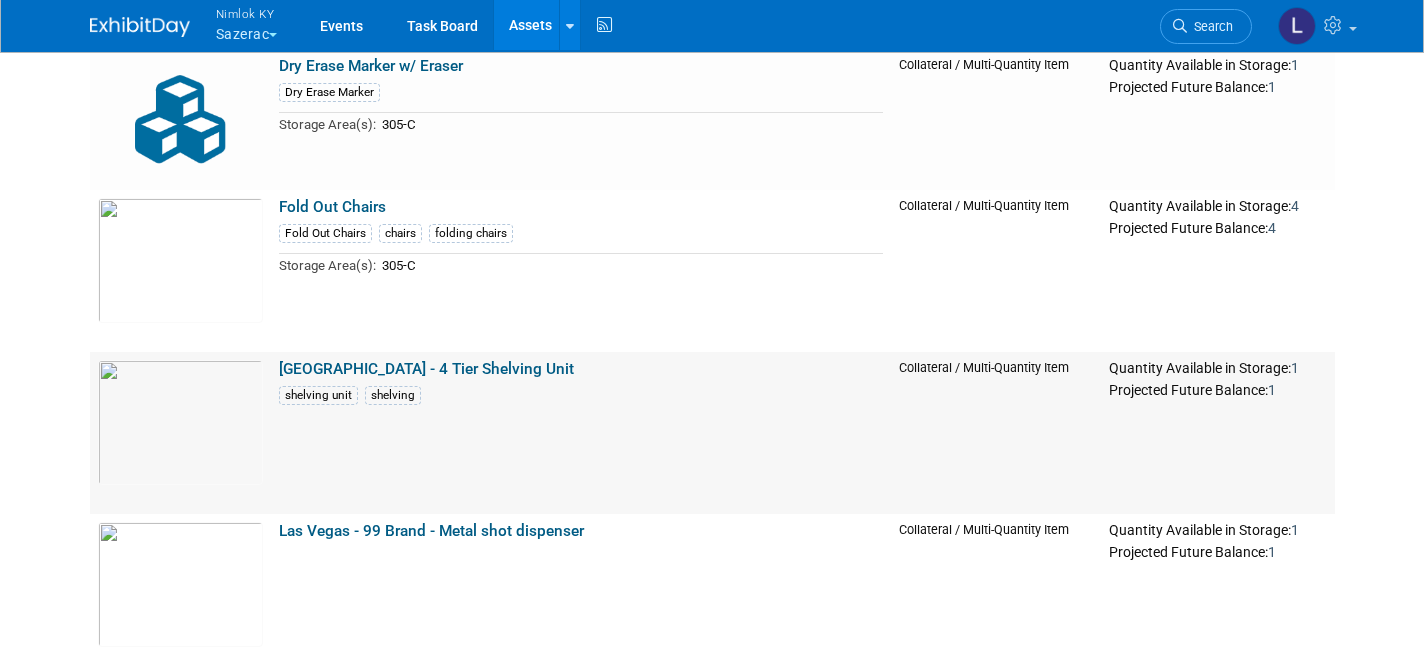 click on "[GEOGRAPHIC_DATA] - 4 Tier Shelving Unit" at bounding box center (426, 369) 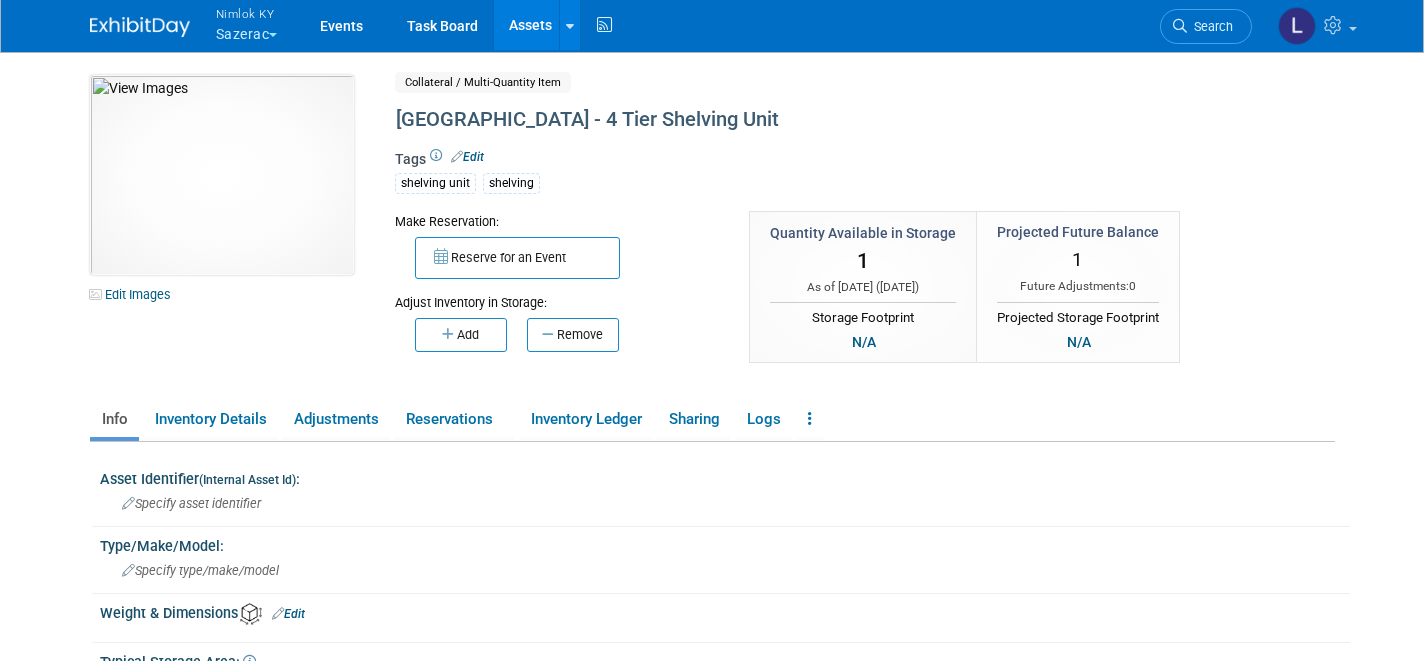 scroll, scrollTop: 0, scrollLeft: 0, axis: both 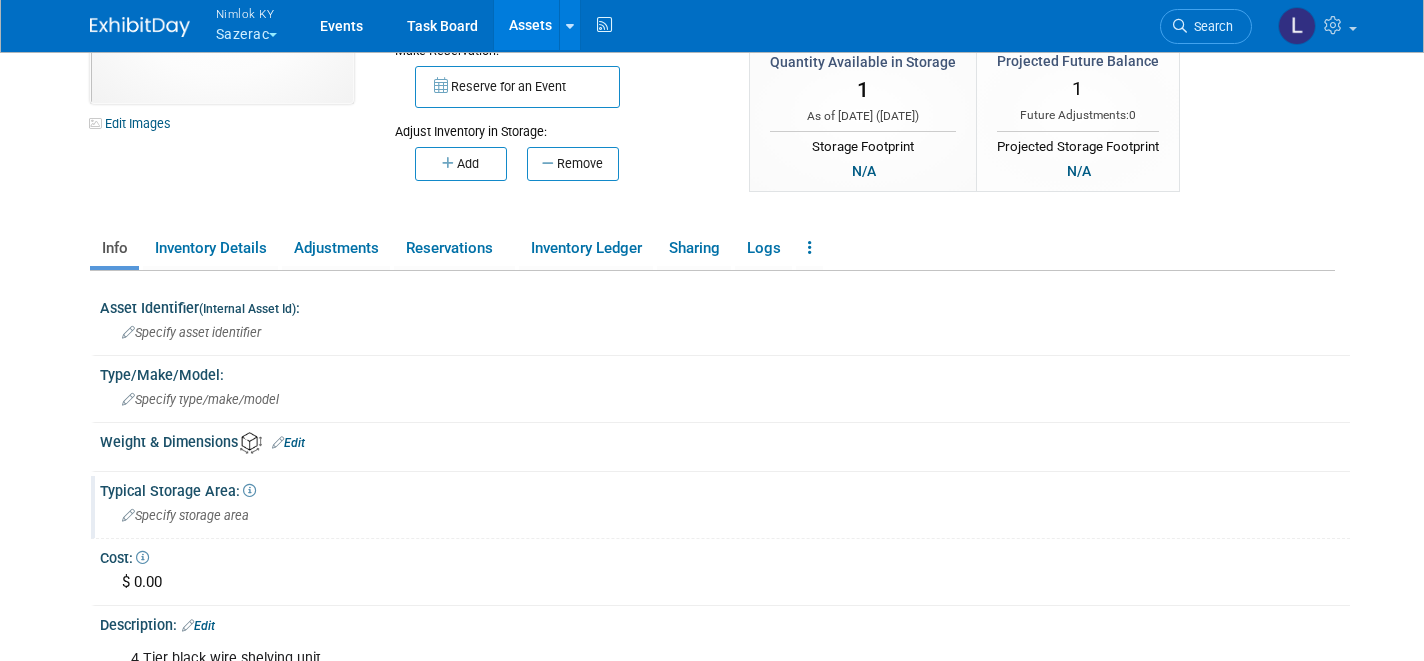 click on "Specify storage area" at bounding box center (185, 515) 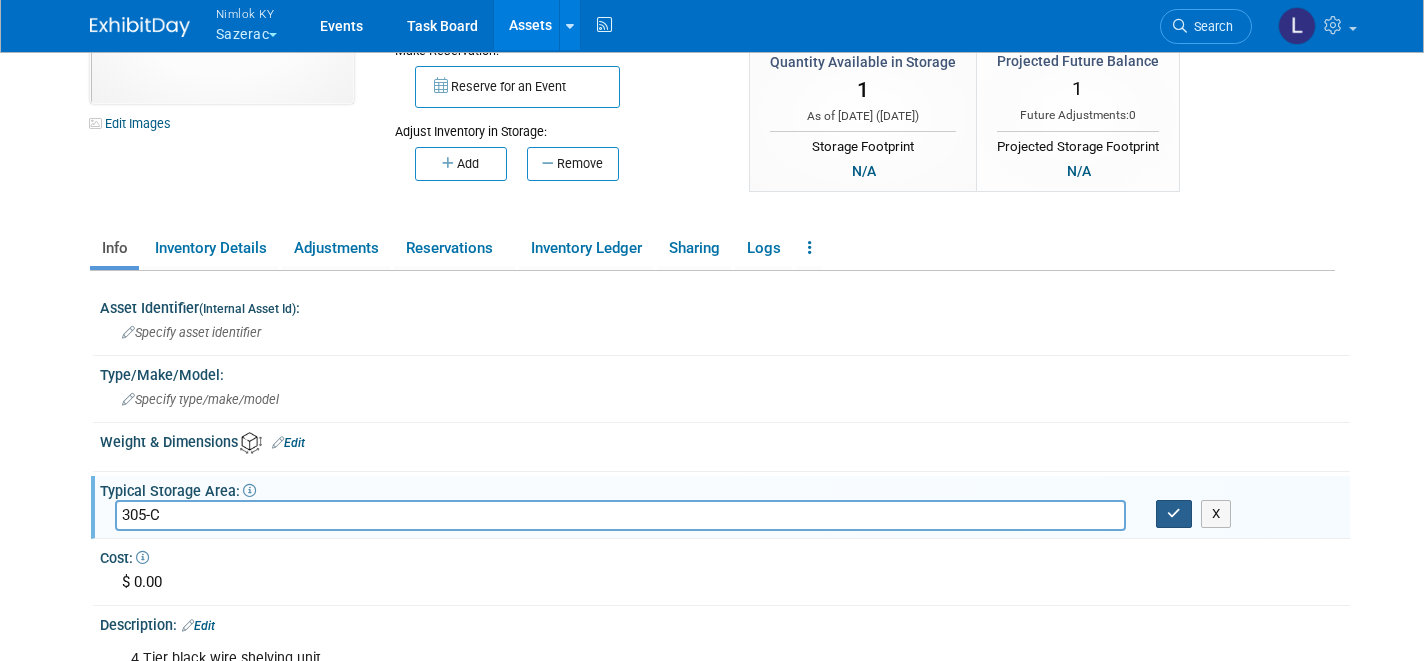 type on "305-C" 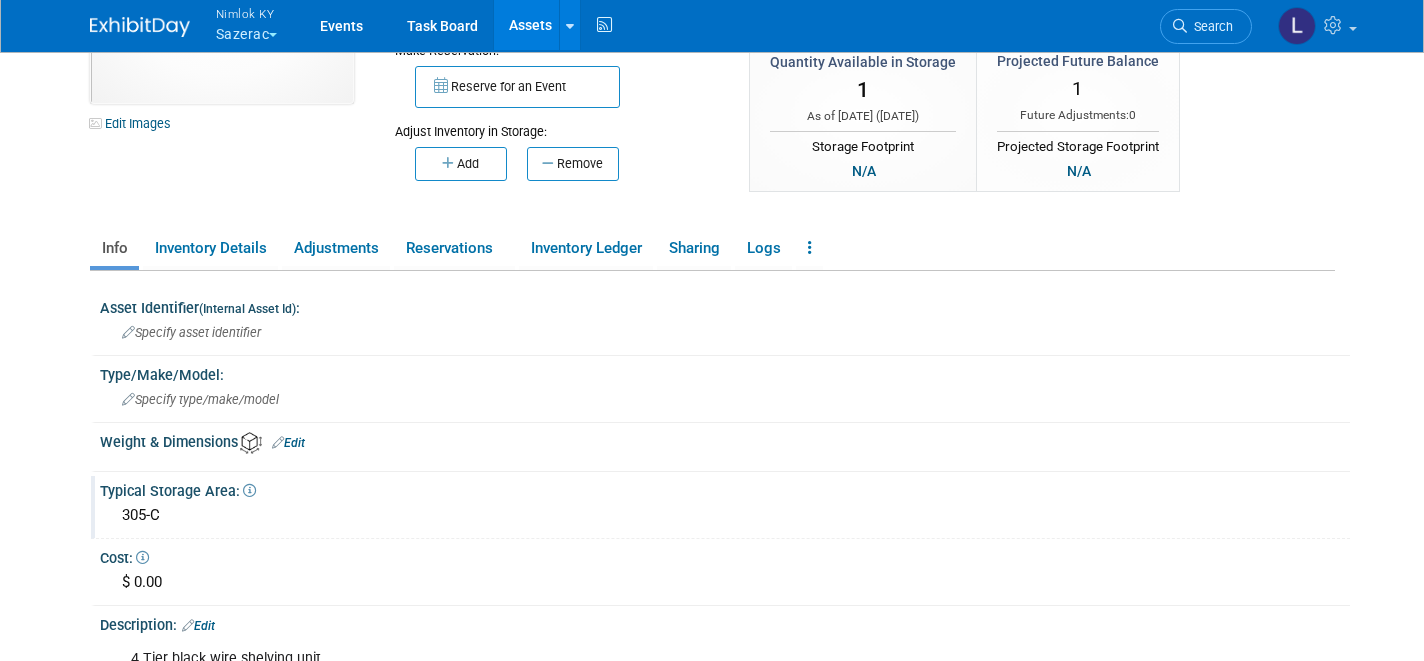 click on "Assets" at bounding box center (530, 25) 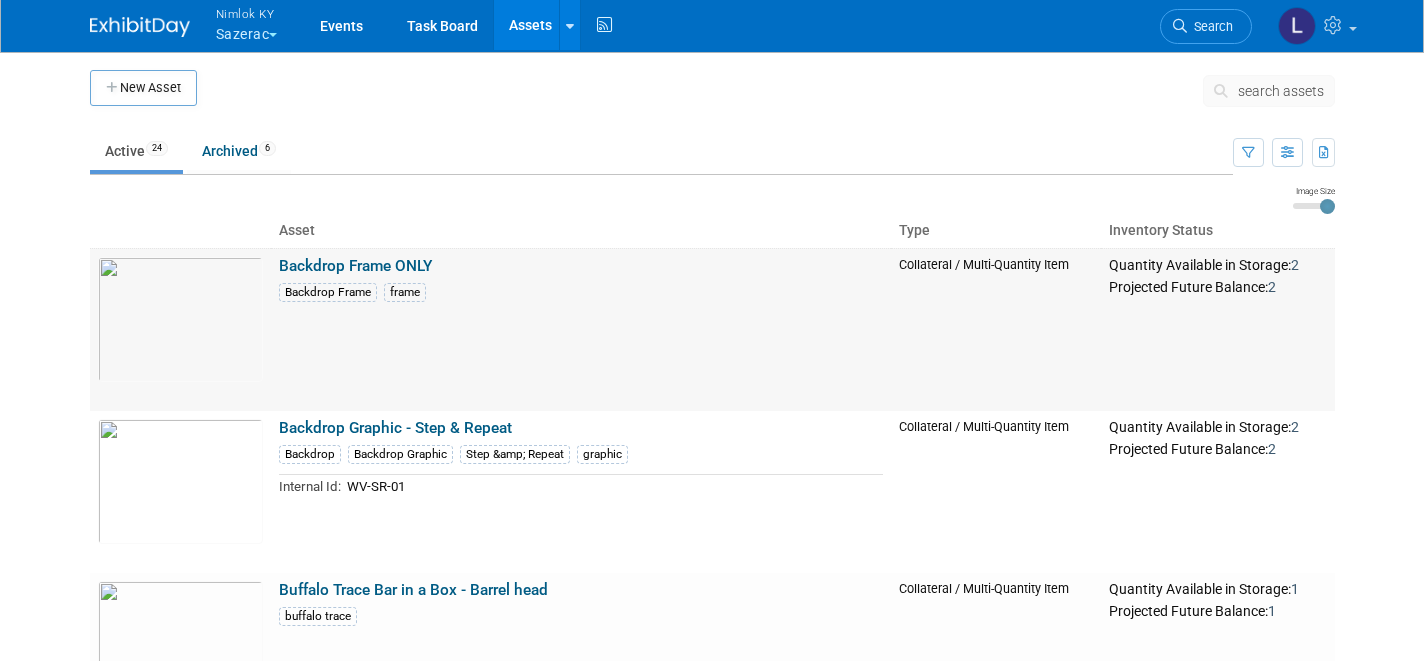 scroll, scrollTop: 0, scrollLeft: 0, axis: both 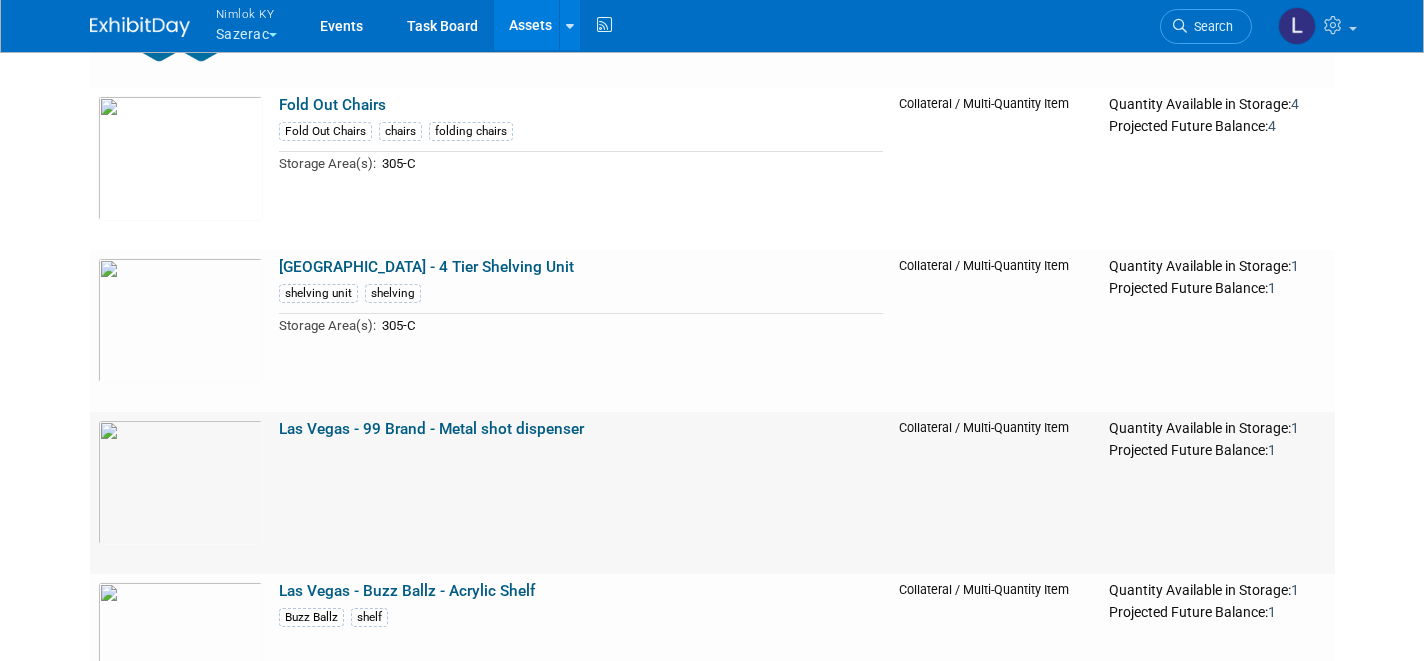 click on "Las Vegas - 99 Brand - Metal shot dispenser" at bounding box center [431, 429] 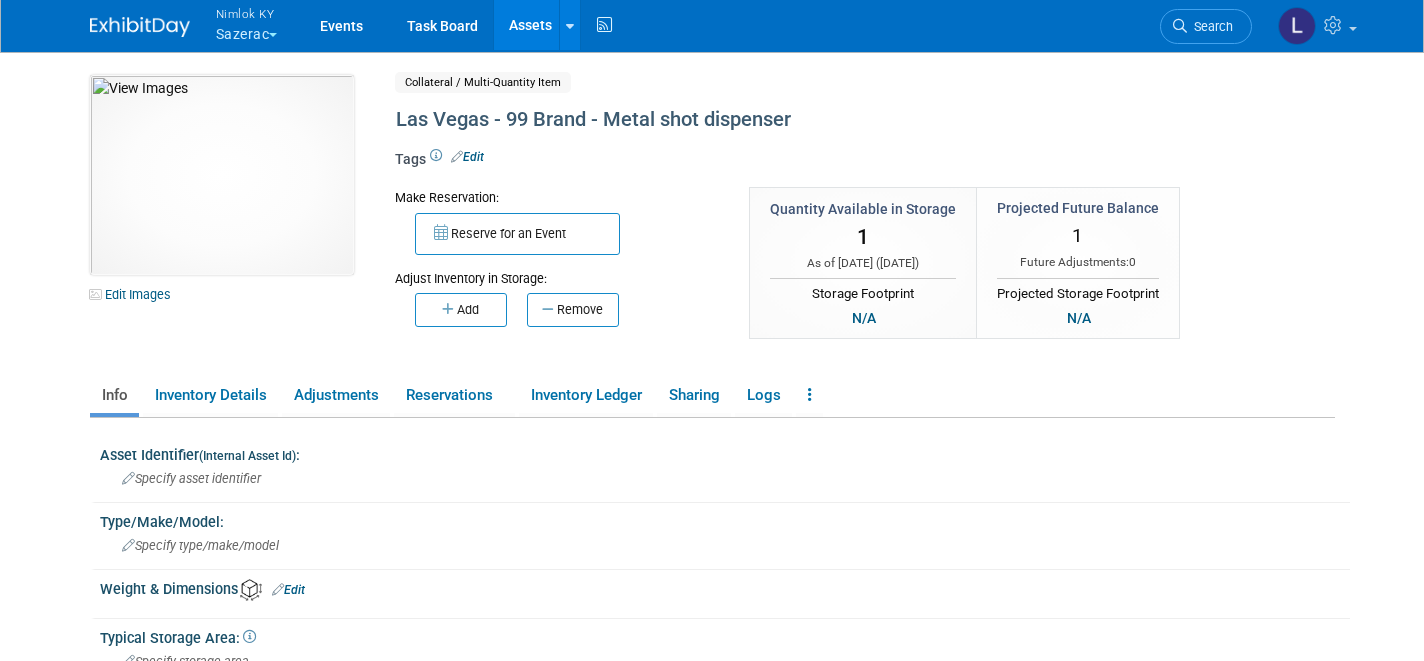 scroll, scrollTop: 0, scrollLeft: 0, axis: both 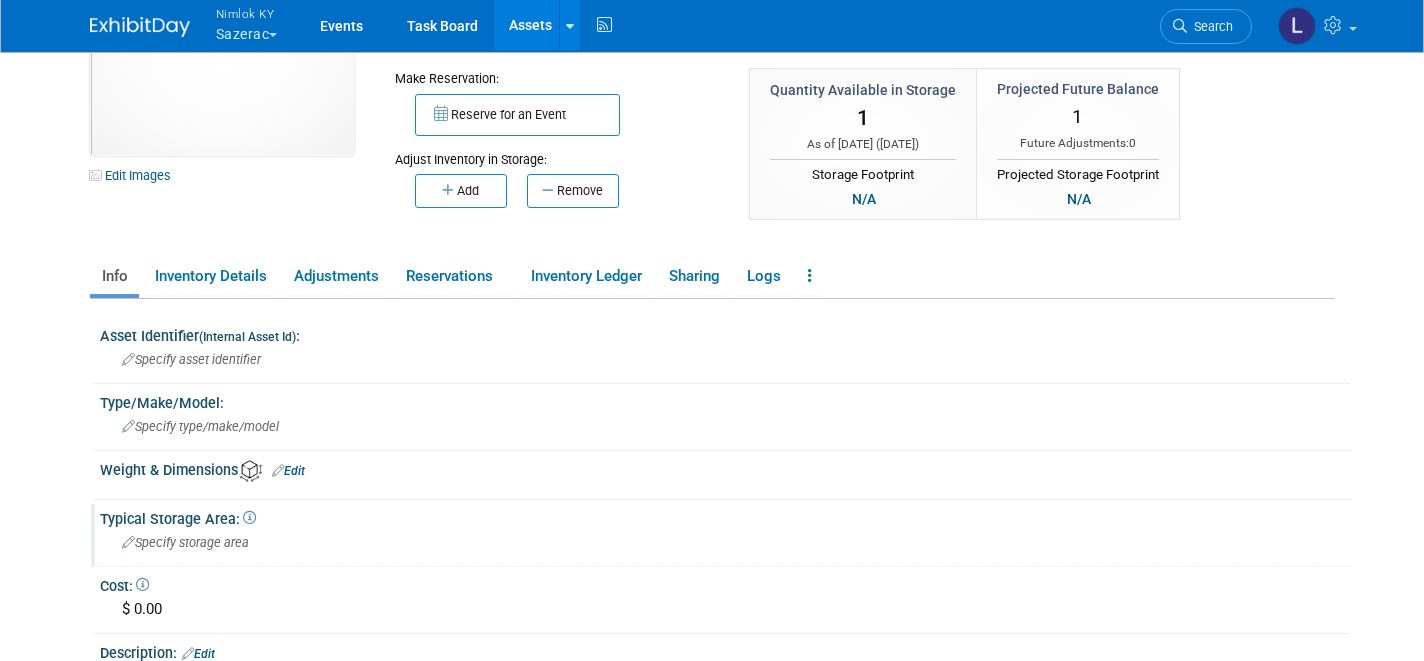 click on "Specify storage area" at bounding box center [185, 542] 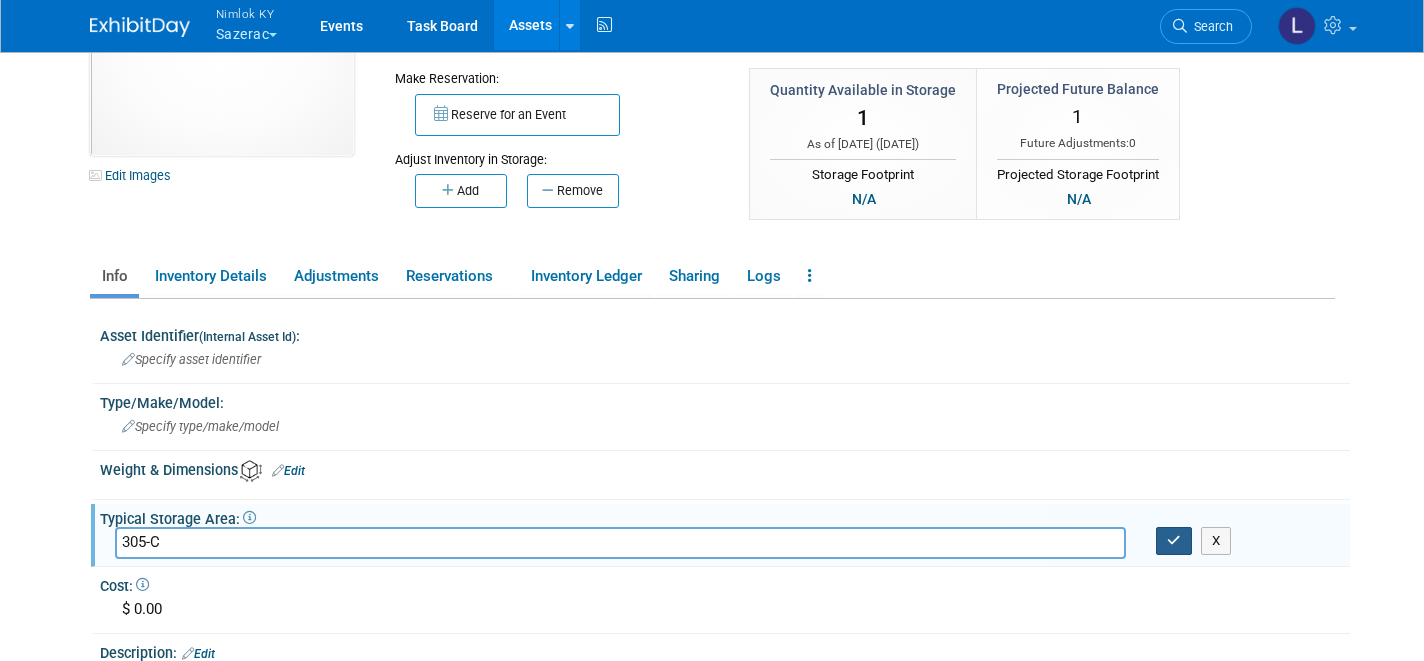 type on "305-C" 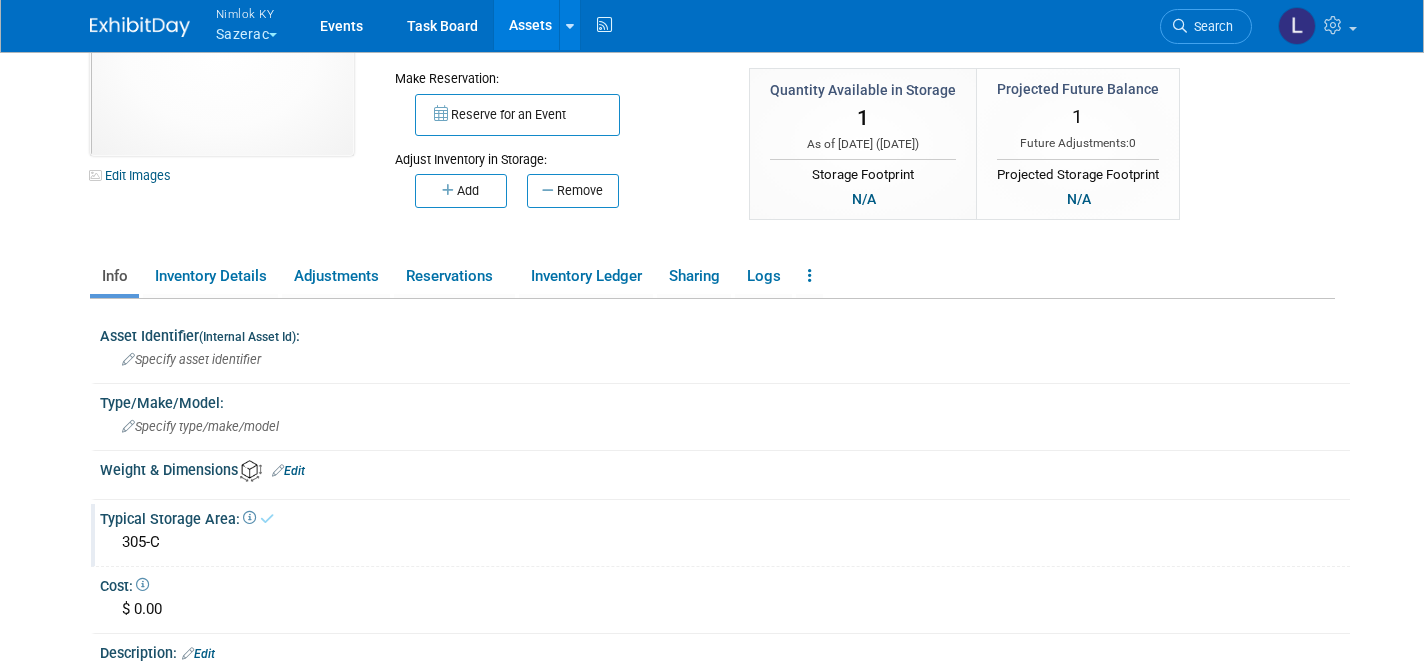 click on "Assets" at bounding box center [530, 25] 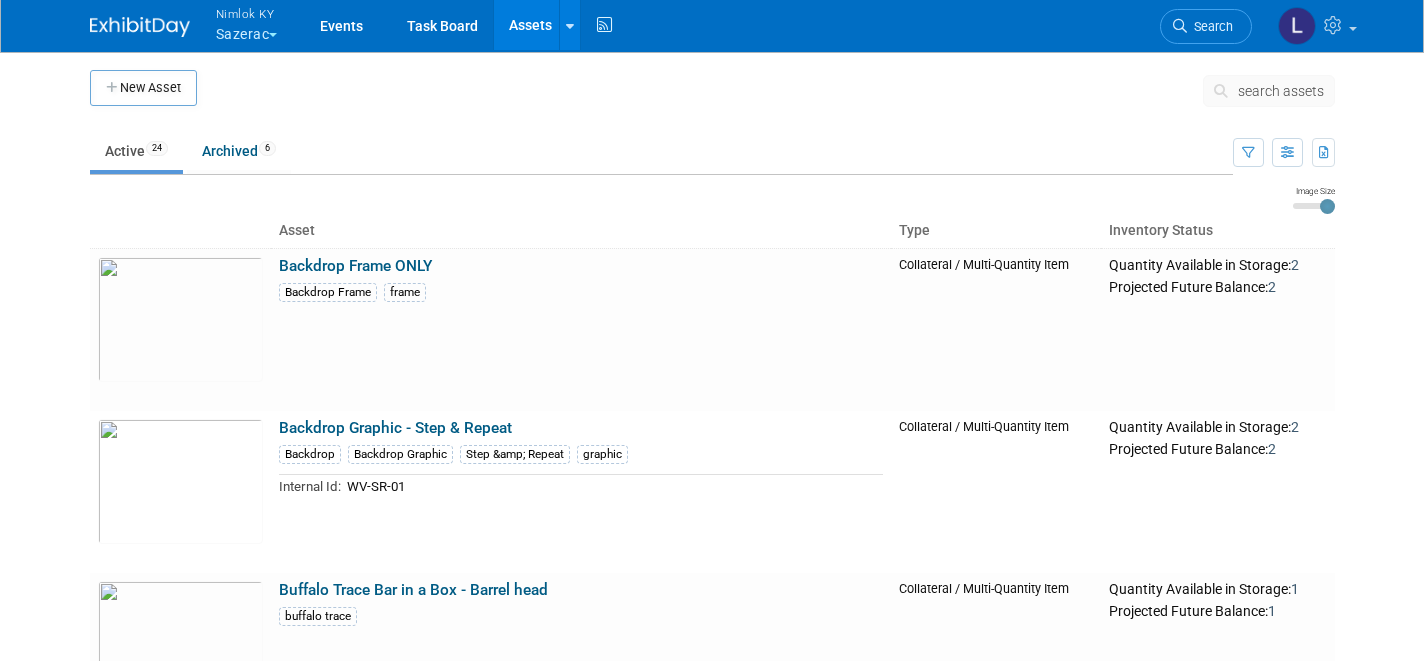 scroll, scrollTop: 0, scrollLeft: 0, axis: both 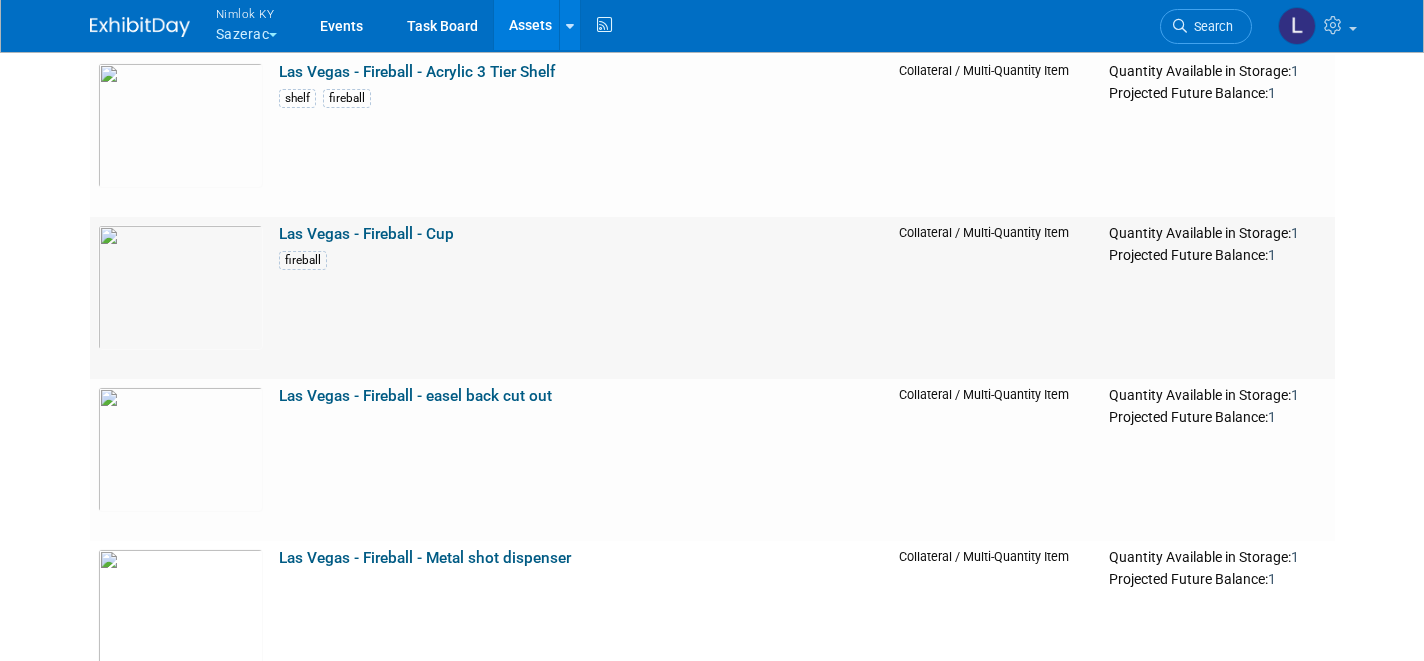 click on "Las Vegas - Fireball - Cup" at bounding box center (366, 234) 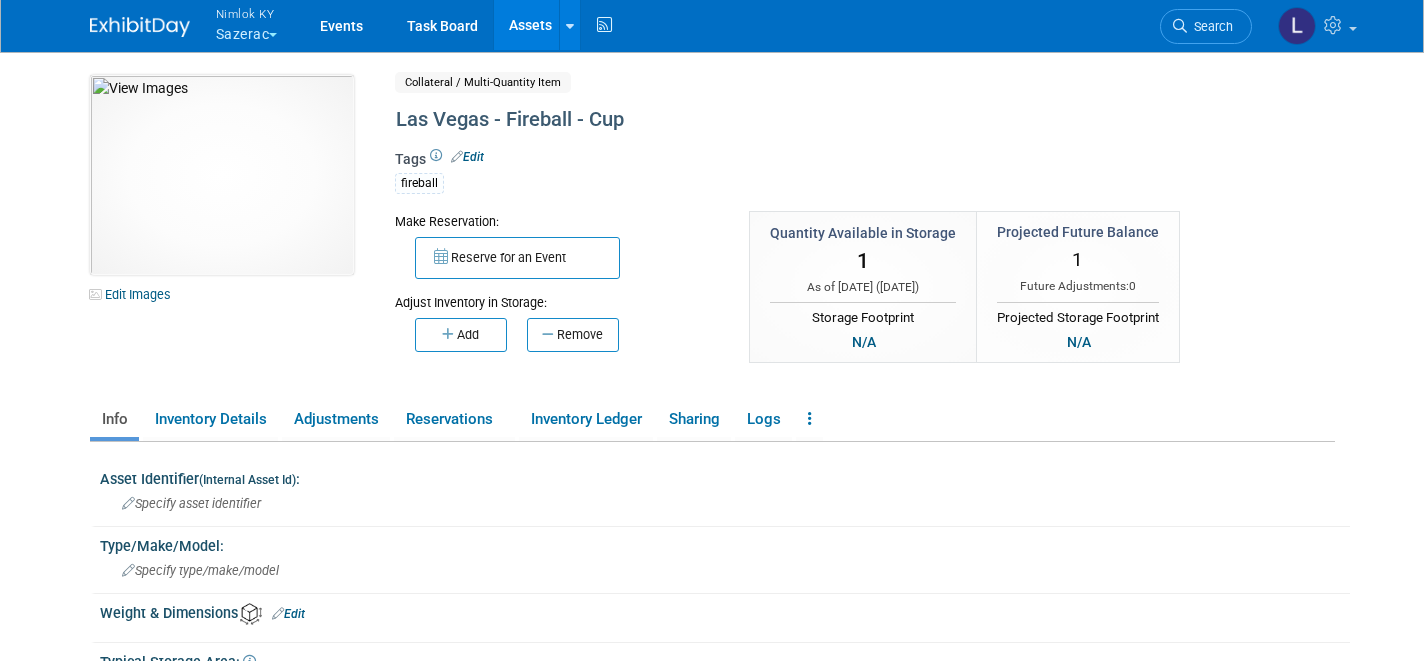 scroll, scrollTop: 0, scrollLeft: 0, axis: both 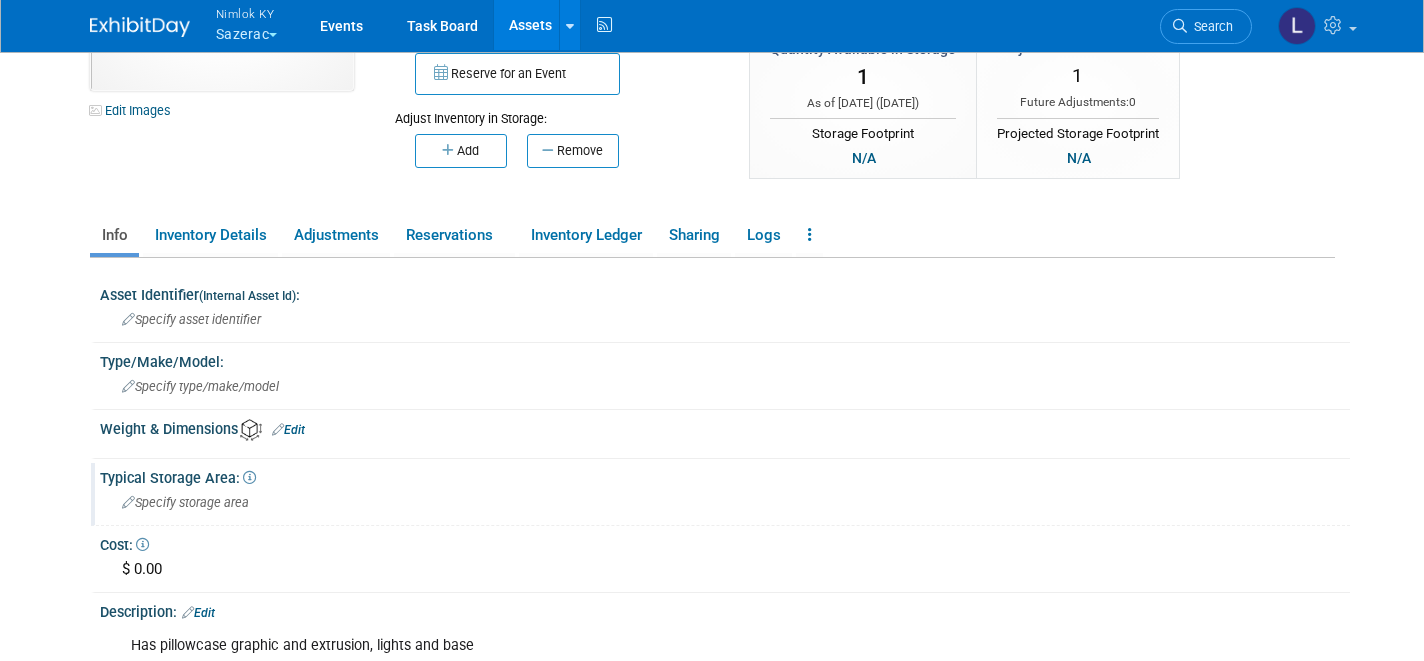 click on "Specify storage area" at bounding box center [185, 502] 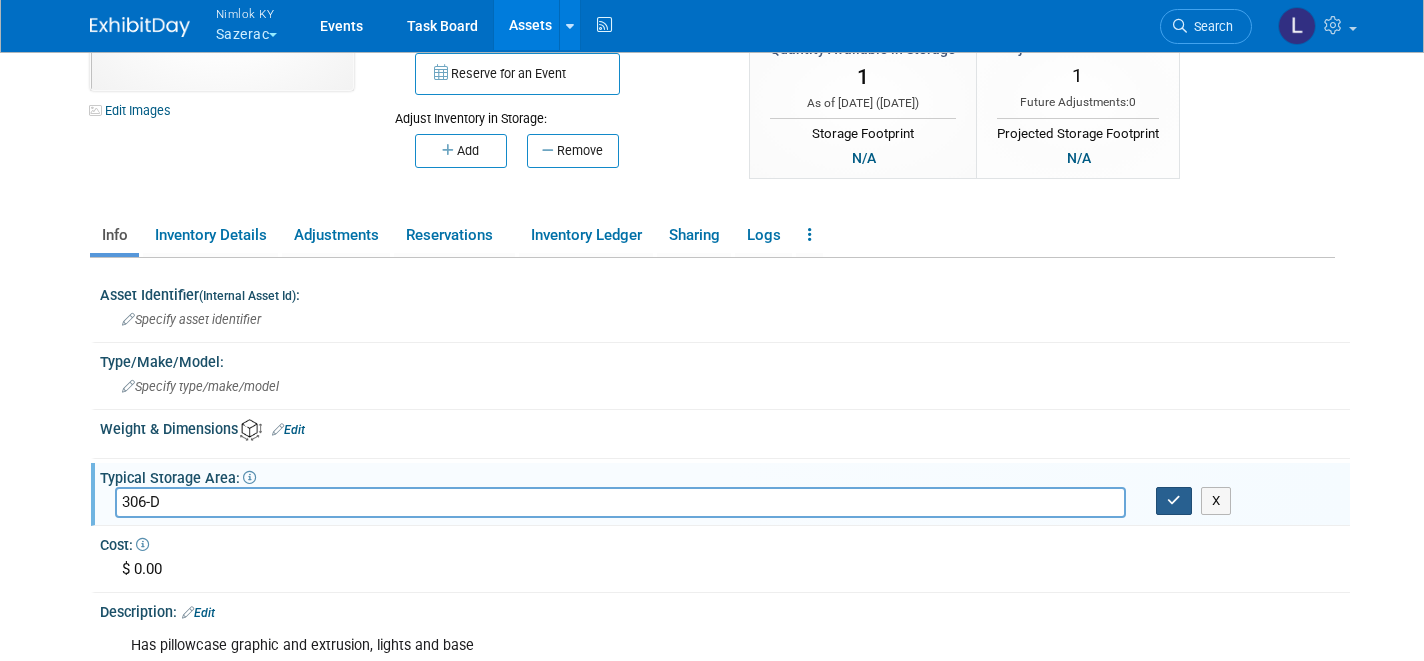 type on "306-D" 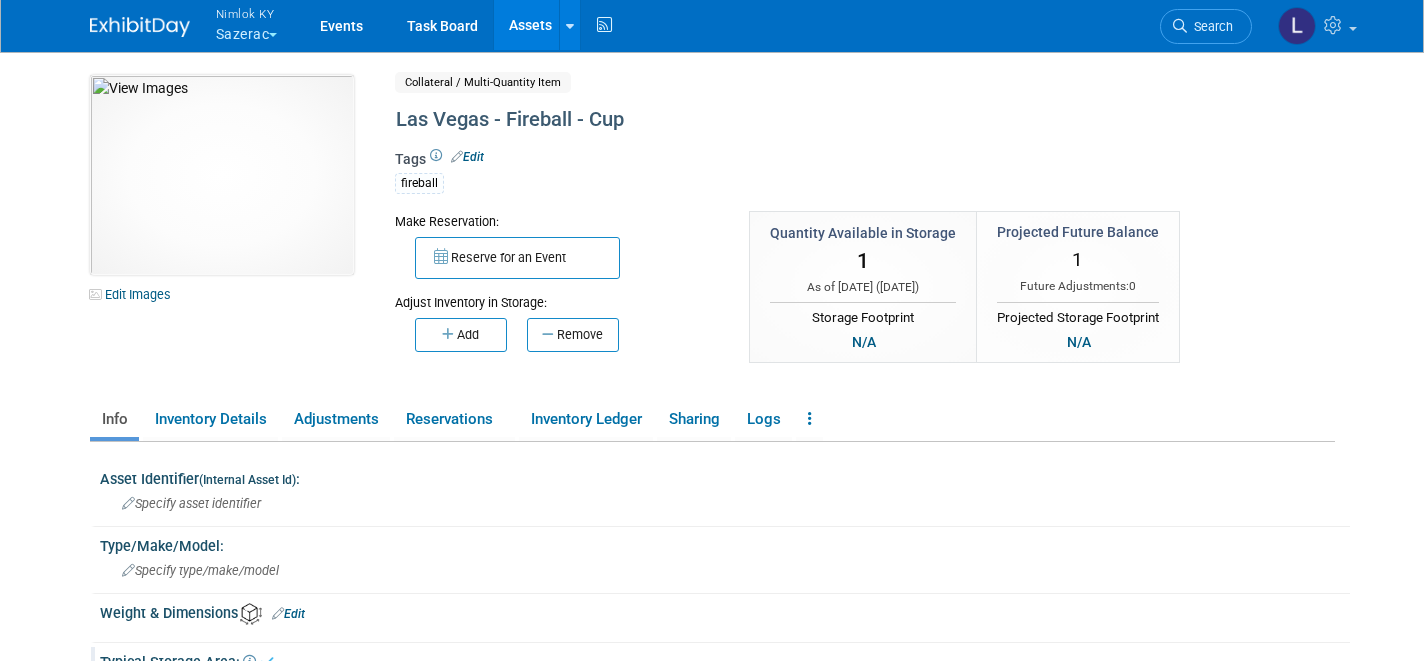 scroll, scrollTop: 0, scrollLeft: 0, axis: both 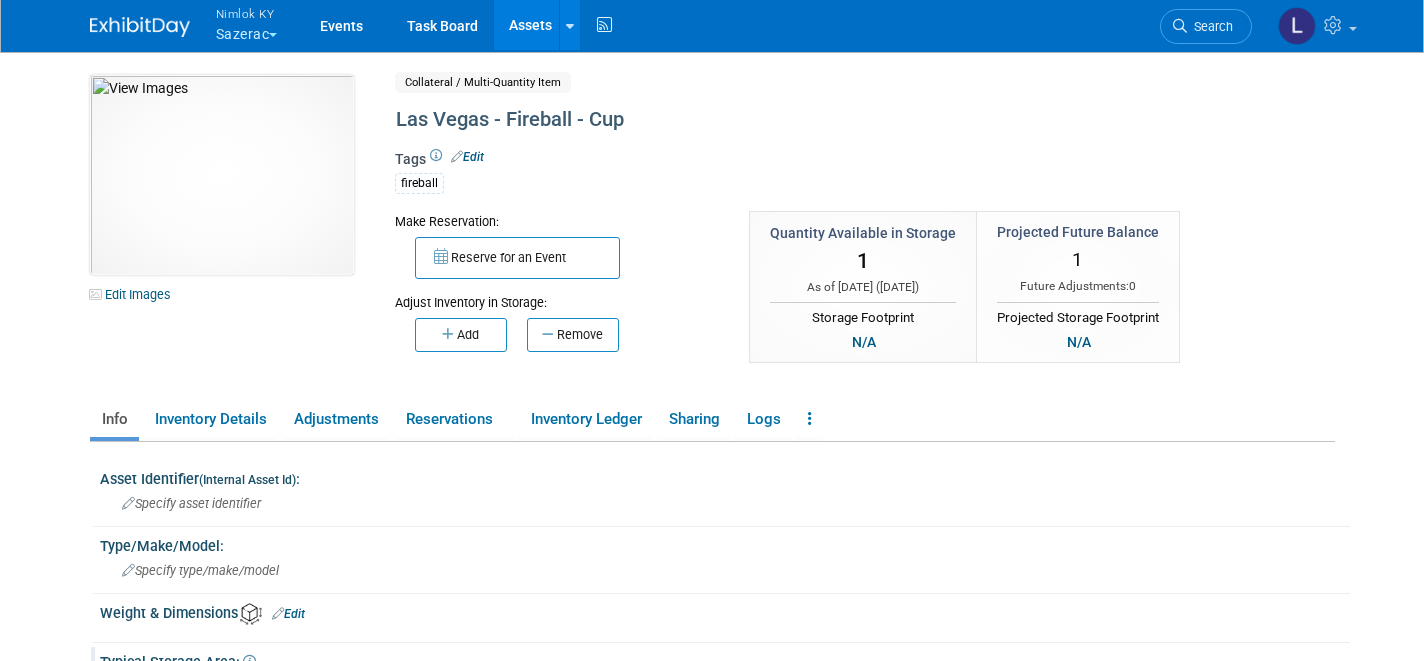 click on "Assets" at bounding box center [530, 25] 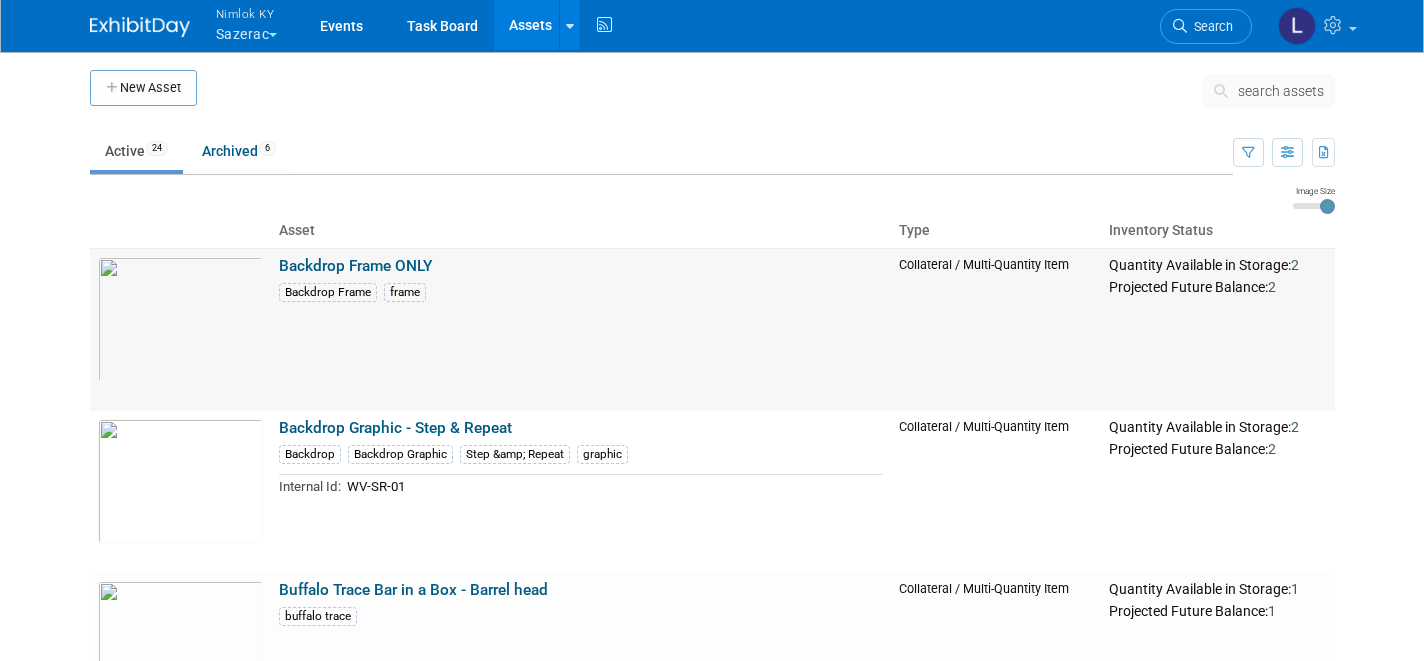 scroll, scrollTop: 0, scrollLeft: 0, axis: both 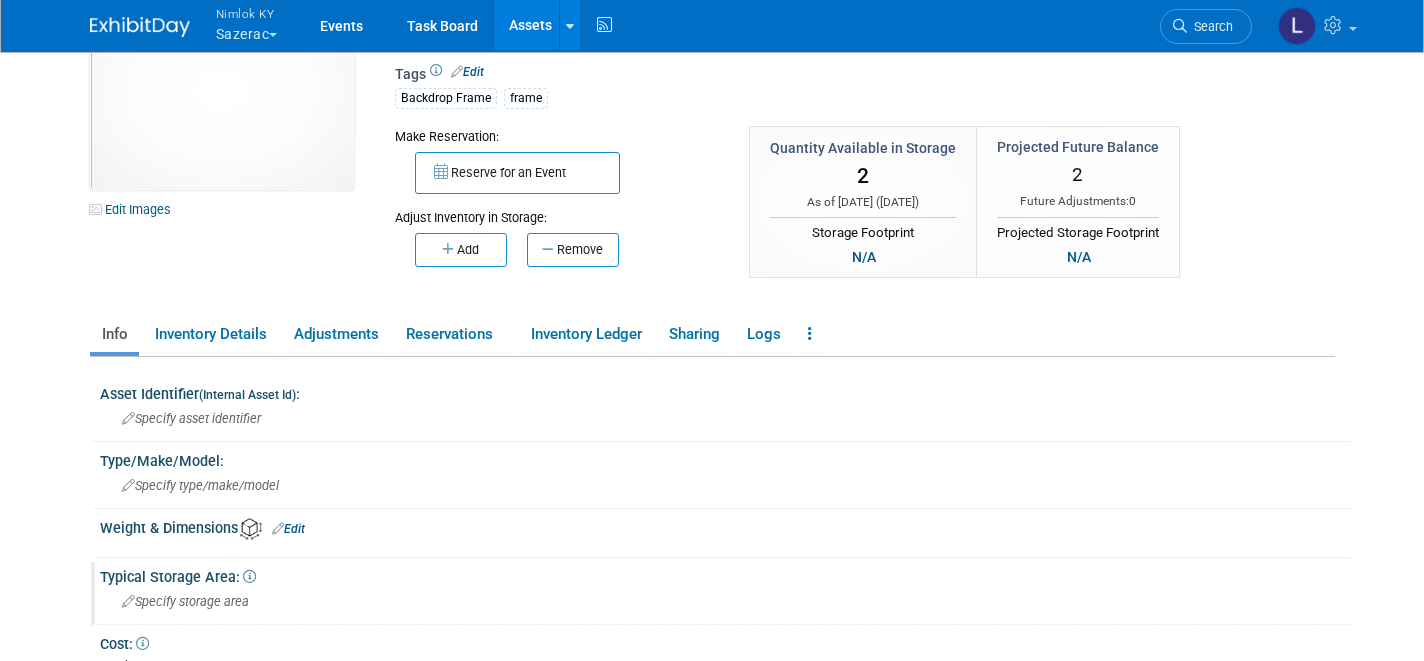 click on "Specify storage area" at bounding box center [725, 601] 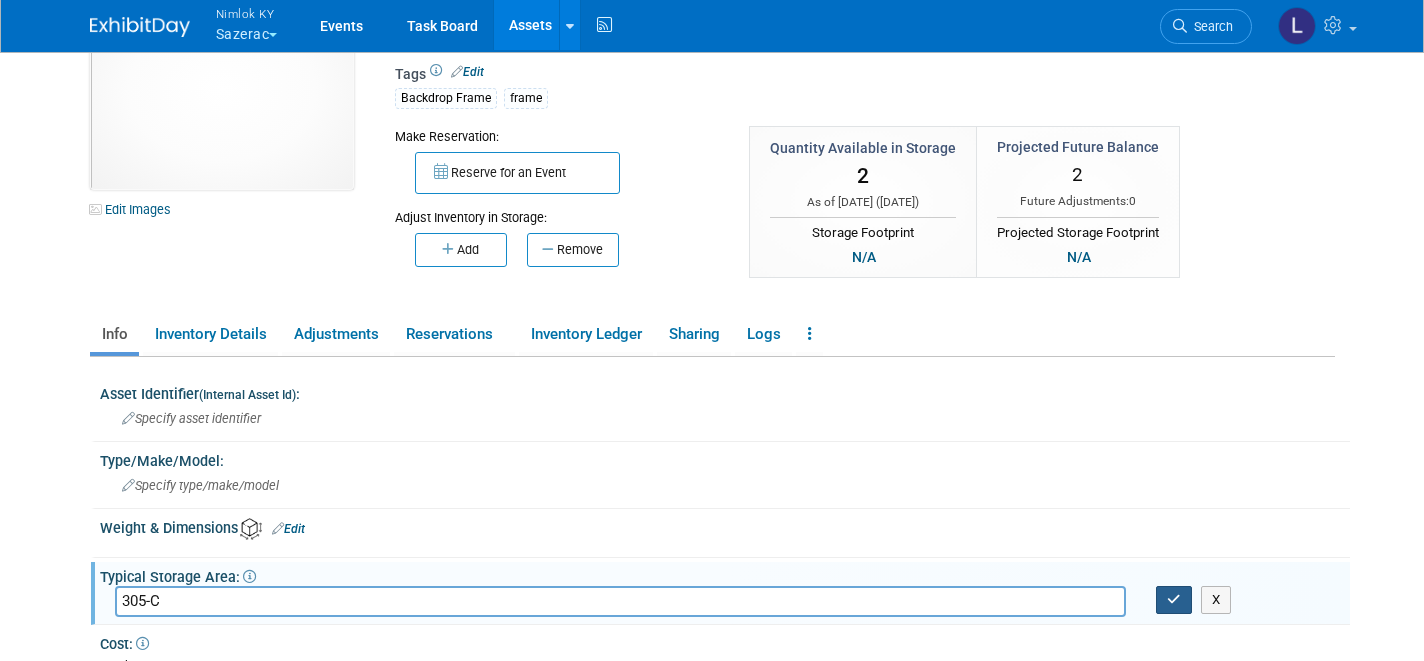 type on "305-C" 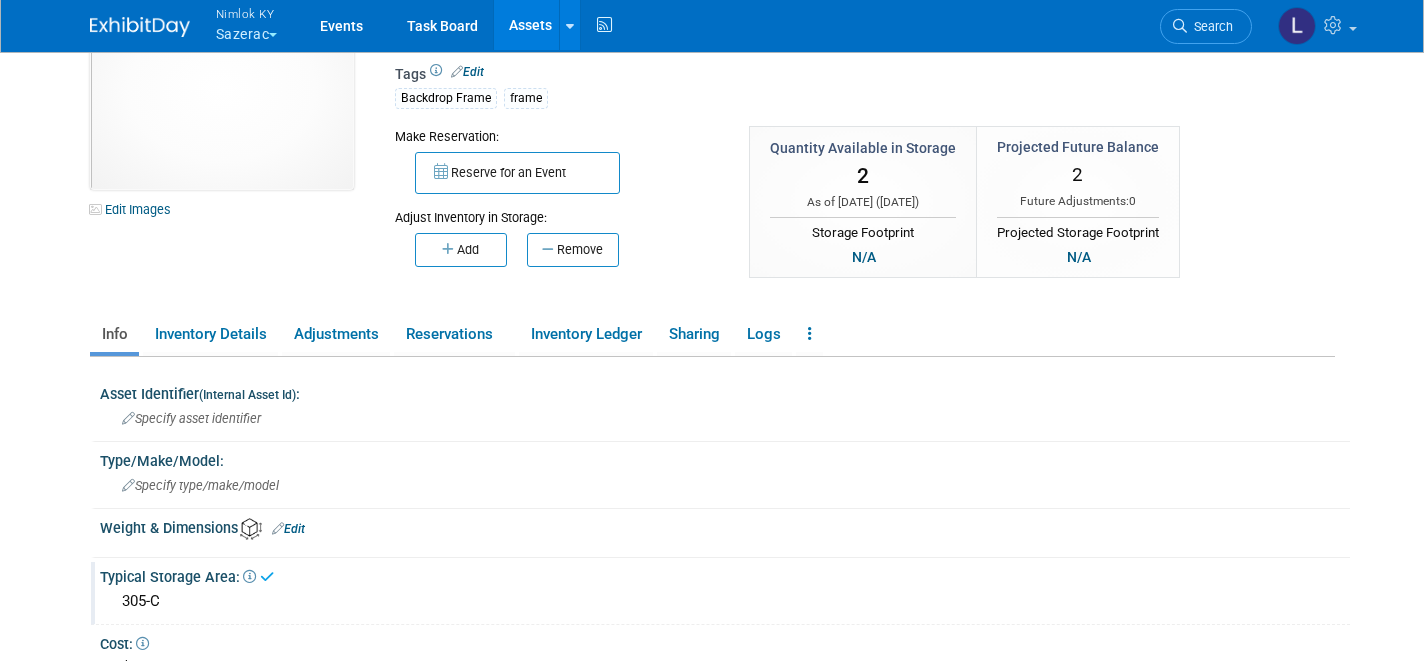 click on "Assets" at bounding box center (530, 25) 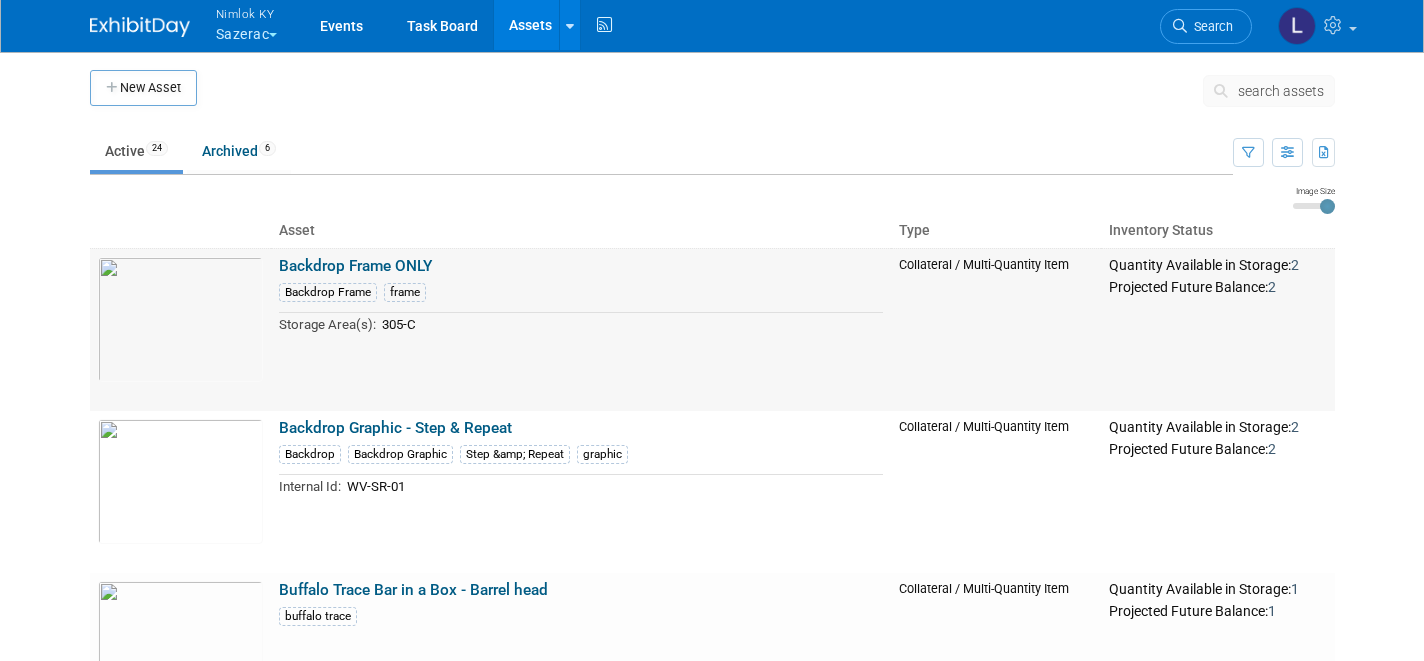 scroll, scrollTop: 0, scrollLeft: 0, axis: both 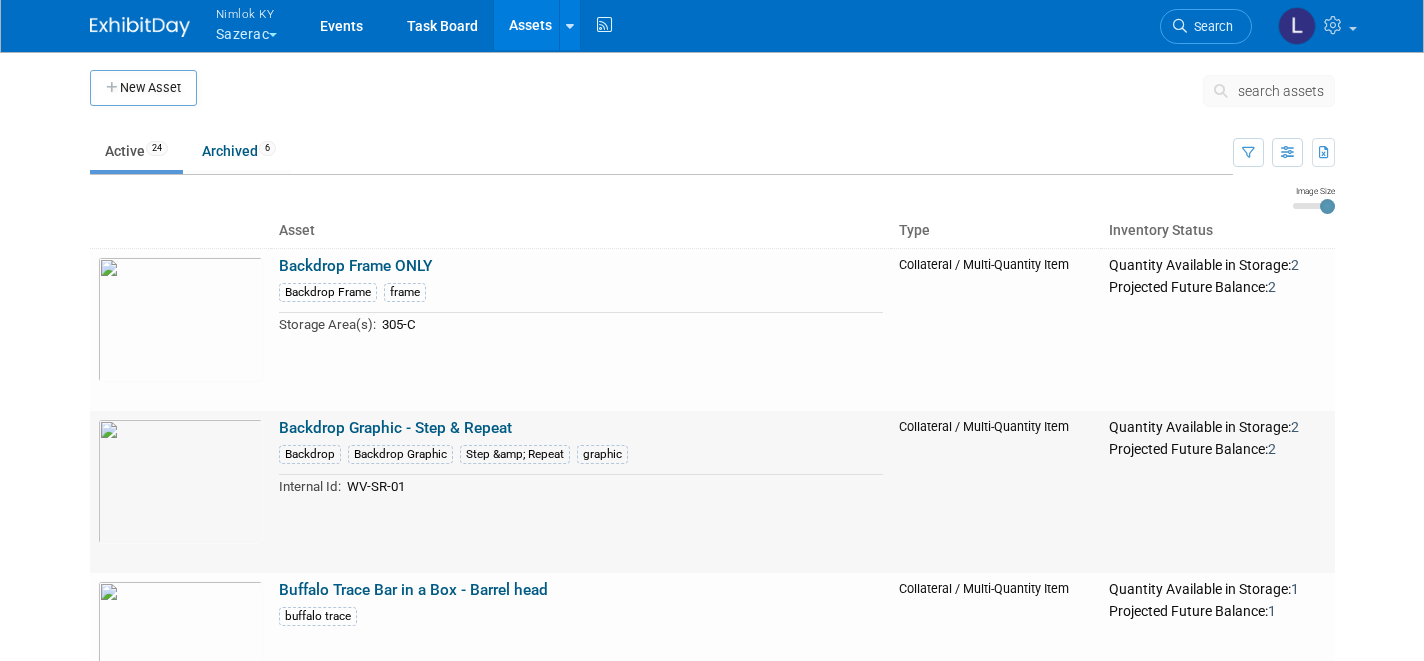 click on "Backdrop Graphic - Step & Repeat" at bounding box center (395, 428) 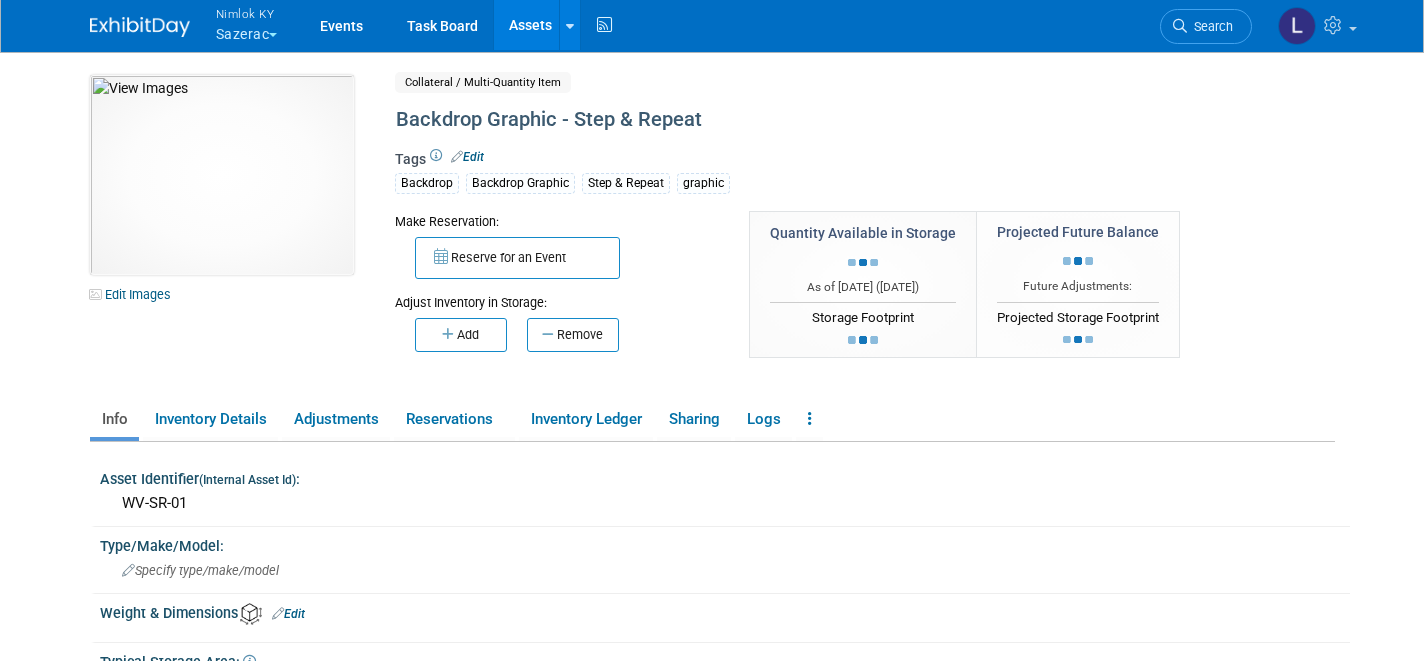 scroll, scrollTop: 0, scrollLeft: 0, axis: both 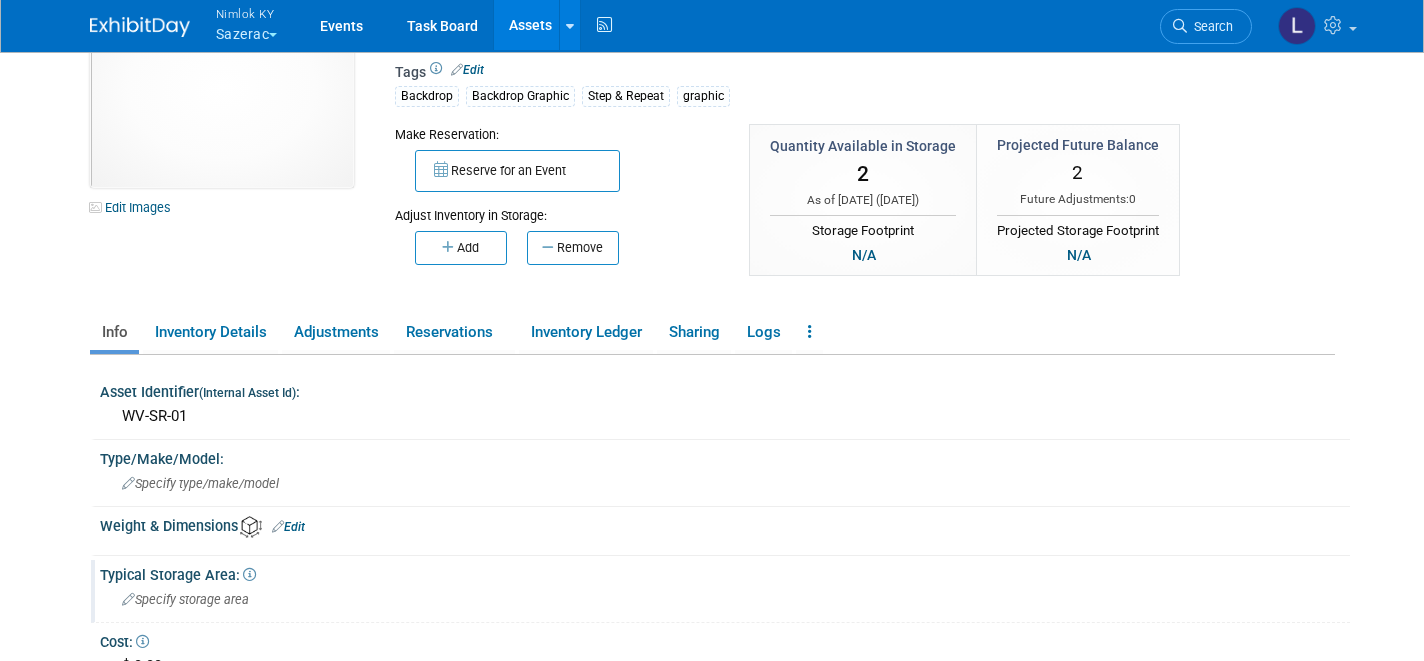 click on "Specify storage area" at bounding box center (185, 599) 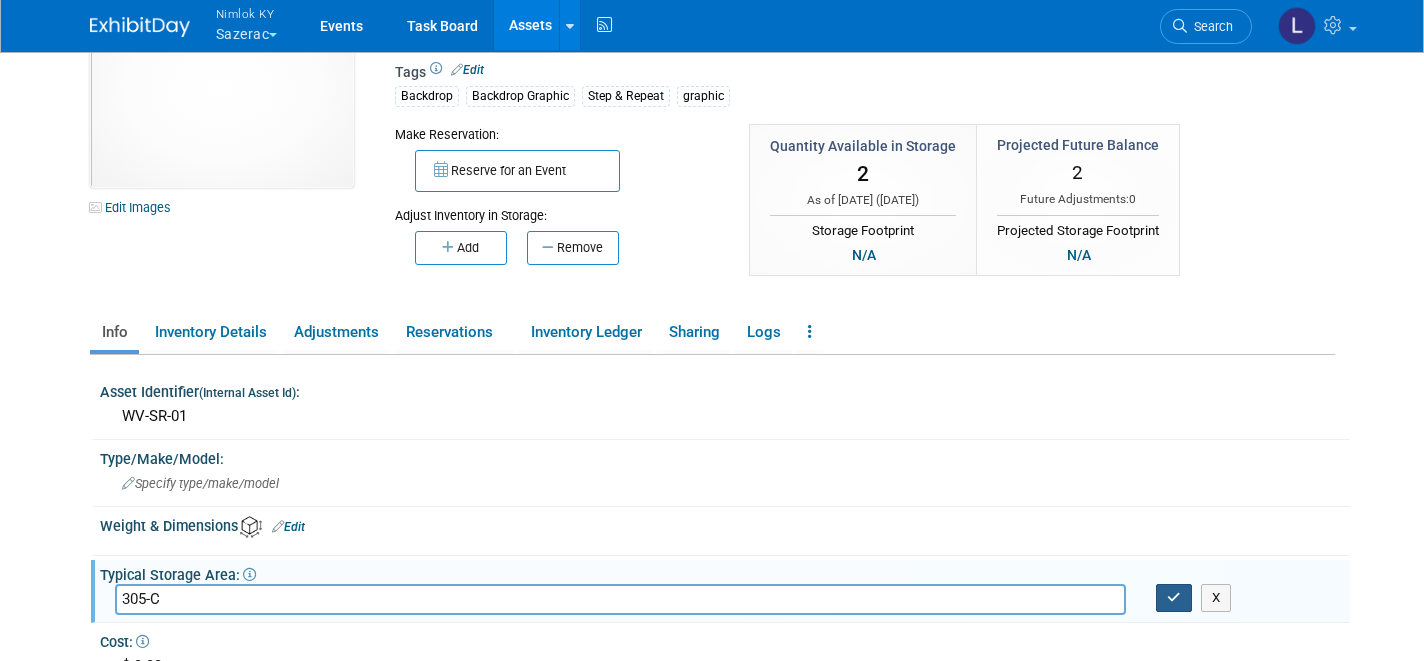 type on "305-C" 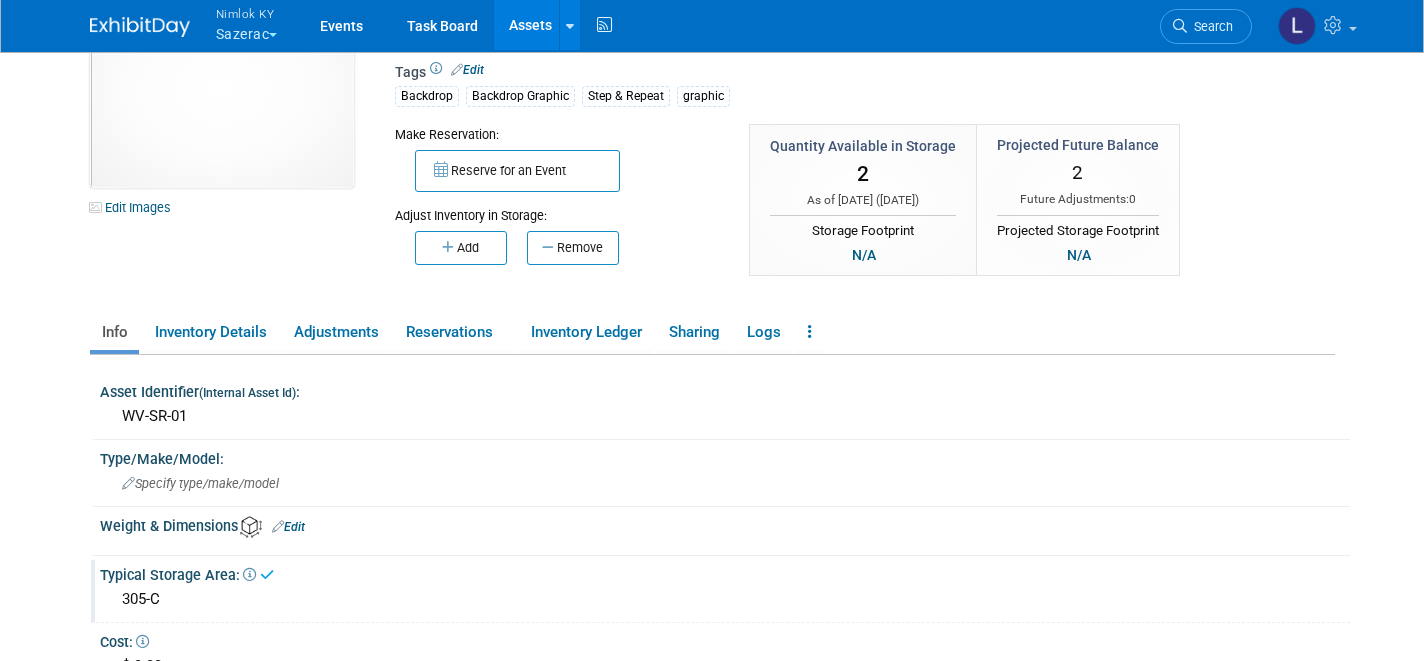 click on "Assets" at bounding box center (530, 25) 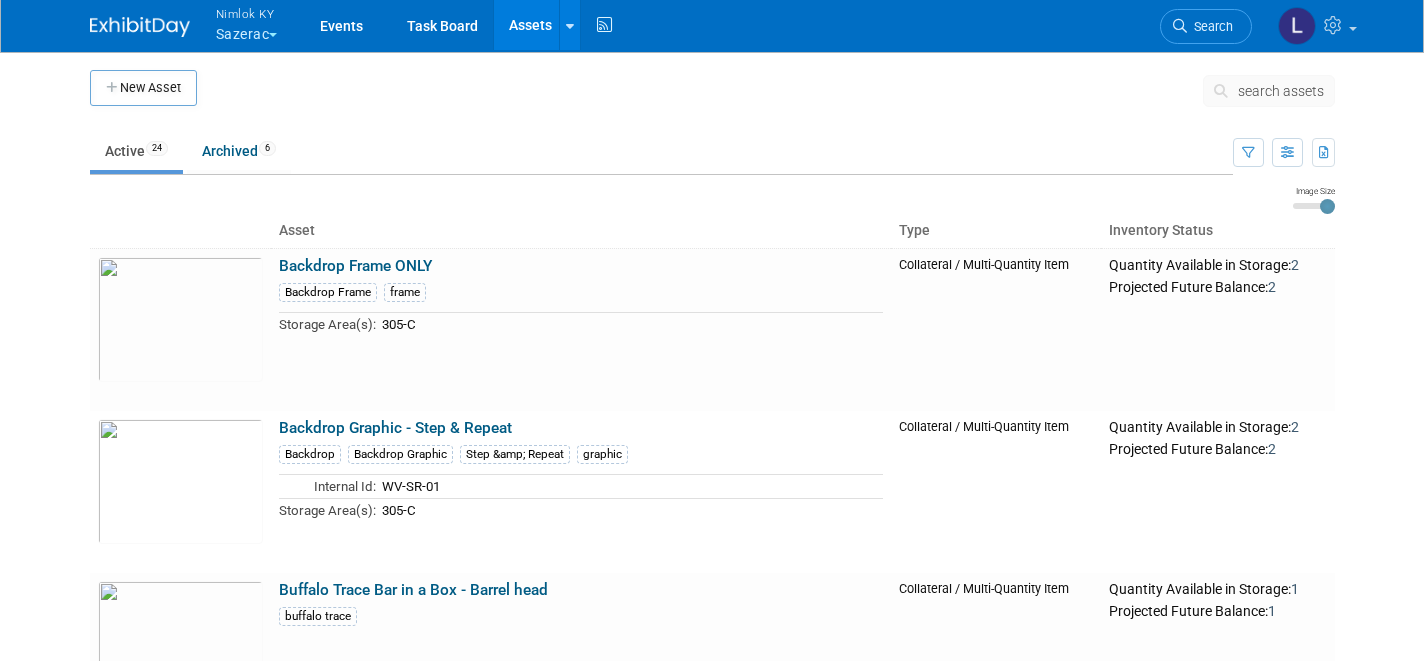 scroll, scrollTop: 0, scrollLeft: 0, axis: both 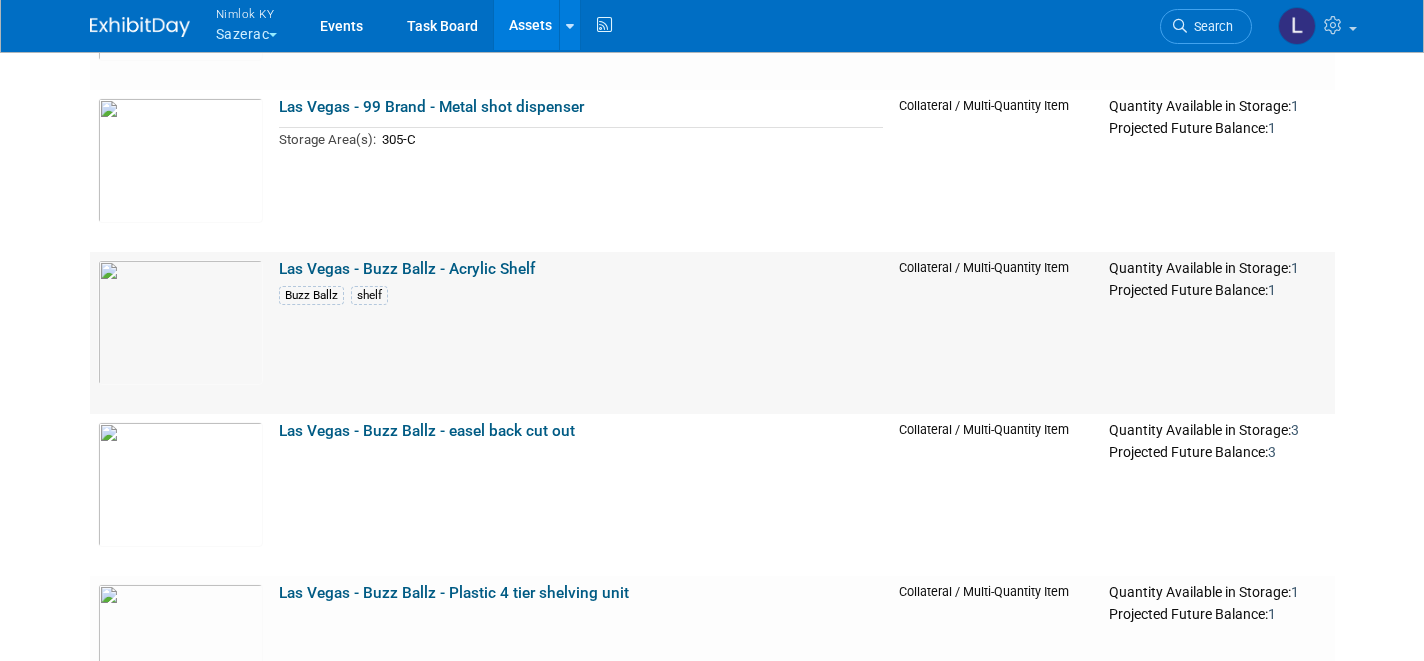 click on "Las Vegas - Buzz Ballz - Acrylic Shelf" at bounding box center [407, 269] 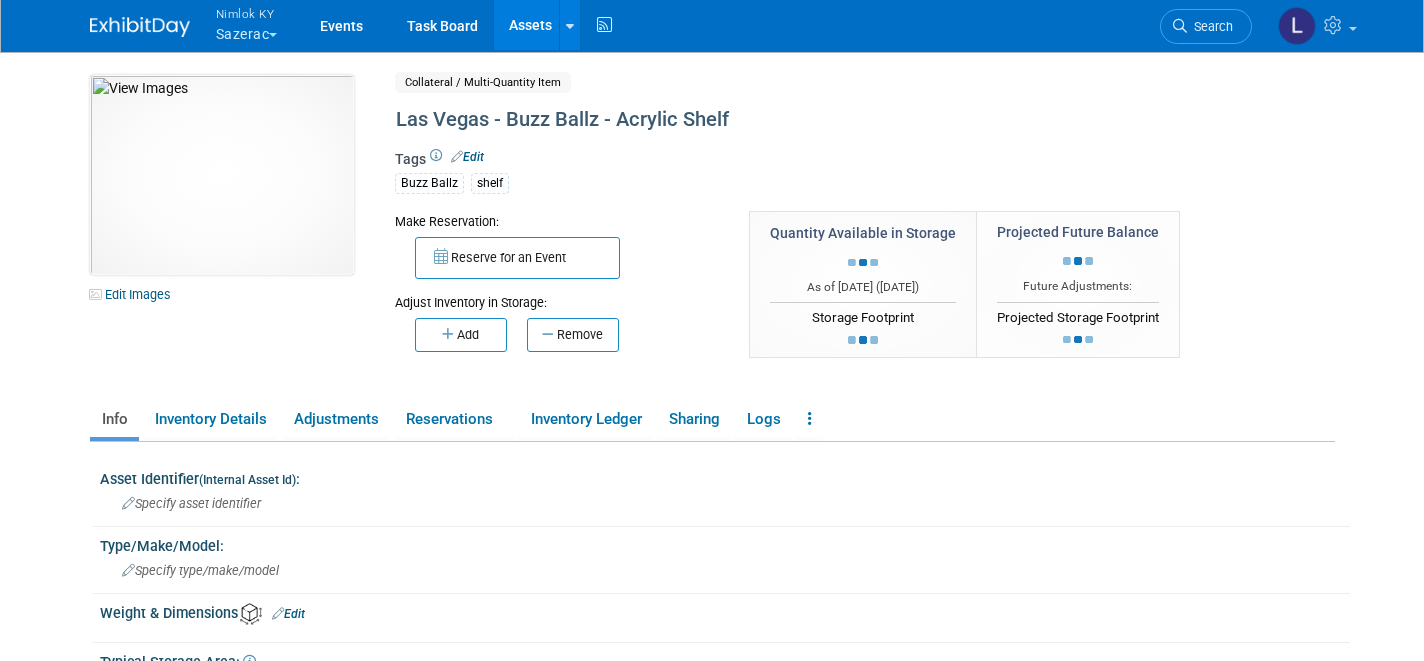 scroll, scrollTop: 0, scrollLeft: 0, axis: both 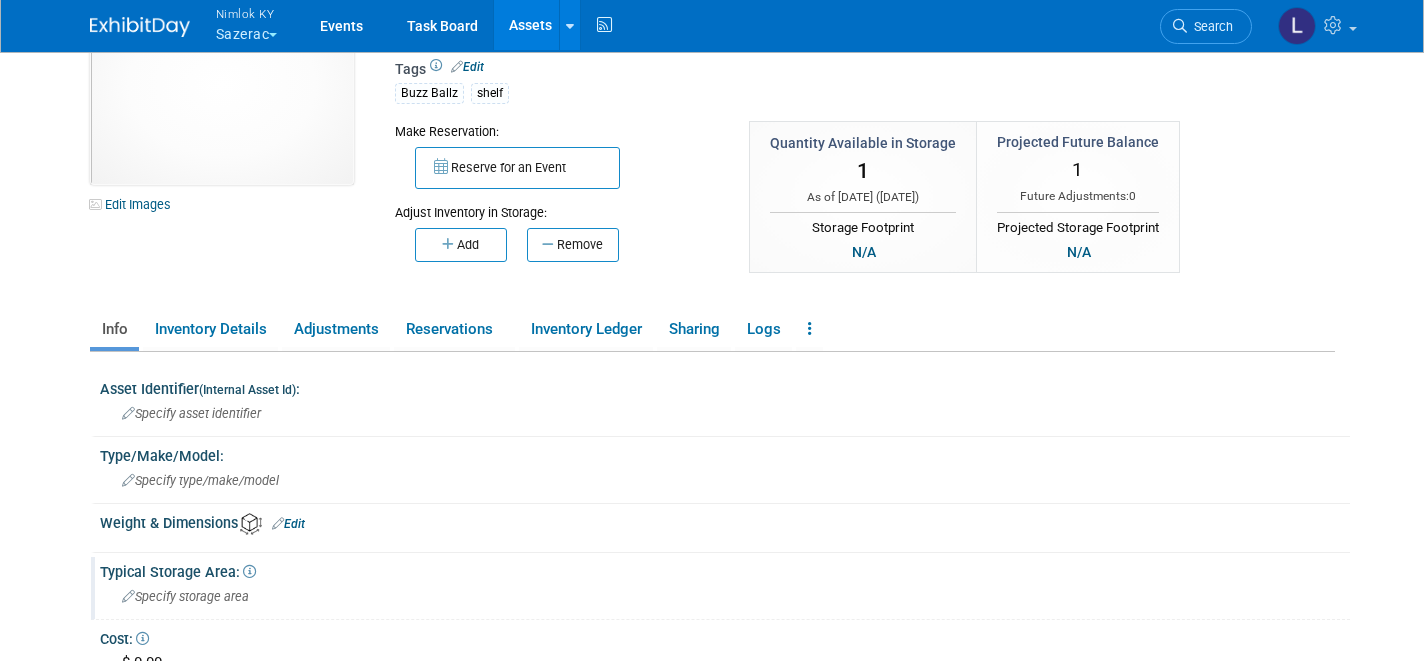 click on "Specify storage area" at bounding box center (725, 596) 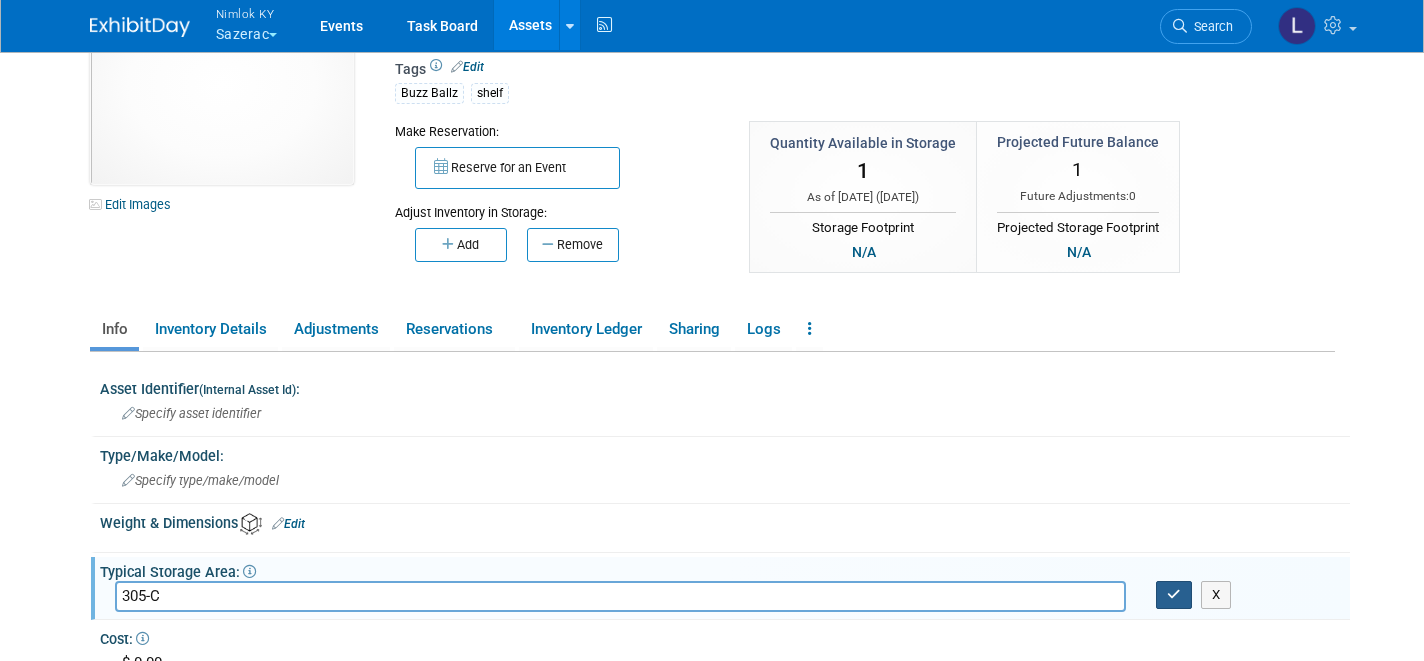 type on "305-C" 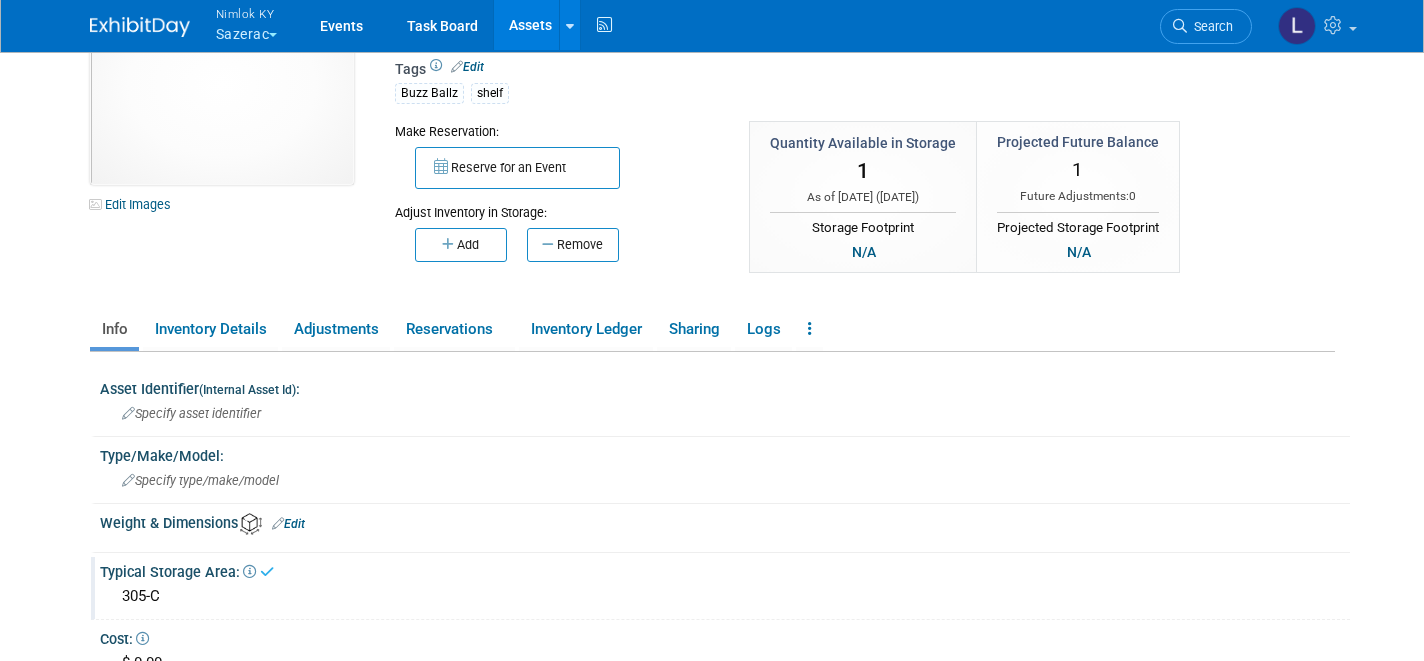 click on "Assets" at bounding box center [530, 25] 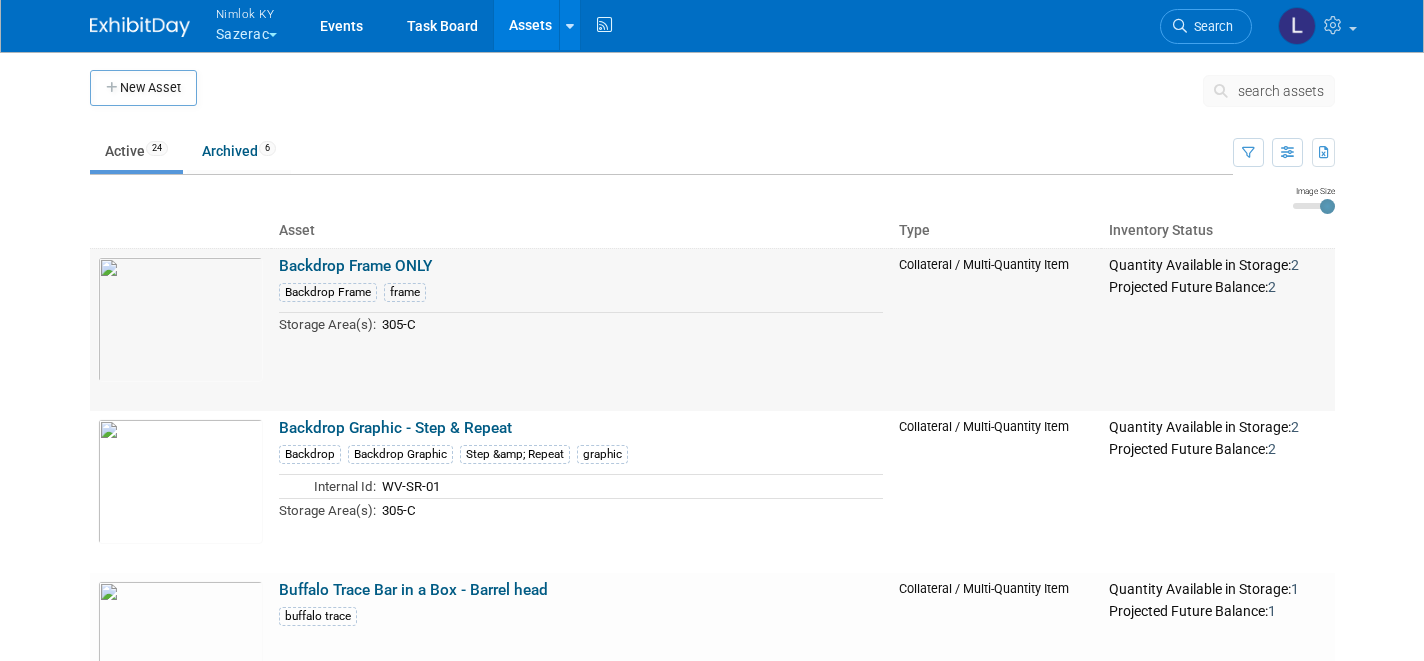 scroll, scrollTop: 0, scrollLeft: 0, axis: both 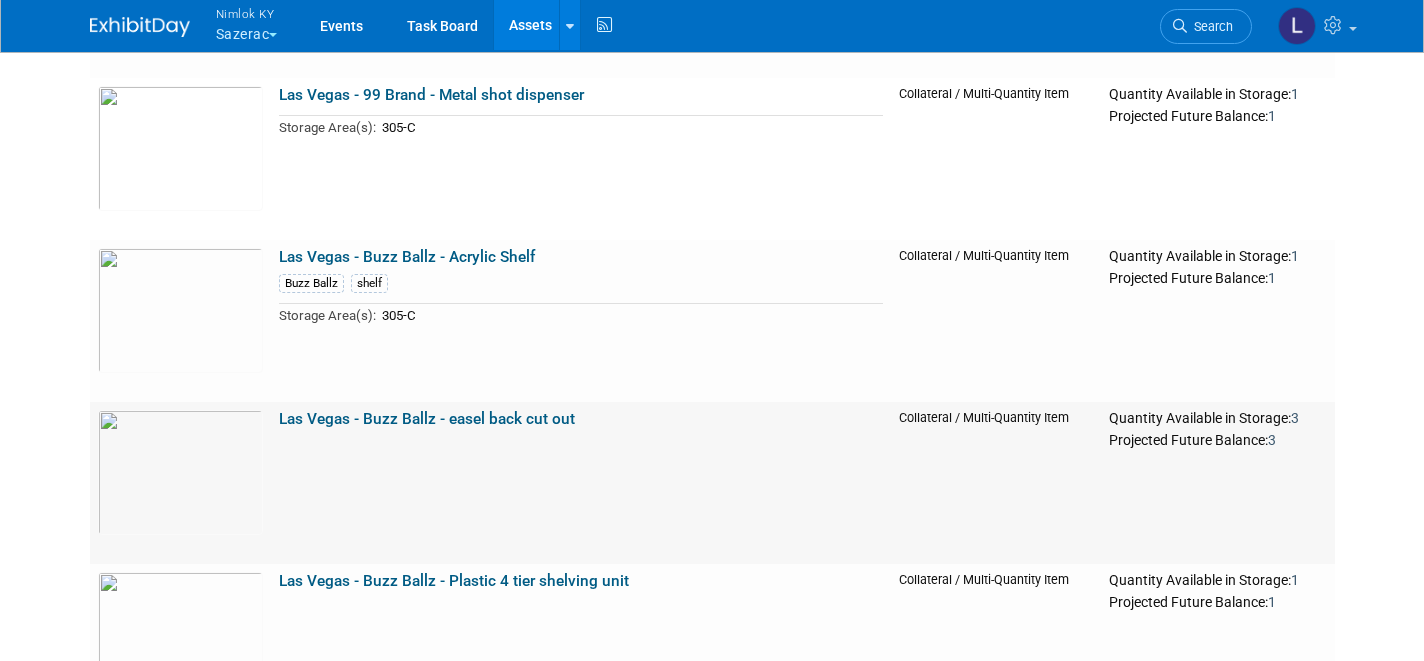 click on "Las Vegas - Buzz Ballz - easel back cut out" at bounding box center [427, 419] 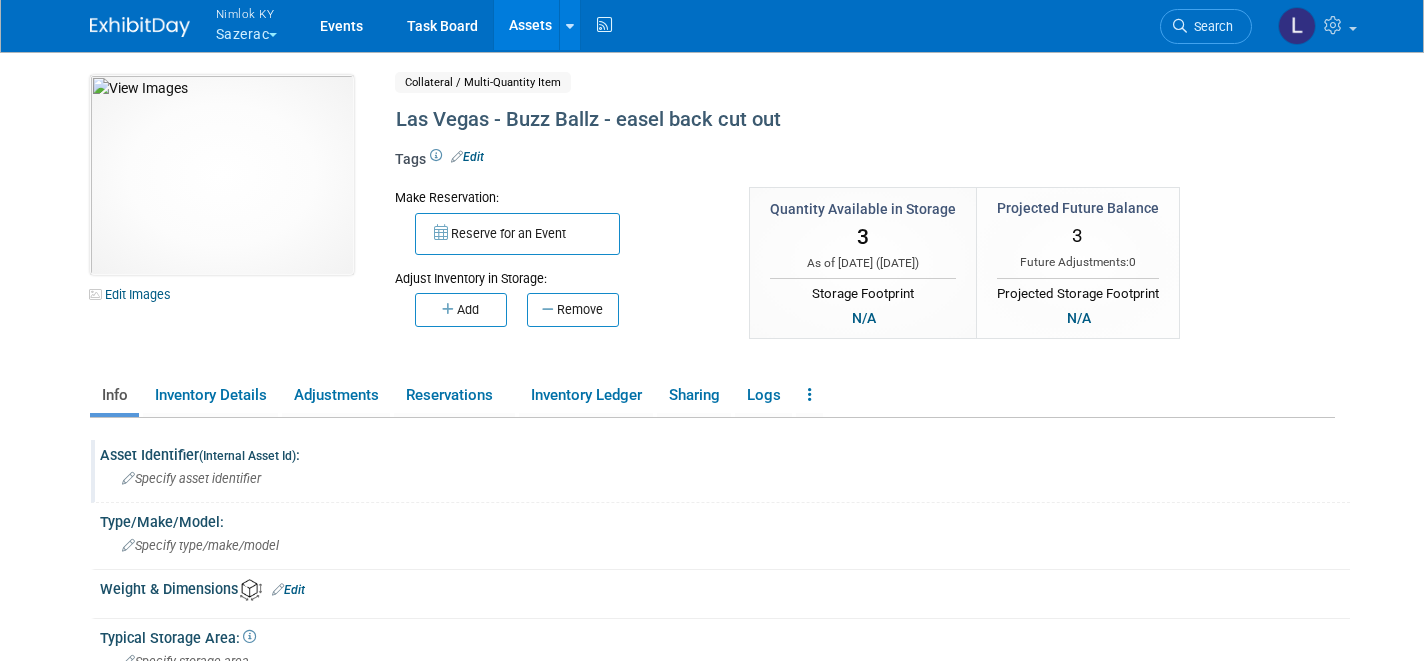 scroll, scrollTop: 0, scrollLeft: 0, axis: both 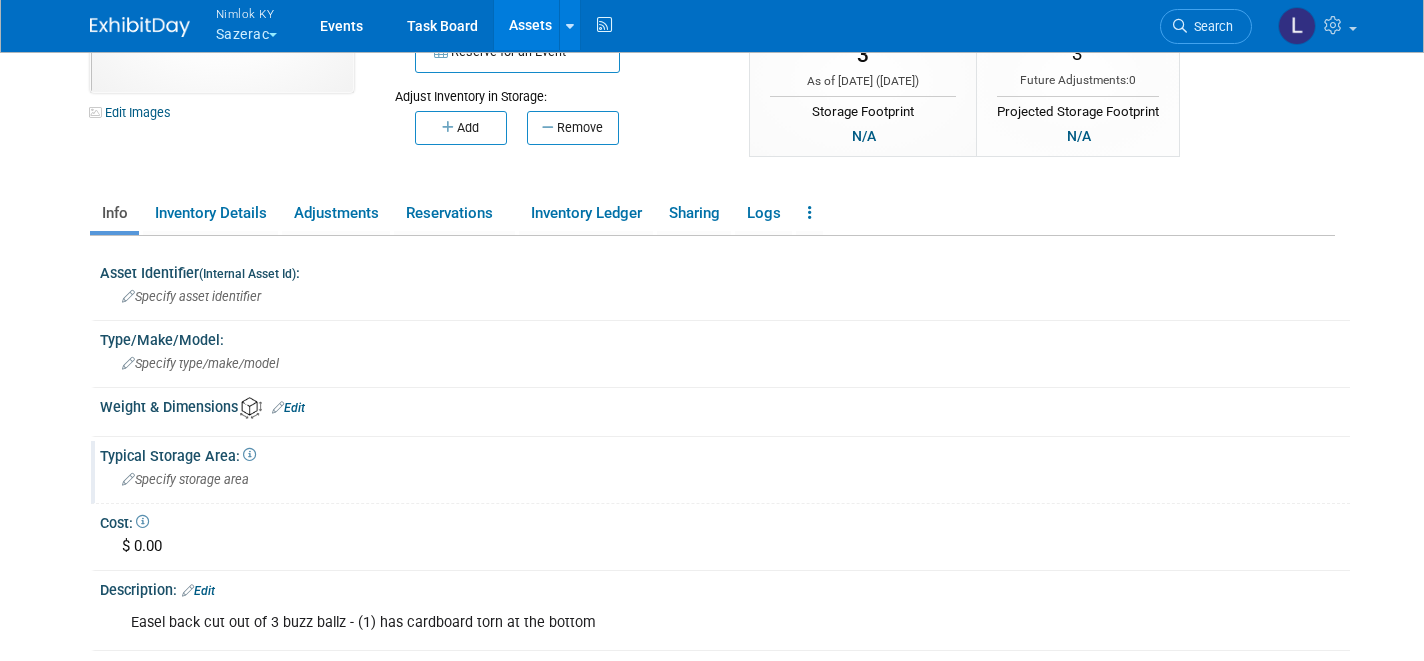 click on "Specify storage area" at bounding box center [185, 479] 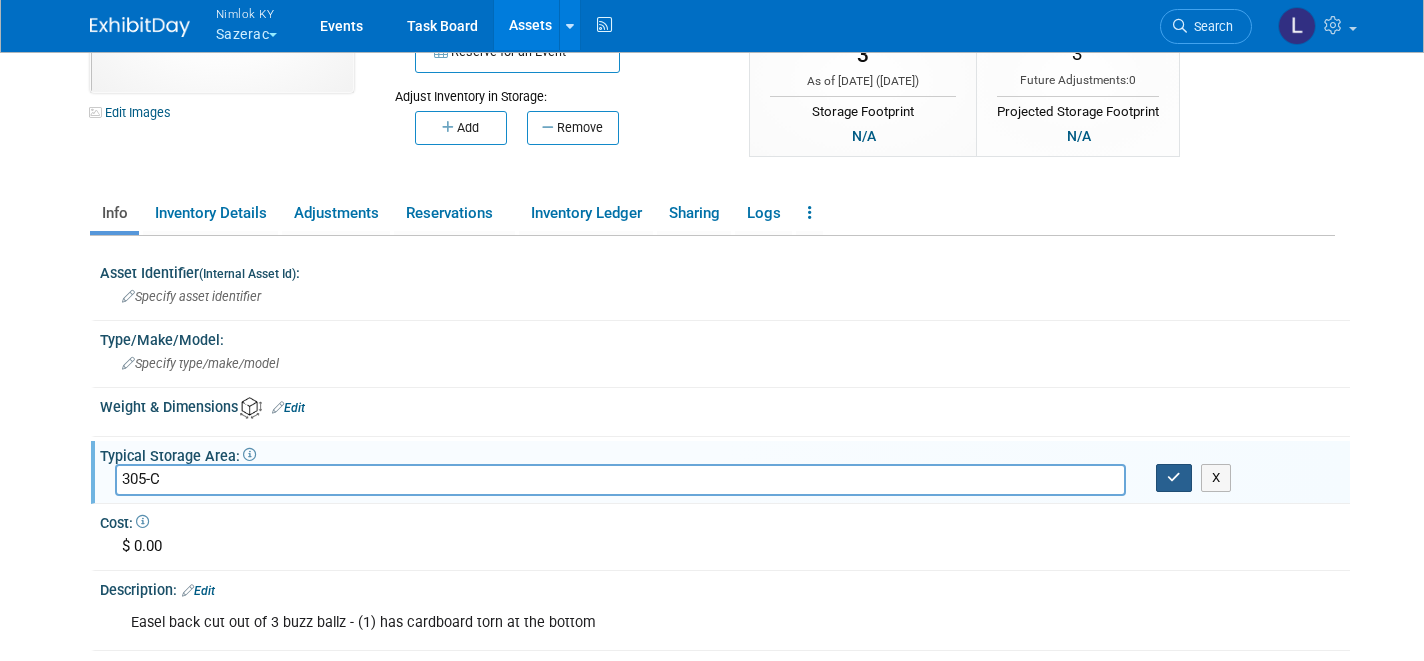 type on "305-C" 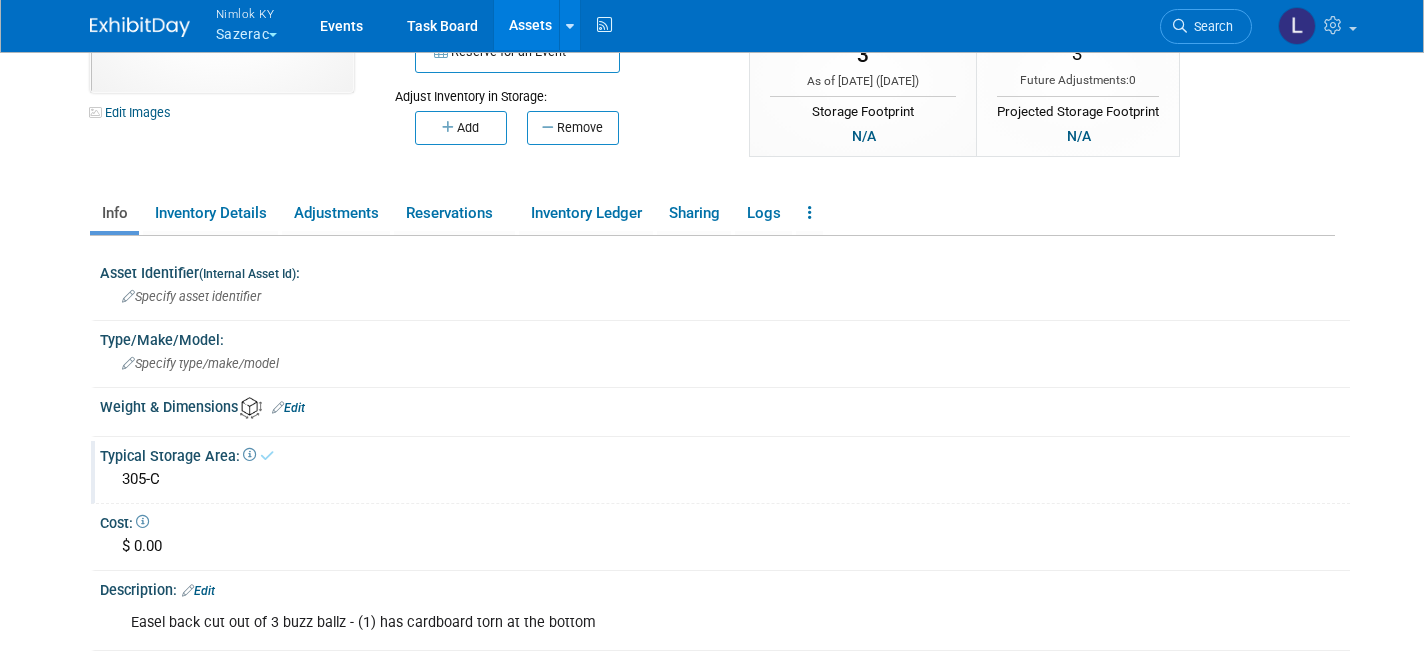 click on "Assets" at bounding box center (530, 25) 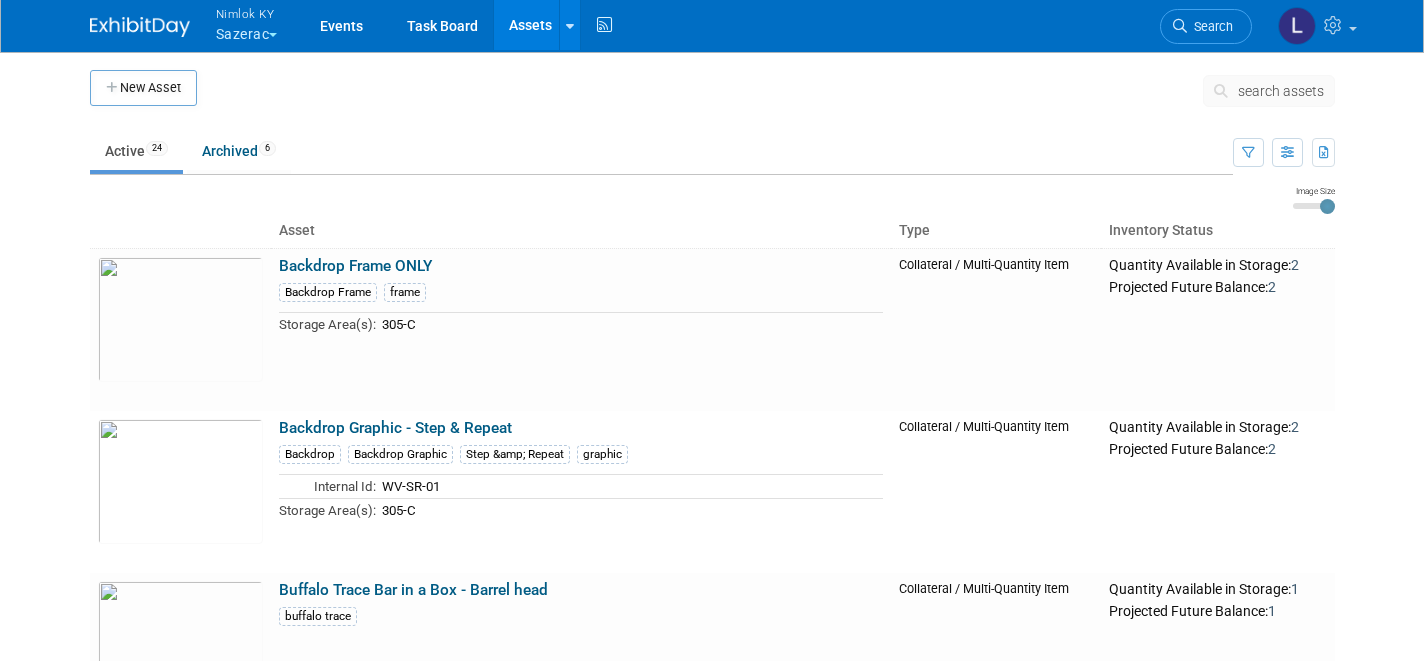 scroll, scrollTop: 0, scrollLeft: 0, axis: both 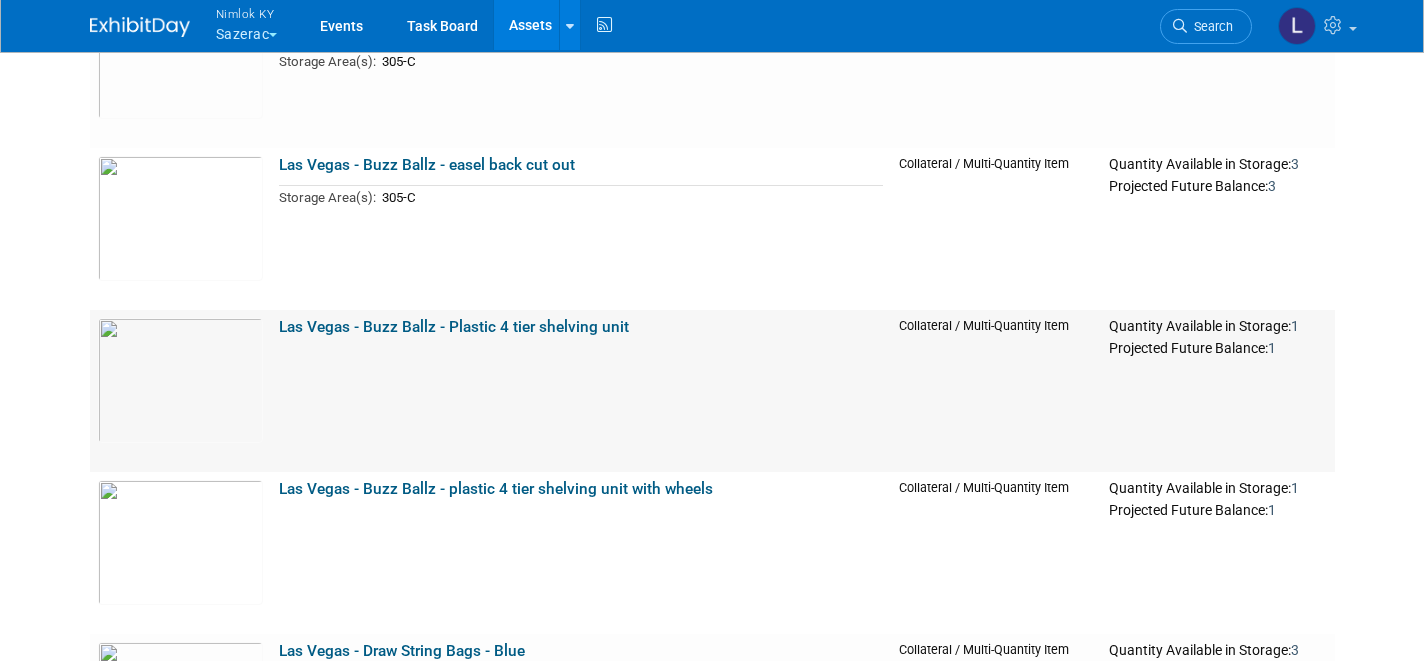 click on "Las Vegas - Buzz Ballz - Plastic 4 tier shelving unit" at bounding box center [454, 327] 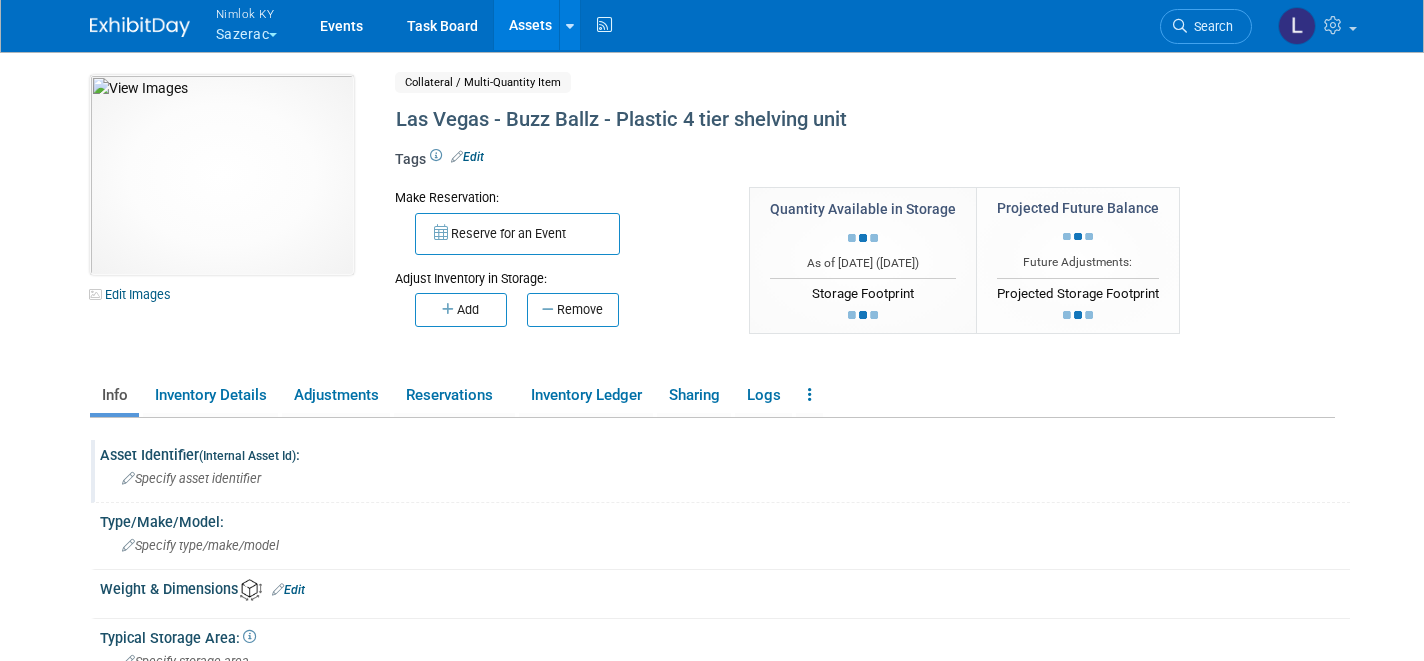 scroll, scrollTop: 0, scrollLeft: 0, axis: both 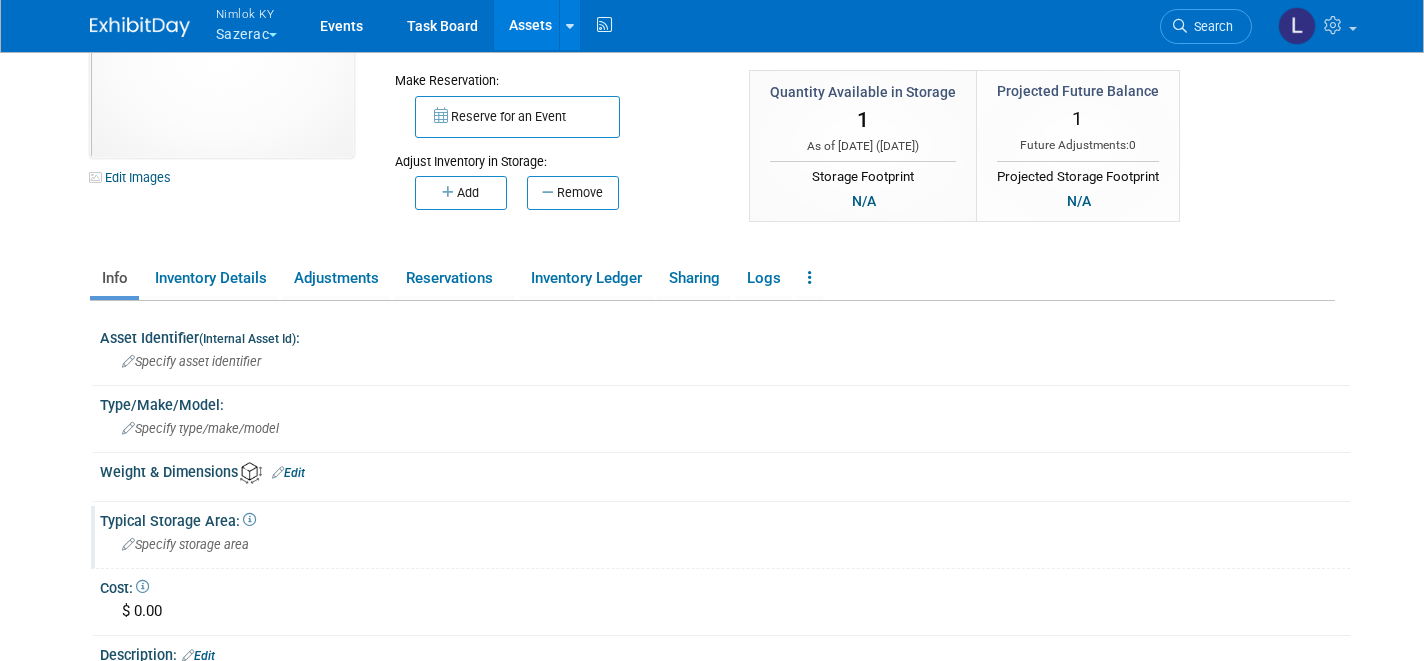 click on "Specify storage area" at bounding box center (185, 544) 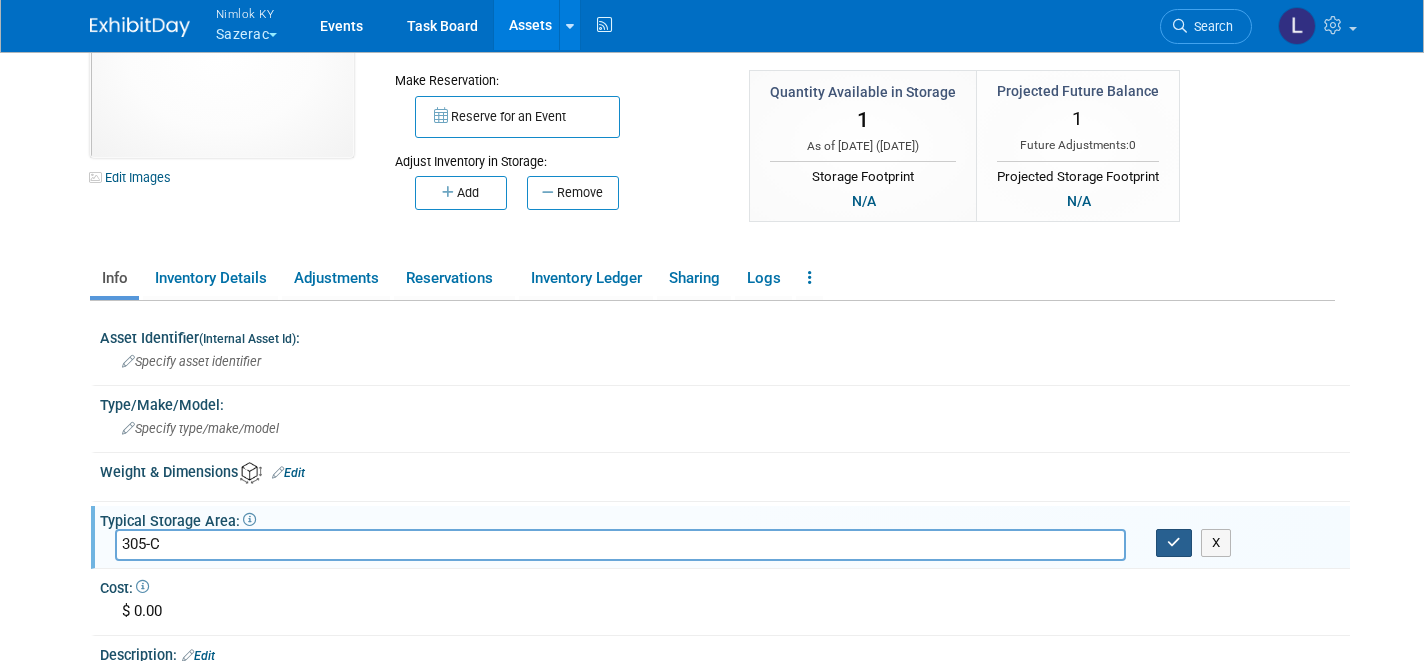 type on "305-C" 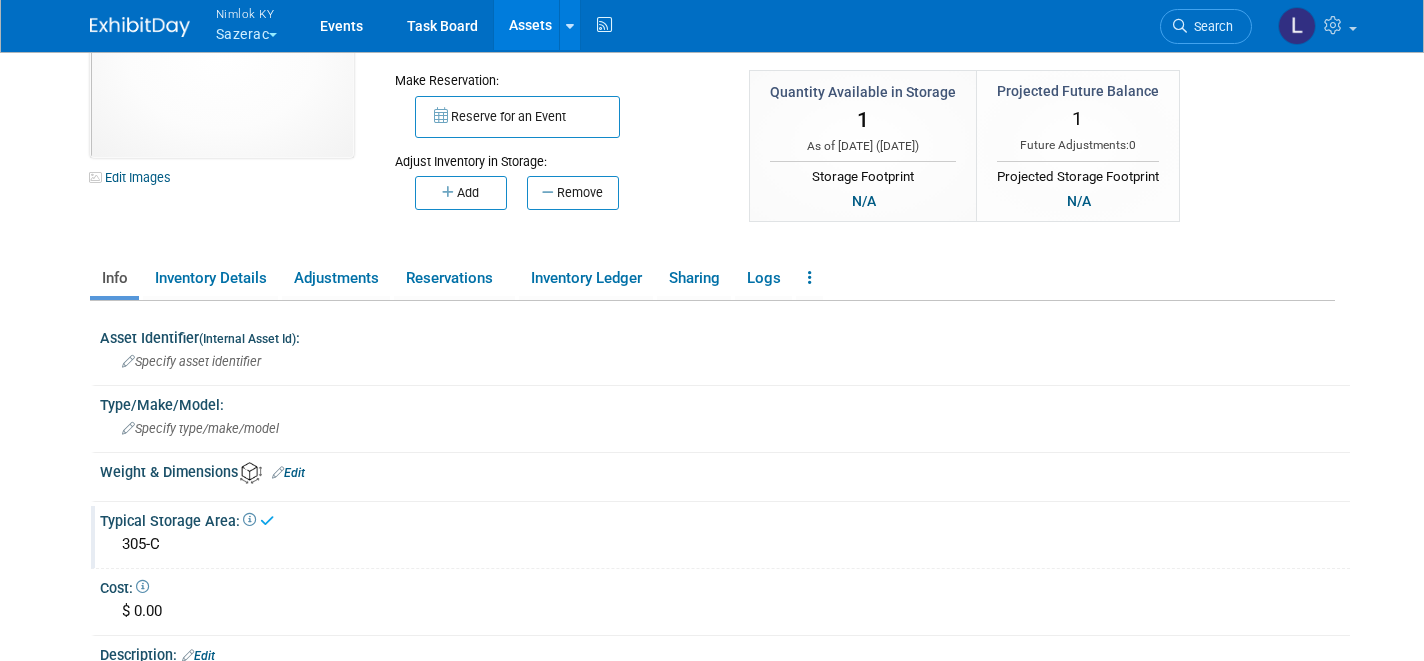 click on "Assets" at bounding box center [530, 25] 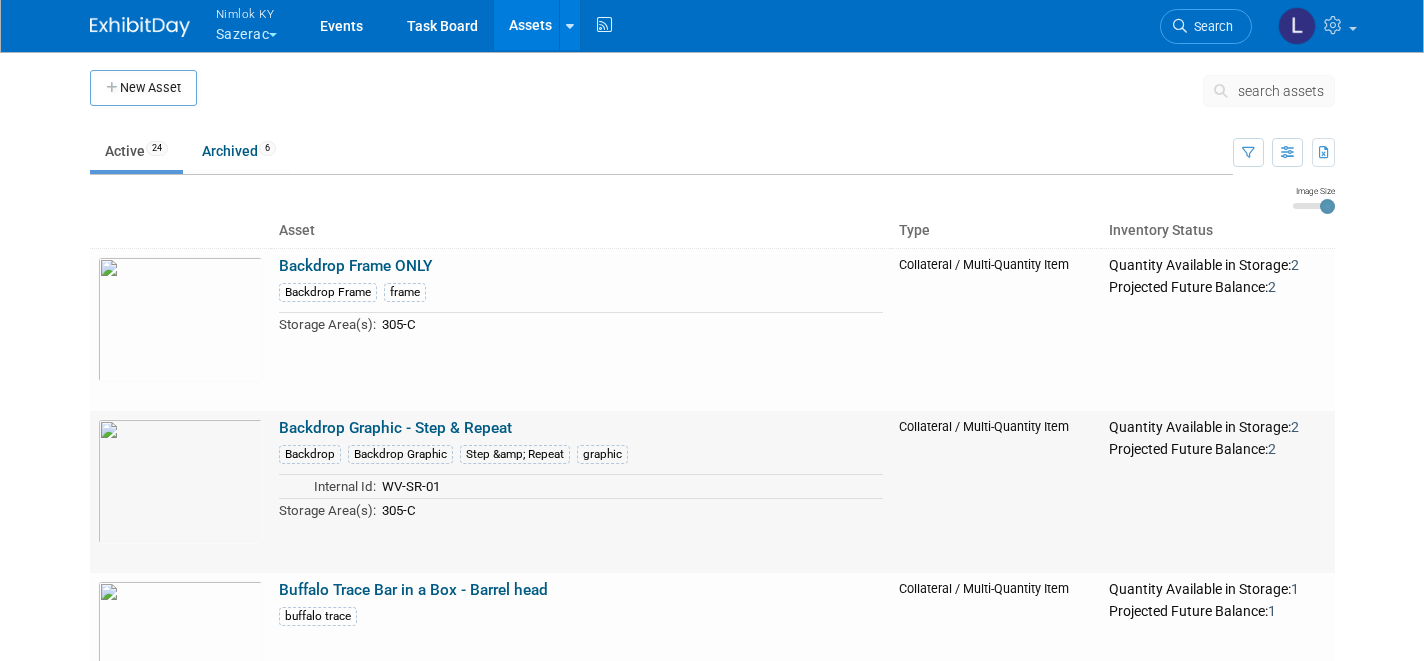 scroll, scrollTop: 0, scrollLeft: 0, axis: both 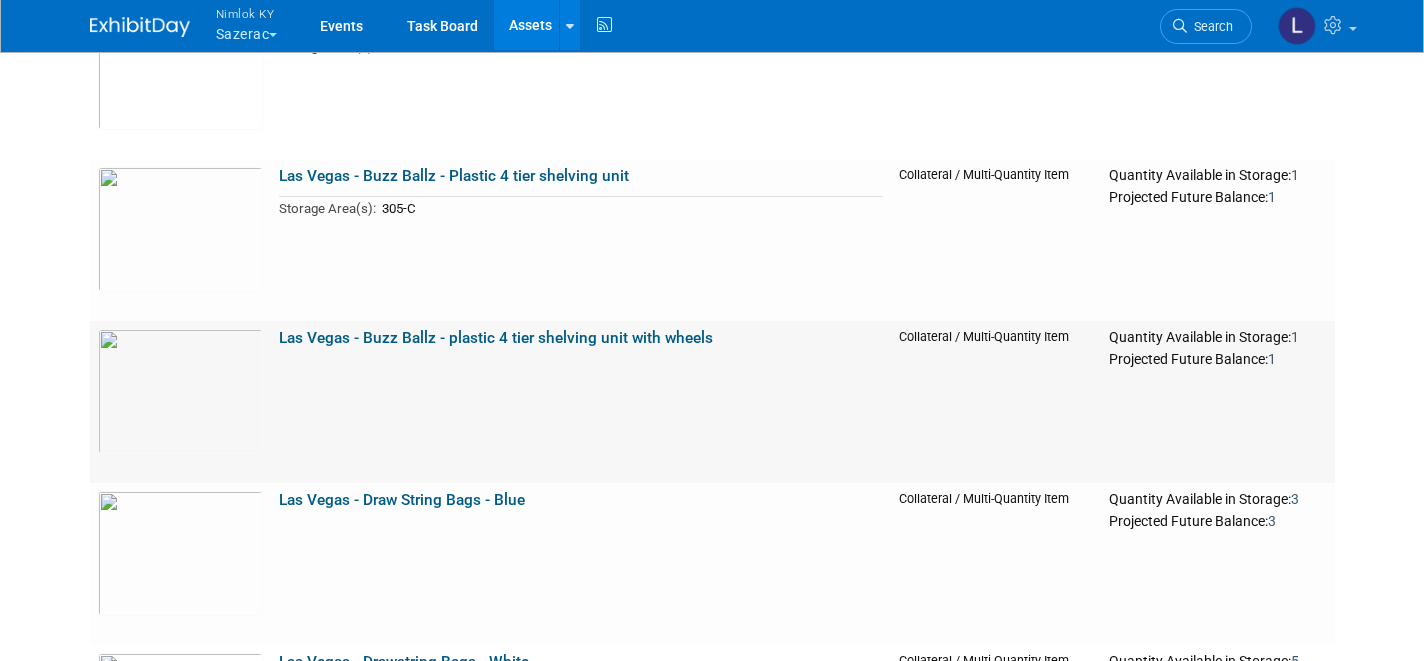 click on "Las Vegas - Buzz Ballz - plastic 4 tier shelving unit with wheels" at bounding box center [581, 402] 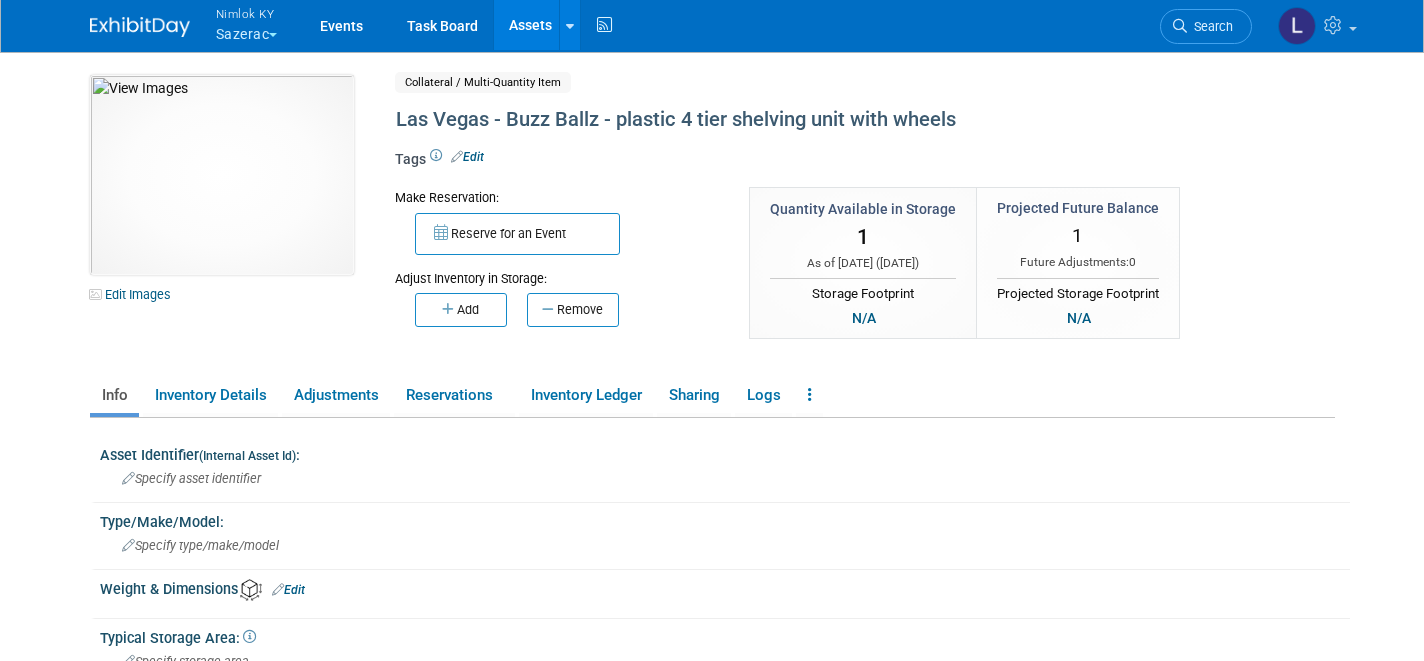 scroll, scrollTop: 0, scrollLeft: 0, axis: both 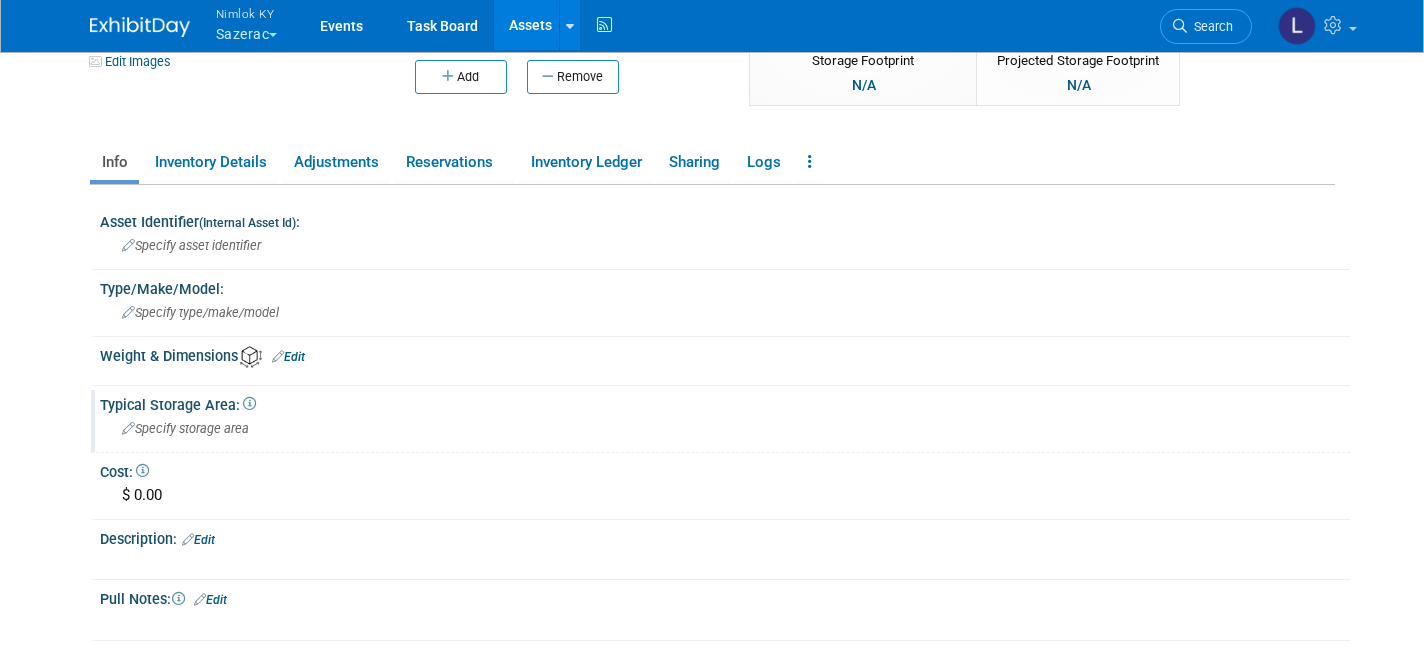 click on "Specify storage area" at bounding box center [185, 428] 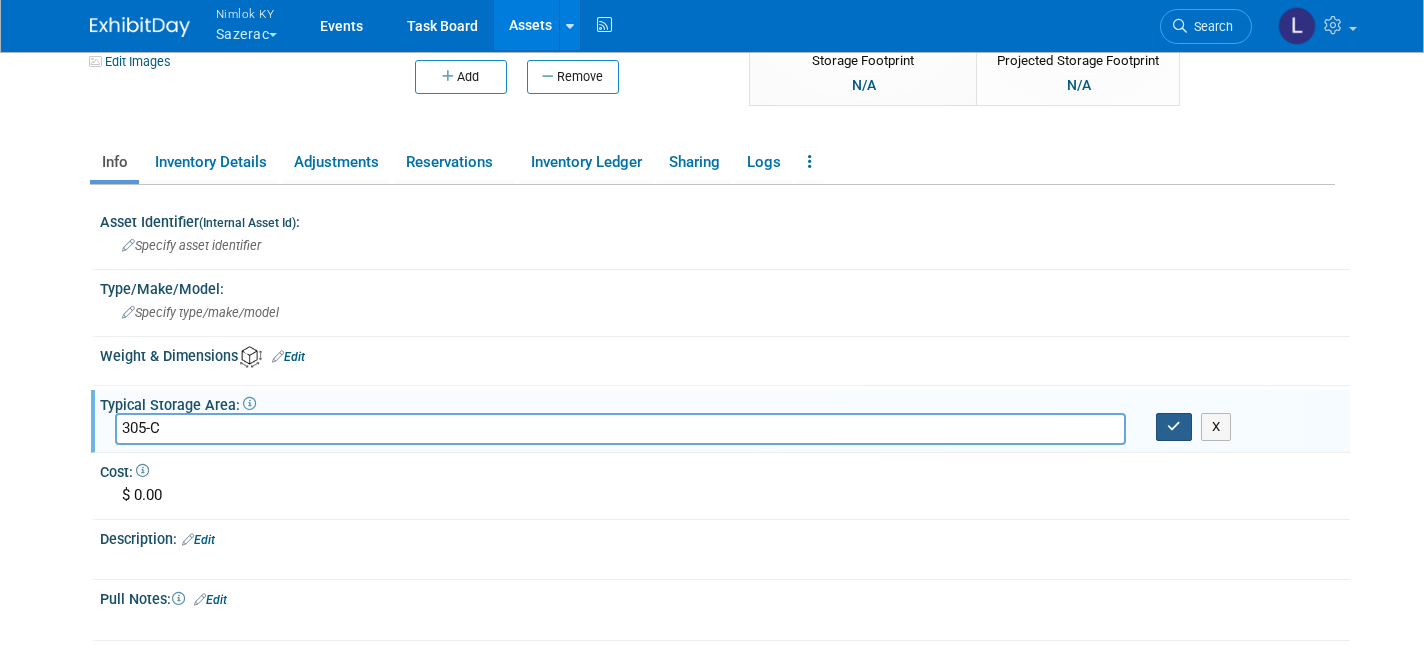 type on "305-C" 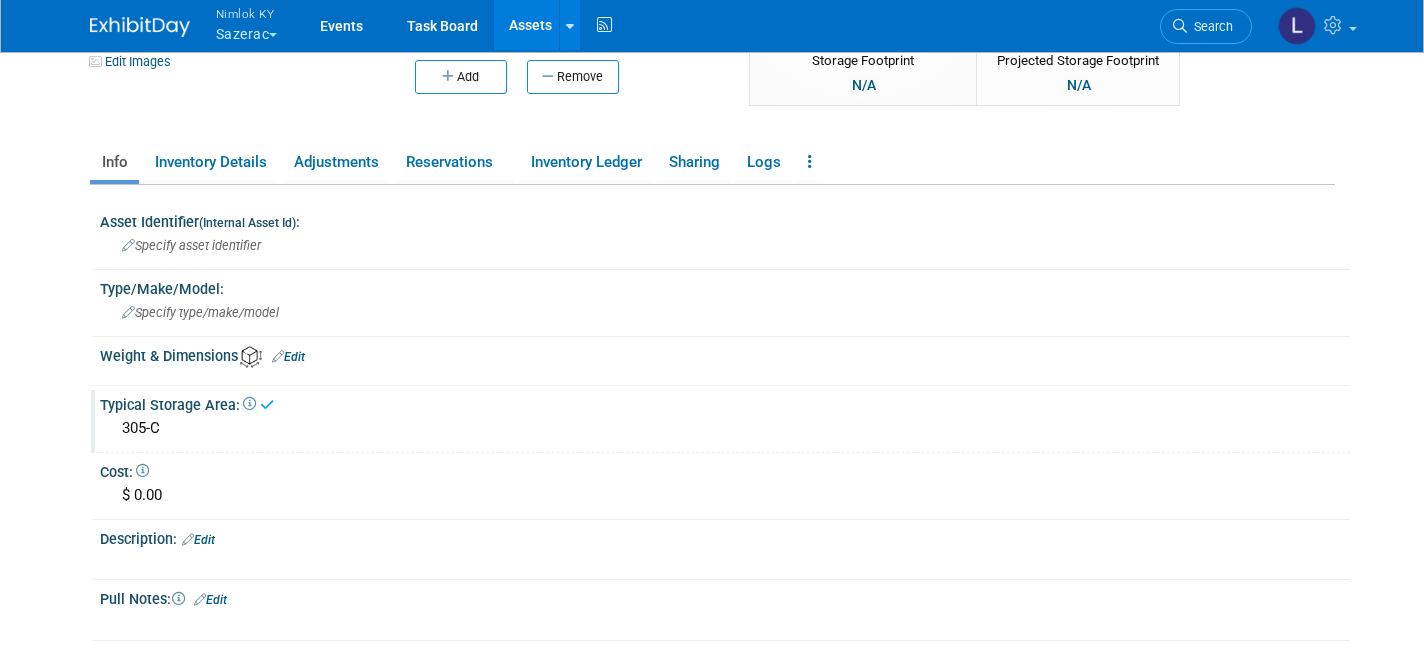 click on "Assets" at bounding box center [530, 25] 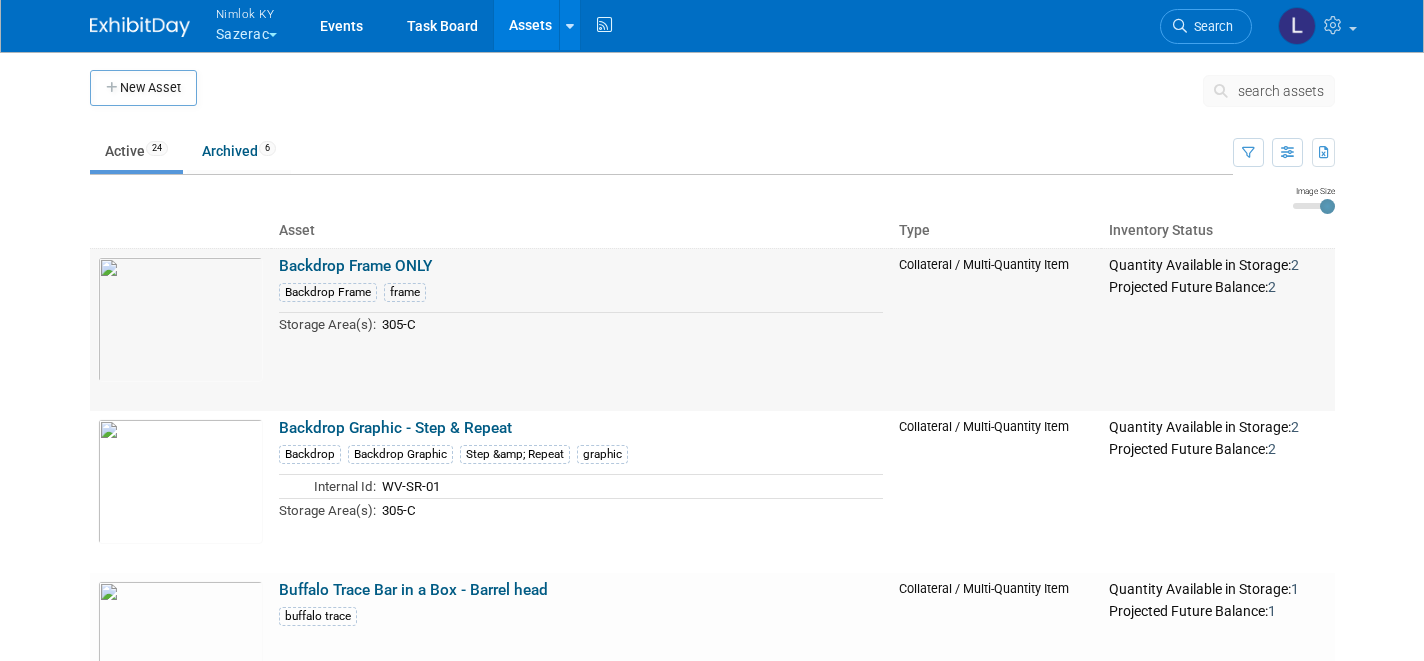 scroll, scrollTop: 0, scrollLeft: 0, axis: both 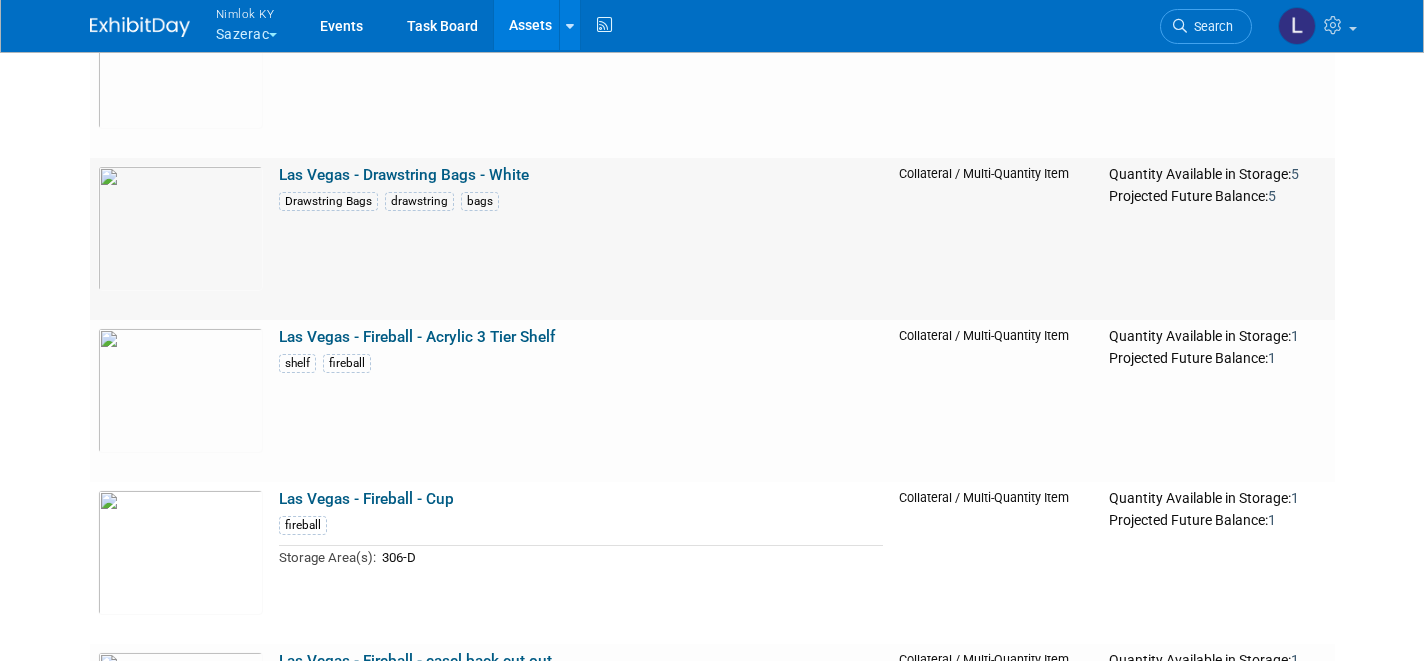 click on "Las Vegas - Drawstring Bags - White" at bounding box center [404, 175] 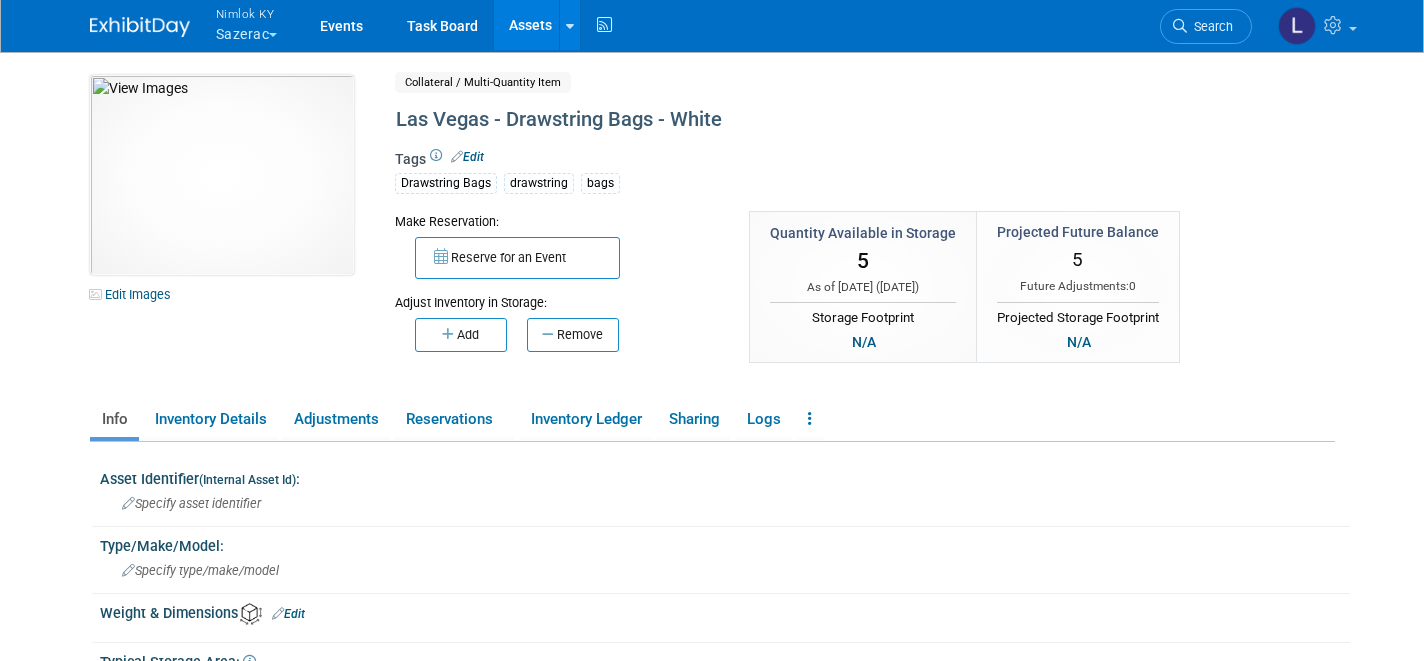 scroll, scrollTop: 0, scrollLeft: 0, axis: both 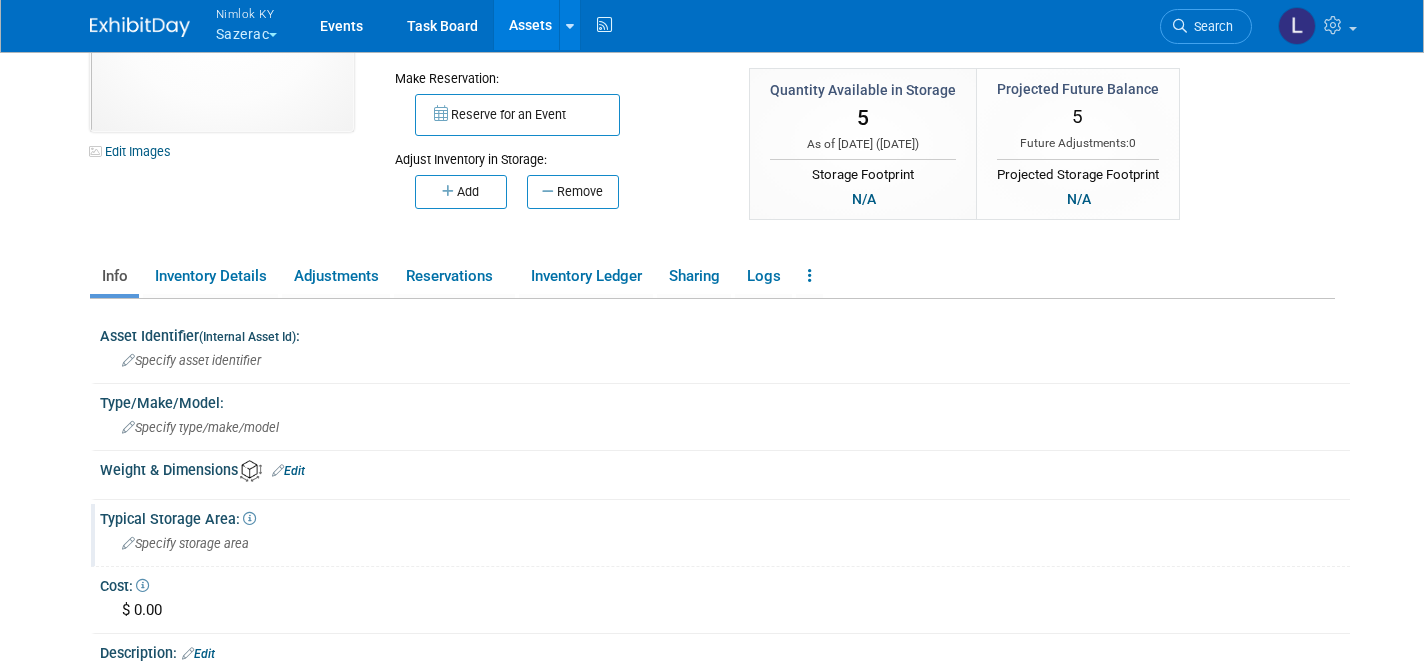 click on "Specify storage area" at bounding box center (725, 543) 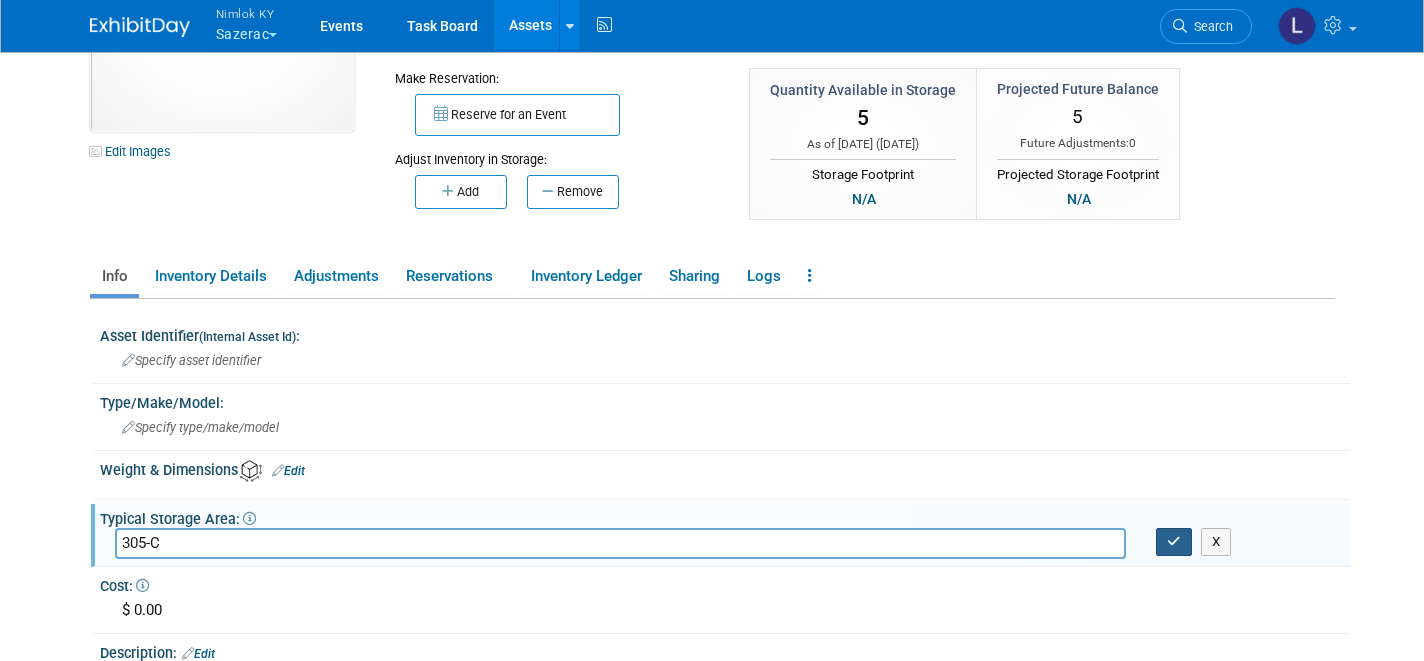 type on "305-C" 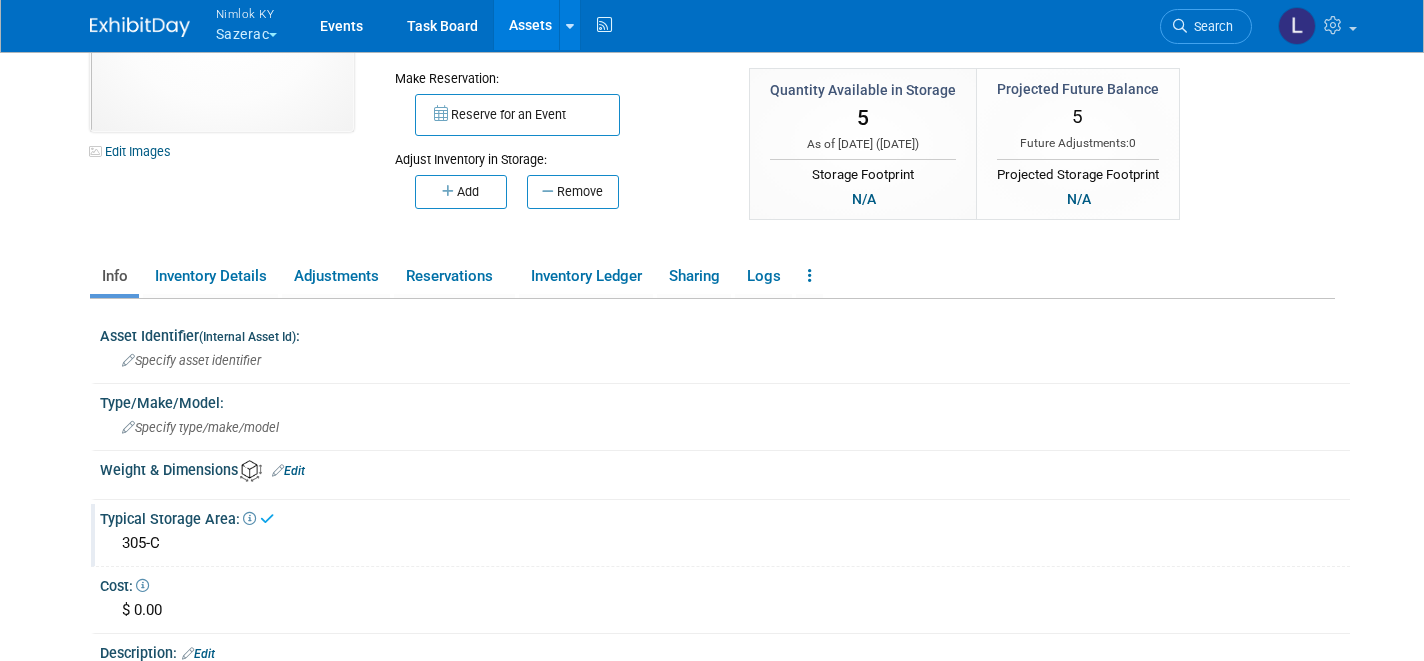 click on "Assets" at bounding box center [530, 25] 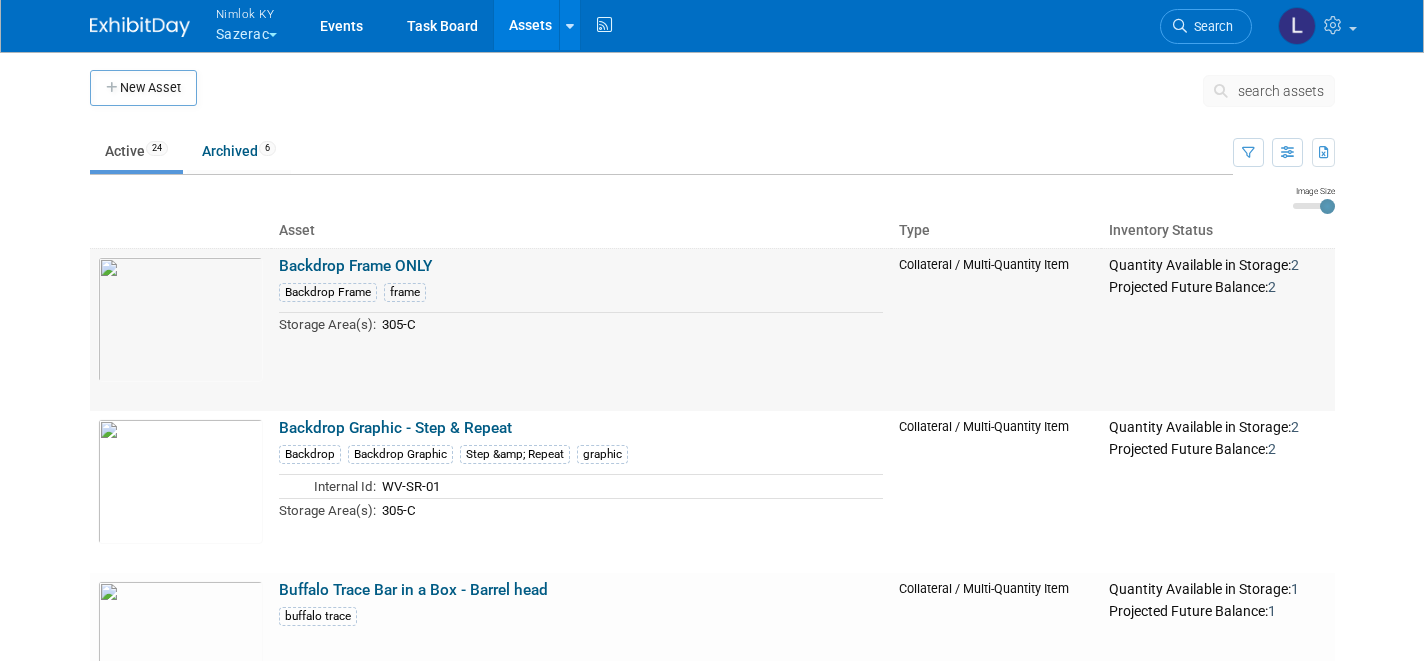 scroll, scrollTop: 0, scrollLeft: 0, axis: both 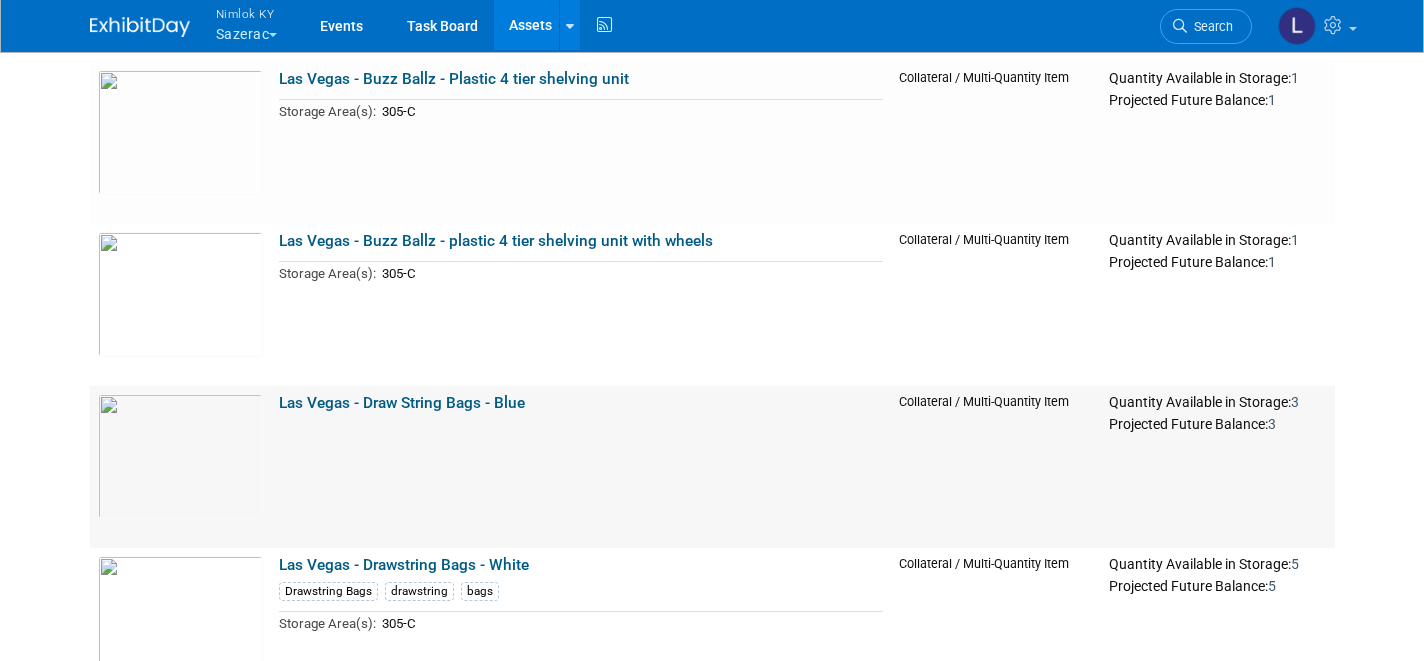 click on "Las Vegas - Draw String Bags - Blue" at bounding box center (402, 403) 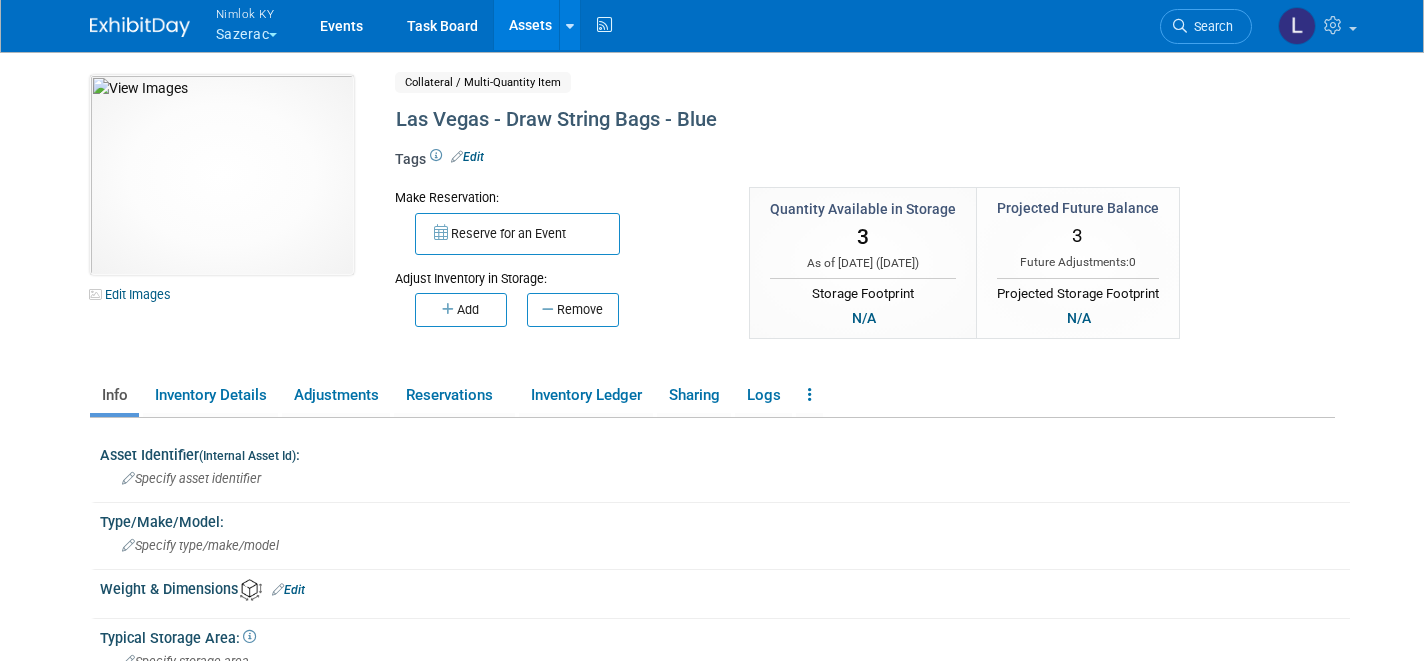 scroll, scrollTop: 0, scrollLeft: 0, axis: both 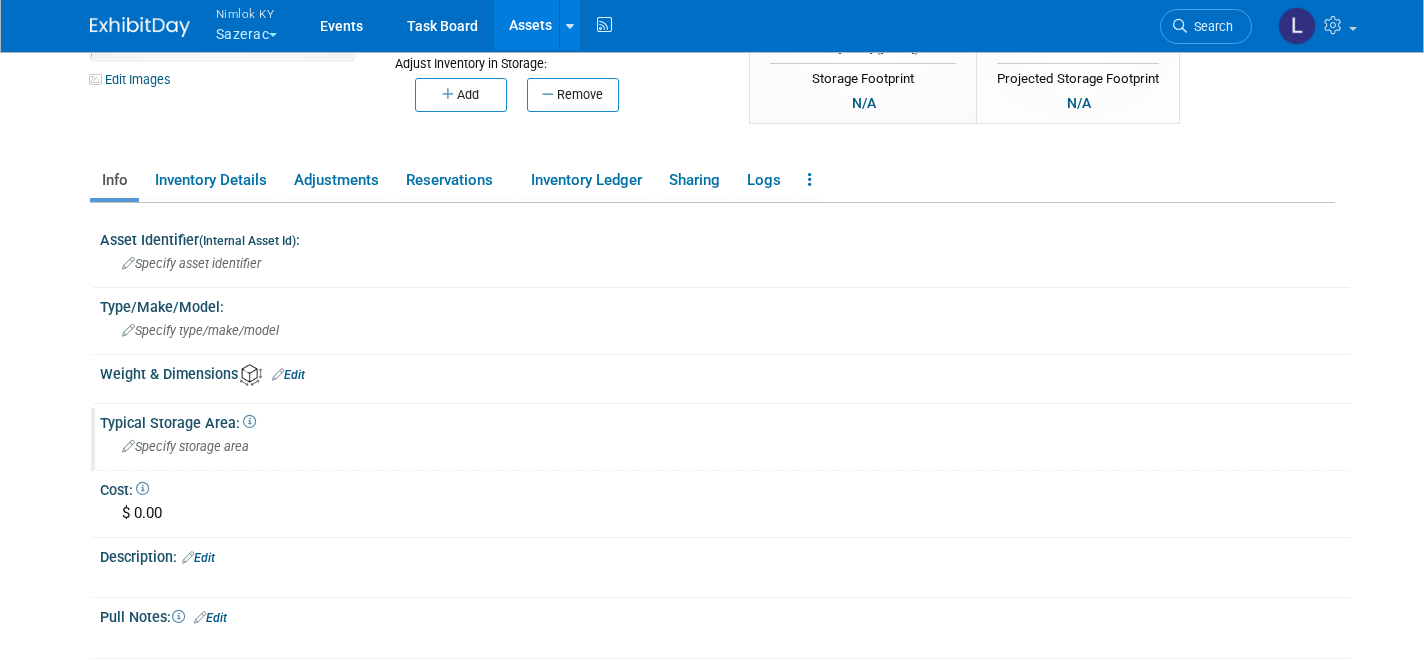 click on "Specify storage area" at bounding box center (185, 446) 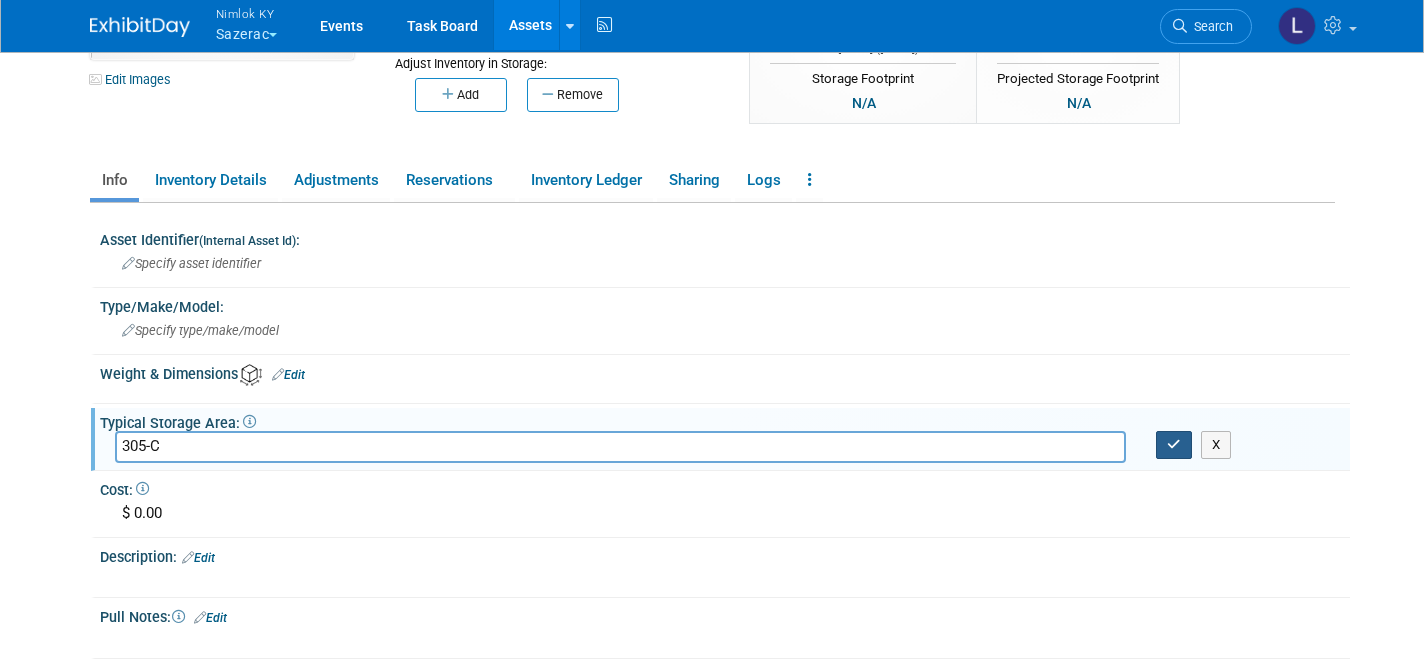 type on "305-C" 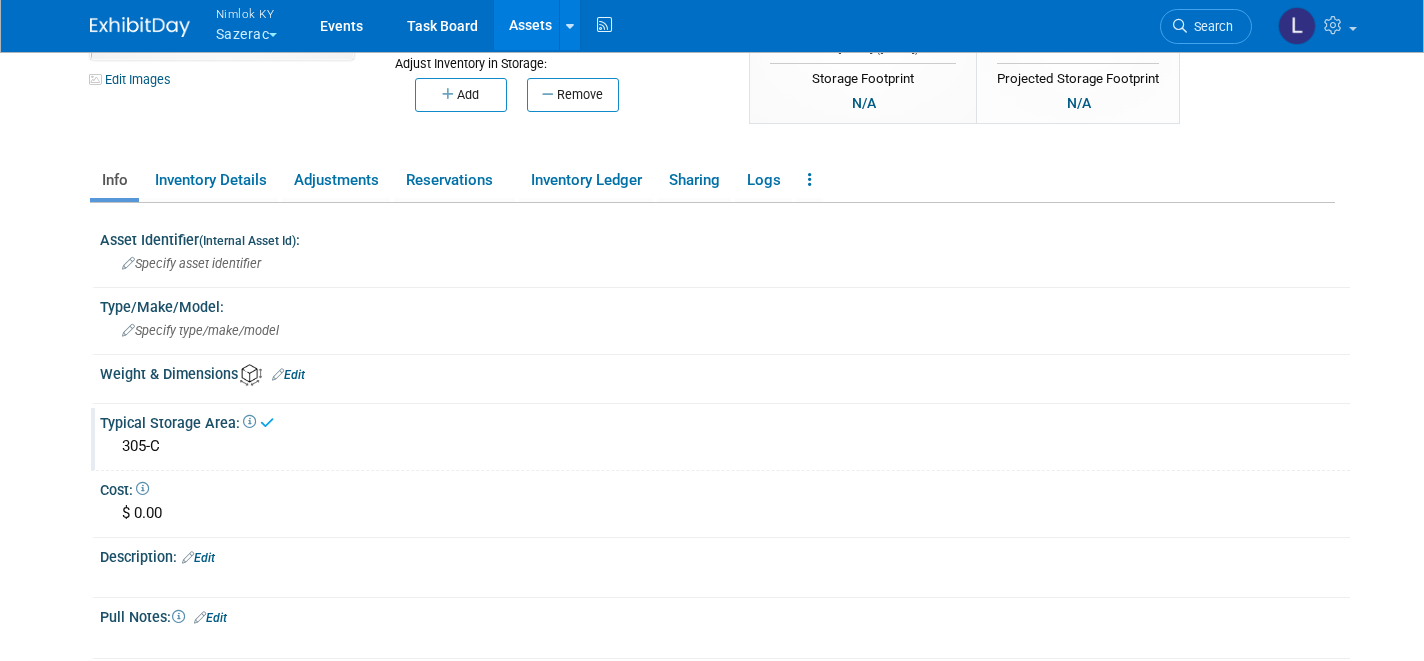 click on "Assets" at bounding box center (530, 25) 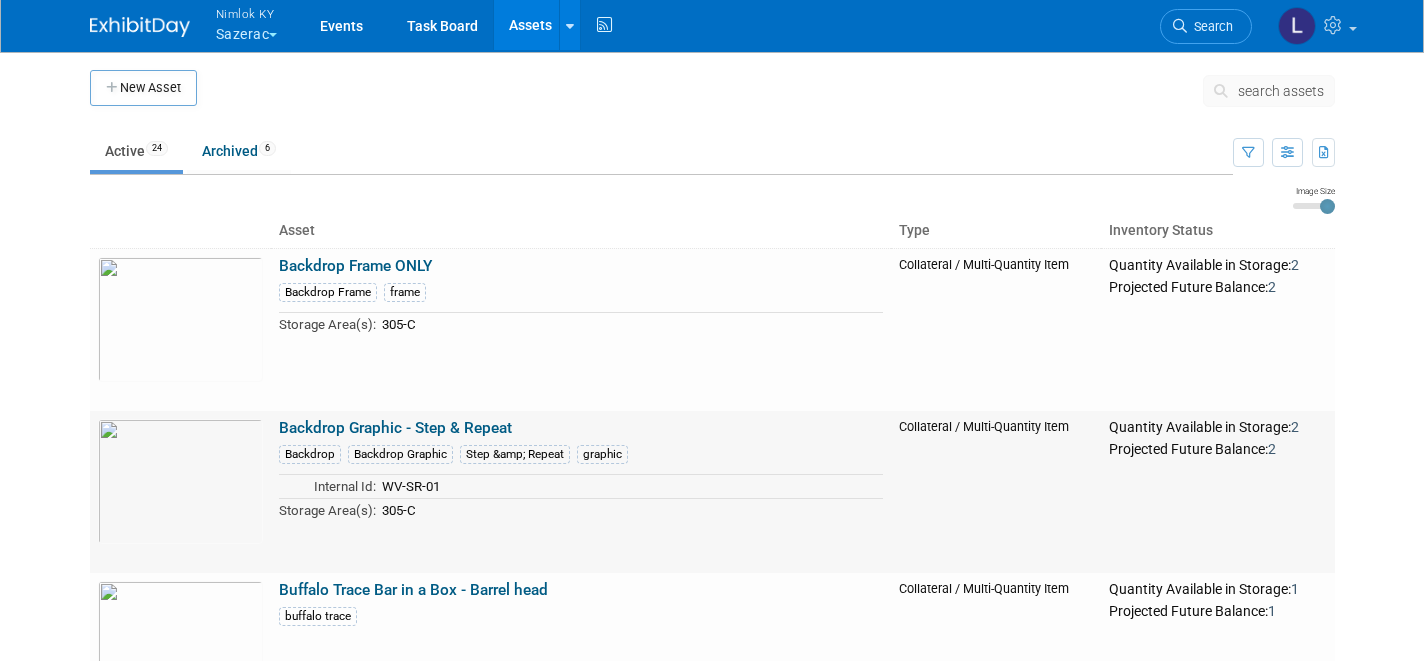 scroll, scrollTop: 0, scrollLeft: 0, axis: both 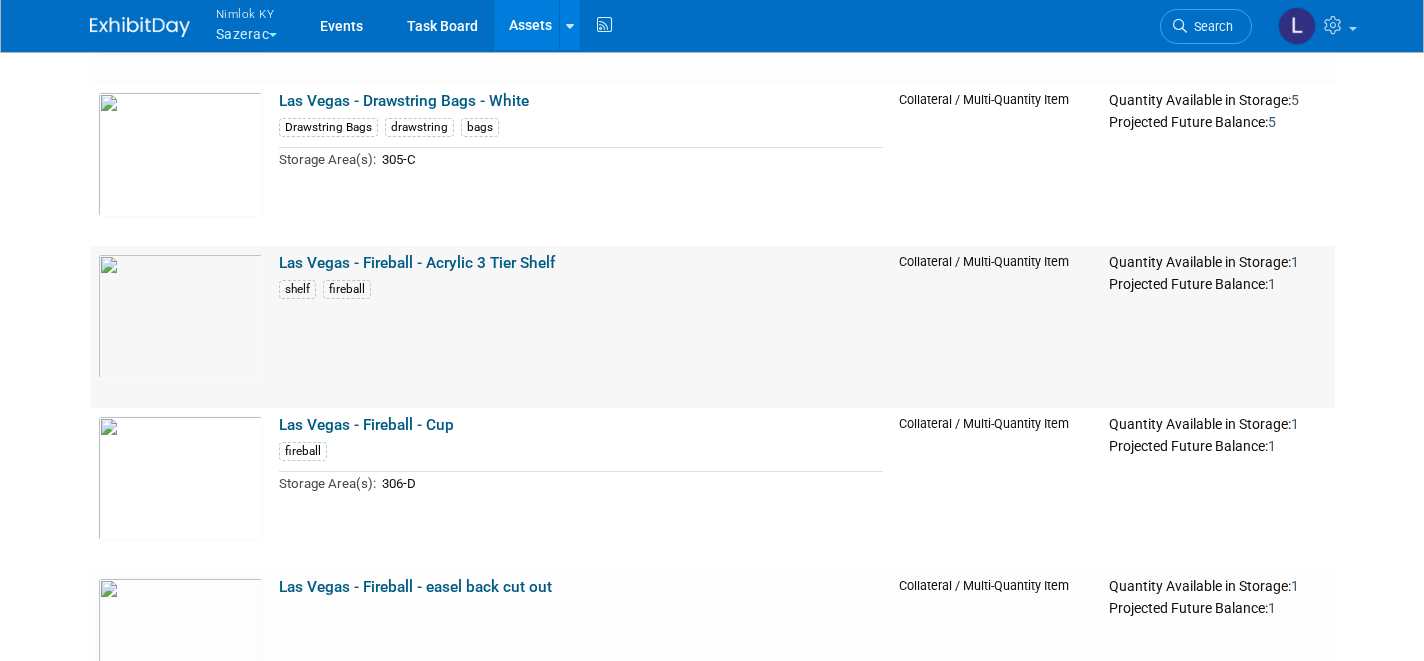 click on "Las Vegas - Fireball - Acrylic 3 Tier Shelf" at bounding box center (417, 263) 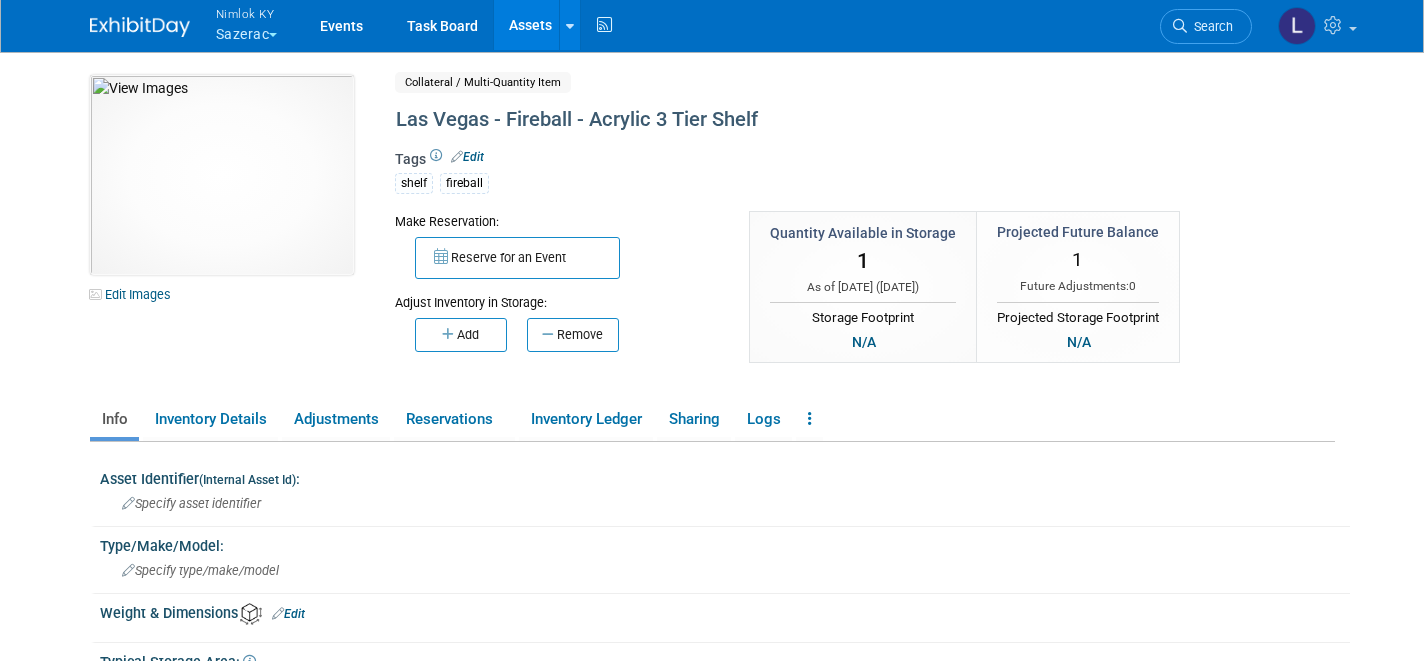 scroll, scrollTop: 0, scrollLeft: 0, axis: both 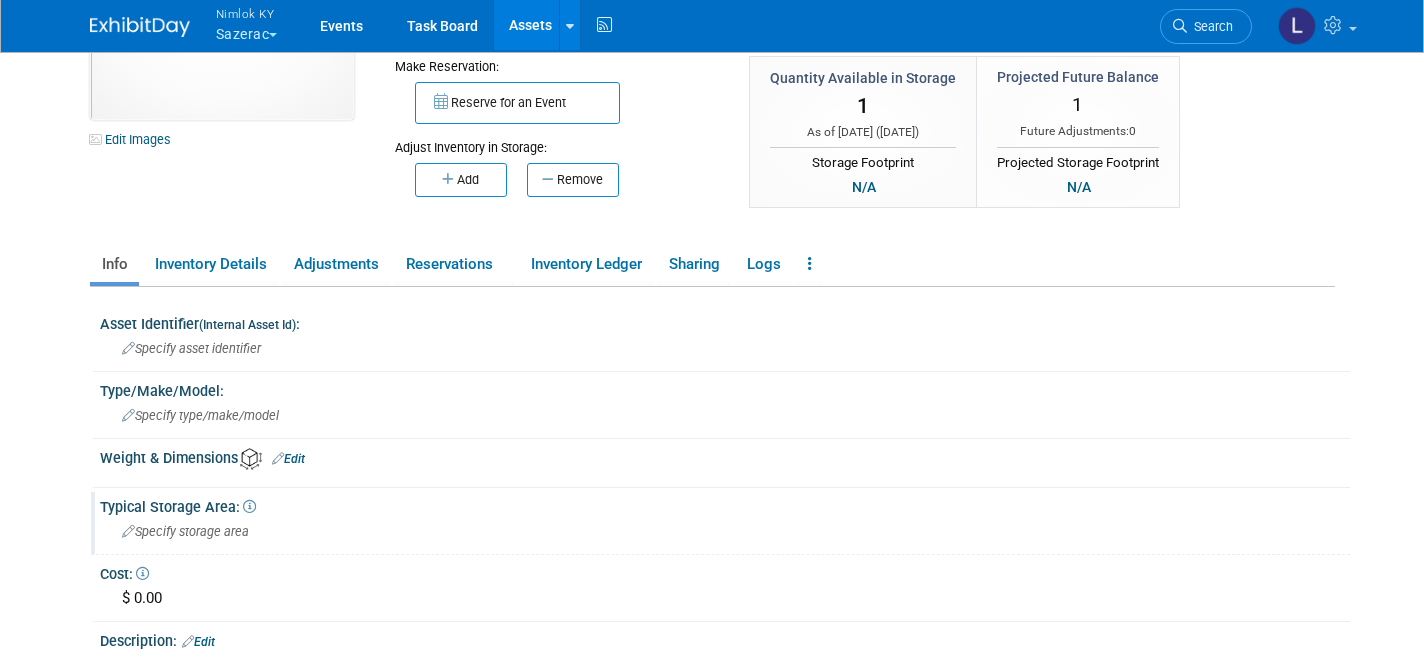 click on "Specify storage area" at bounding box center (185, 531) 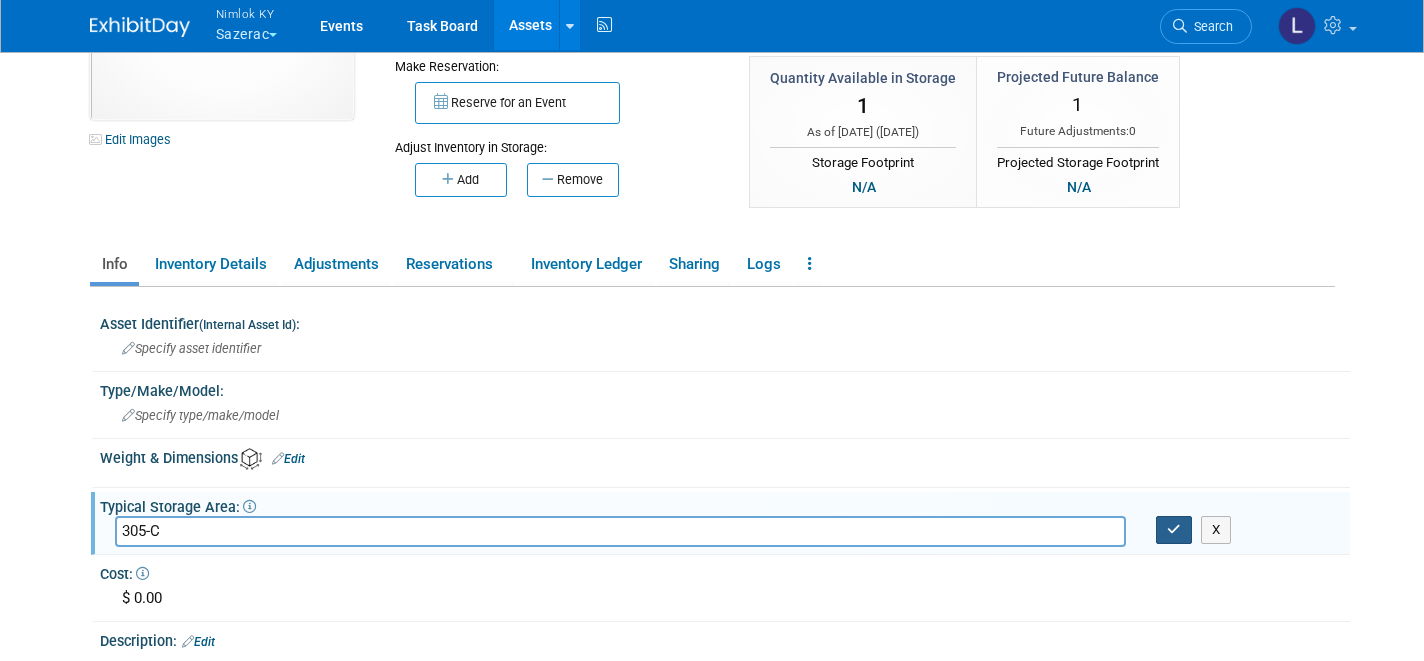 type on "305-C" 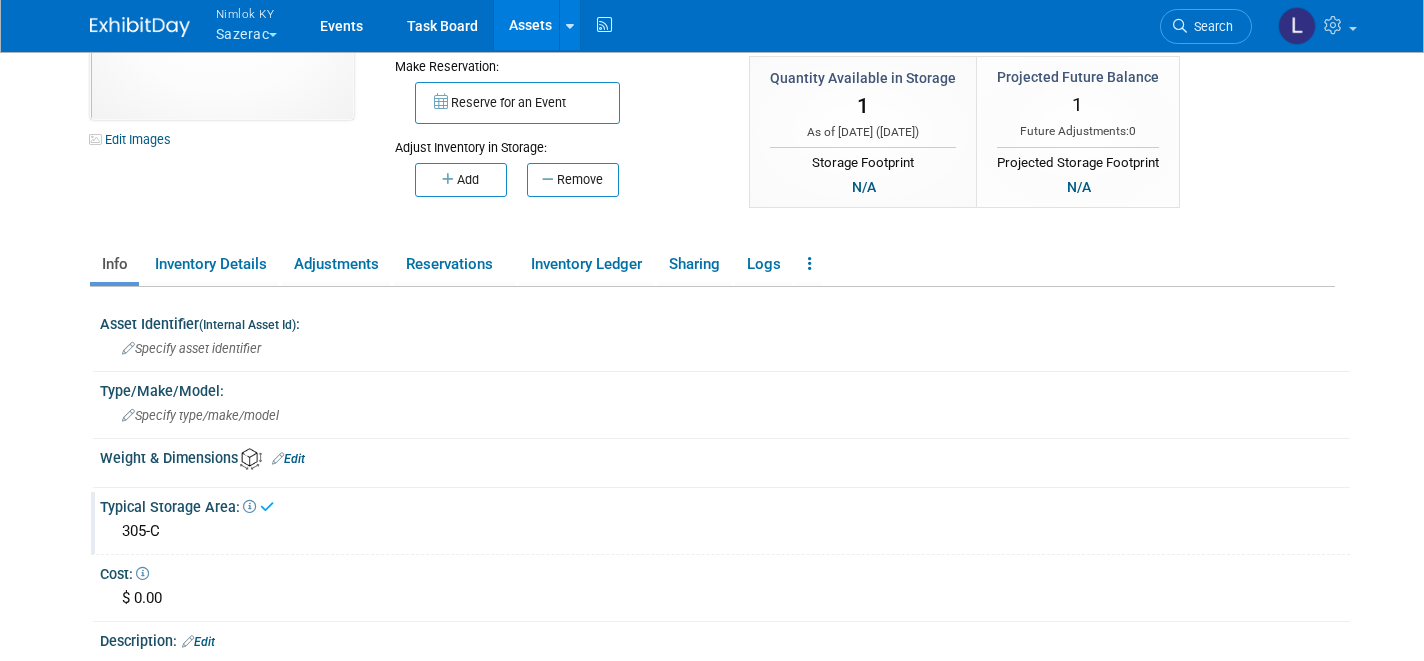 click on "Assets" at bounding box center (530, 25) 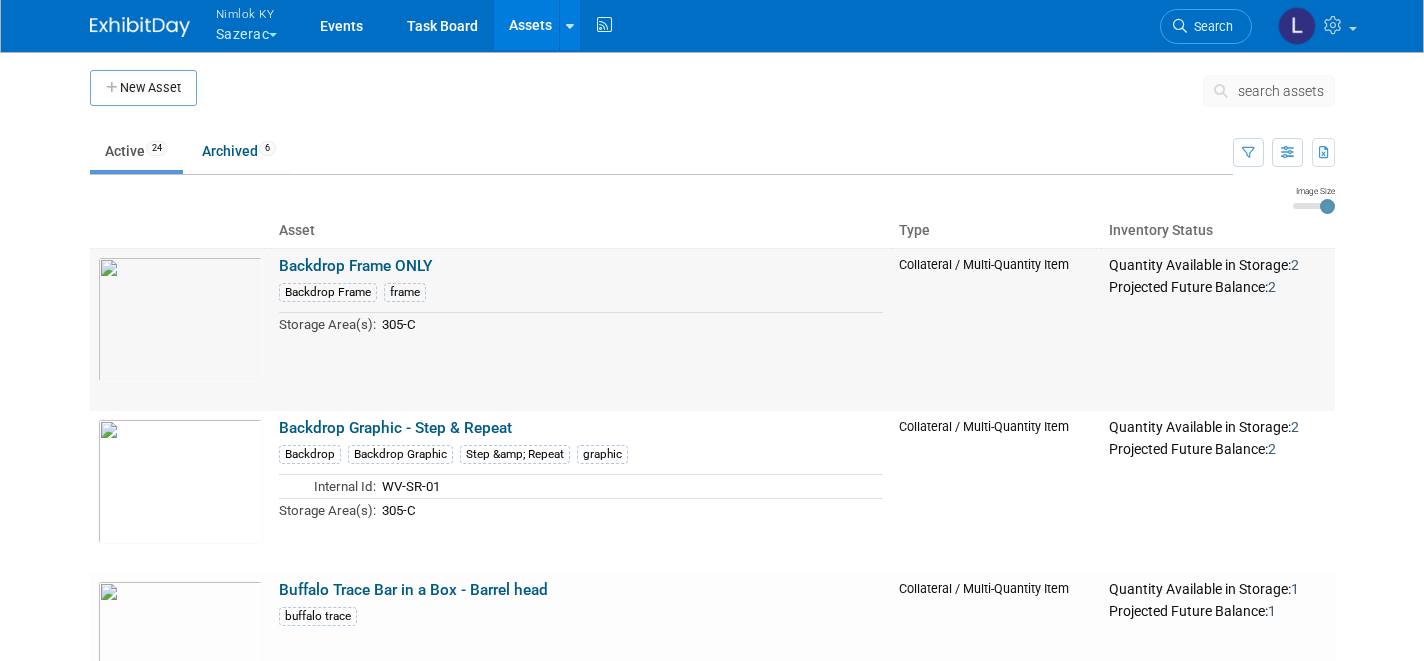 scroll, scrollTop: 0, scrollLeft: 0, axis: both 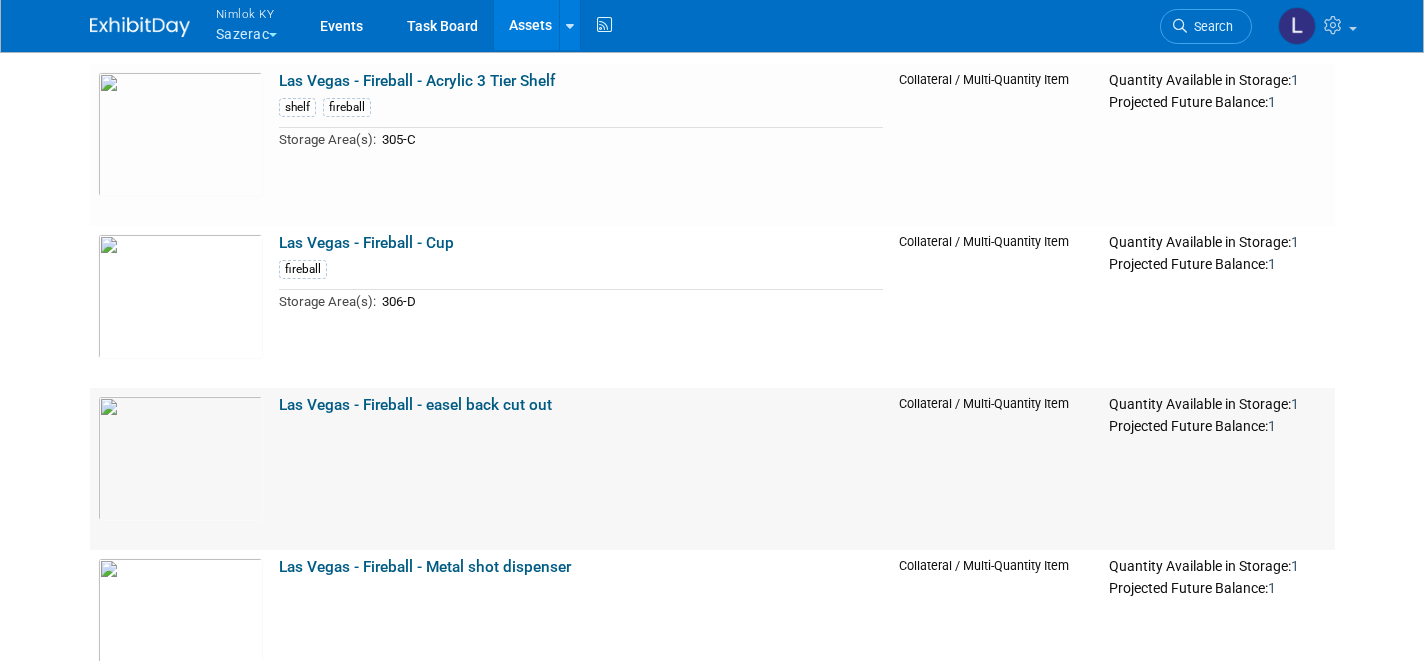 click on "Las Vegas - Fireball - easel back cut out" at bounding box center (415, 405) 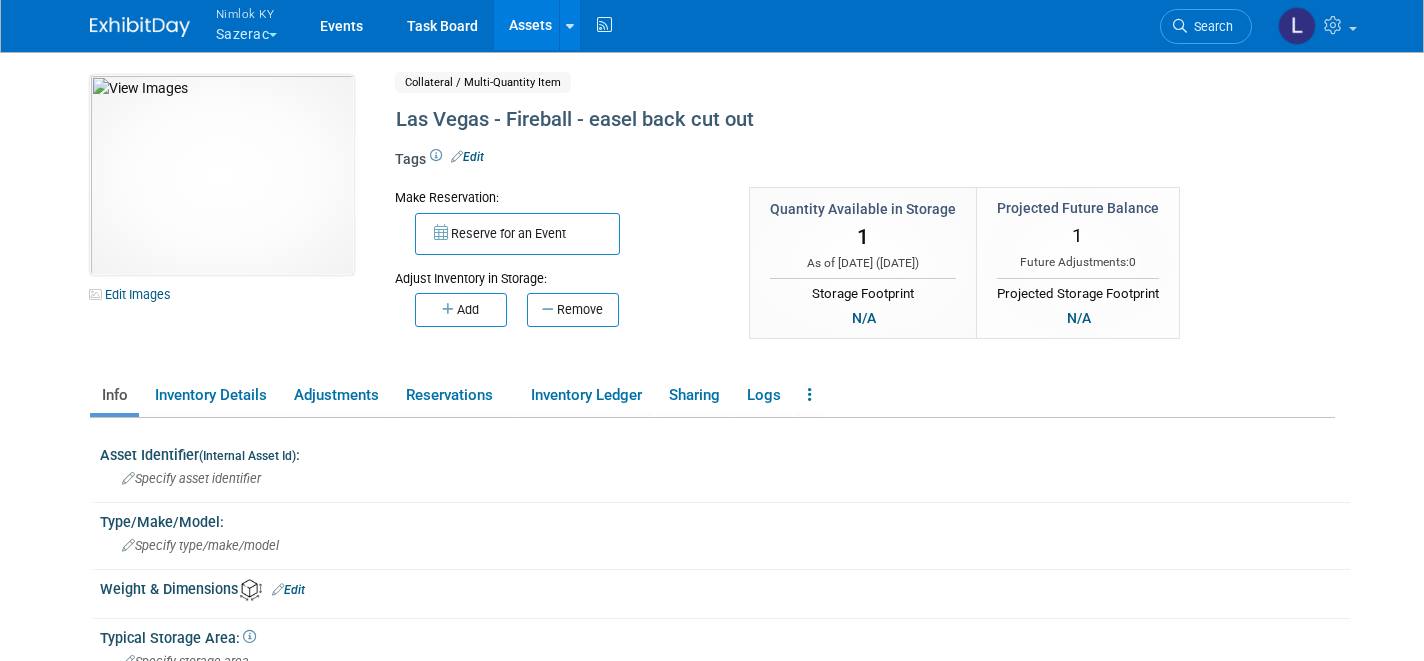 scroll, scrollTop: 0, scrollLeft: 0, axis: both 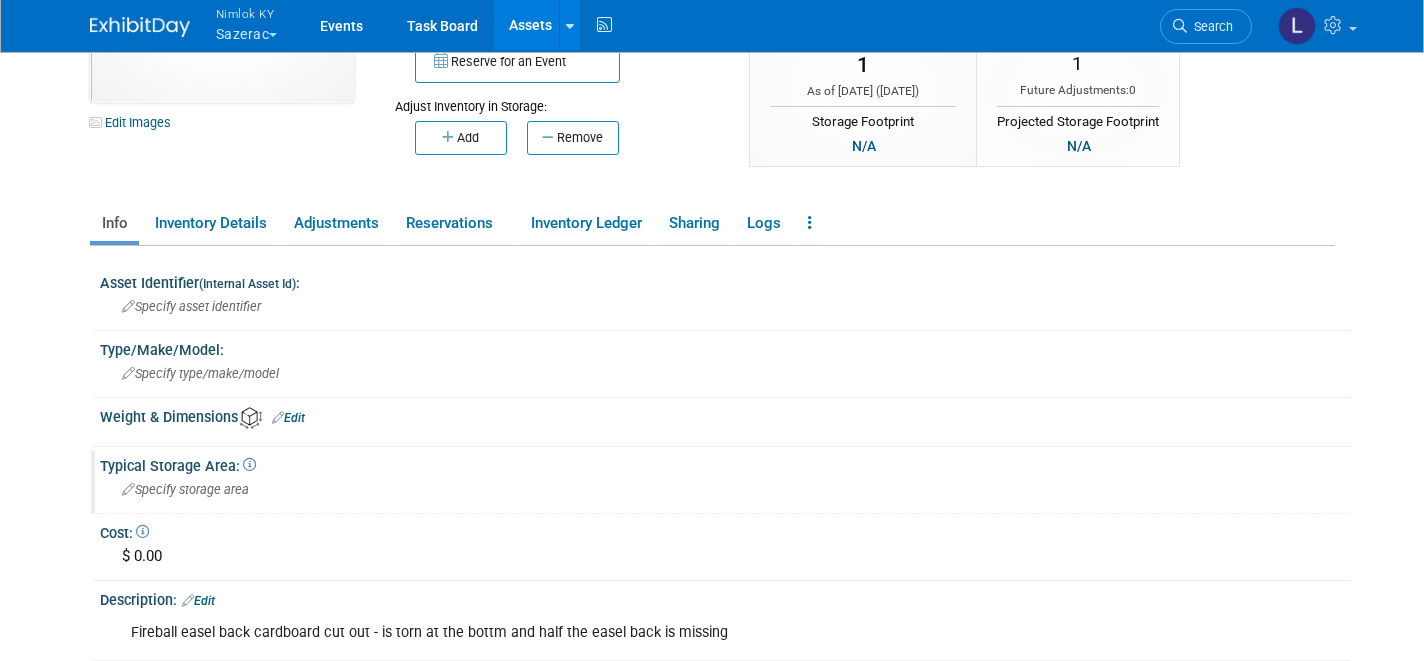 click on "Specify storage area" at bounding box center (725, 489) 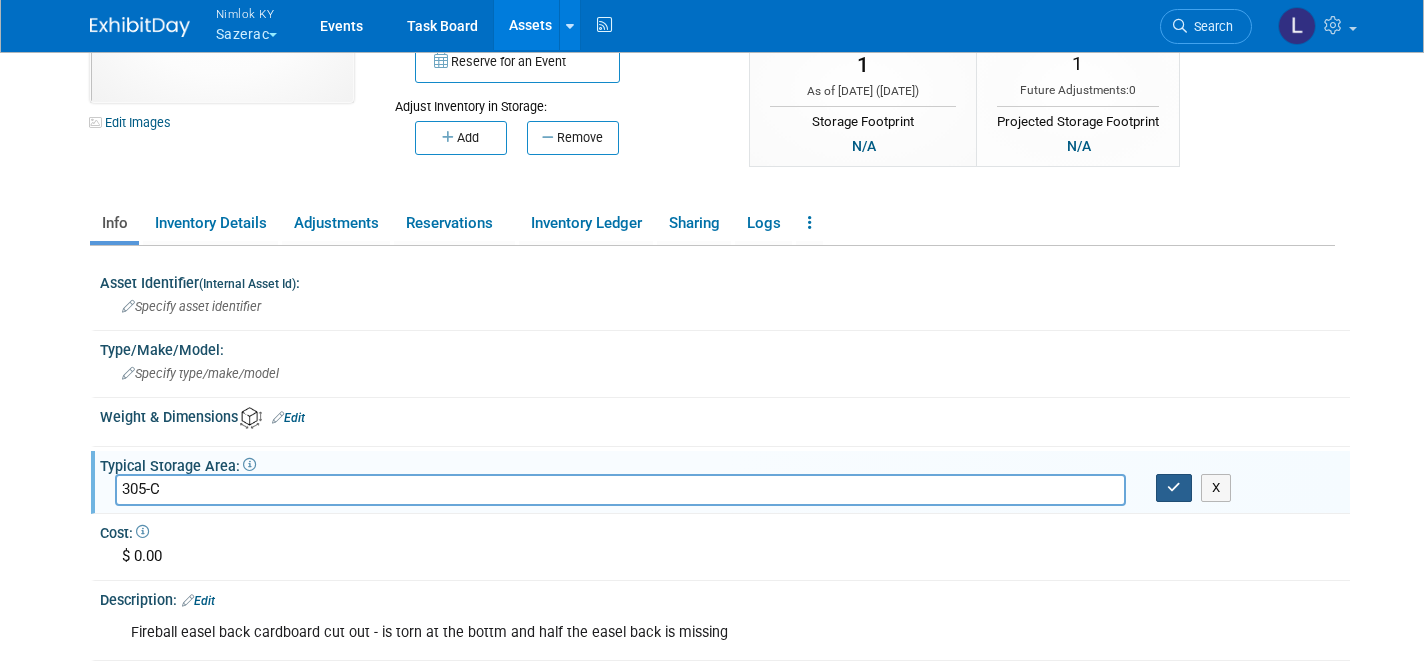 type on "305-C" 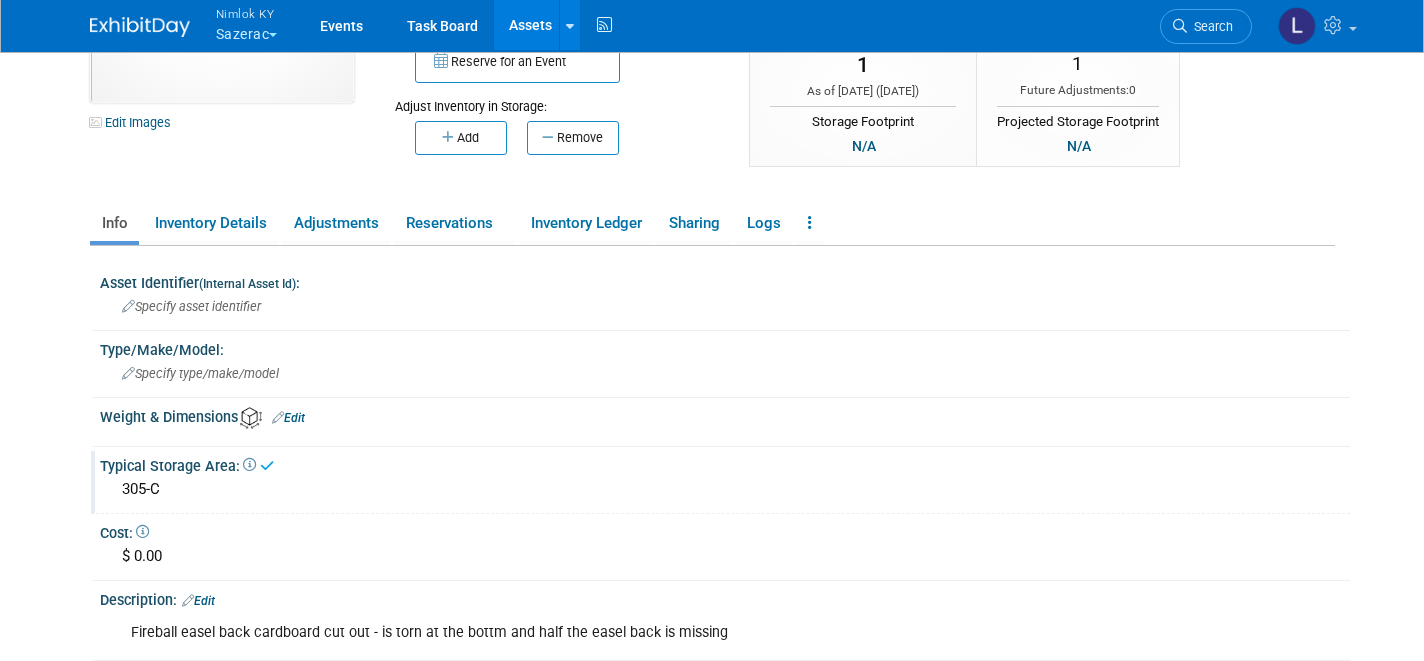 click on "Assets" at bounding box center [530, 25] 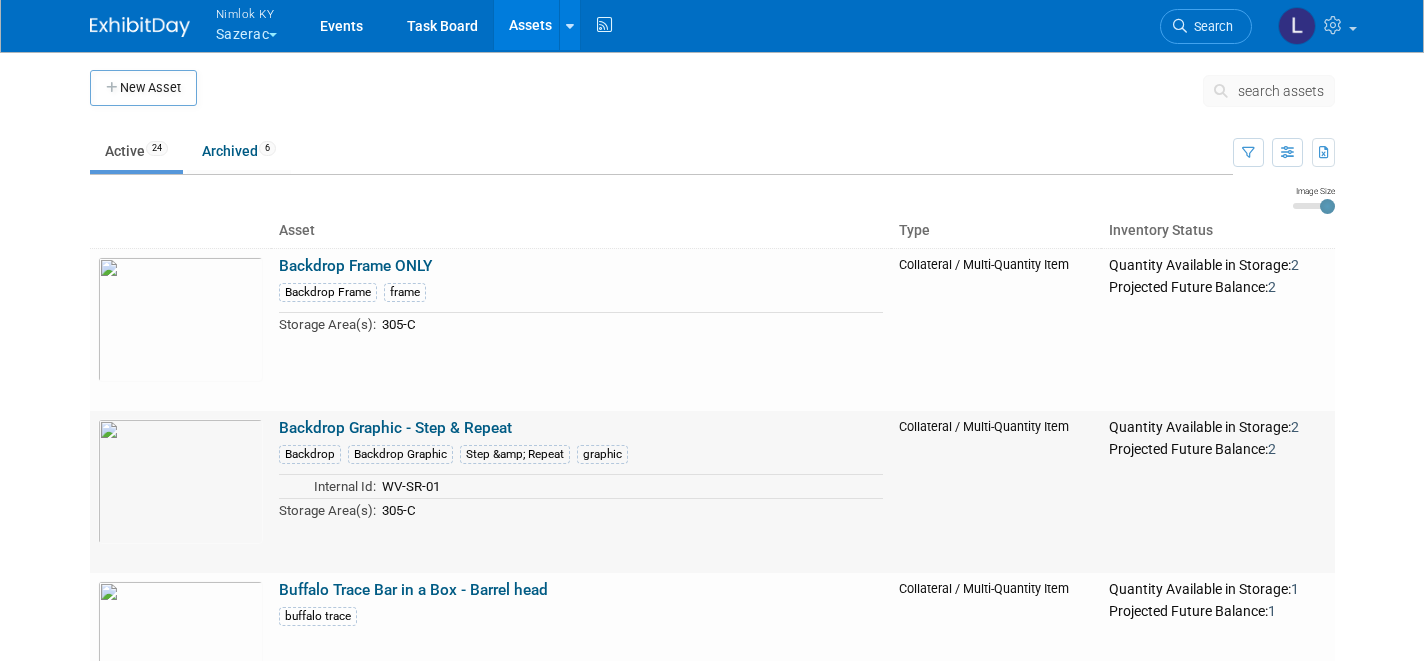 scroll, scrollTop: 0, scrollLeft: 0, axis: both 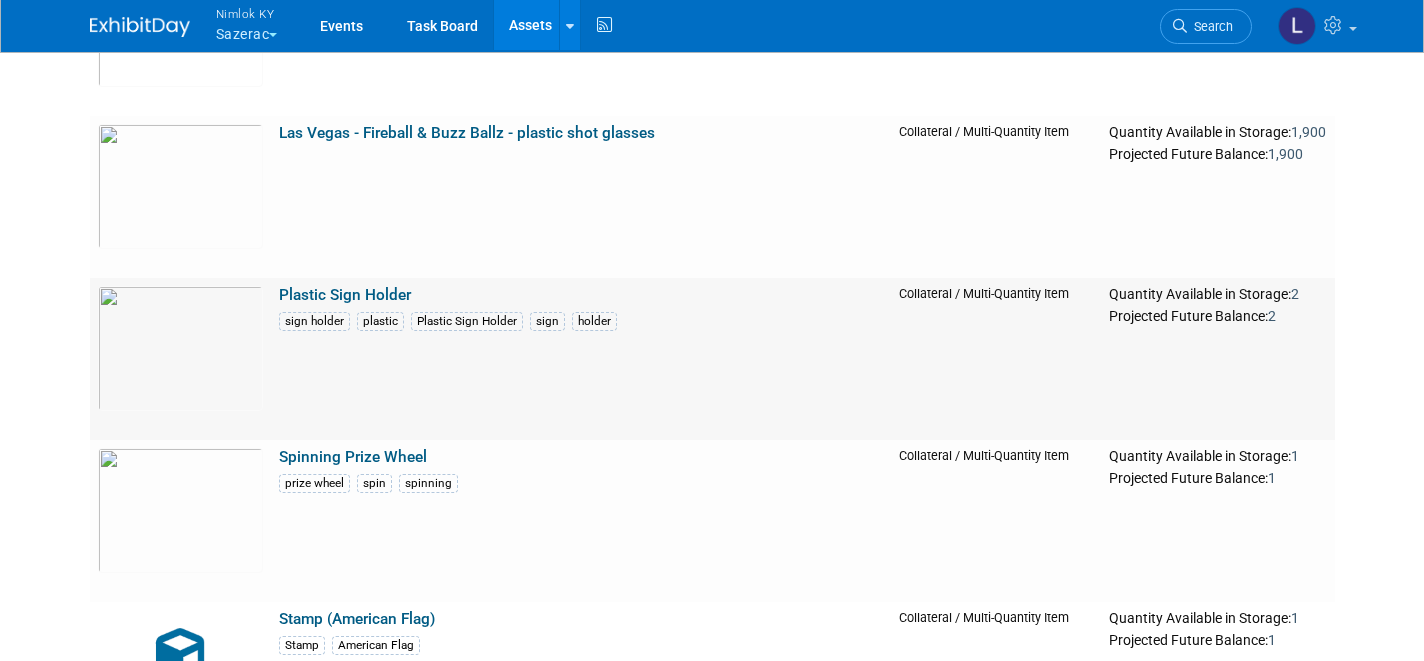 click on "Plastic Sign Holder" at bounding box center [345, 295] 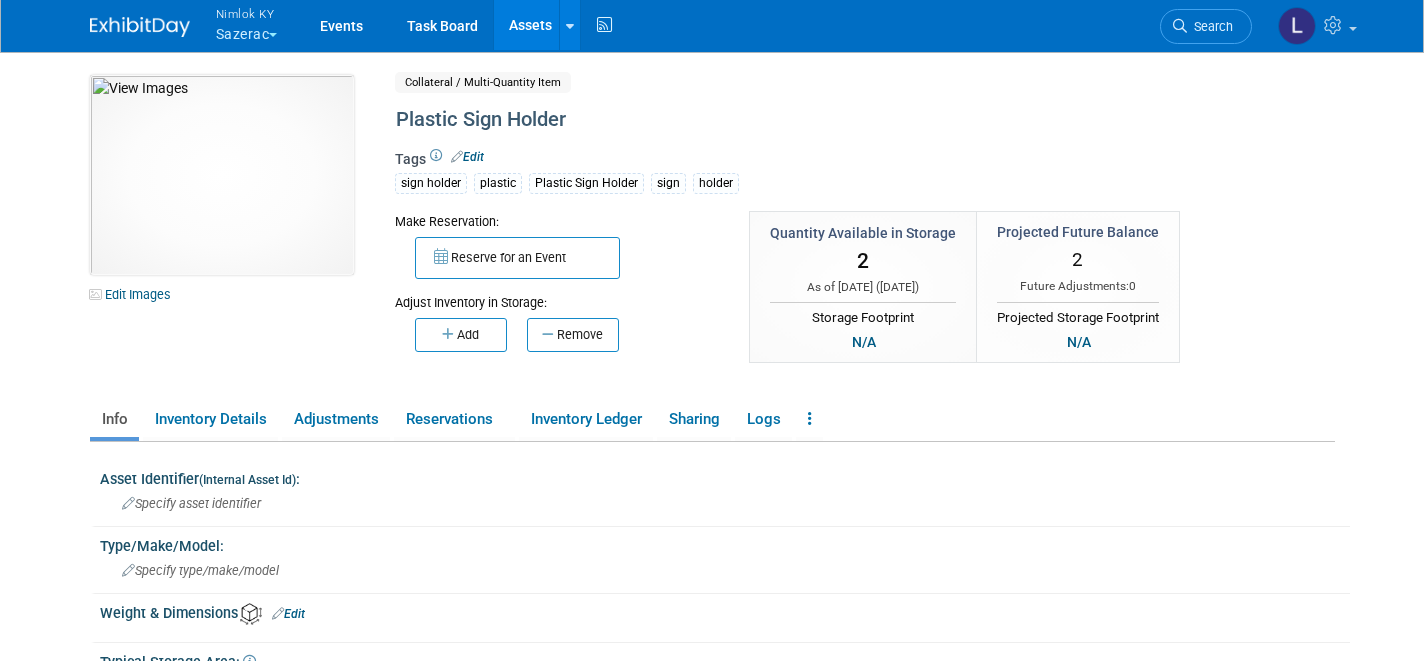scroll, scrollTop: 0, scrollLeft: 0, axis: both 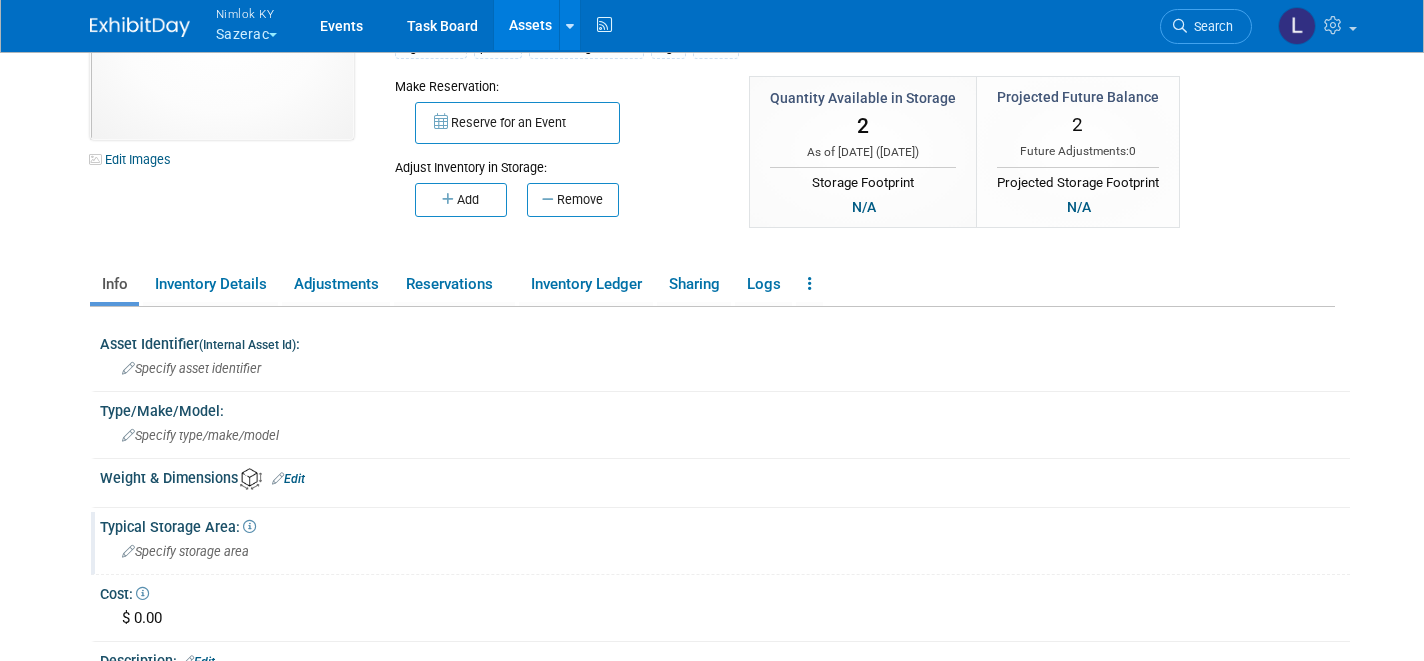 click on "Specify storage area" at bounding box center (185, 551) 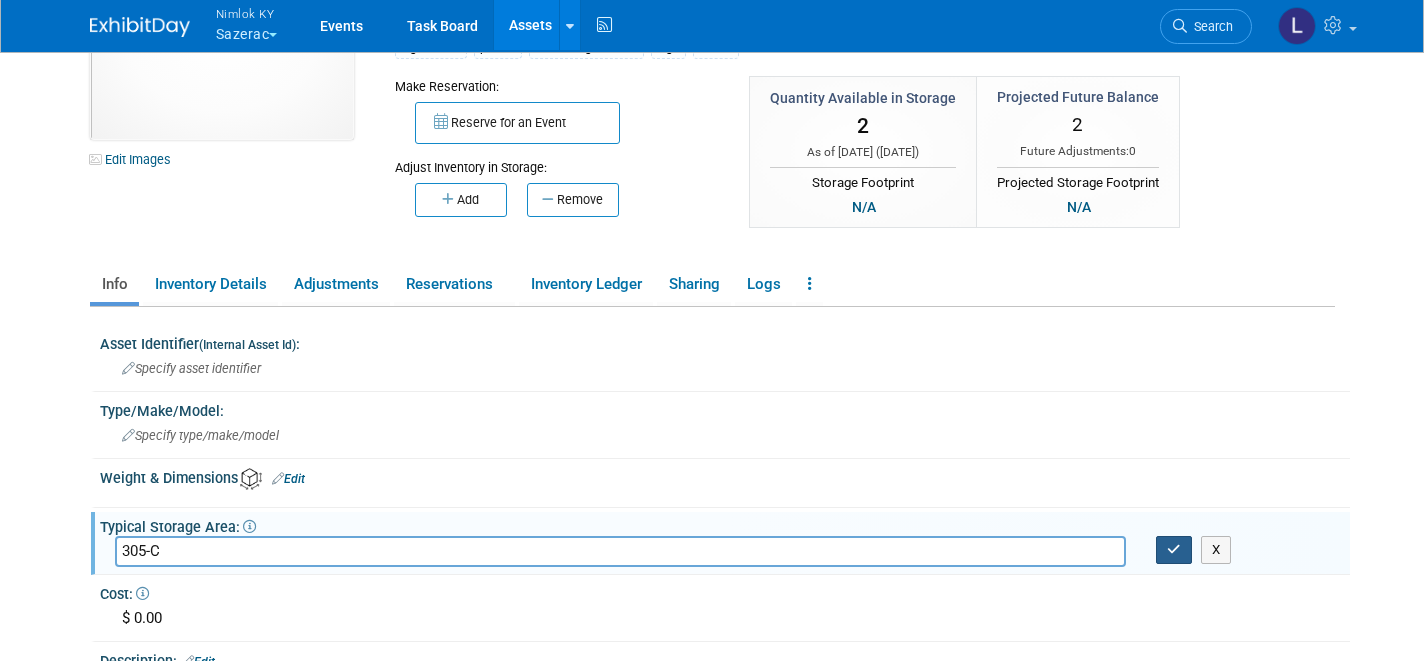type on "305-C" 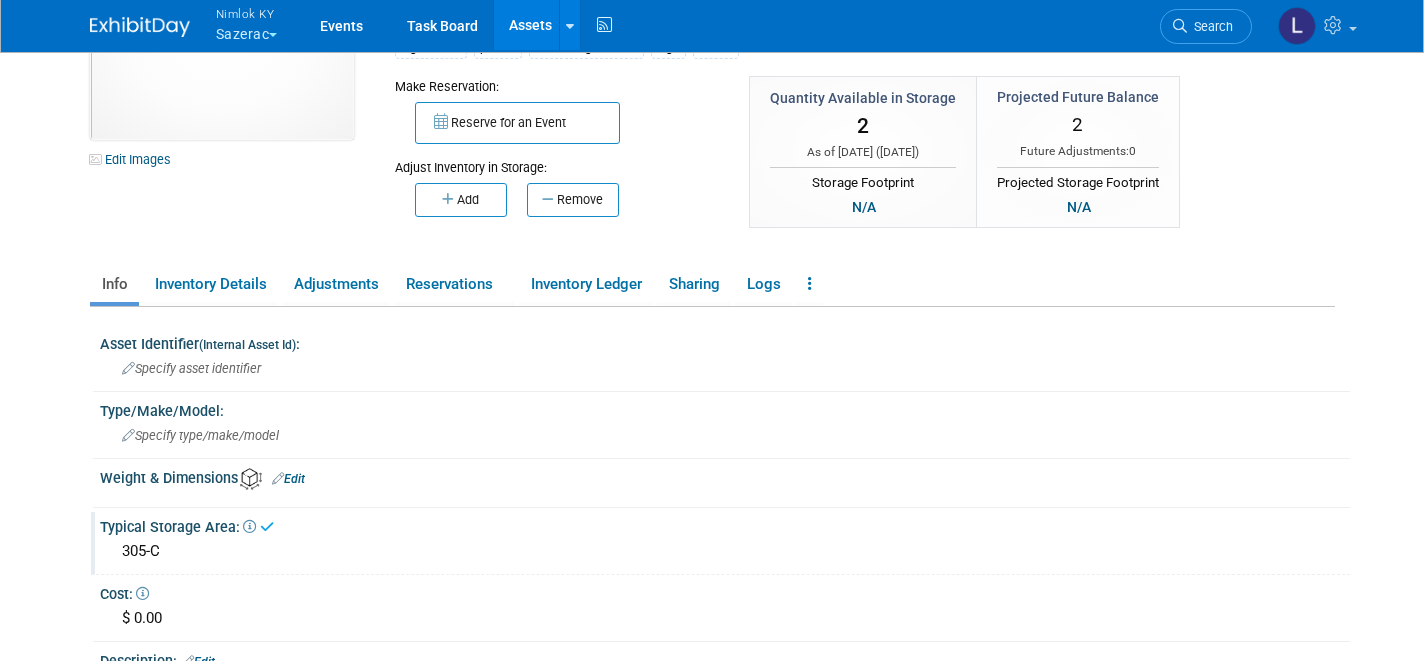 click on "Assets" at bounding box center [530, 25] 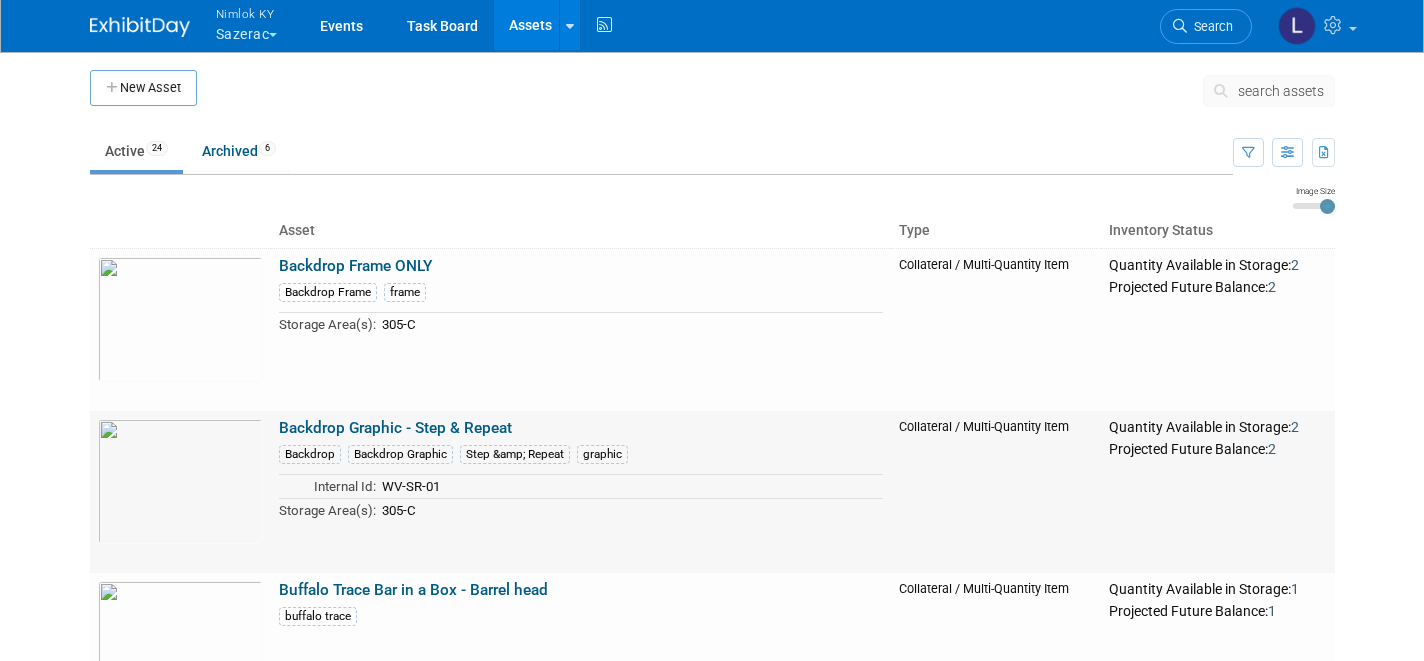 scroll, scrollTop: 0, scrollLeft: 0, axis: both 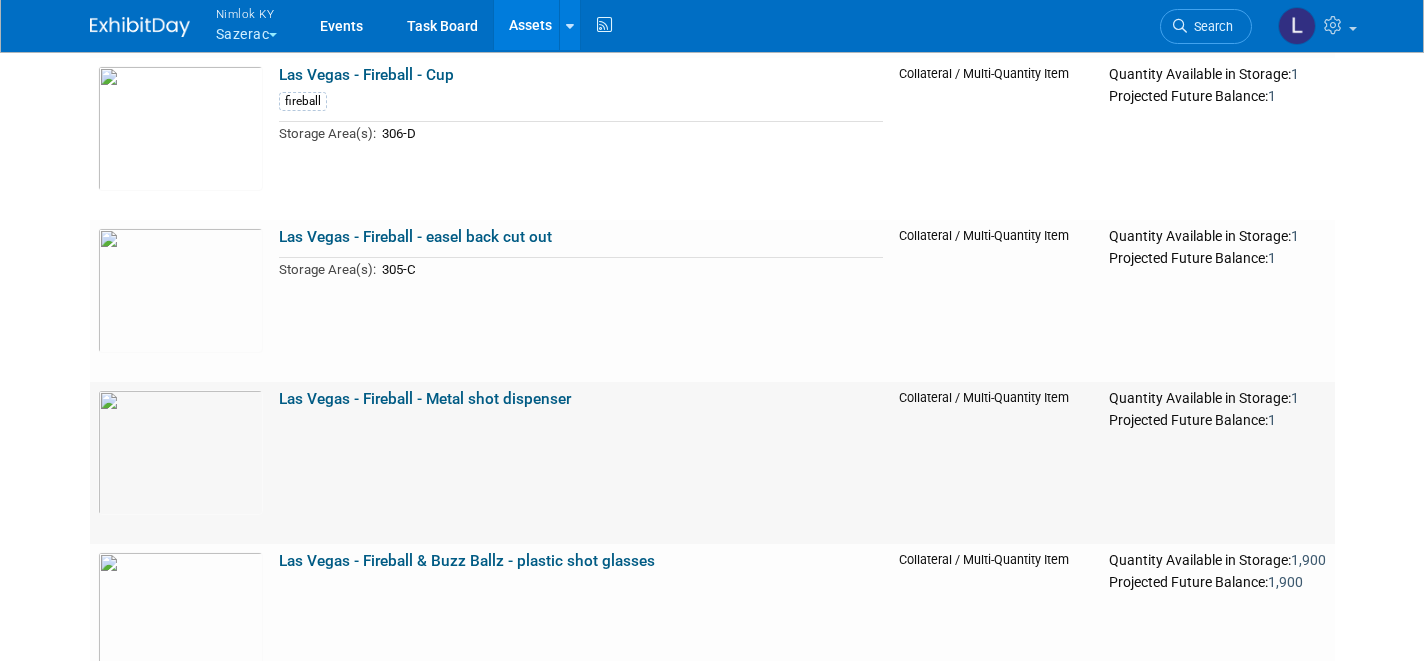 click on "Las Vegas - Fireball - Metal shot dispenser" at bounding box center [425, 399] 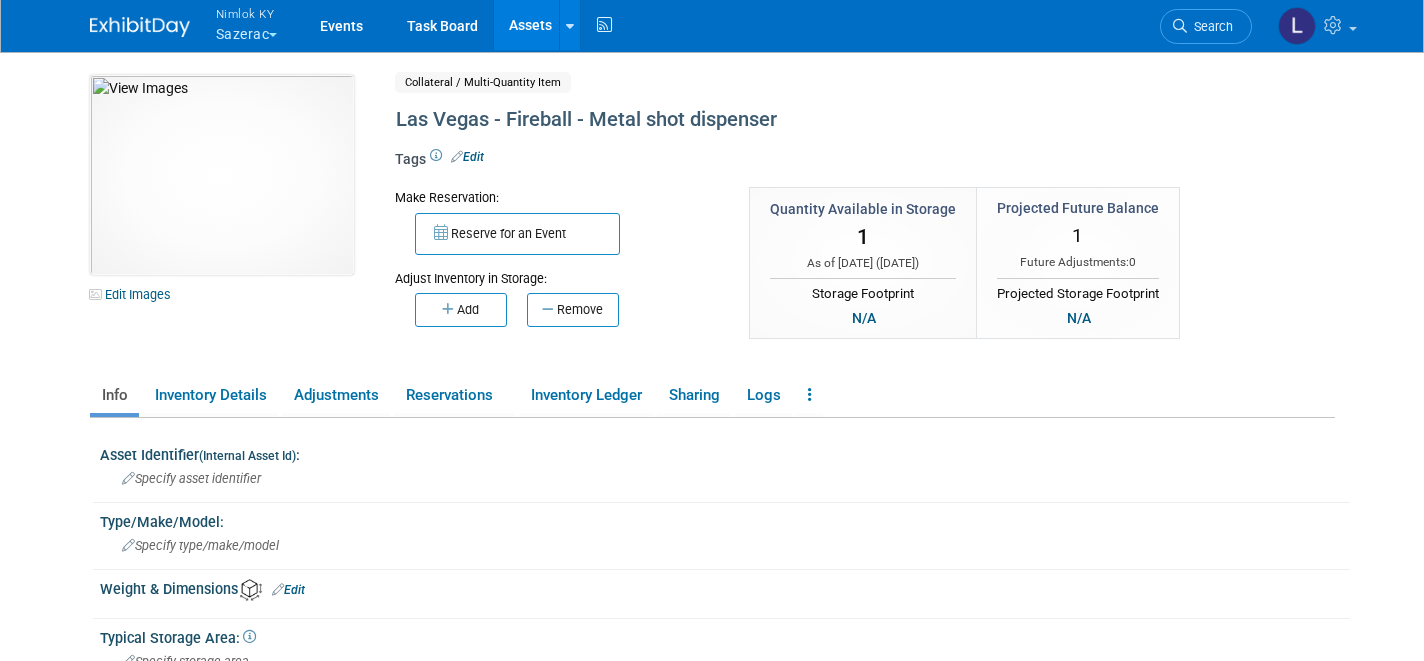 scroll, scrollTop: 0, scrollLeft: 0, axis: both 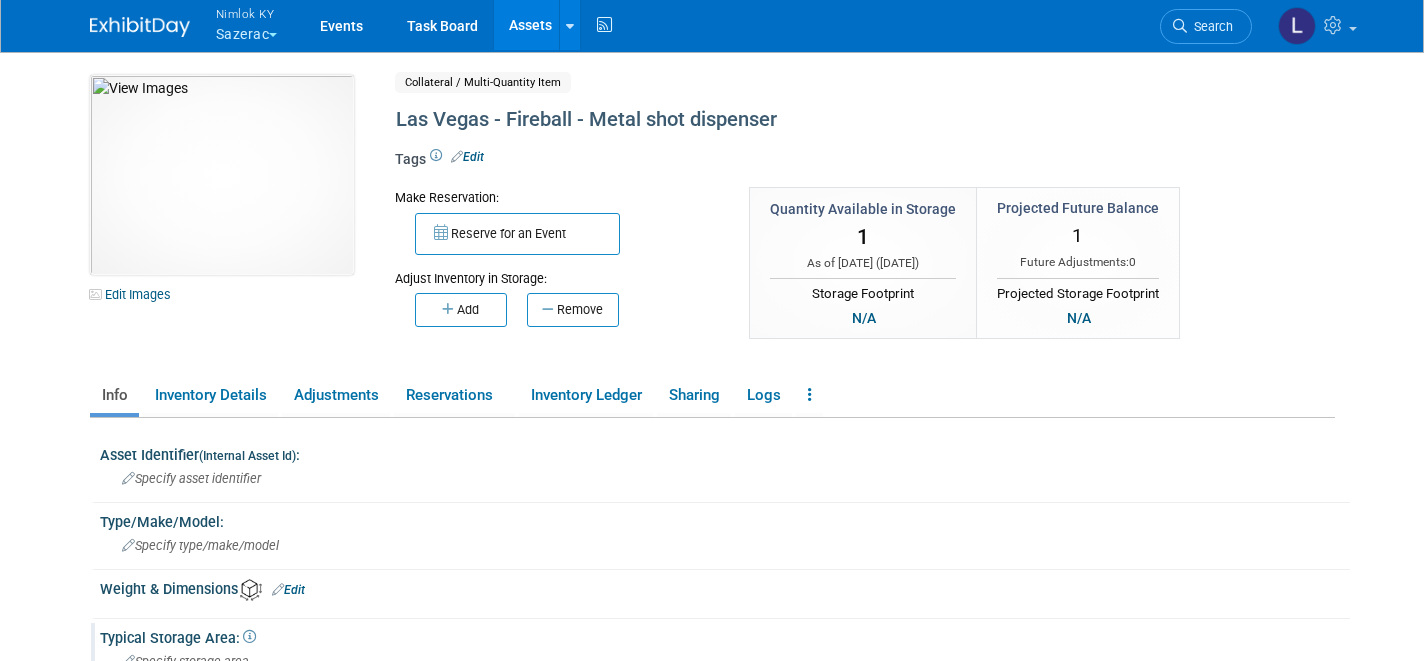 click on "Specify storage area" at bounding box center [185, 661] 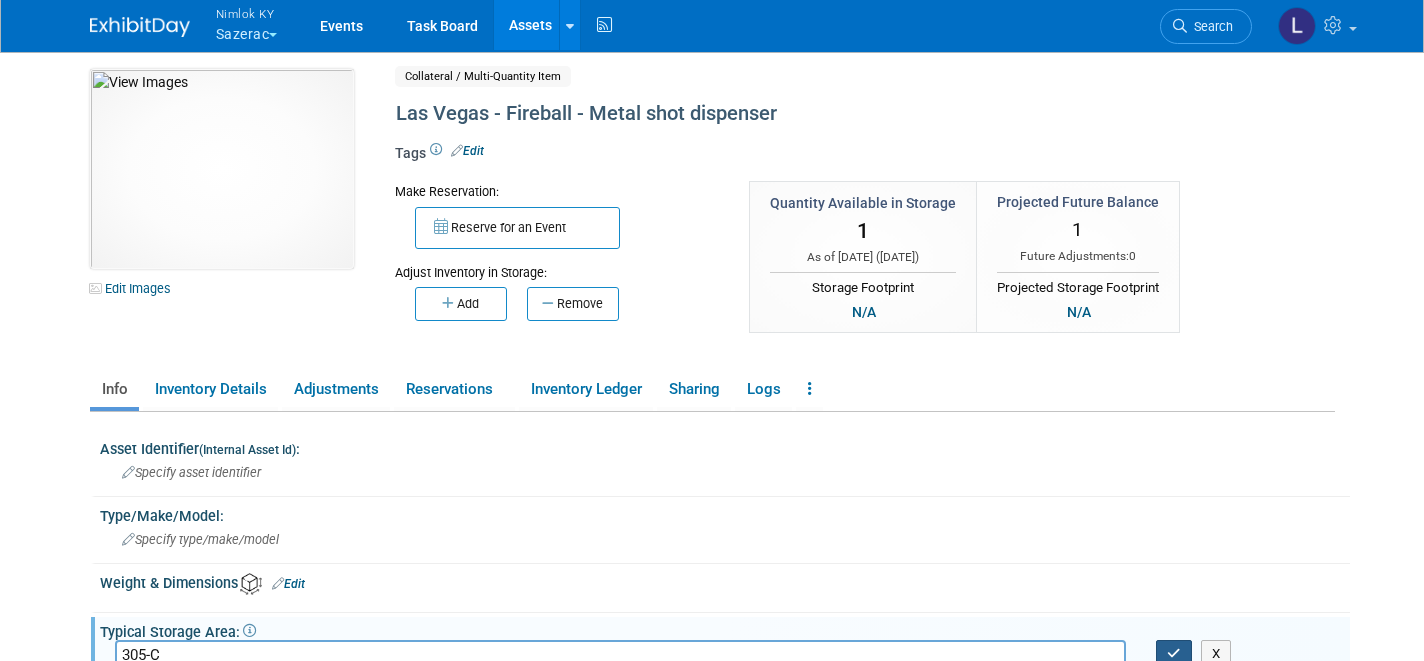 type on "305-C" 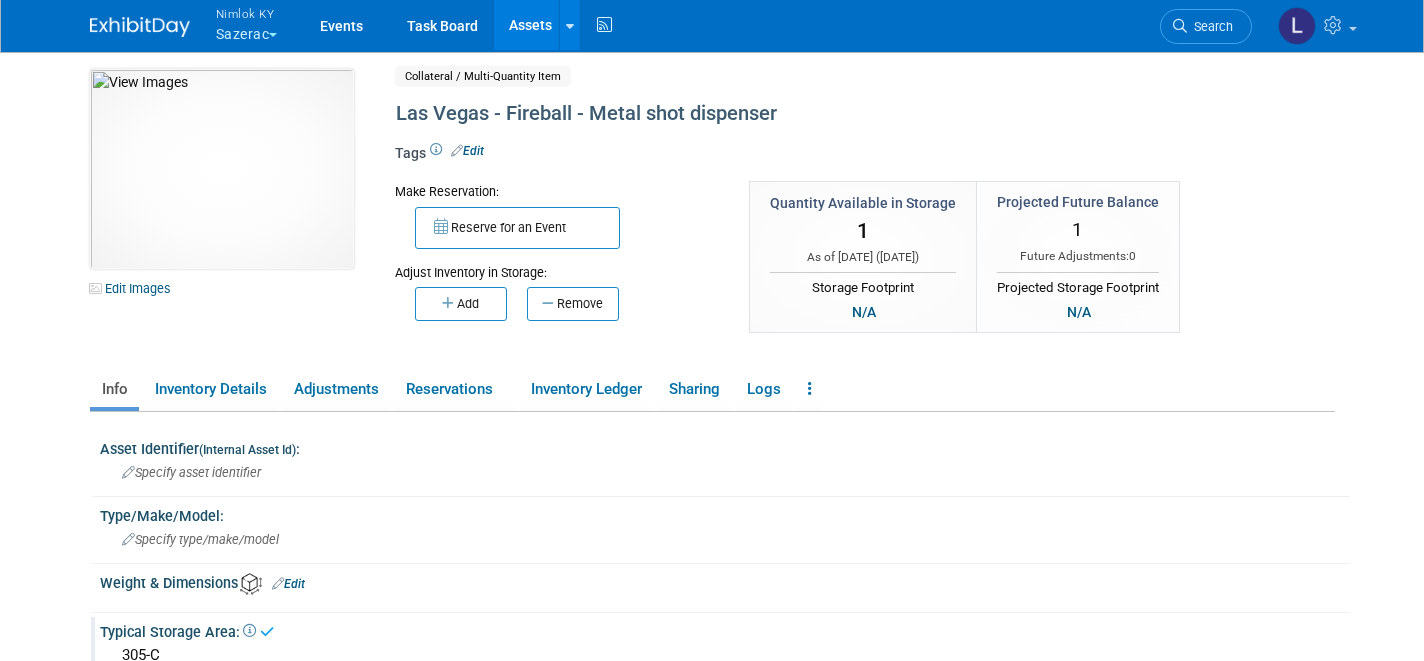 click on "Assets" at bounding box center [530, 25] 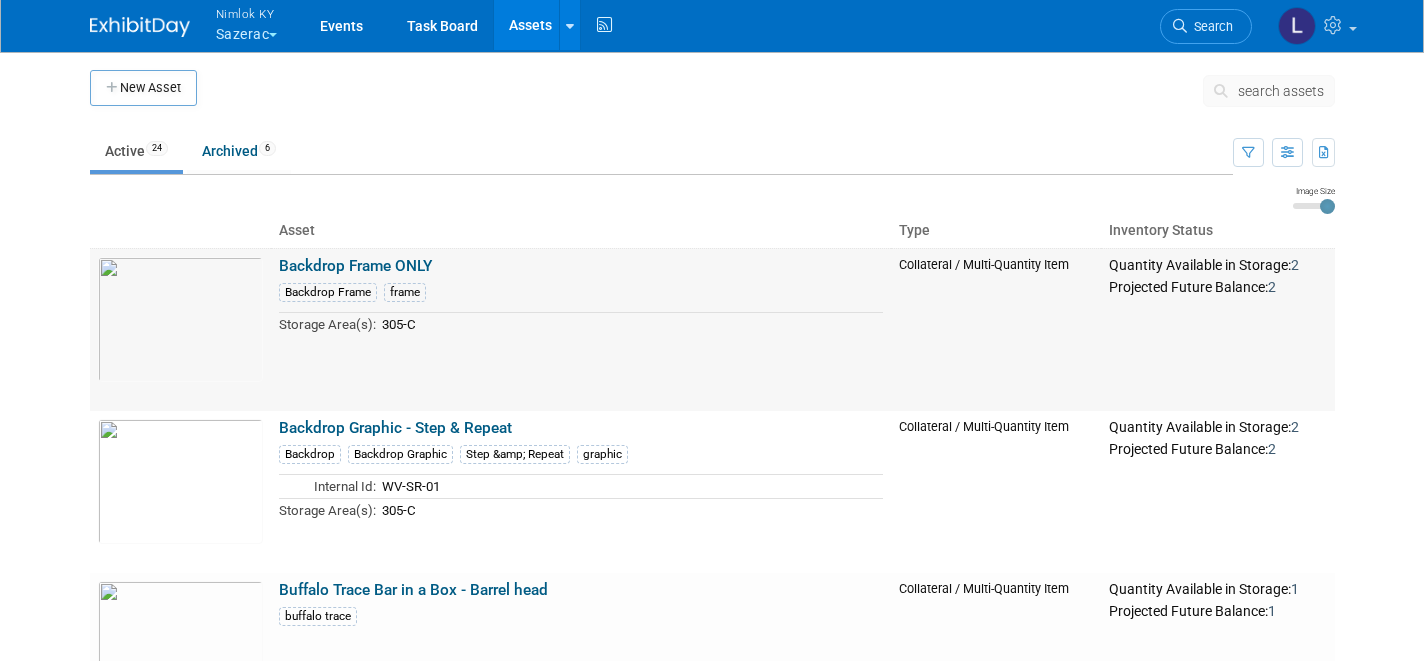 scroll, scrollTop: 0, scrollLeft: 0, axis: both 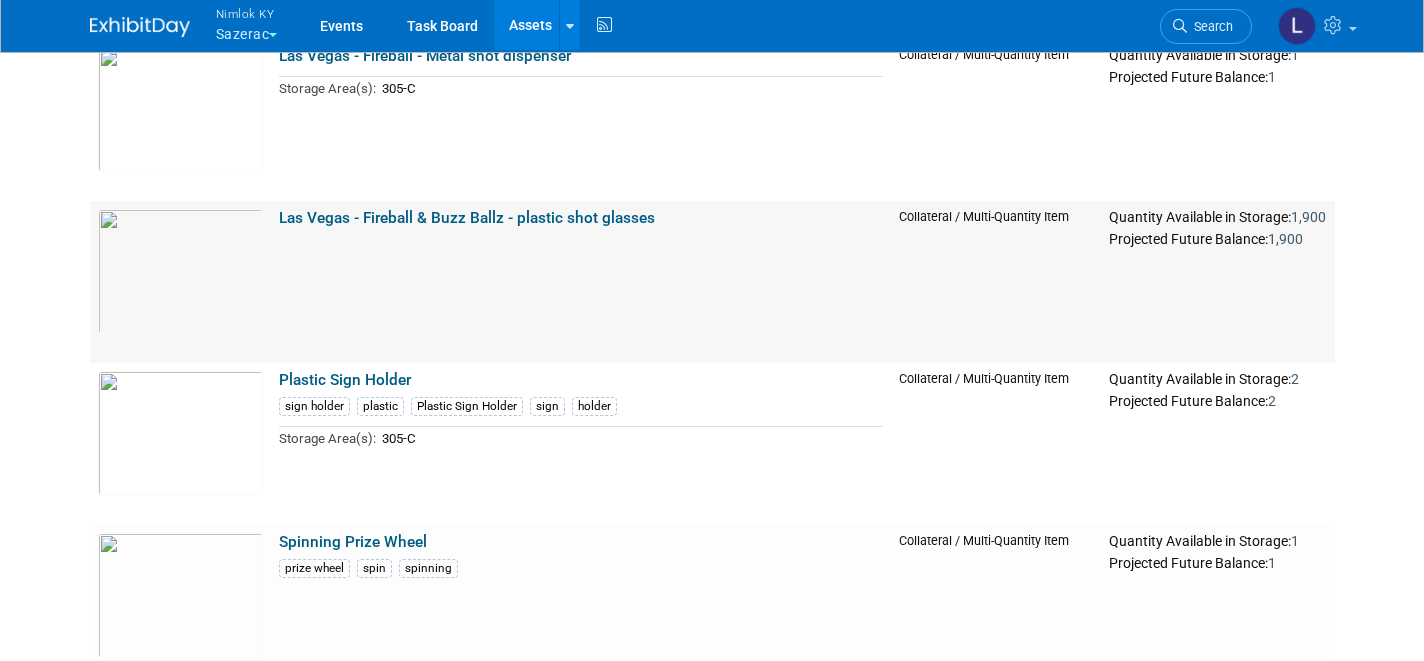 click on "Las Vegas - Fireball & Buzz Ballz - plastic shot glasses" at bounding box center [467, 218] 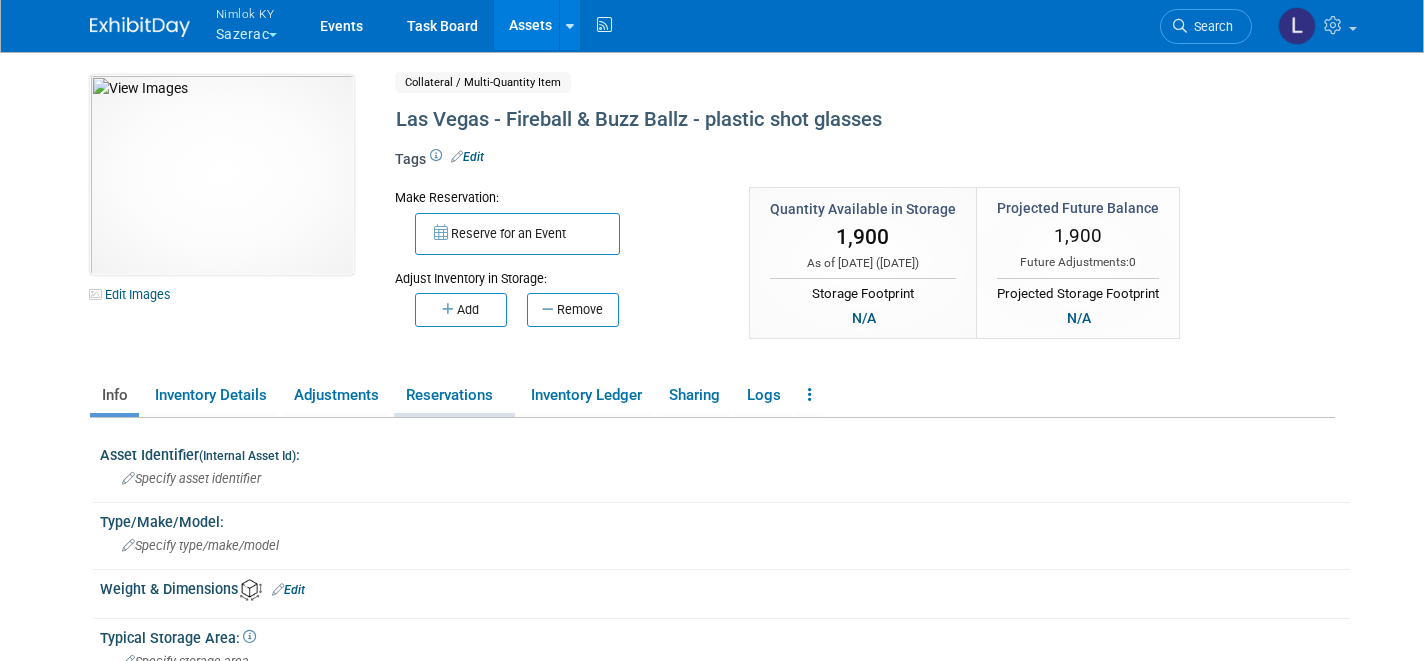 scroll, scrollTop: 0, scrollLeft: 0, axis: both 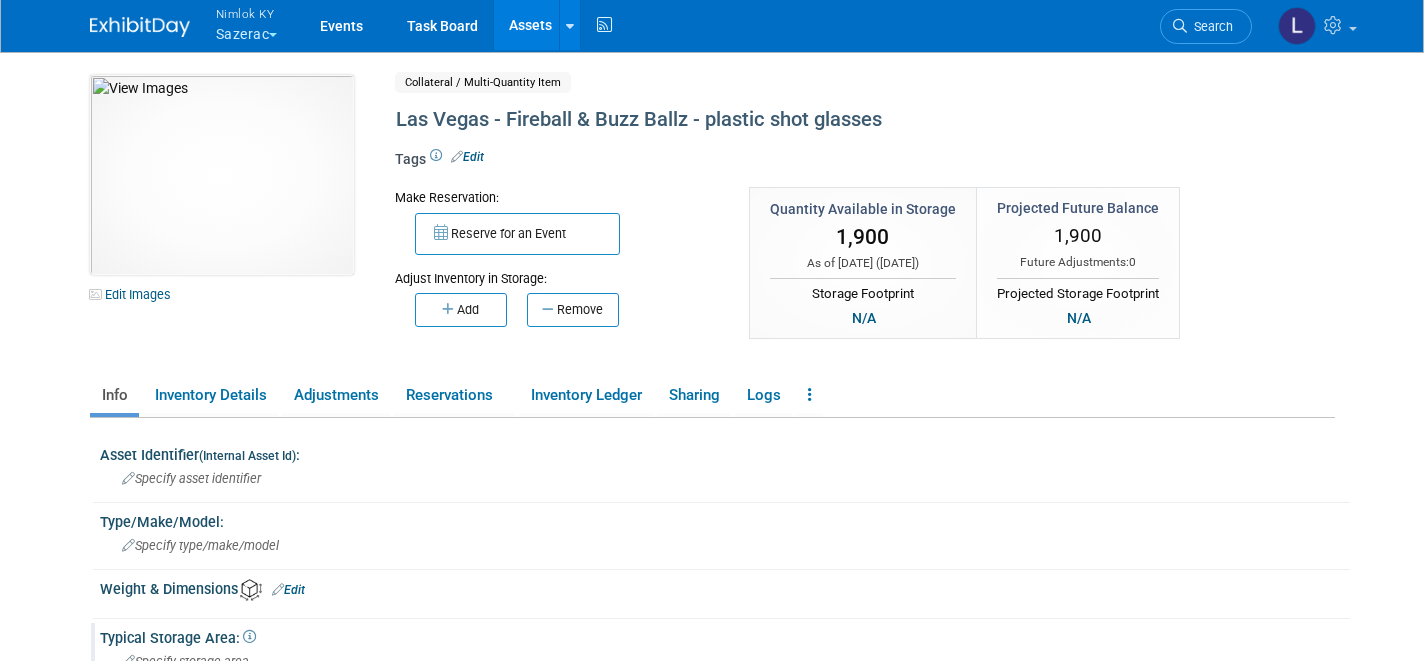 click on "Specify storage area" at bounding box center (185, 661) 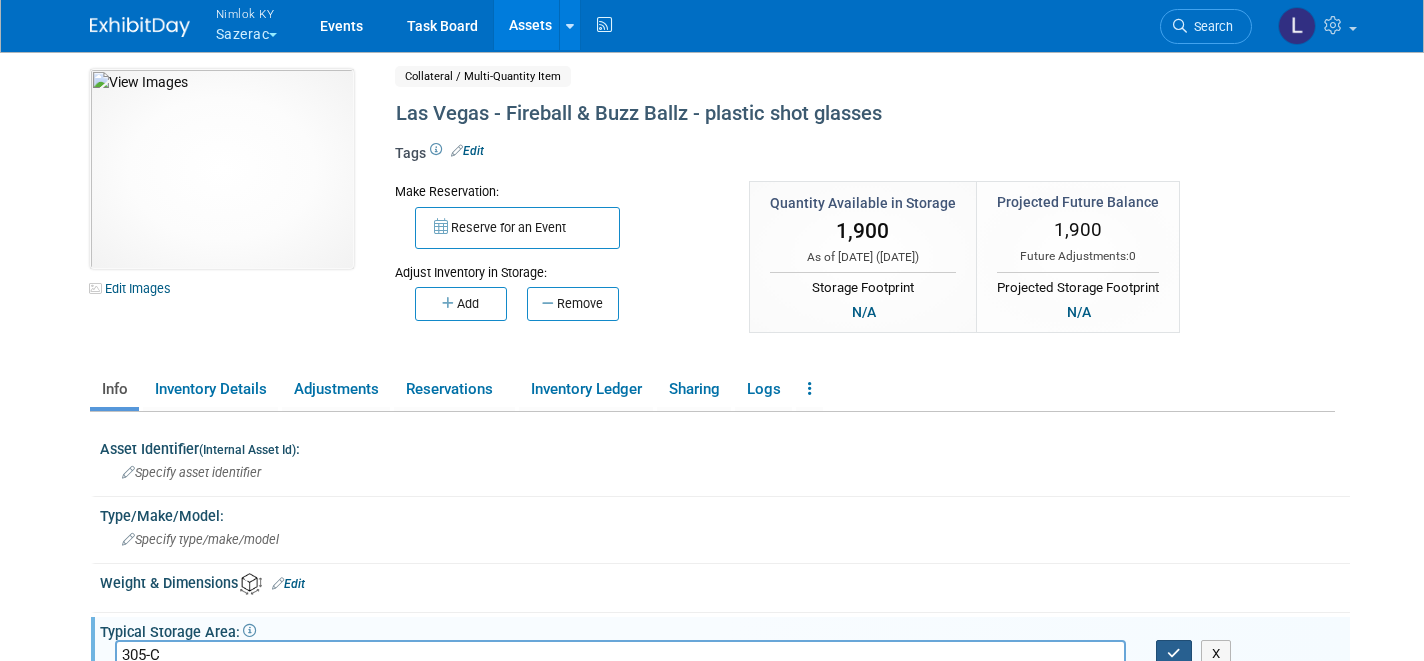 type on "305-C" 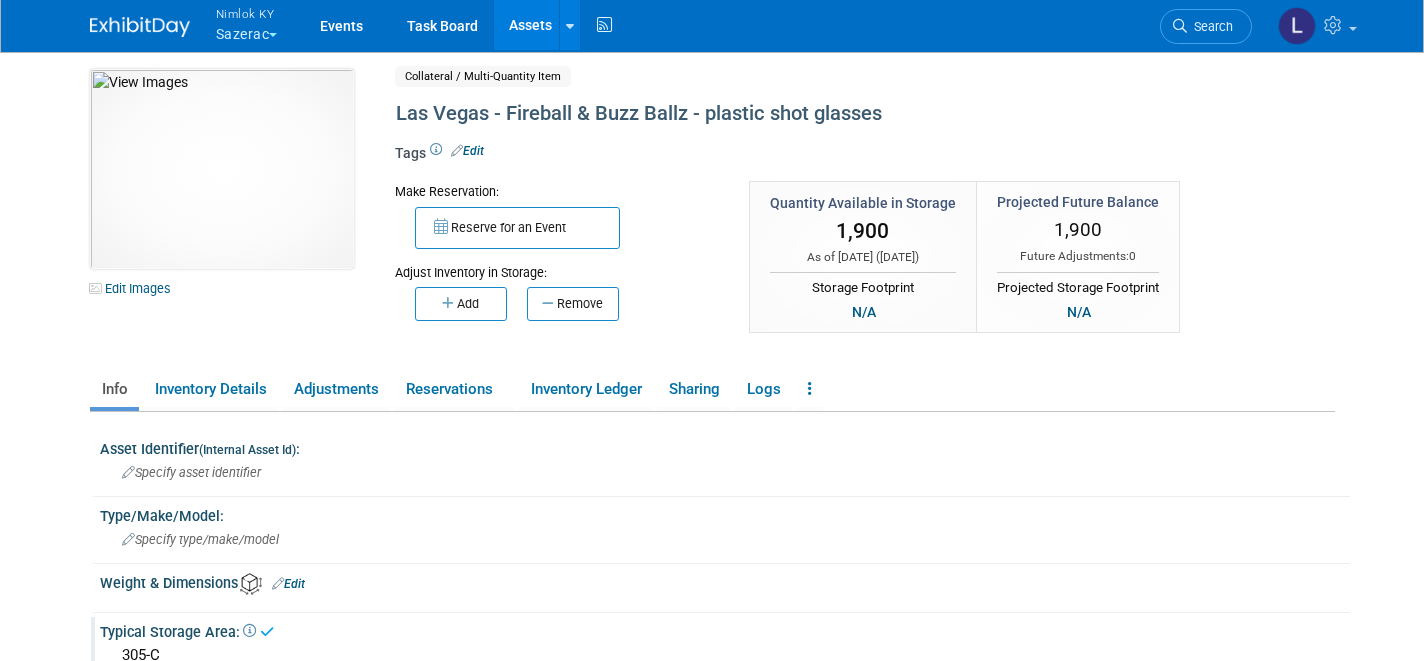 click on "Assets" at bounding box center (530, 25) 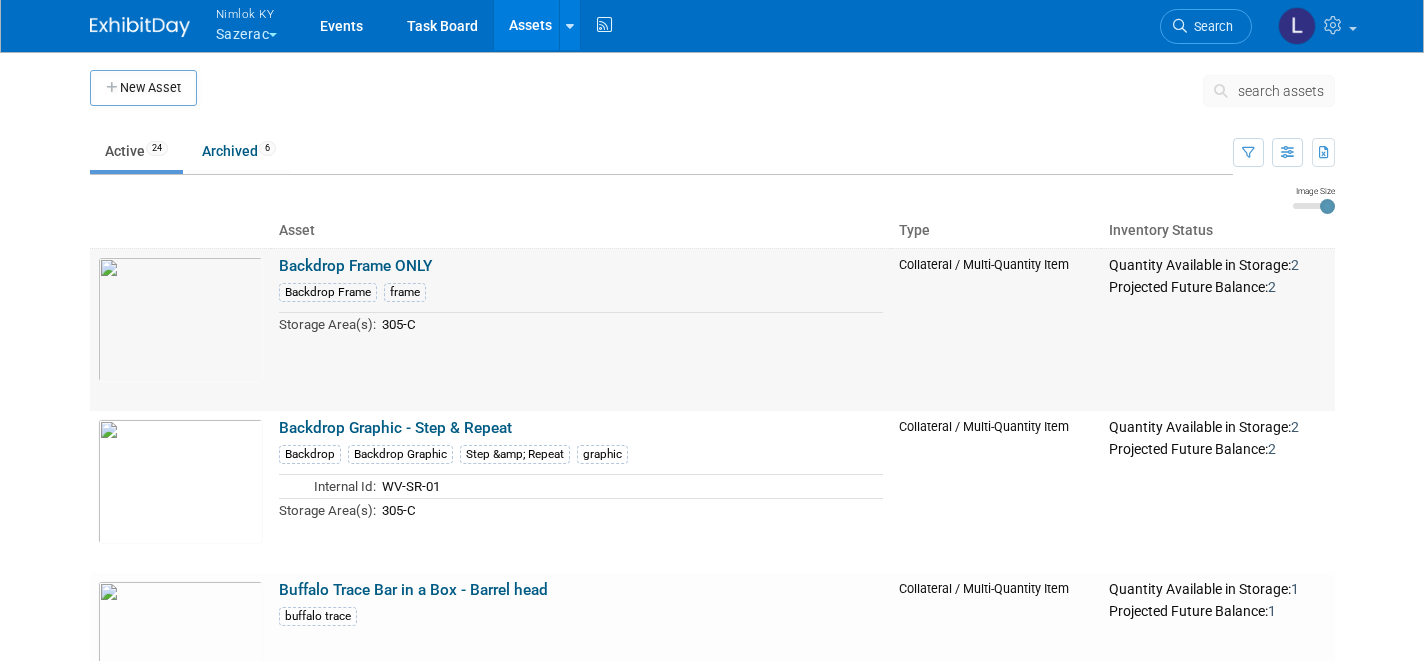 scroll, scrollTop: 0, scrollLeft: 0, axis: both 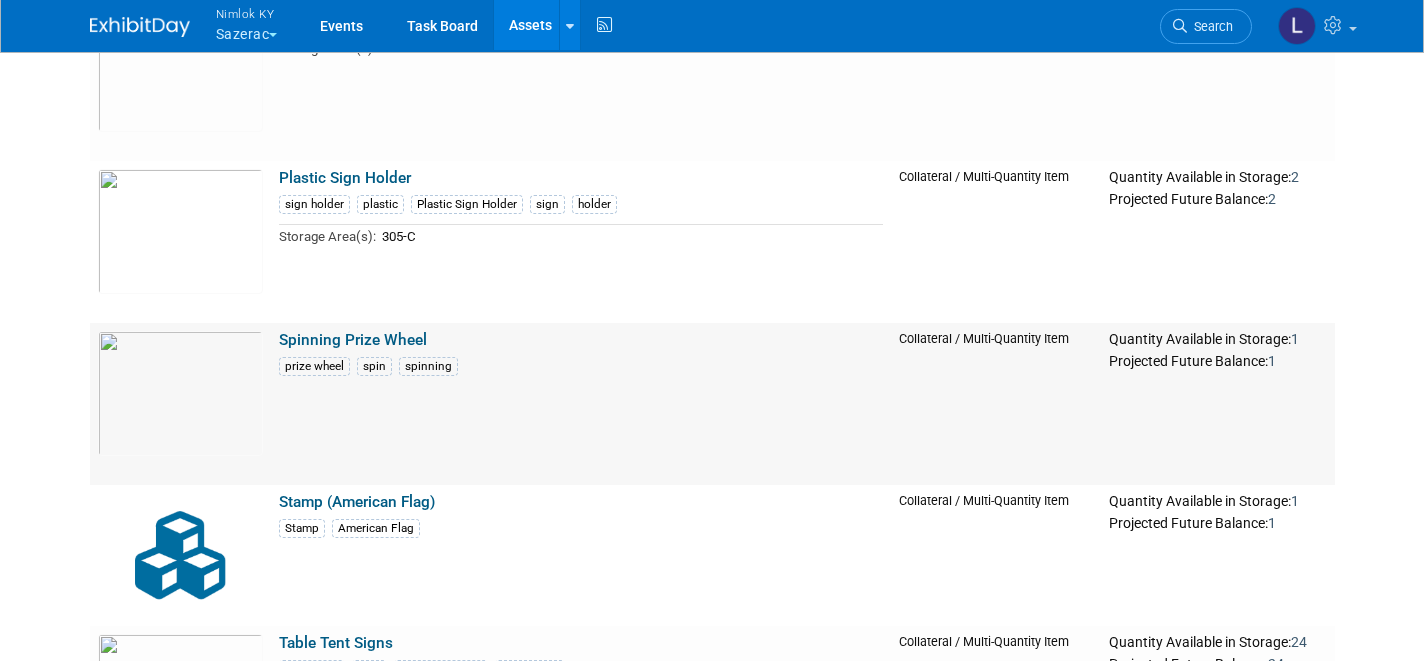 click on "Spinning Prize Wheel" at bounding box center (353, 340) 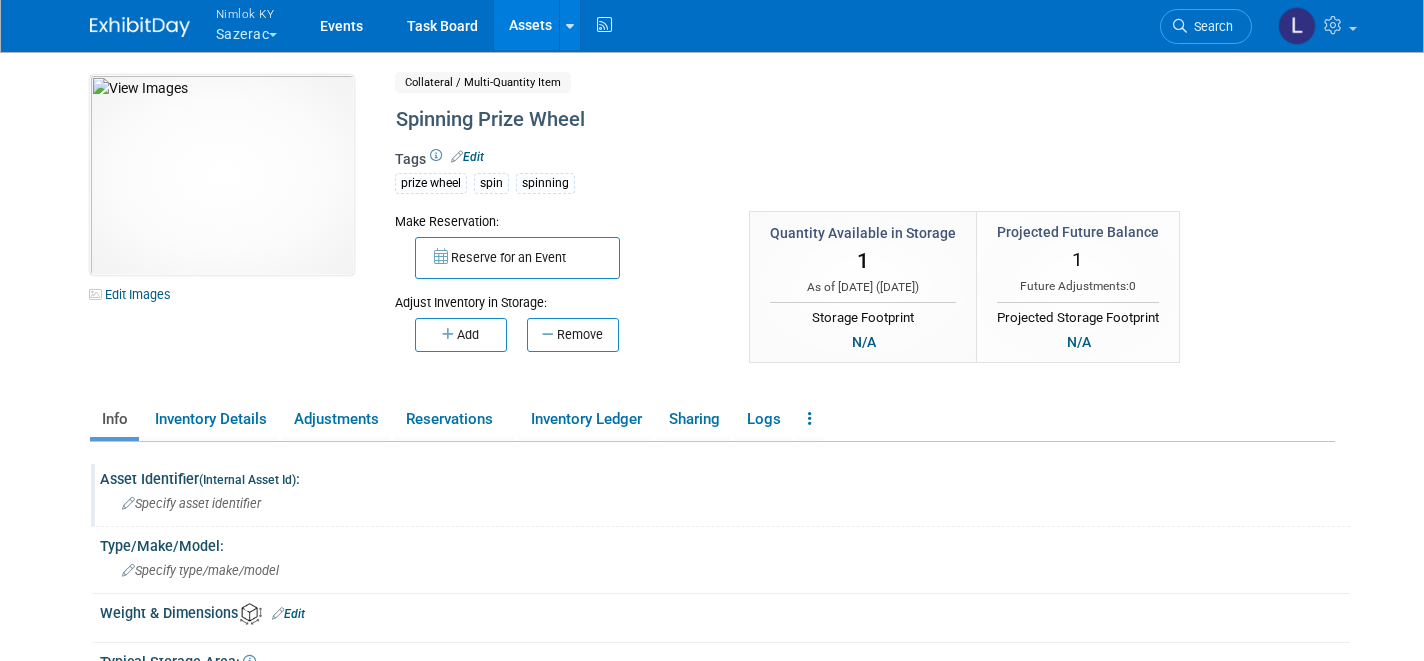 scroll, scrollTop: 0, scrollLeft: 0, axis: both 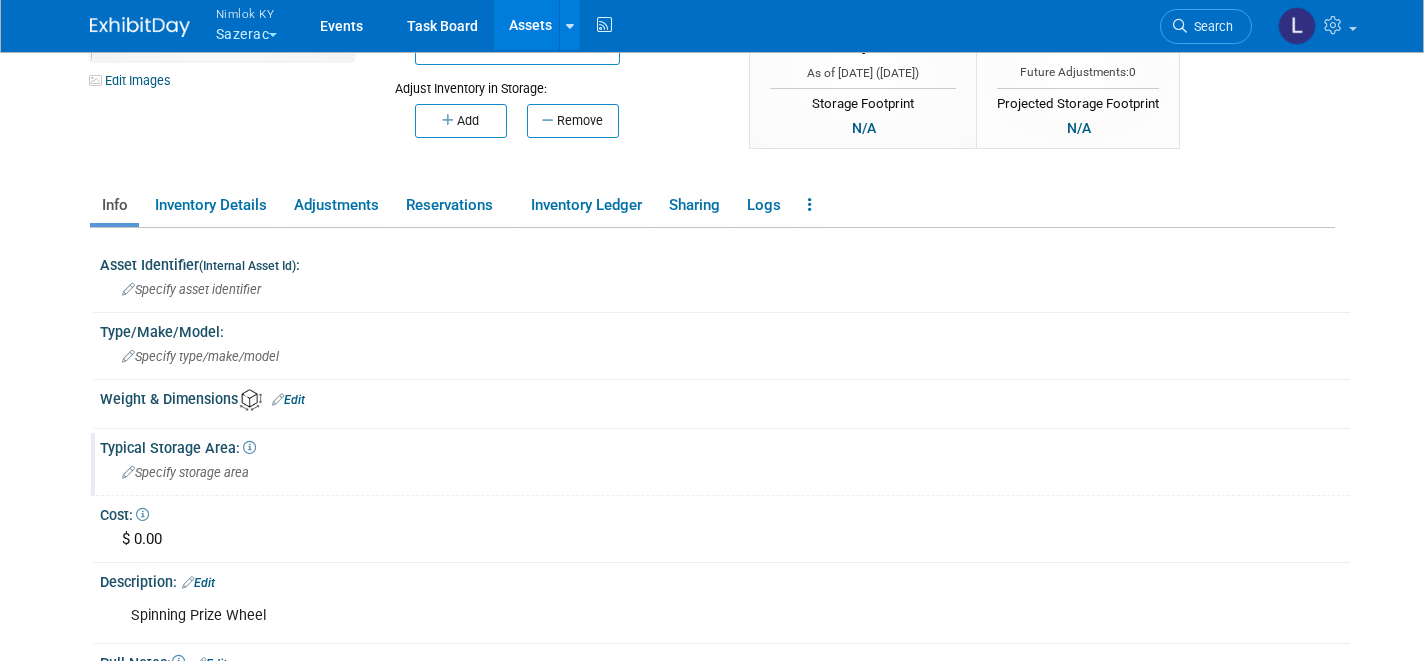 click on "Specify storage area" at bounding box center [725, 472] 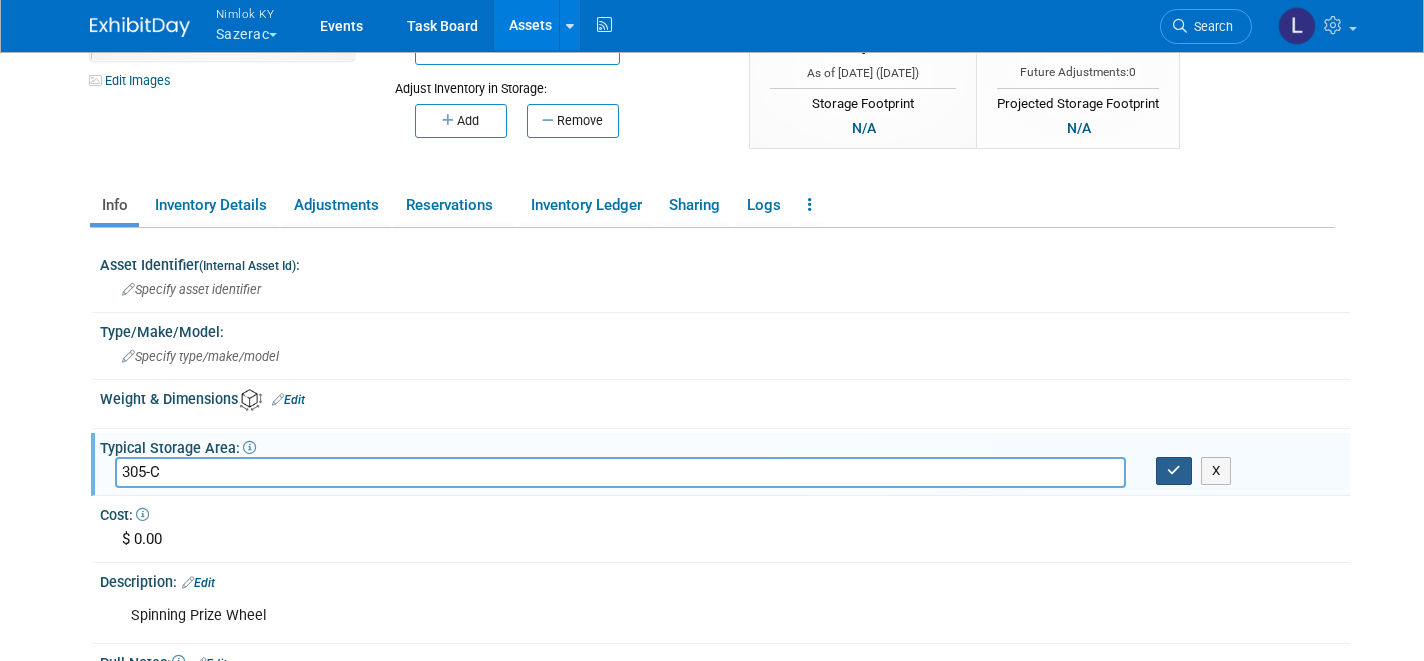 type on "305-C" 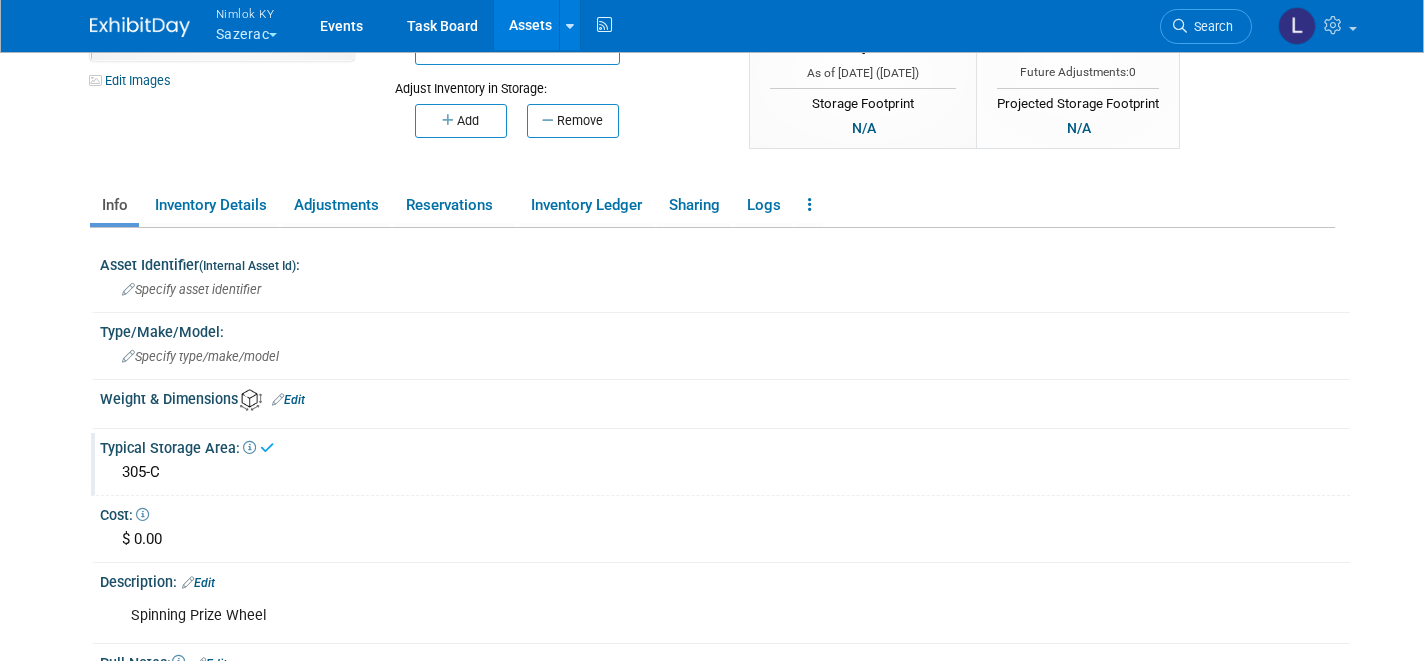 click on "Assets" at bounding box center [530, 25] 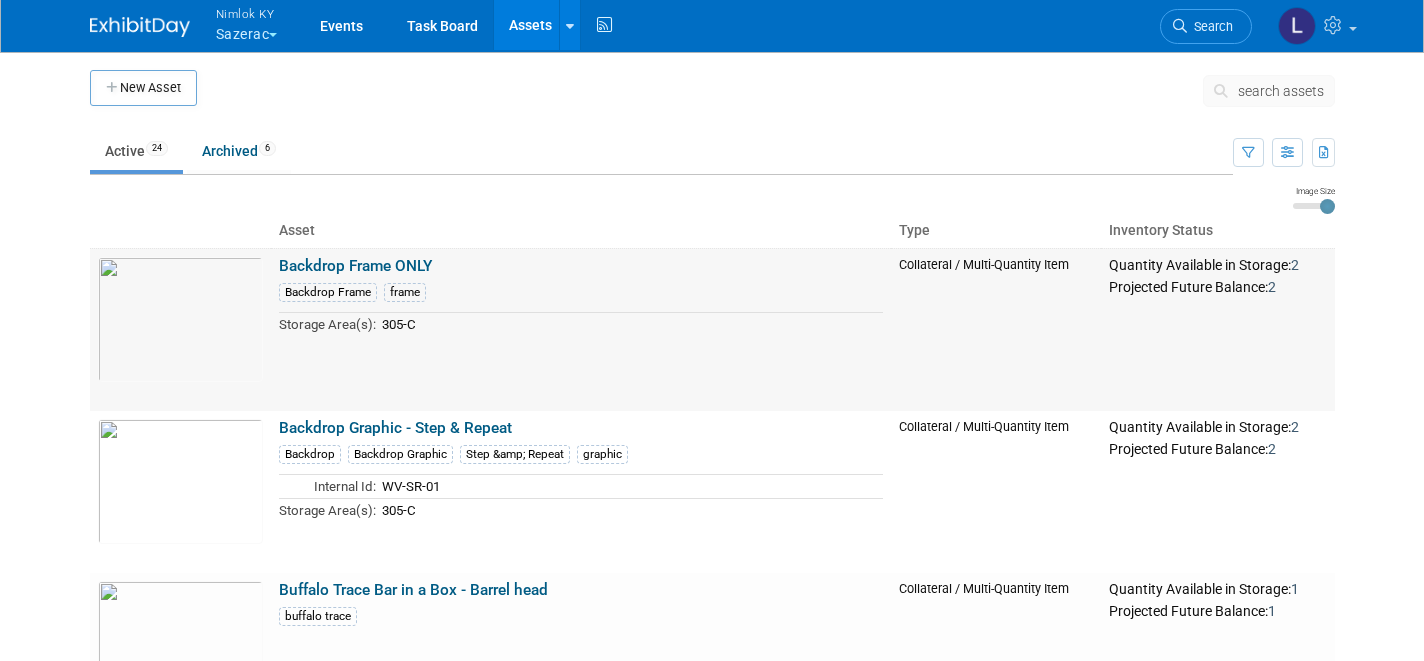 scroll, scrollTop: 0, scrollLeft: 0, axis: both 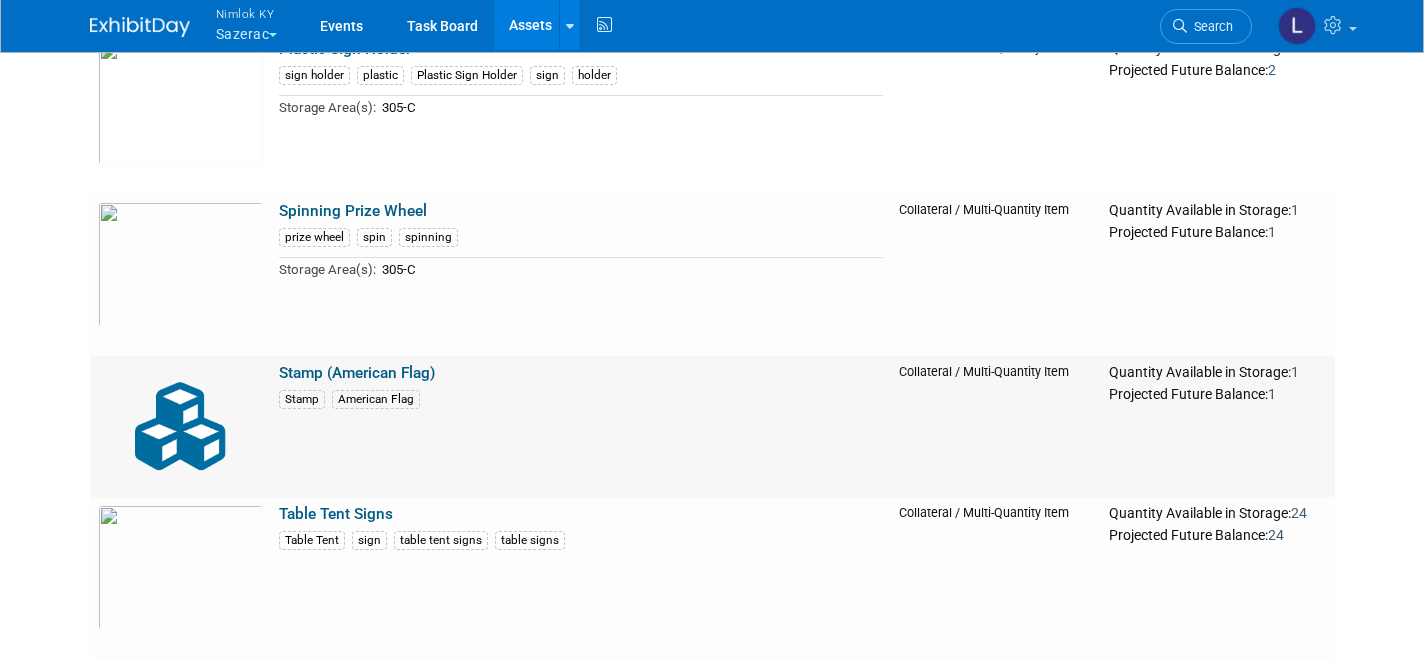 click on "Stamp (American Flag)" at bounding box center [357, 373] 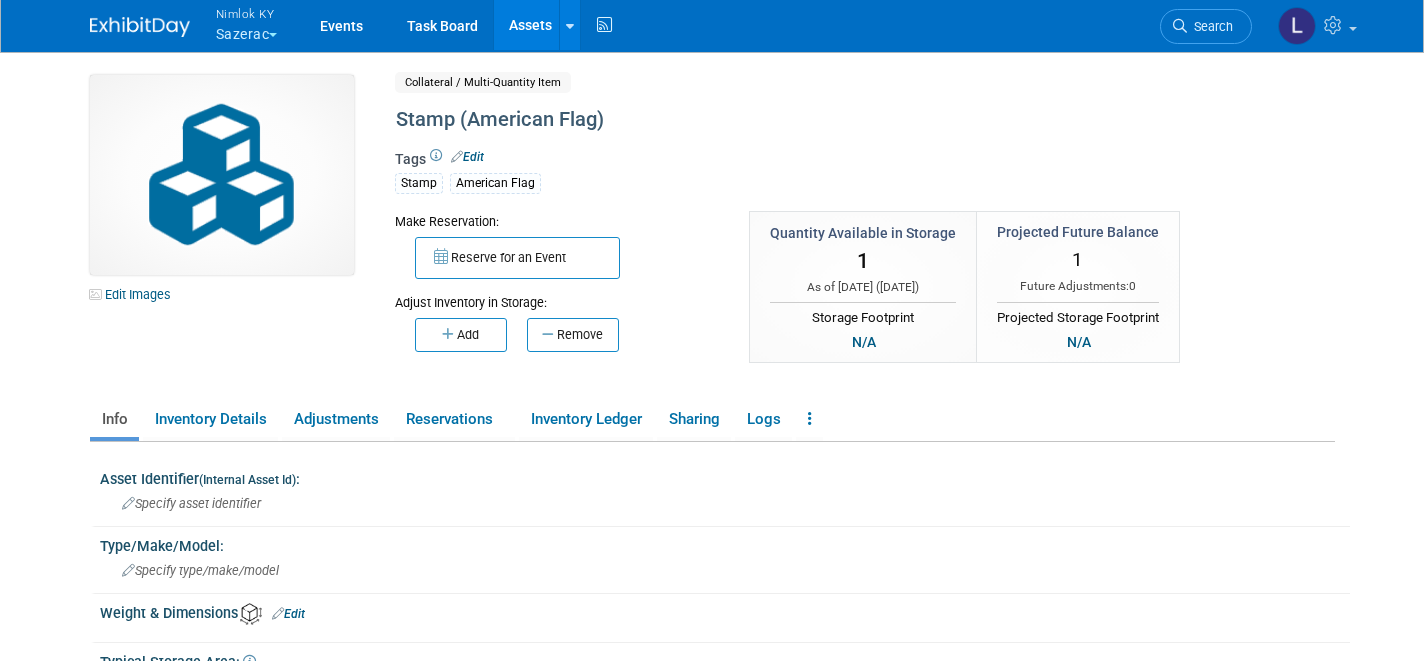 scroll, scrollTop: 0, scrollLeft: 0, axis: both 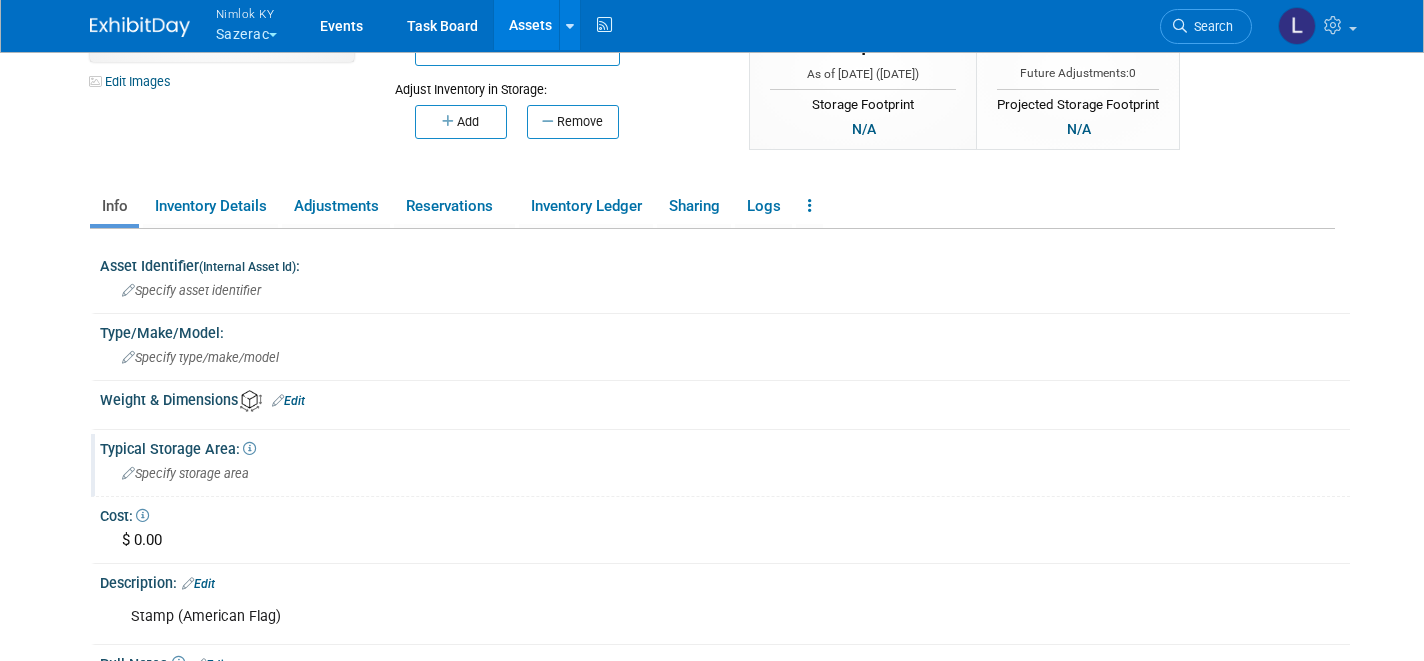 click on "Specify storage area" at bounding box center (725, 473) 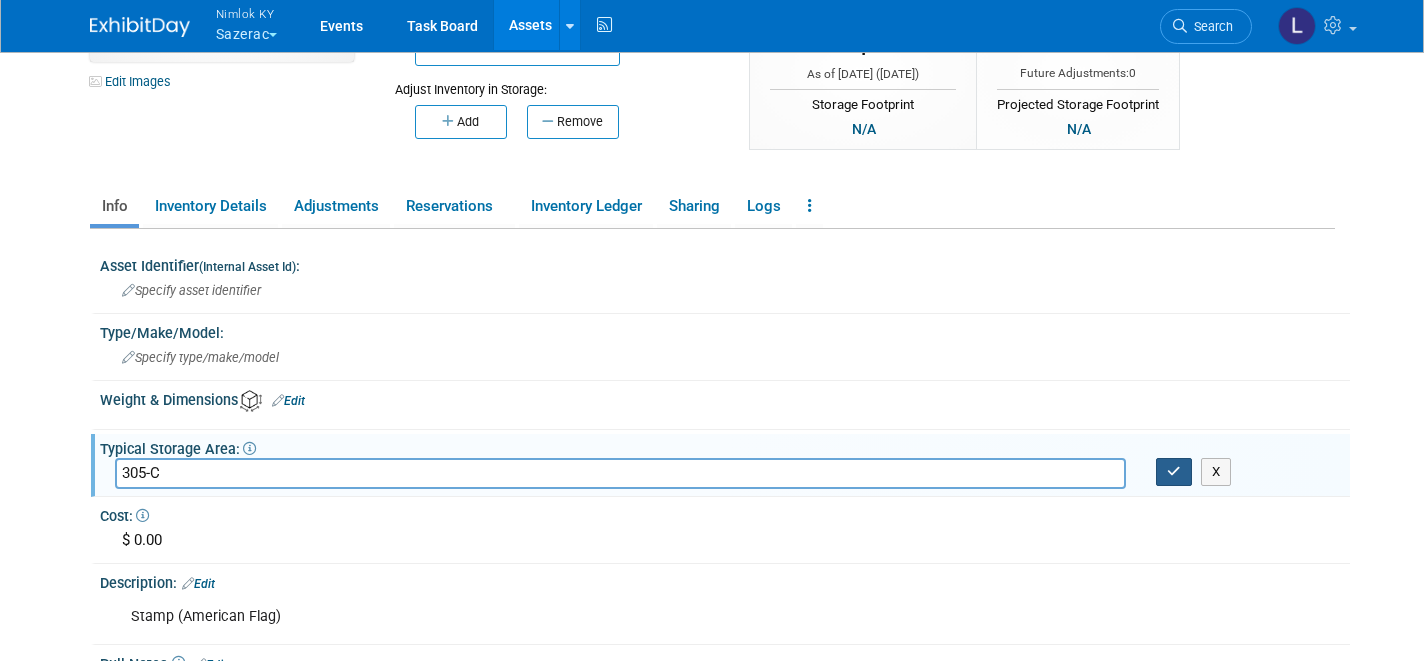 type on "305-C" 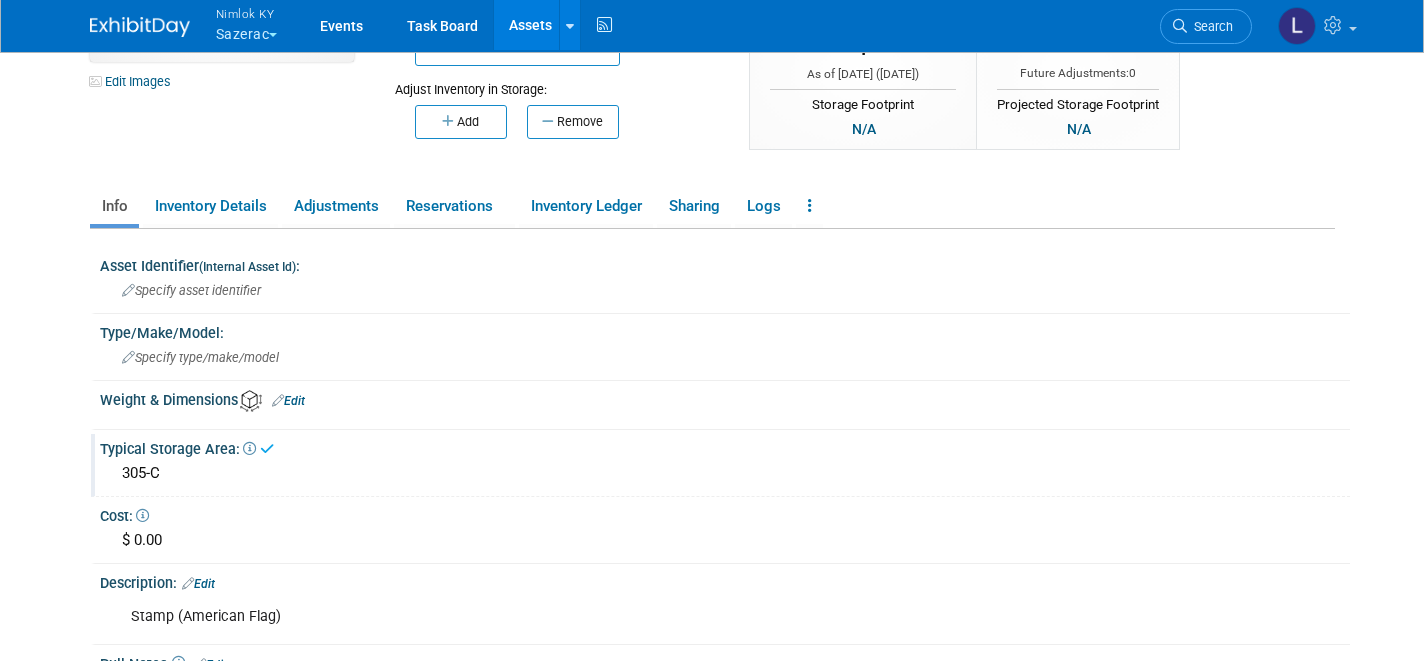 click on "Assets" at bounding box center [530, 25] 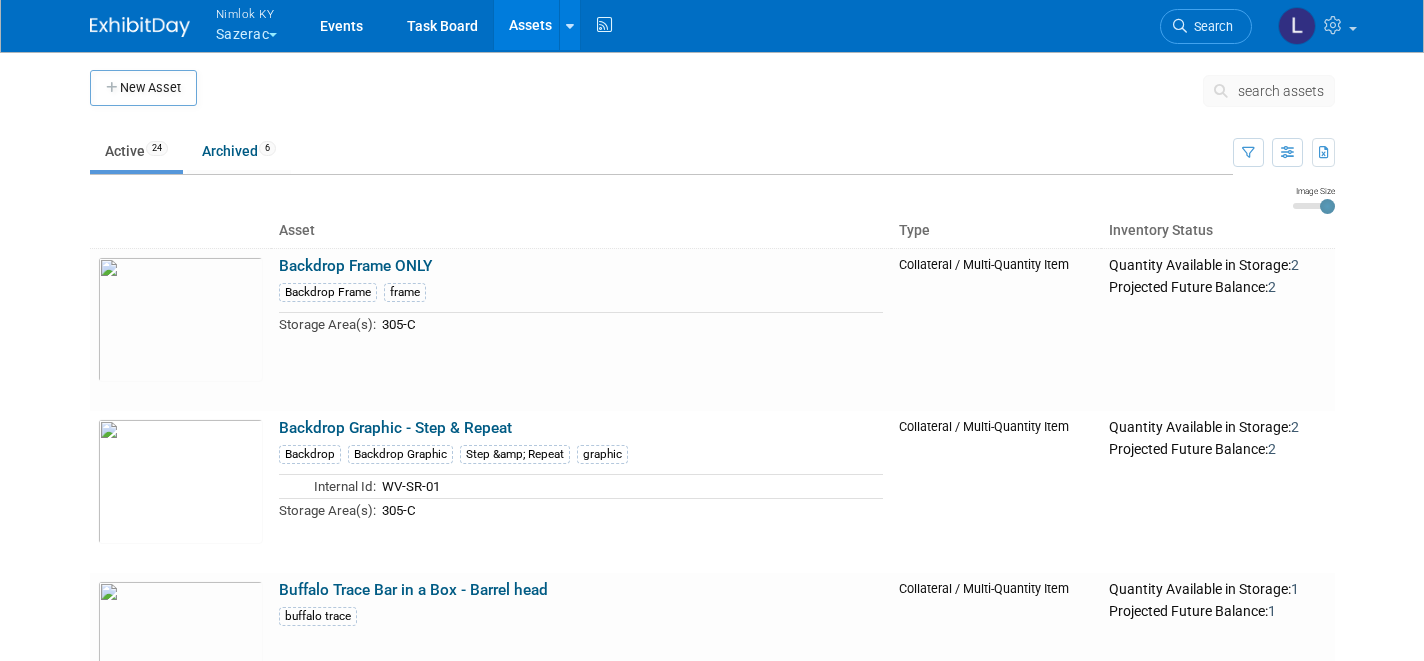 scroll, scrollTop: 0, scrollLeft: 0, axis: both 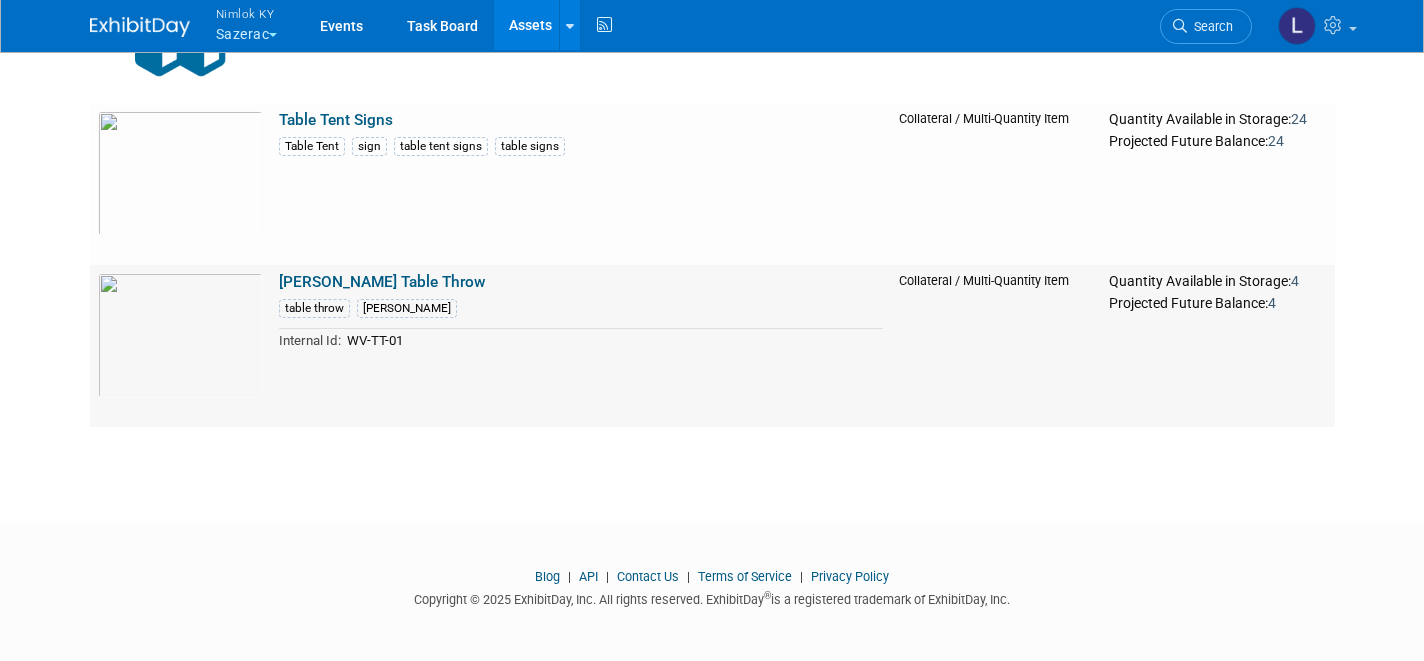 click on "[PERSON_NAME] Table Throw" at bounding box center [382, 282] 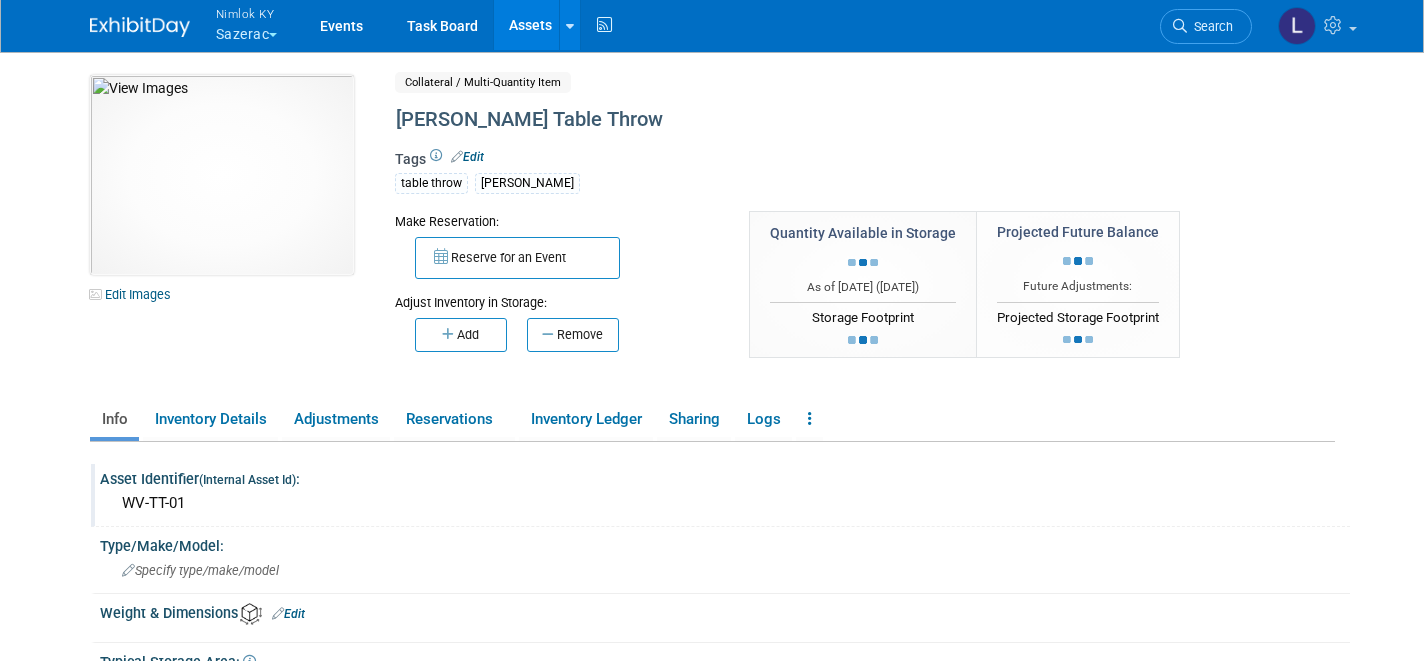 scroll, scrollTop: 0, scrollLeft: 0, axis: both 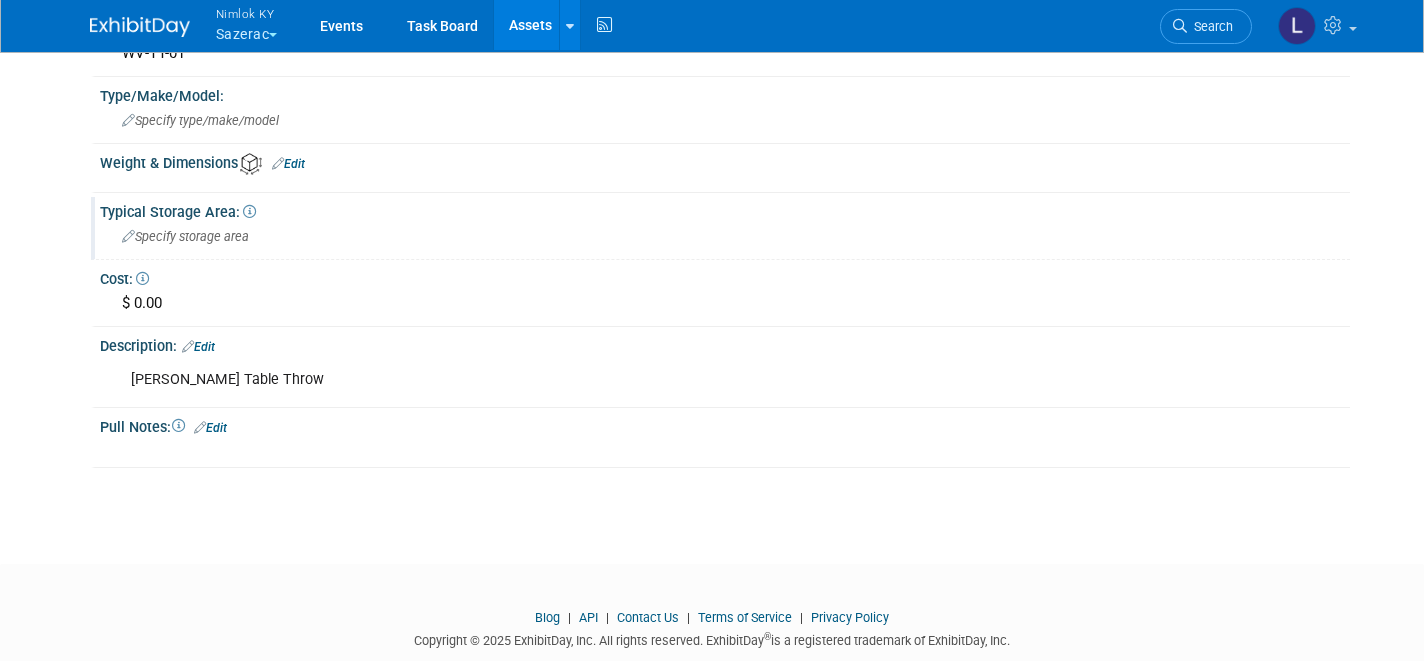 click on "Specify storage area" at bounding box center [725, 236] 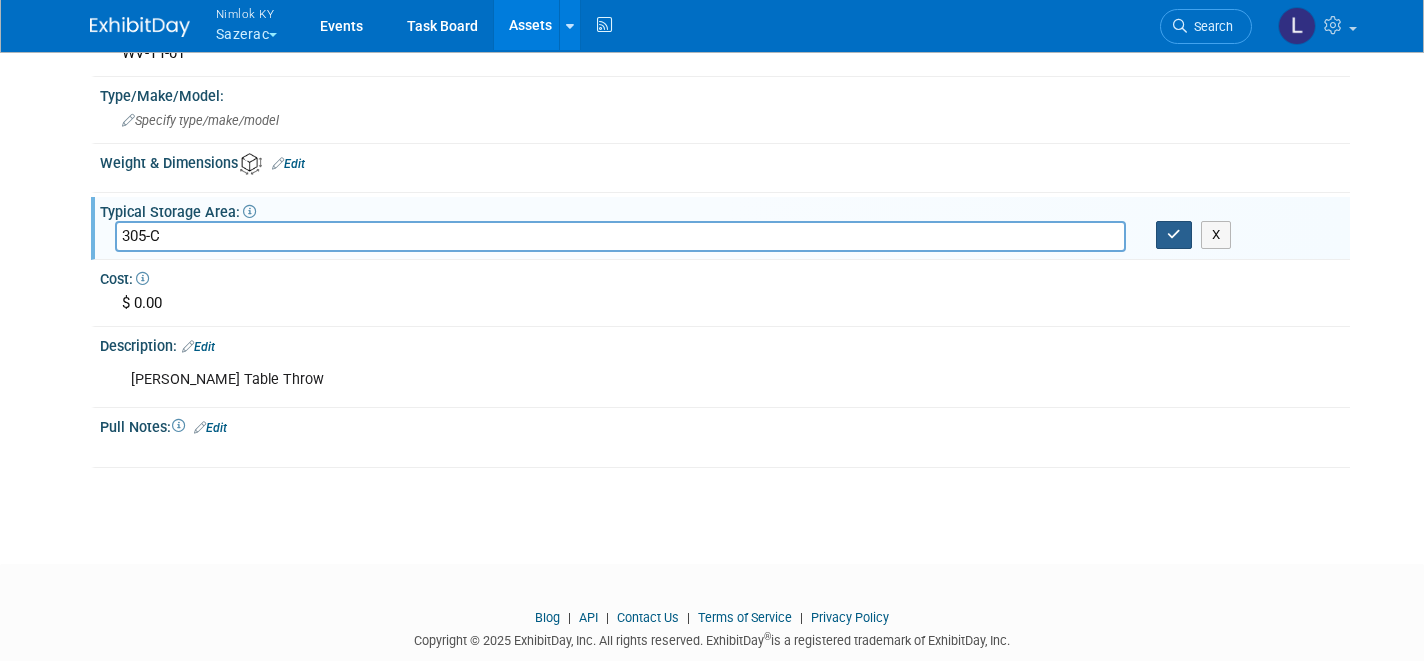 type on "305-C" 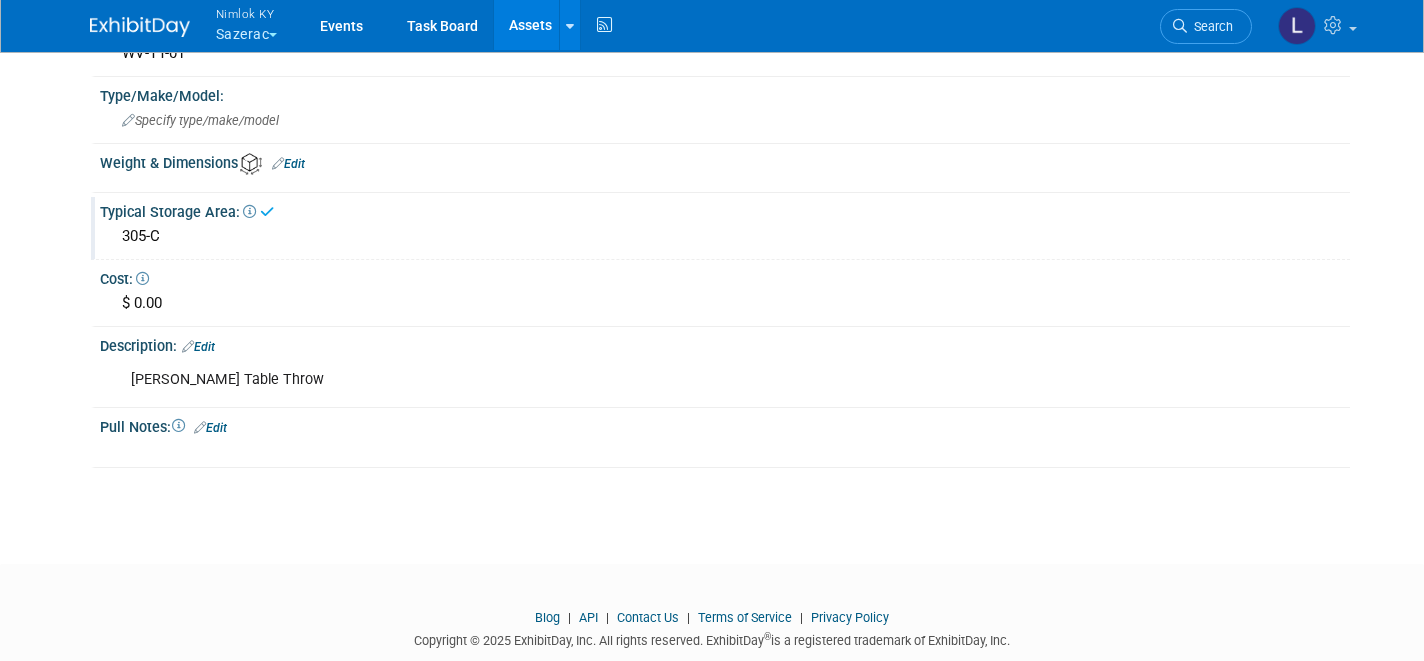 click on "Assets" at bounding box center (530, 25) 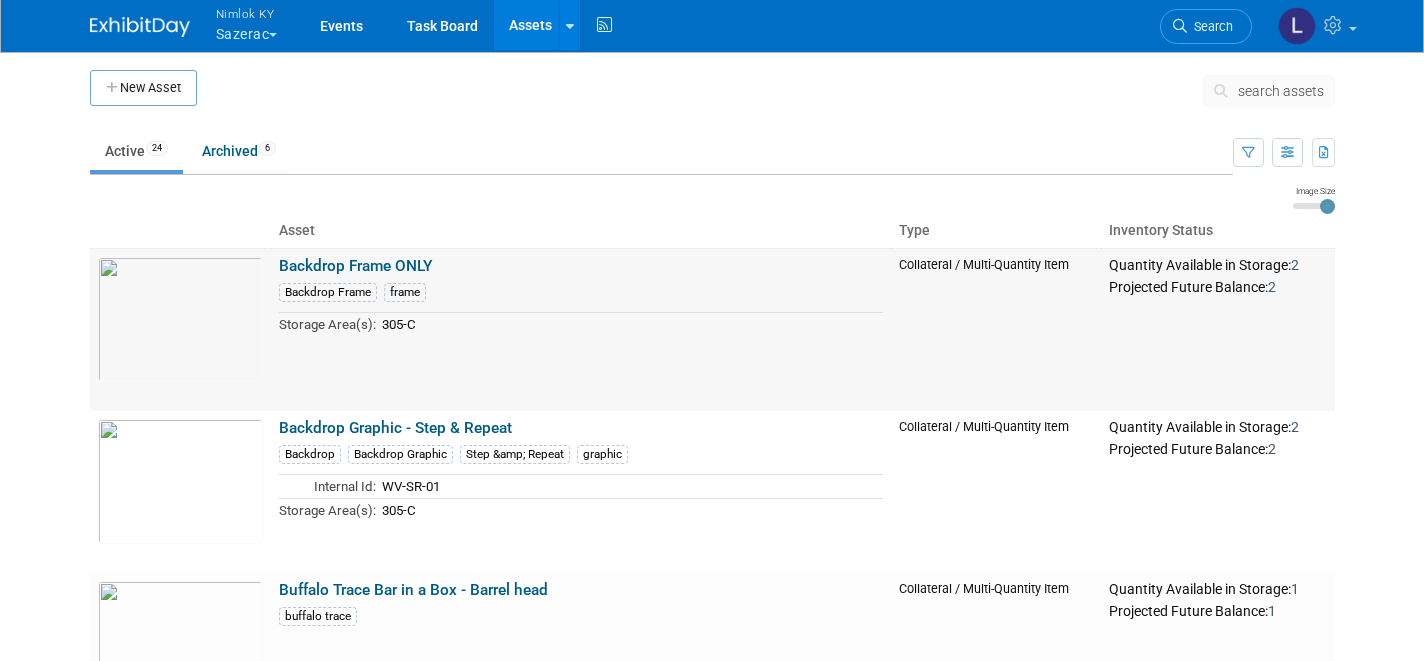 scroll, scrollTop: 0, scrollLeft: 0, axis: both 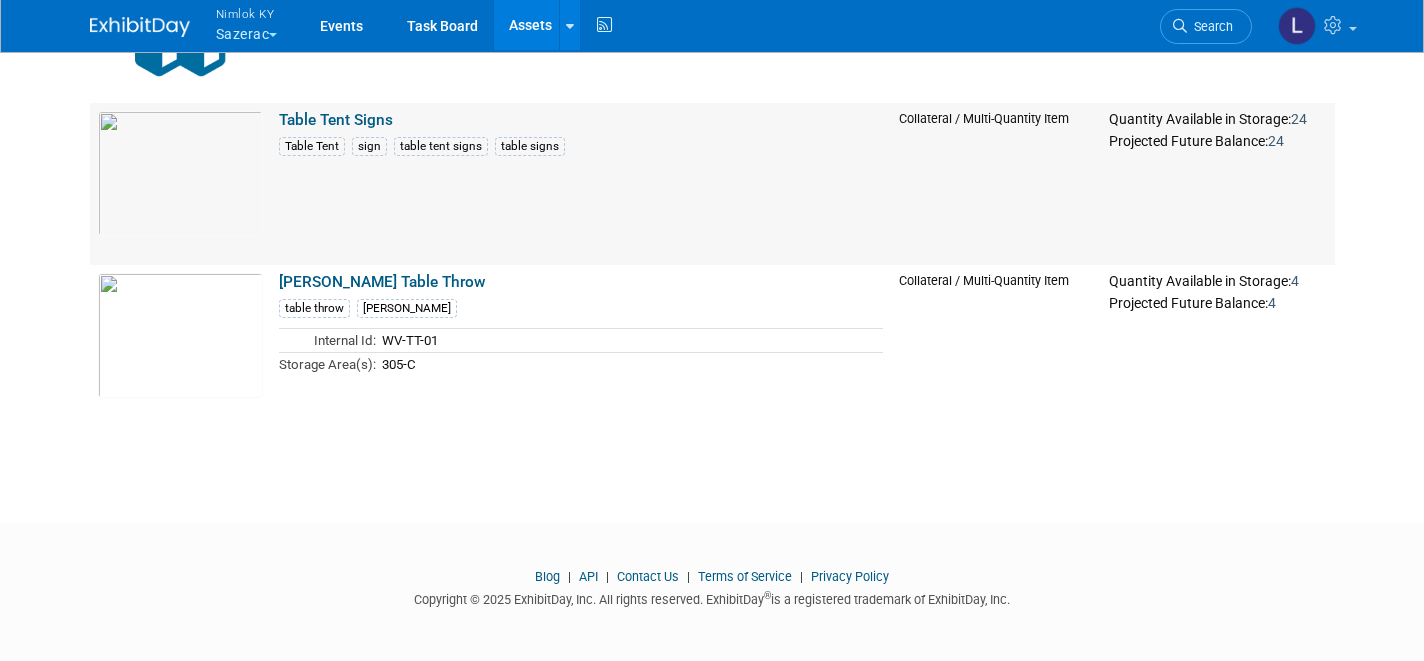 click on "Table Tent Signs" at bounding box center (336, 120) 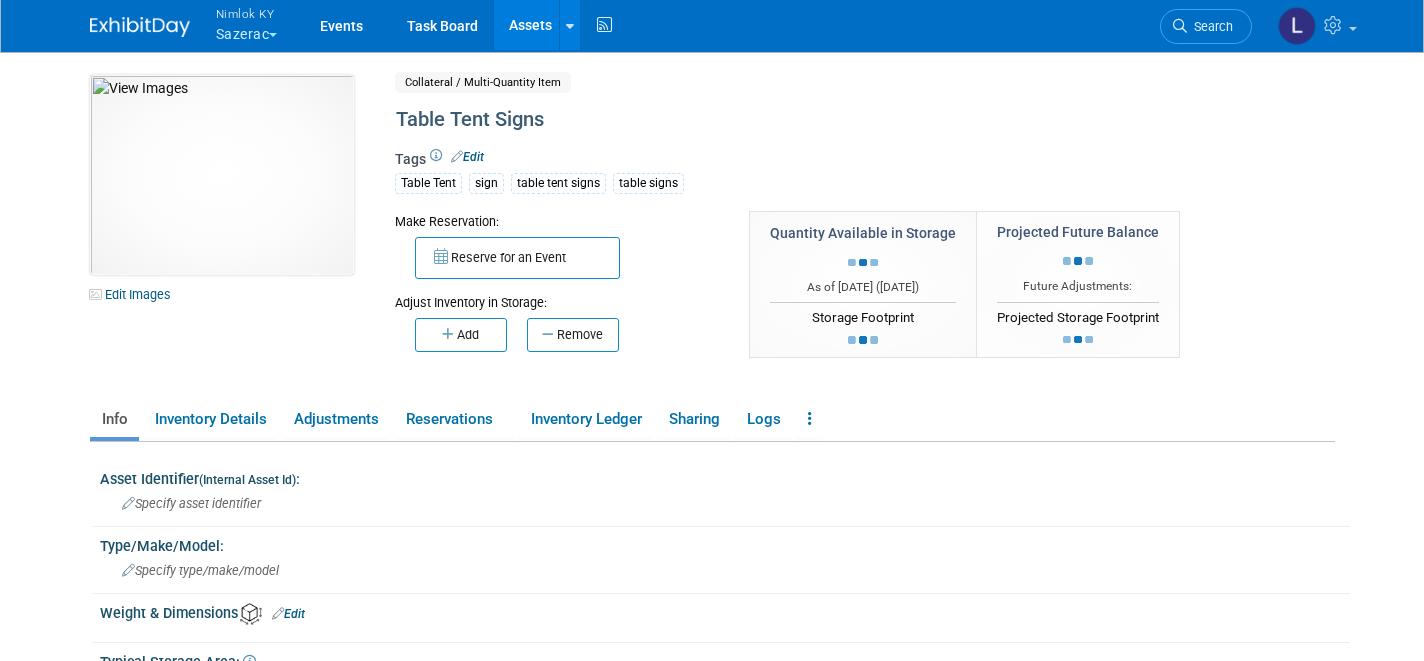 scroll, scrollTop: 0, scrollLeft: 0, axis: both 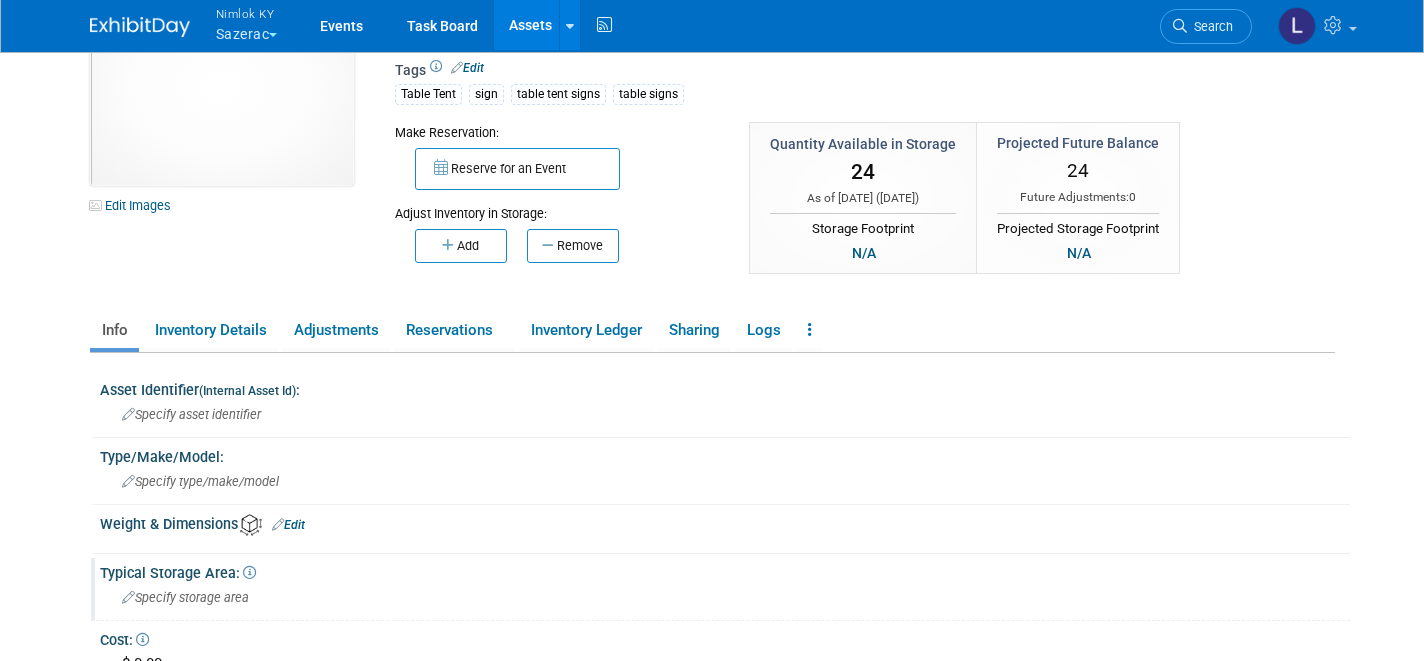 click on "Specify storage area" at bounding box center [185, 597] 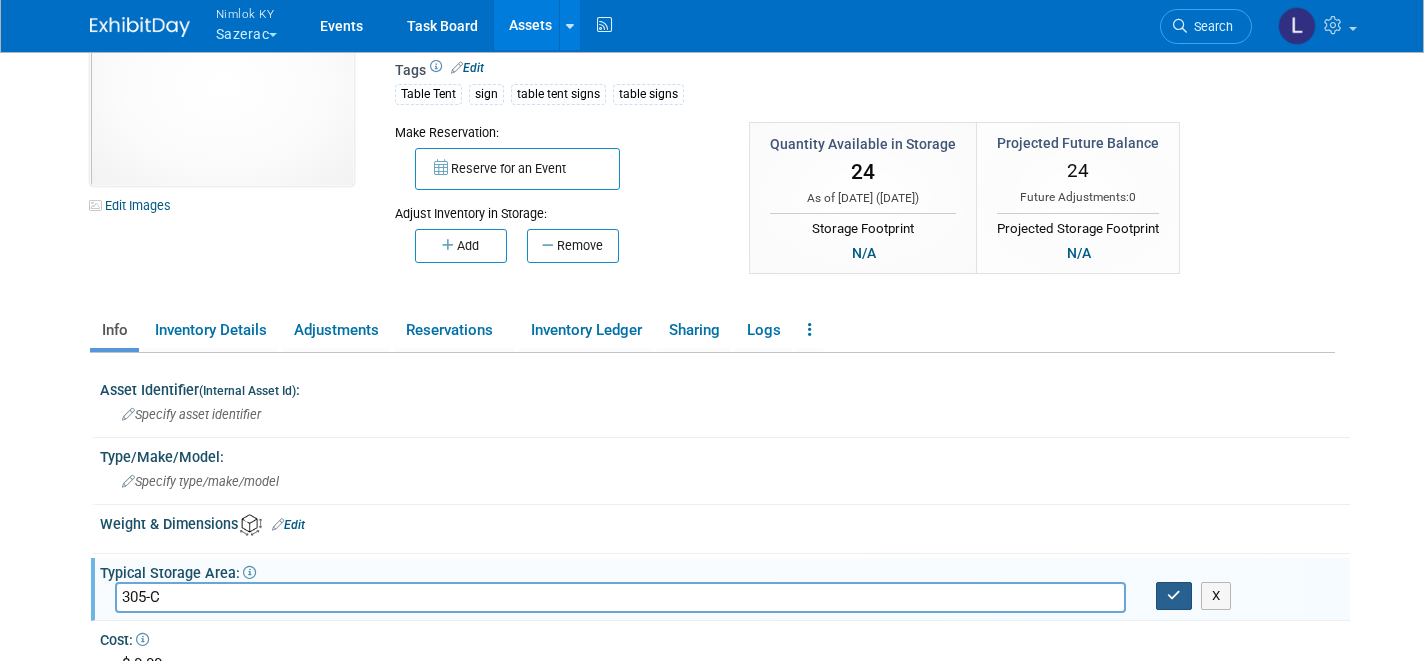 type on "305-C" 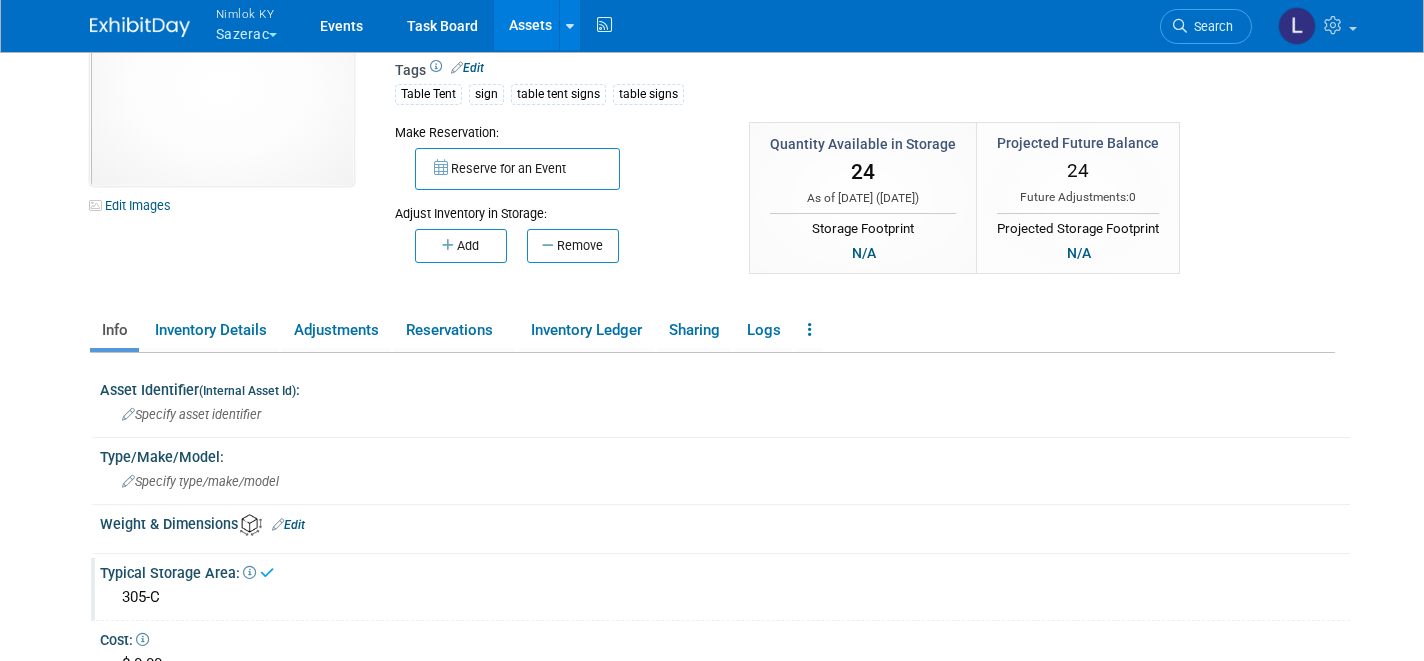 click on "Assets" at bounding box center [530, 25] 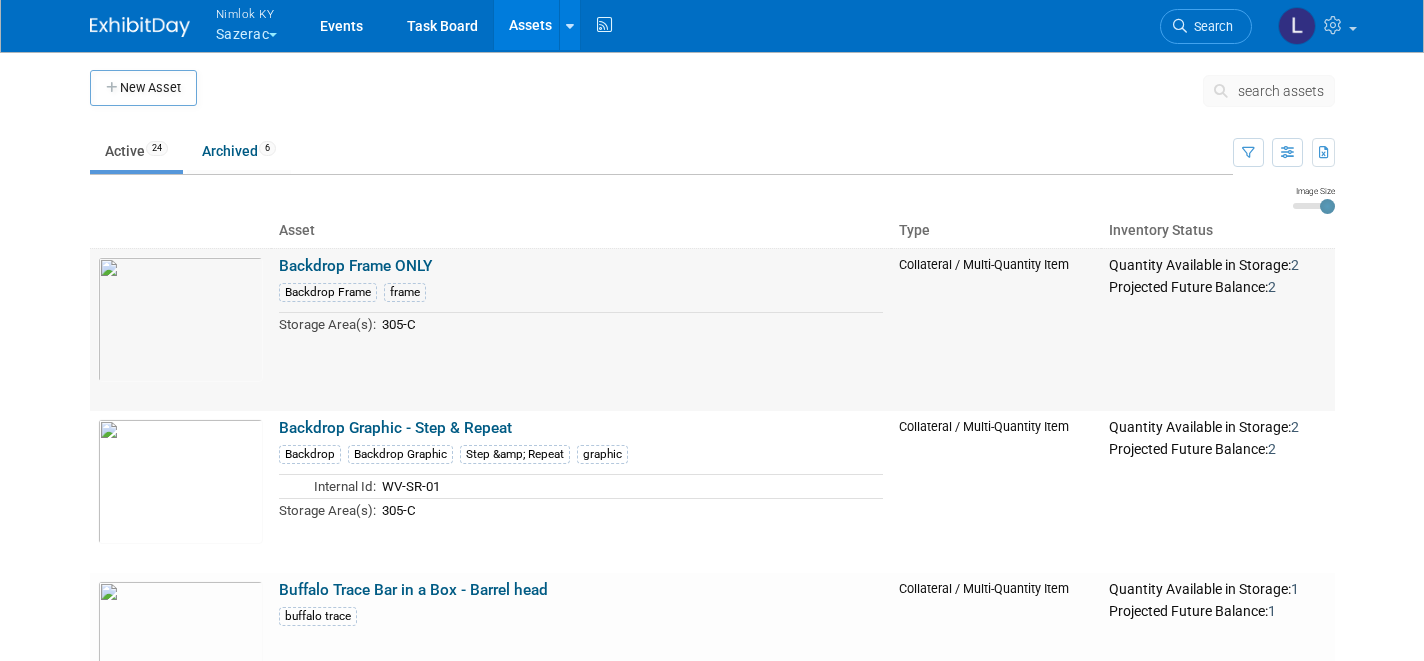 scroll, scrollTop: 0, scrollLeft: 0, axis: both 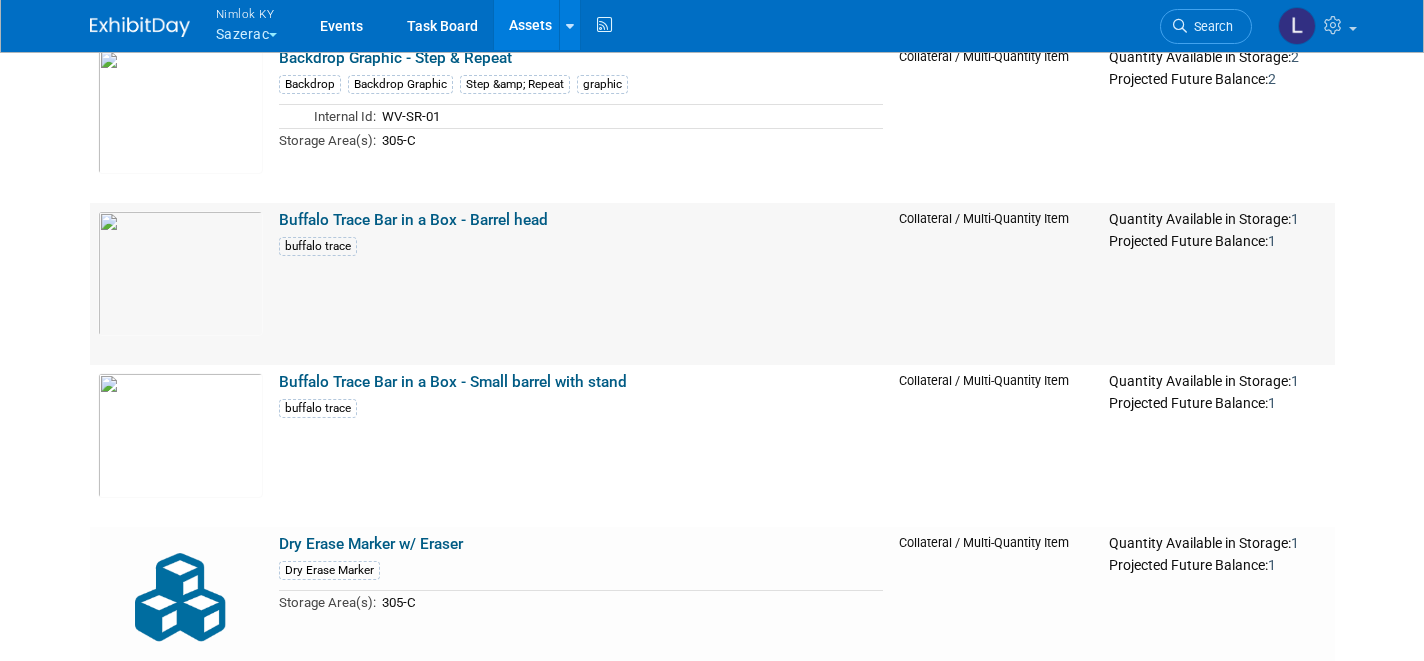 click on "Buffalo Trace Bar in a Box - Barrel head" at bounding box center [413, 220] 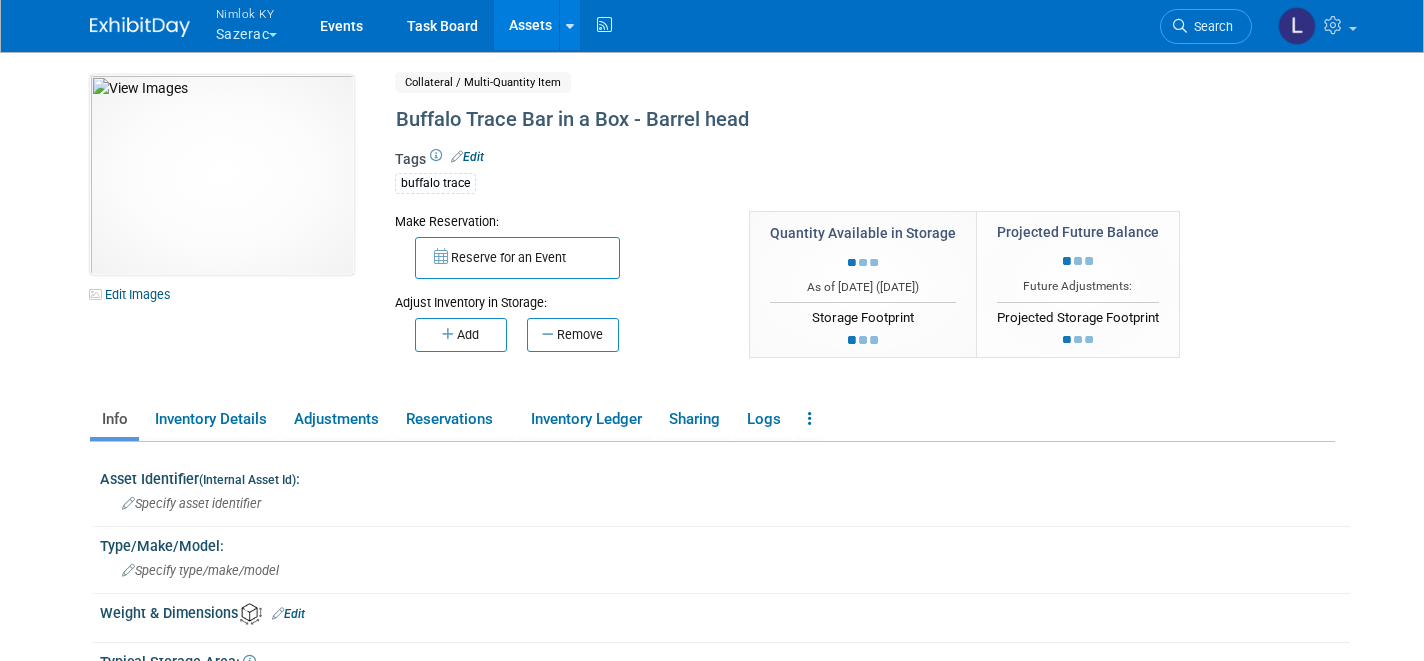 scroll, scrollTop: 0, scrollLeft: 0, axis: both 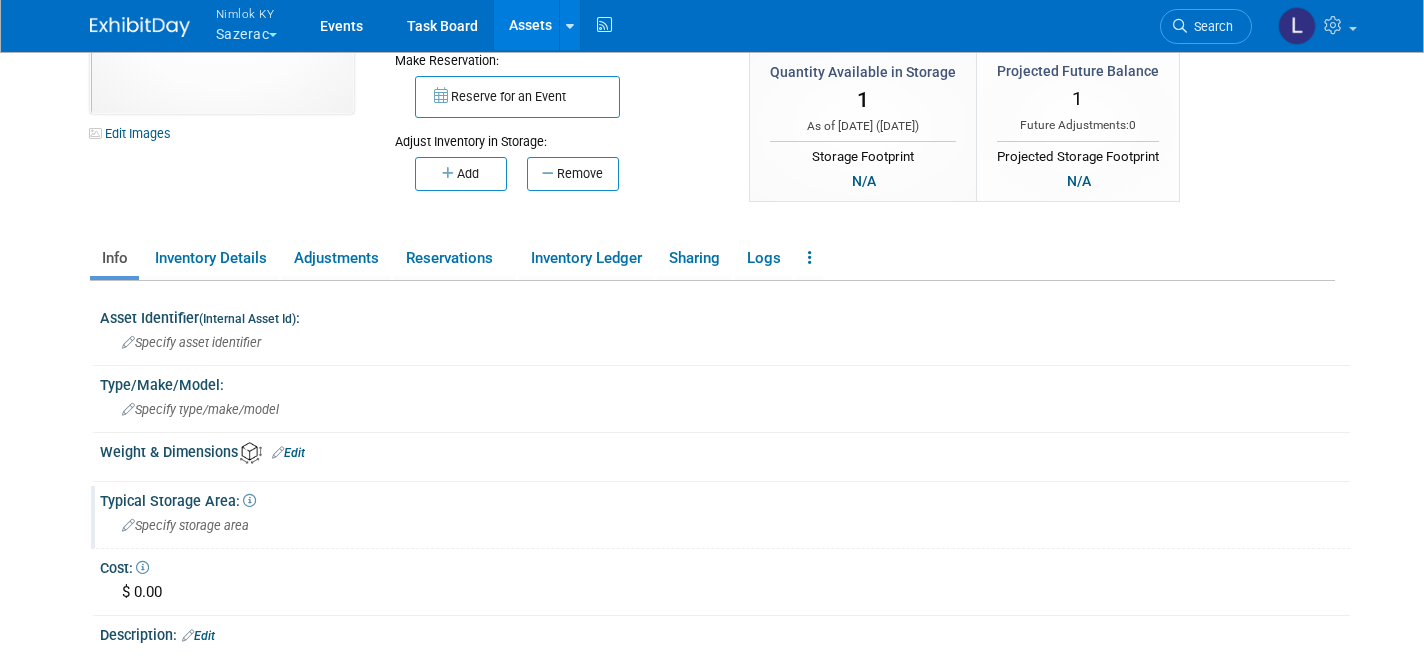click on "Specify storage area" at bounding box center [185, 525] 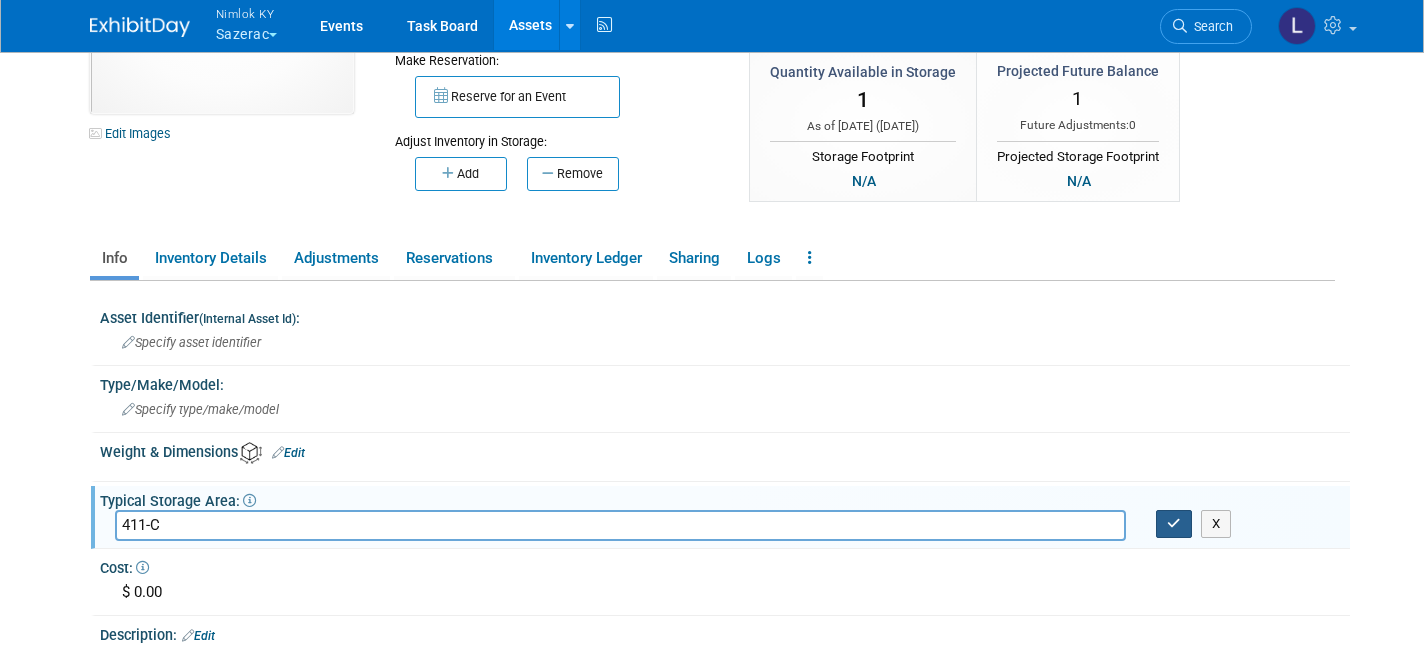 type on "411-C" 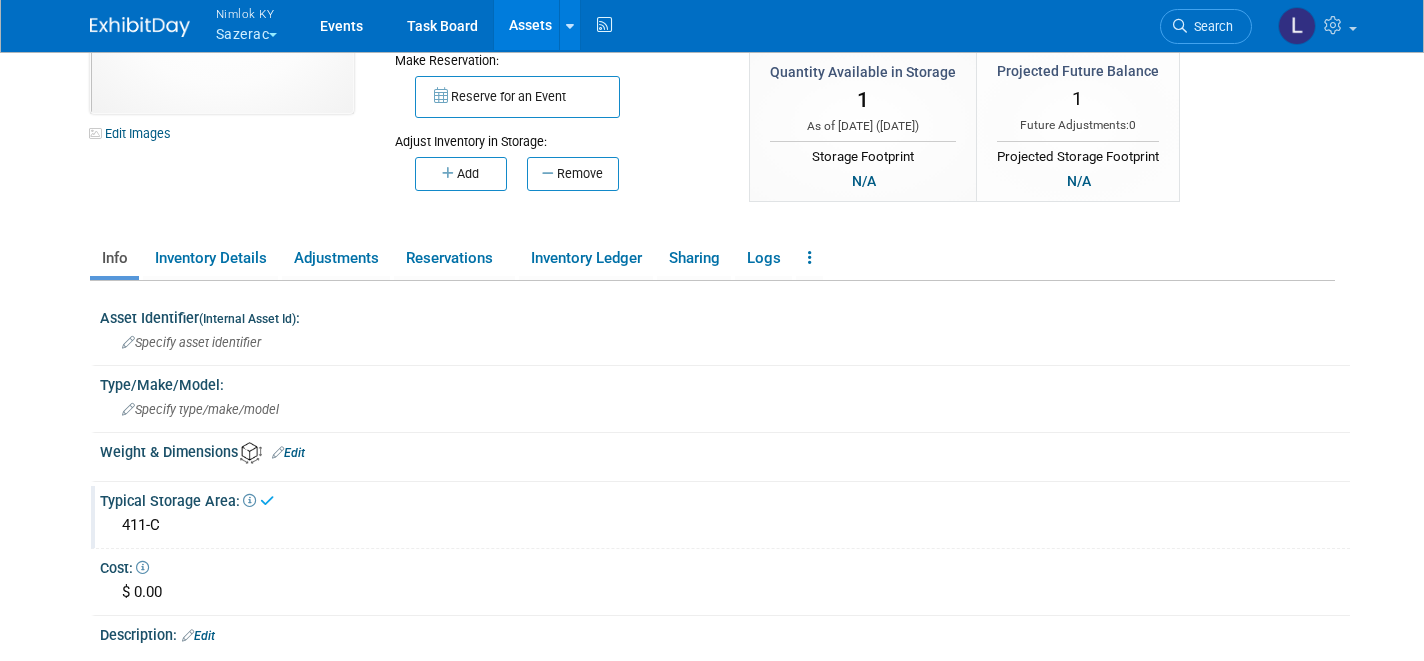 click on "Assets" at bounding box center (530, 25) 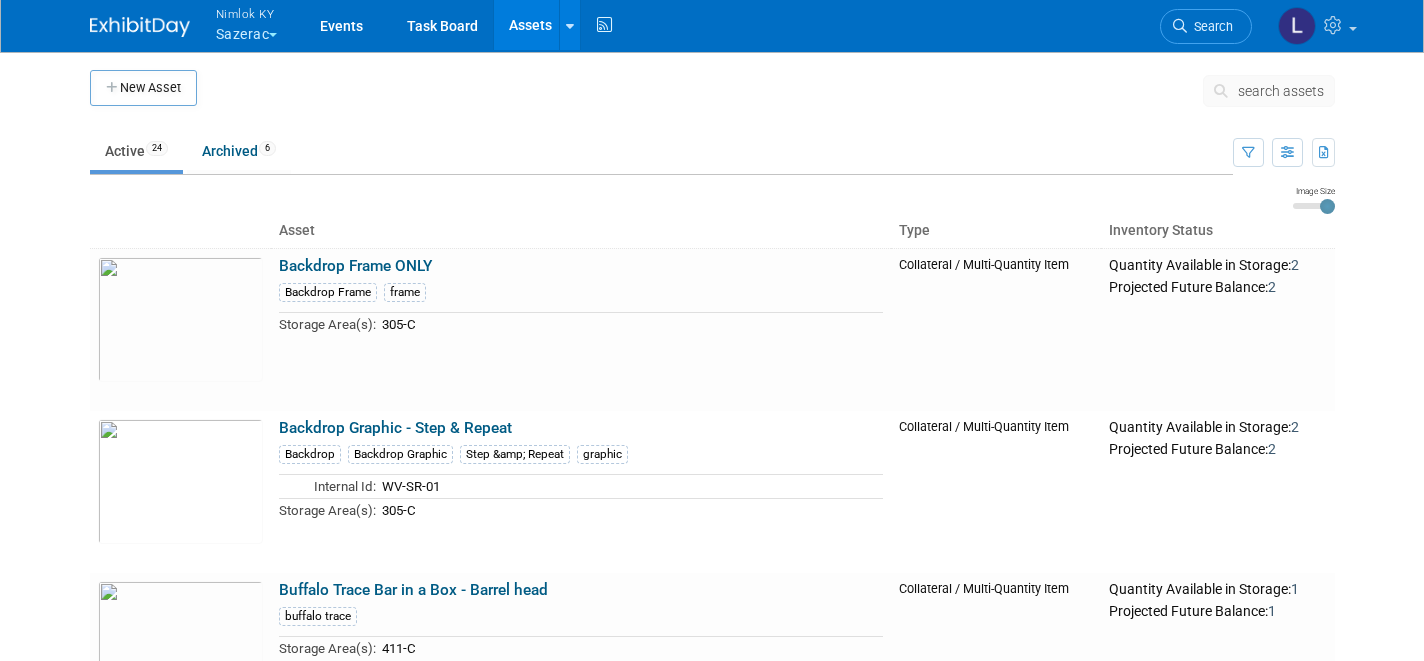 scroll, scrollTop: 61, scrollLeft: 0, axis: vertical 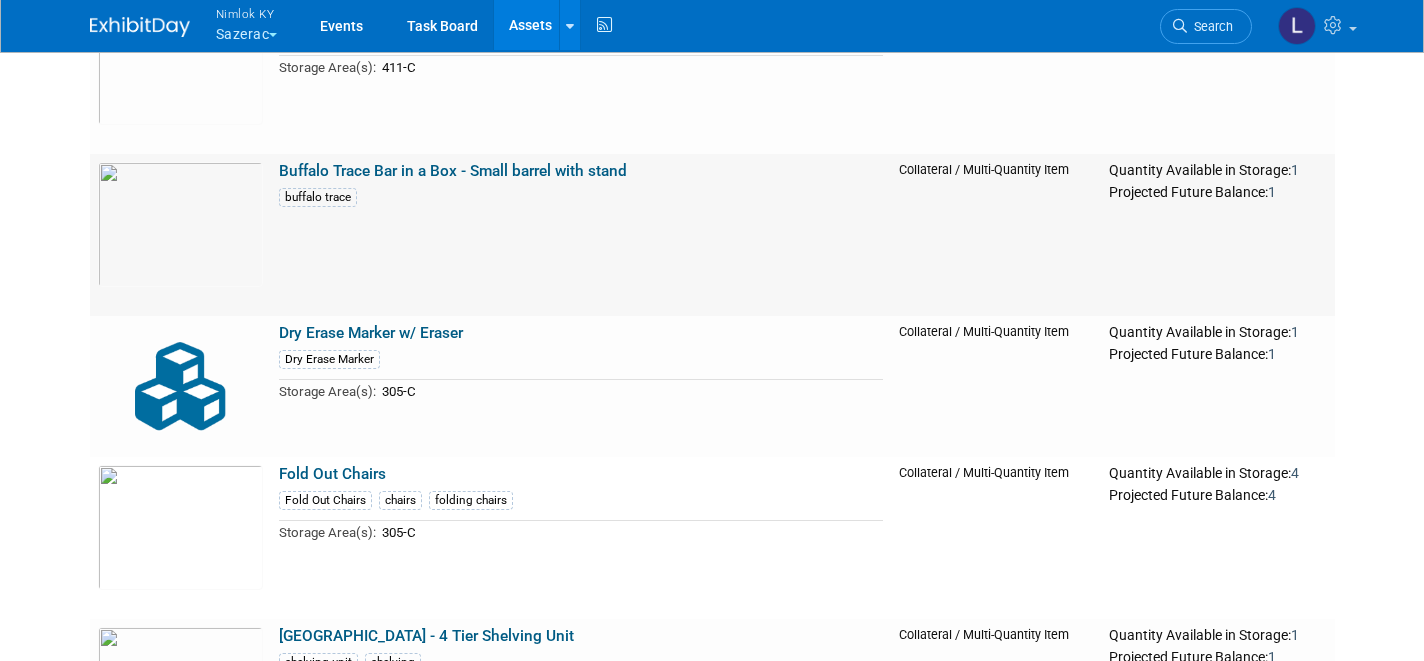 click on "Buffalo Trace Bar in a Box - Small barrel with stand" at bounding box center [453, 171] 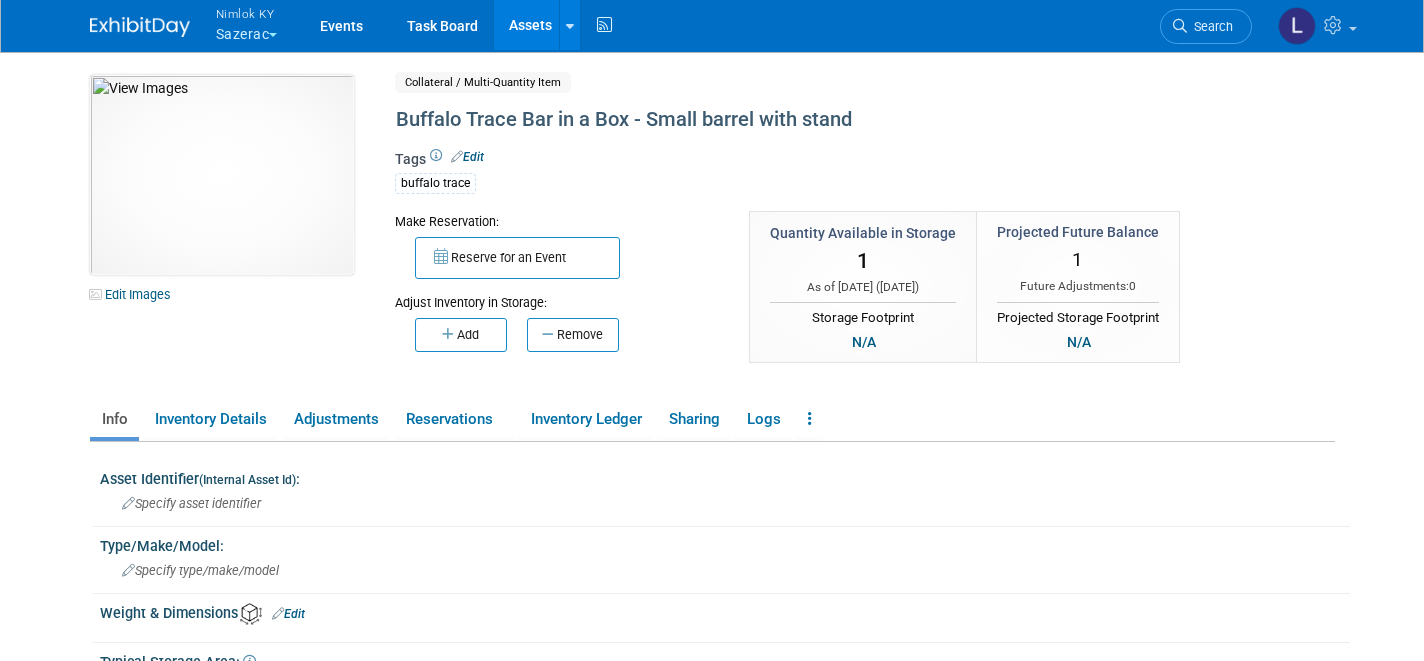 scroll, scrollTop: 0, scrollLeft: 0, axis: both 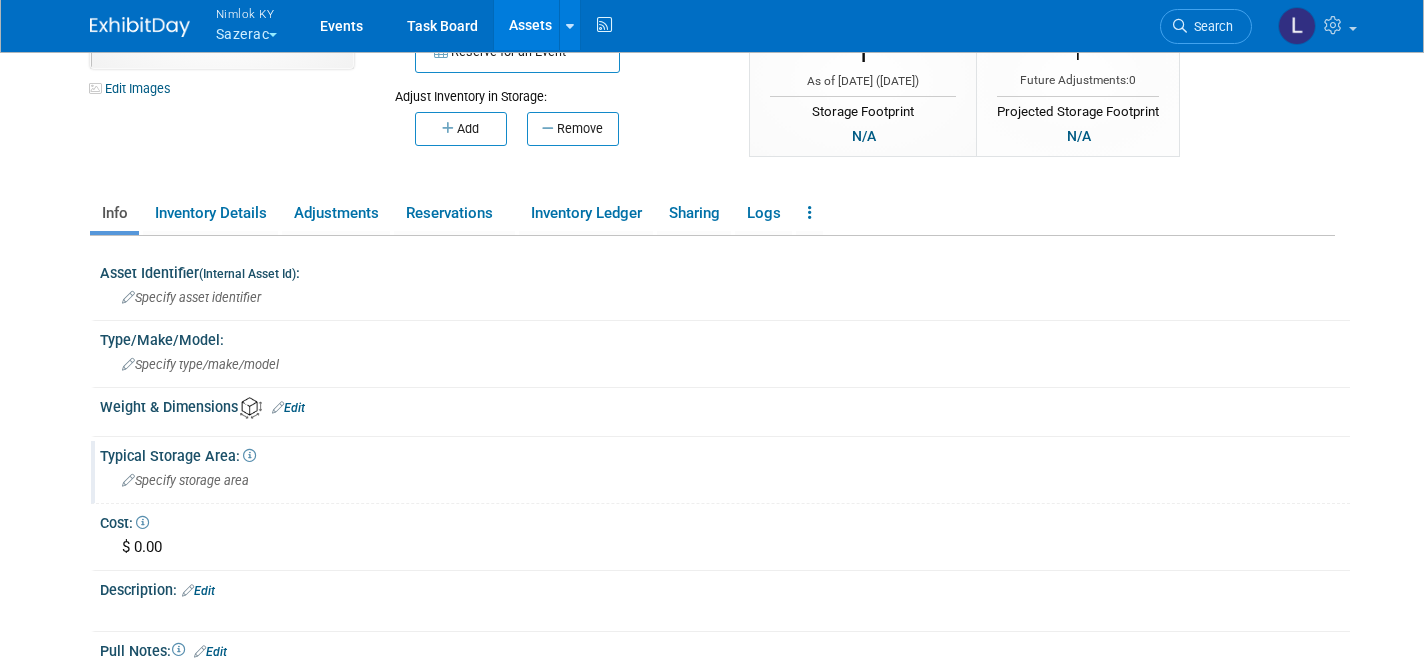 click on "Specify storage area" at bounding box center [725, 480] 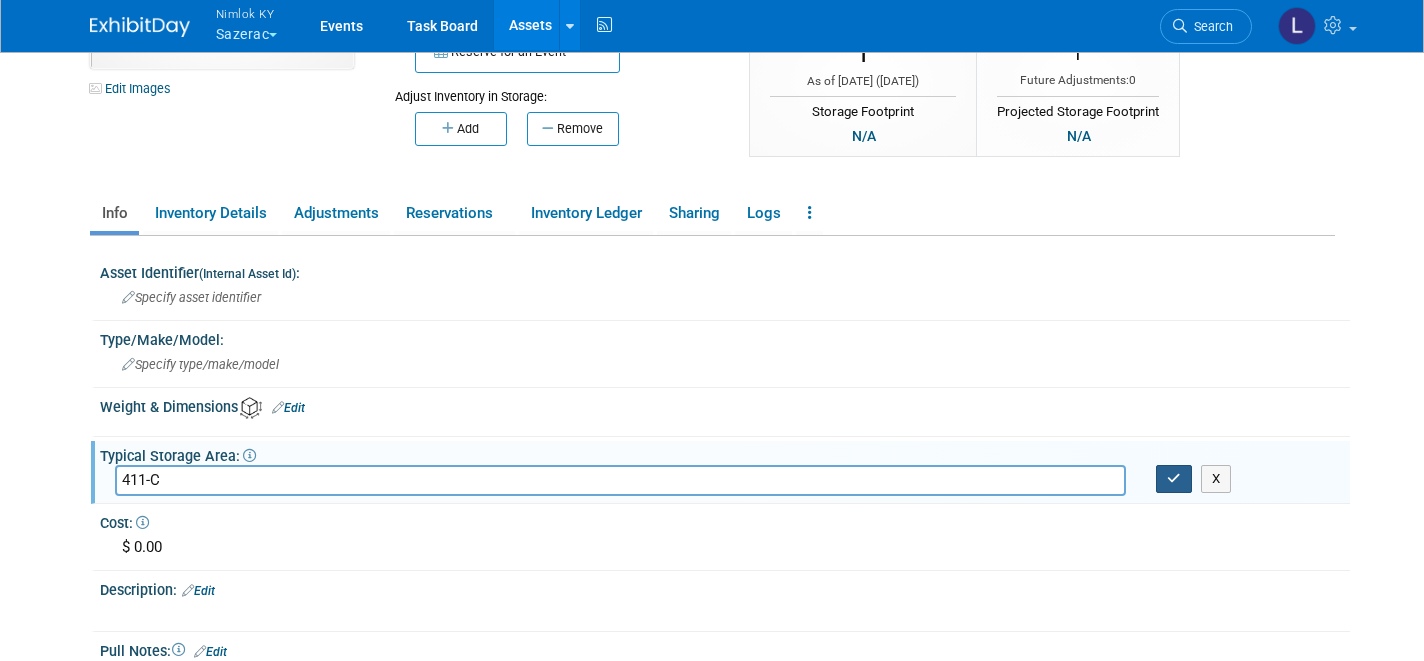 type on "411-C" 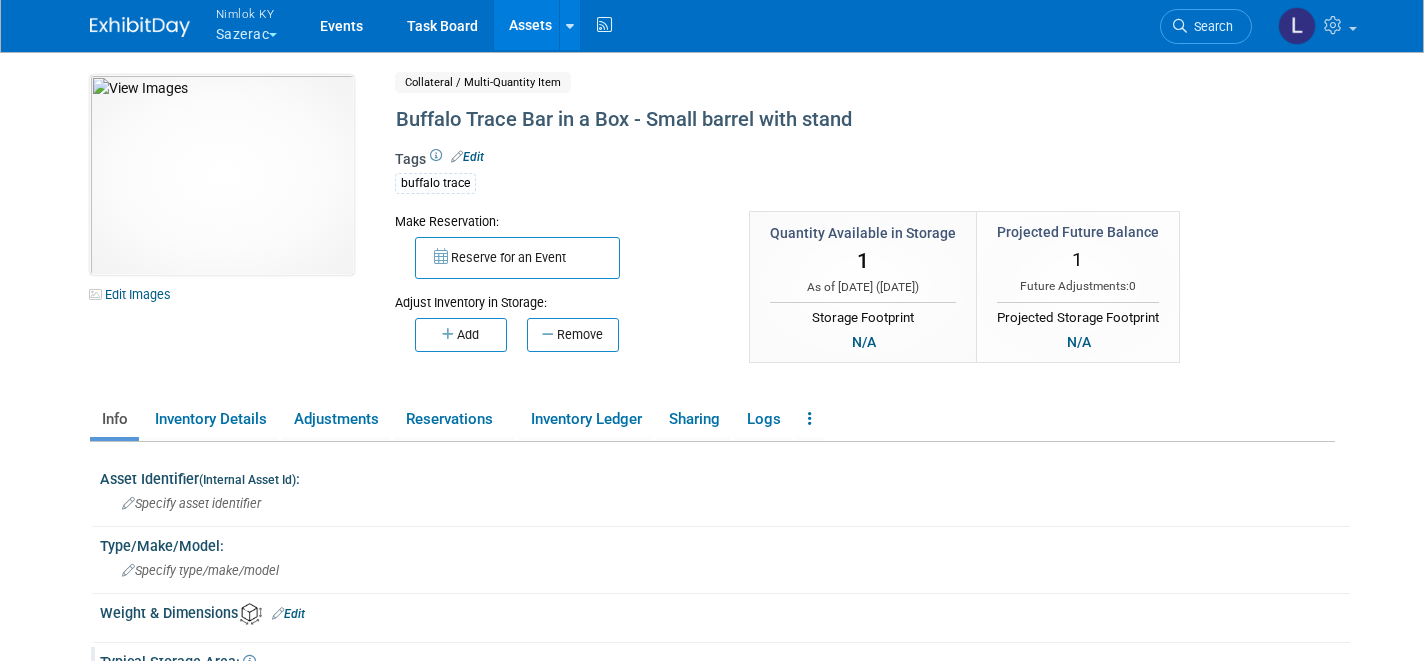 scroll, scrollTop: 0, scrollLeft: 0, axis: both 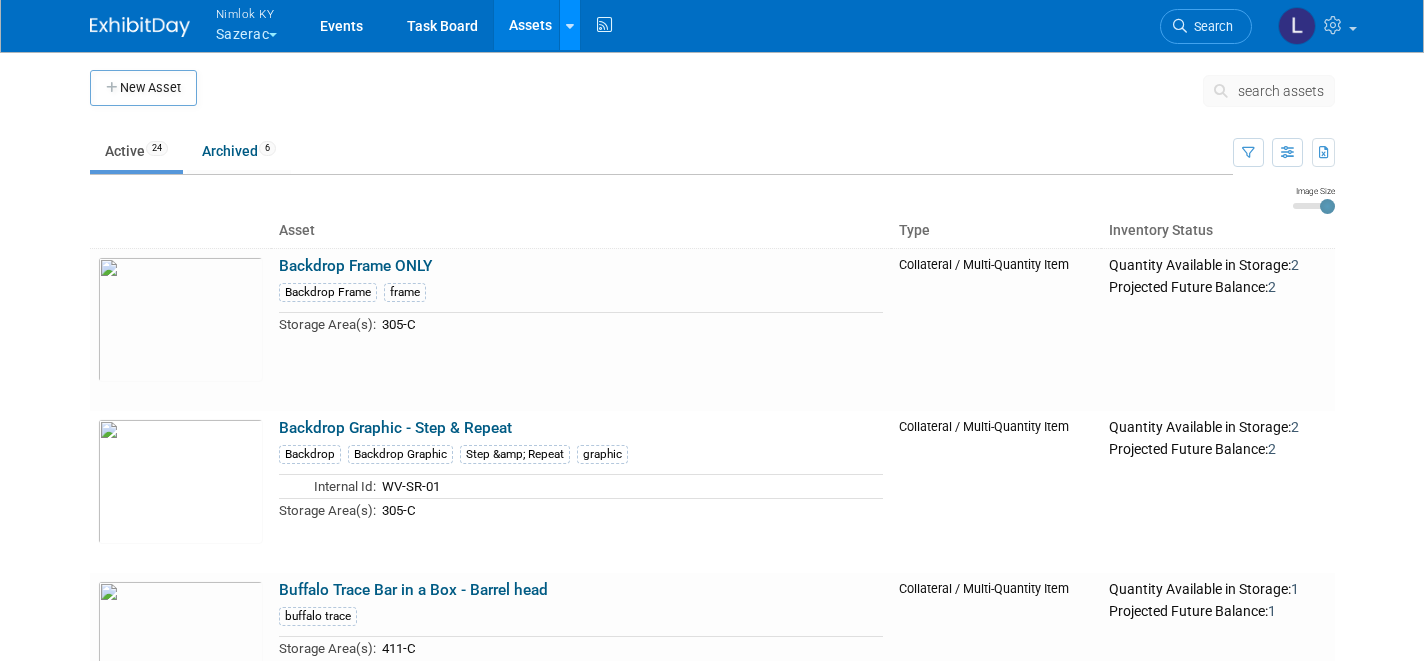click at bounding box center [570, 26] 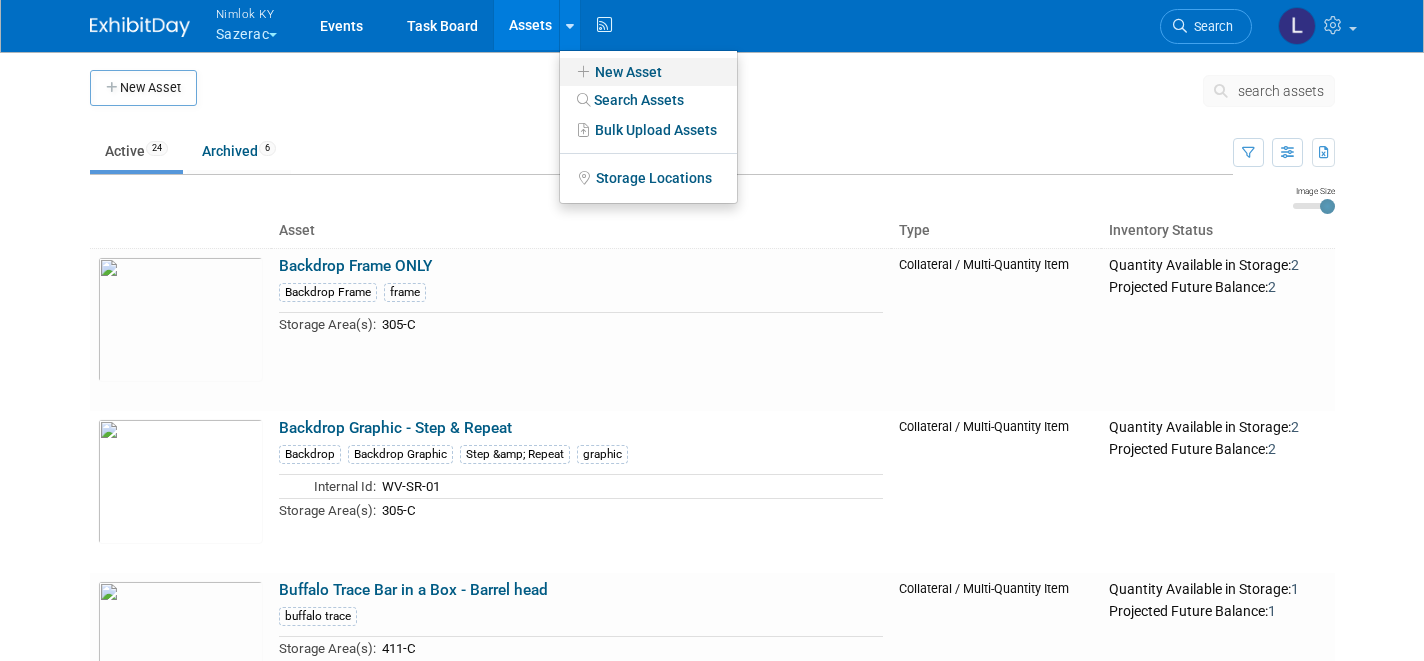 click on "New Asset" at bounding box center (648, 72) 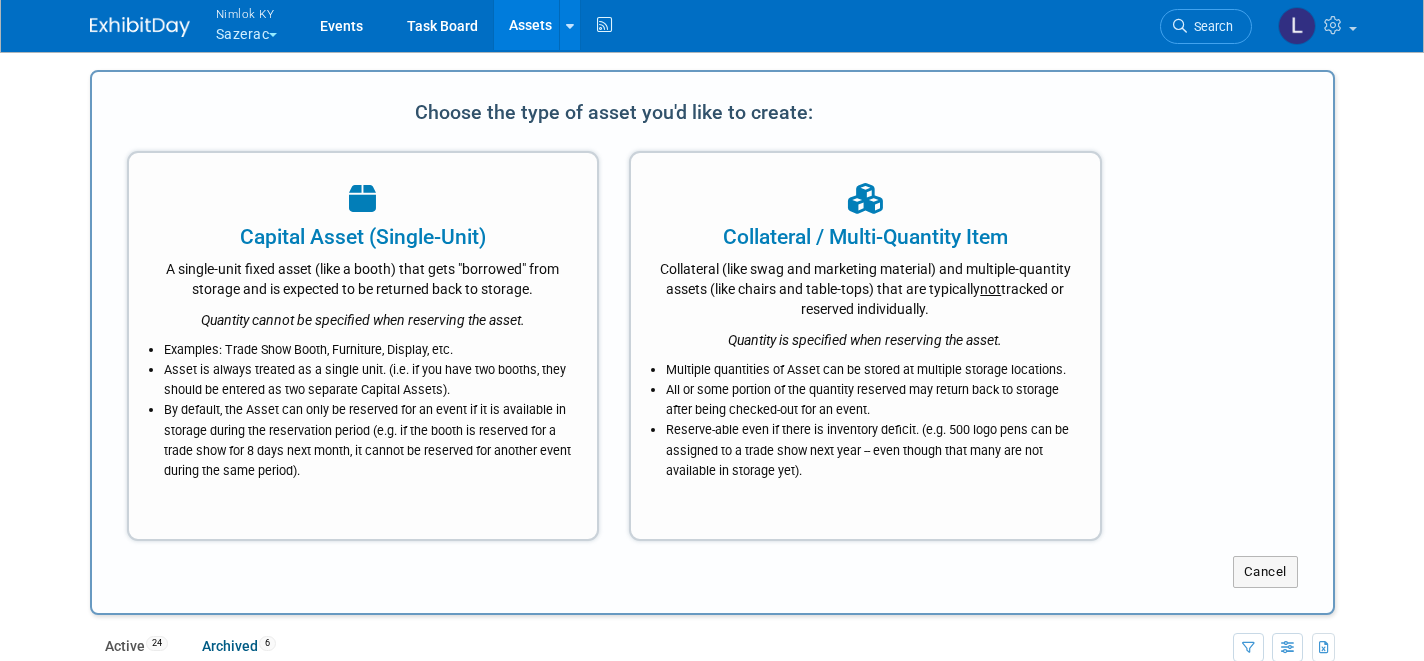 scroll, scrollTop: 0, scrollLeft: 0, axis: both 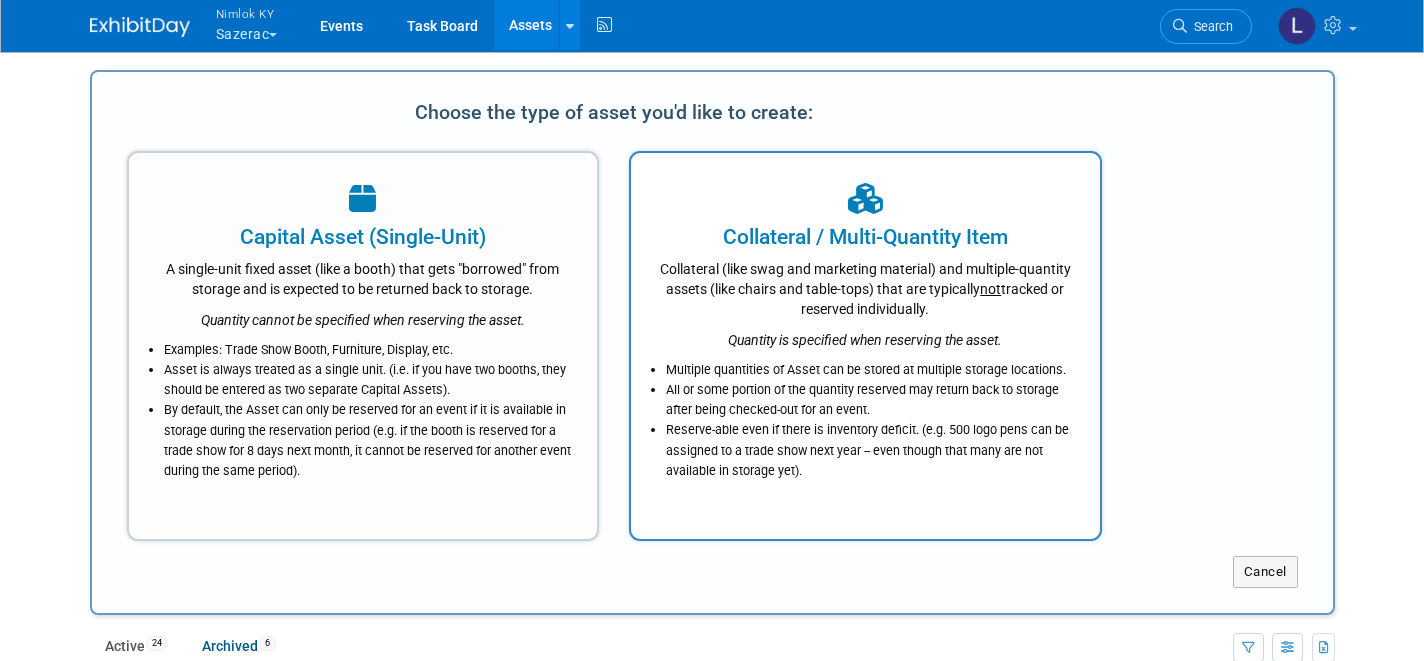 click on "Collateral (like swag and marketing material) and multiple-quantity assets (like chairs and table-tops) that are typically  not  tracked or reserved individually." at bounding box center [865, 285] 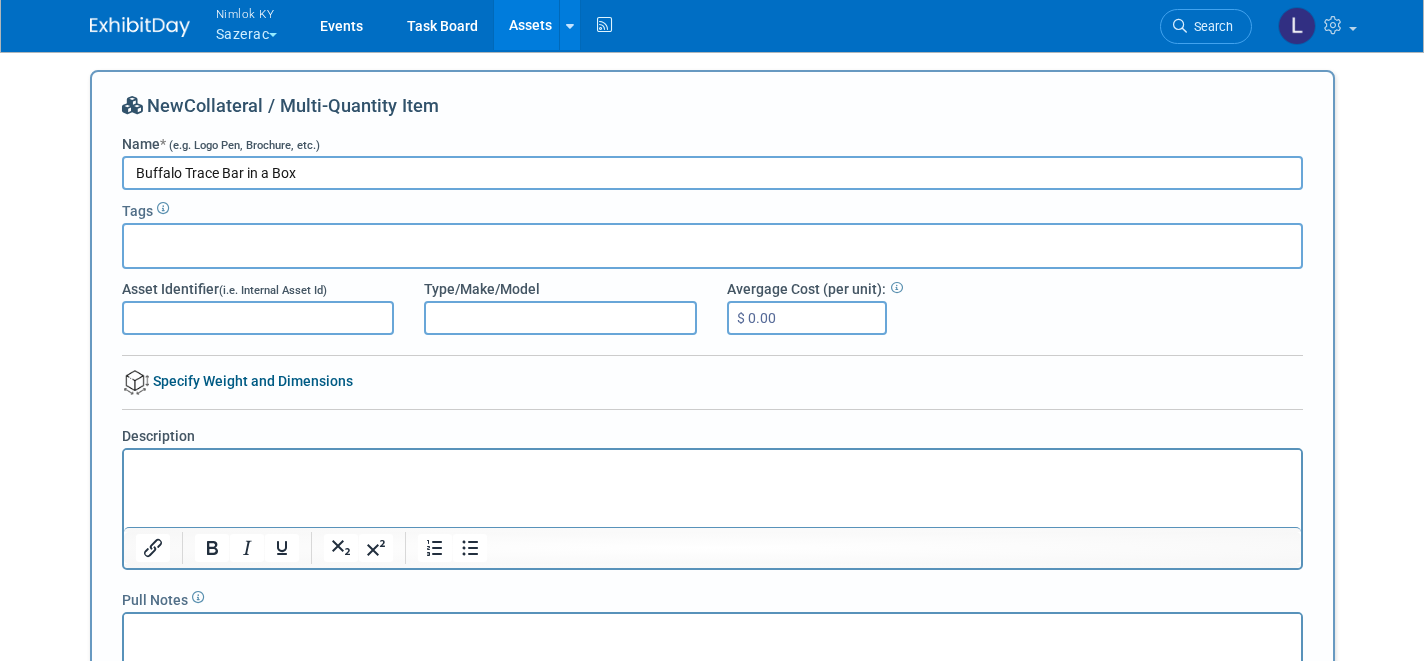 type on "Buffalo Trace Bar in a Box" 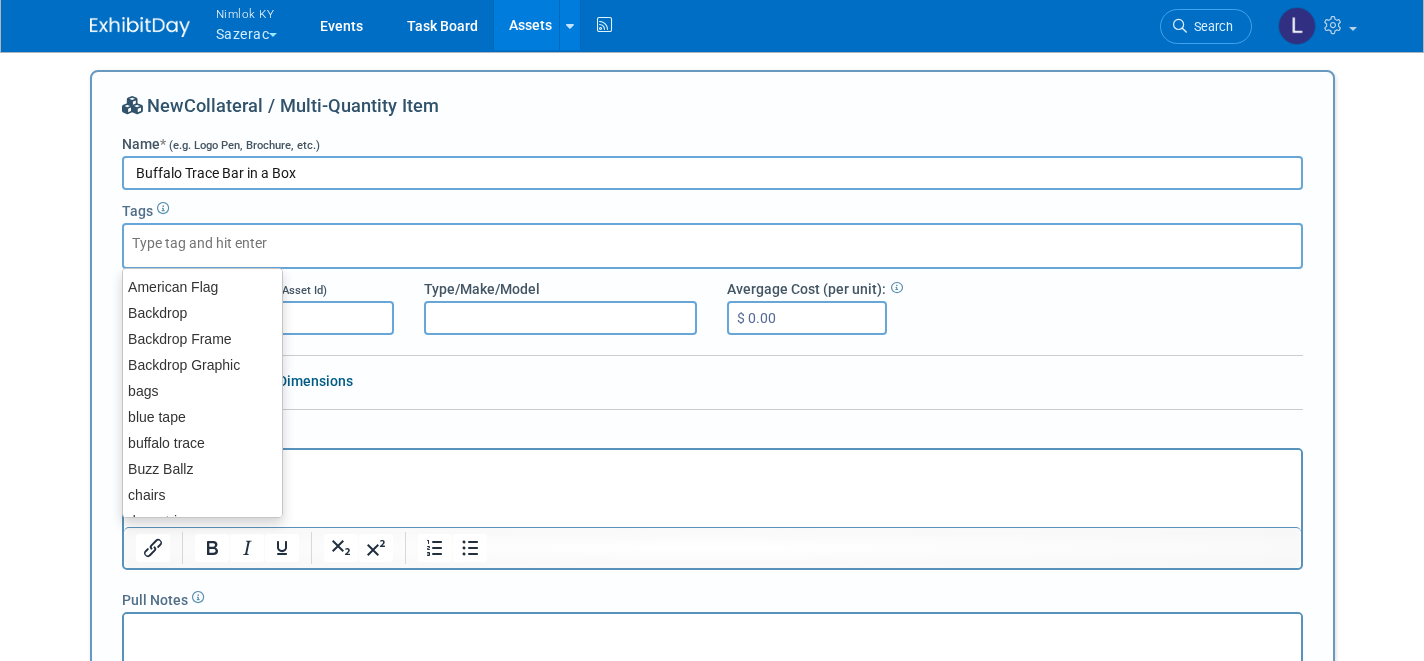 click at bounding box center (212, 243) 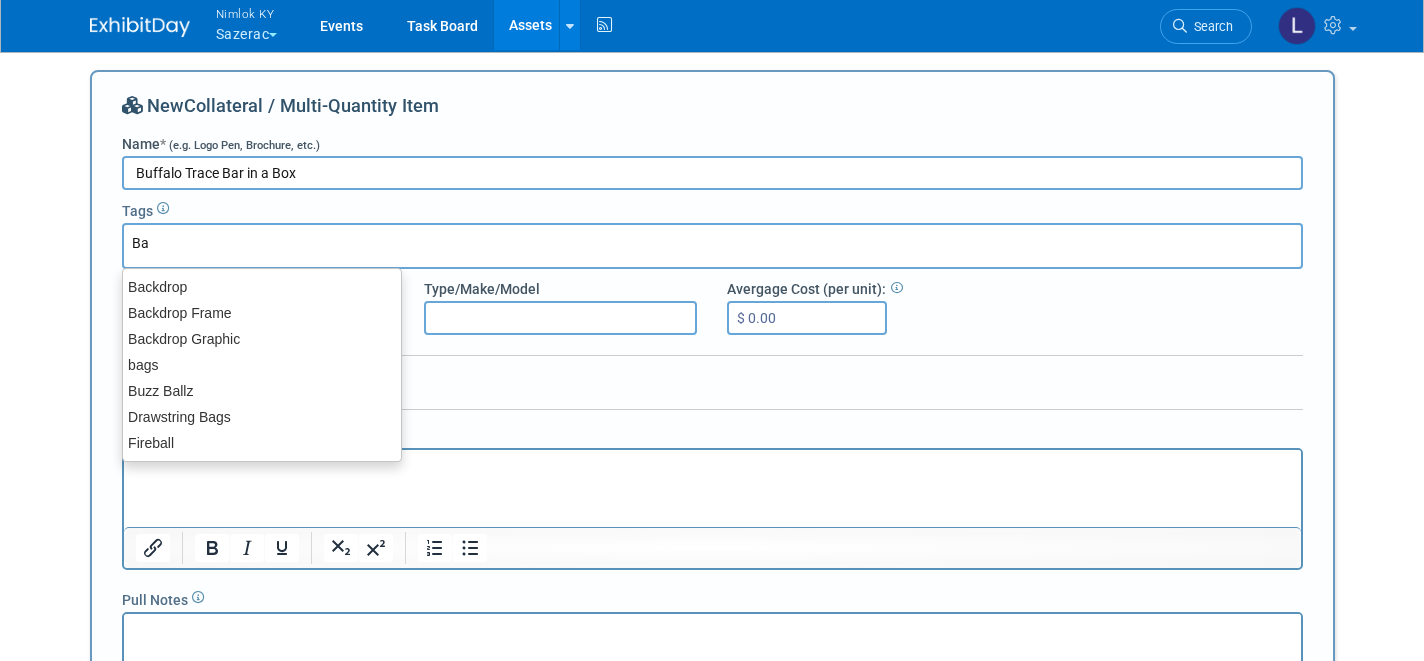 type on "Bar" 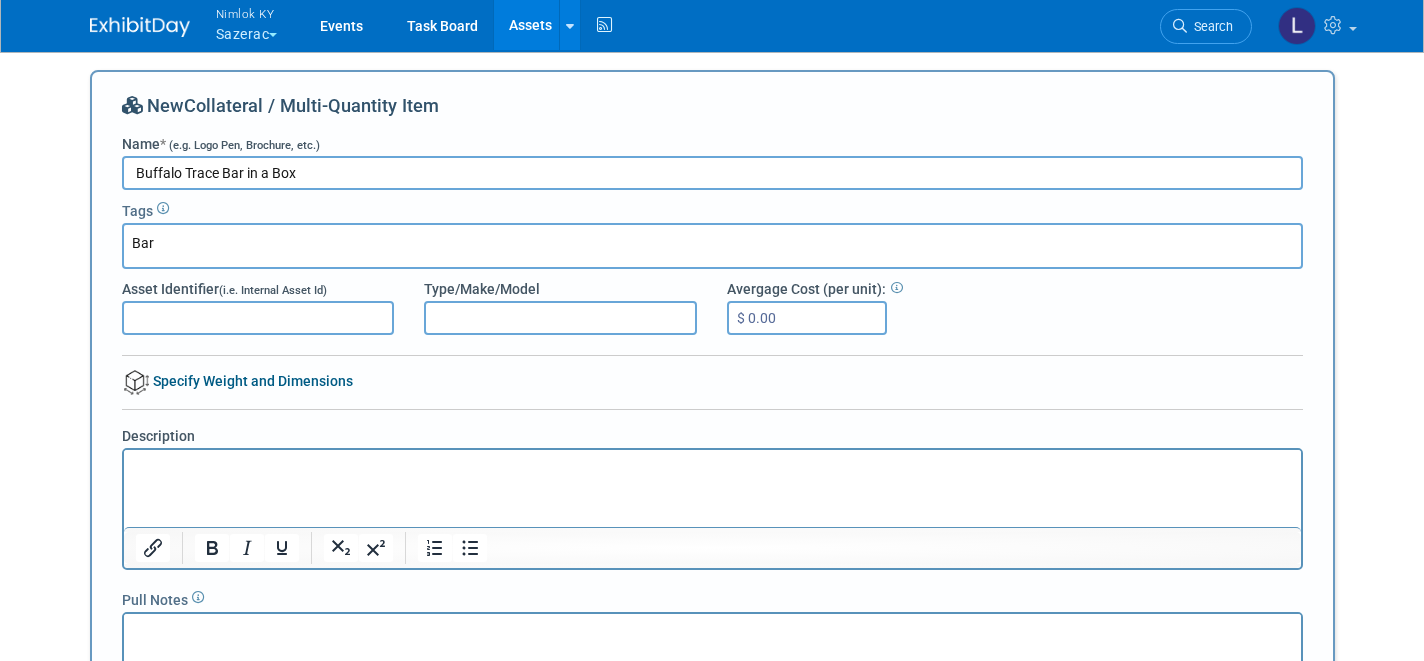 type on "Bar" 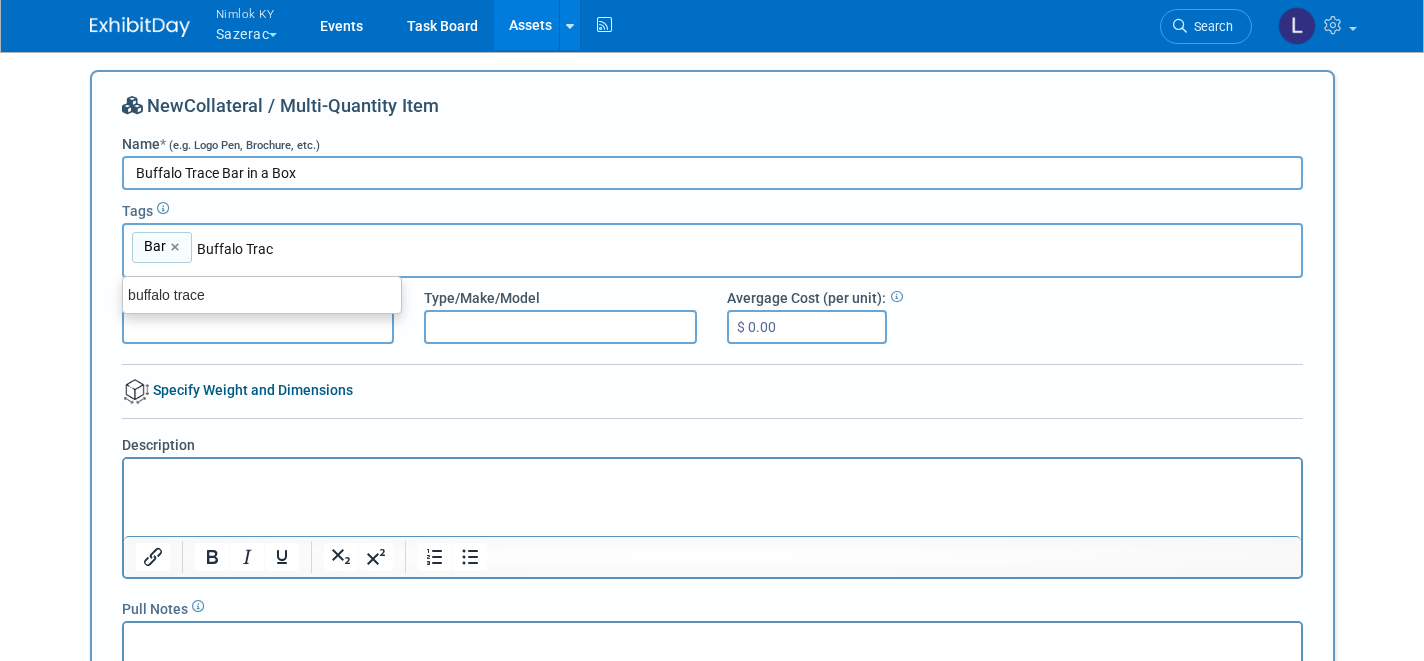 type on "Buffalo Trace" 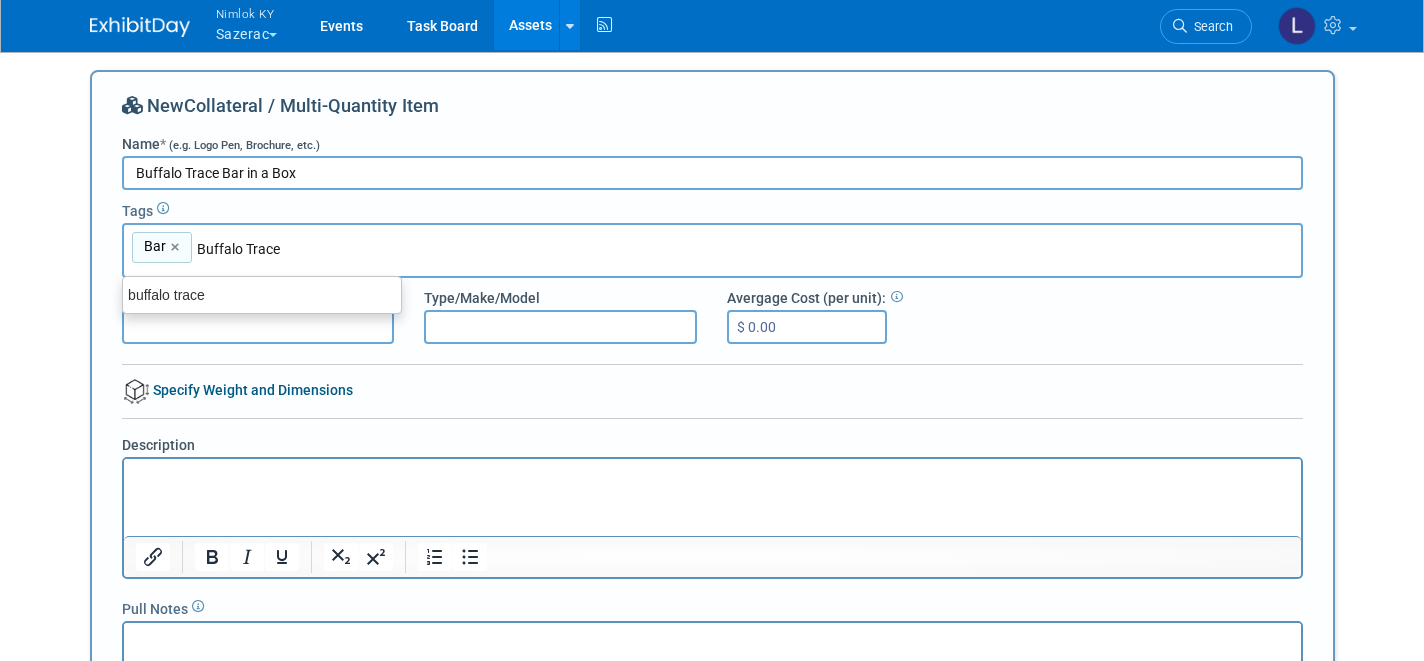 type on "Bar, Buffalo Trace" 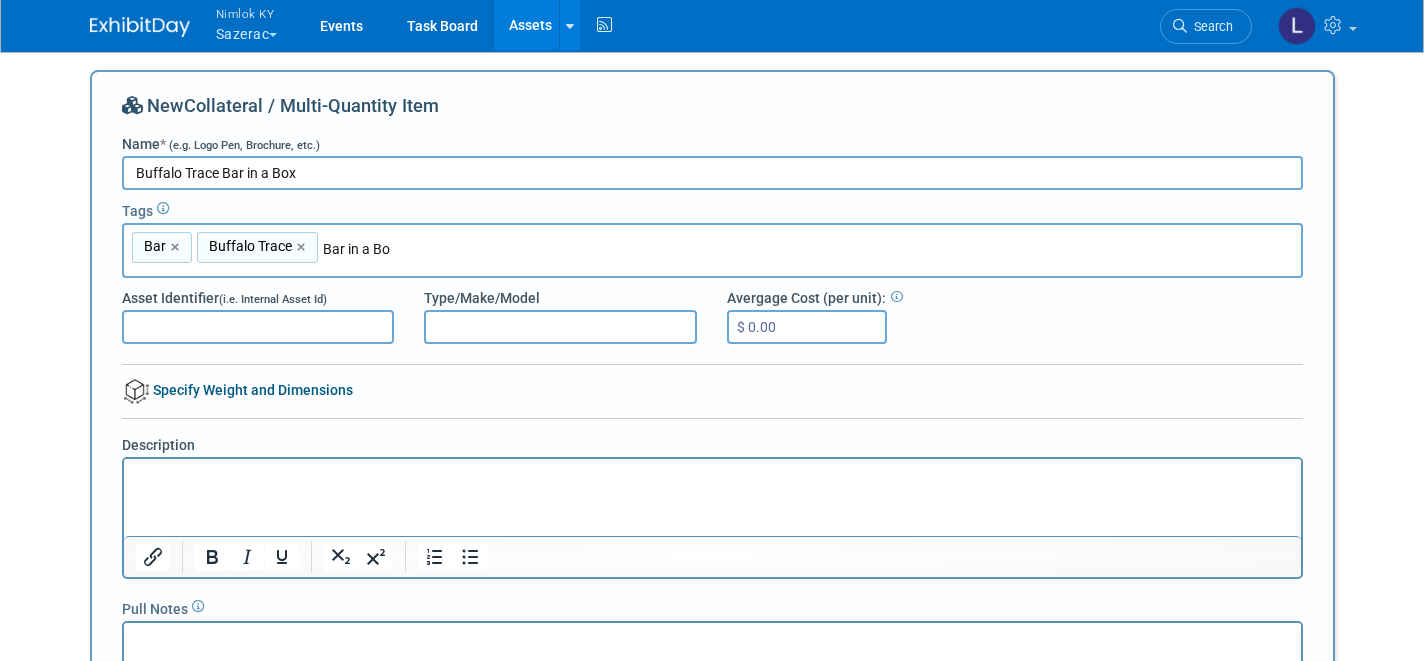 type on "Bar in a Box" 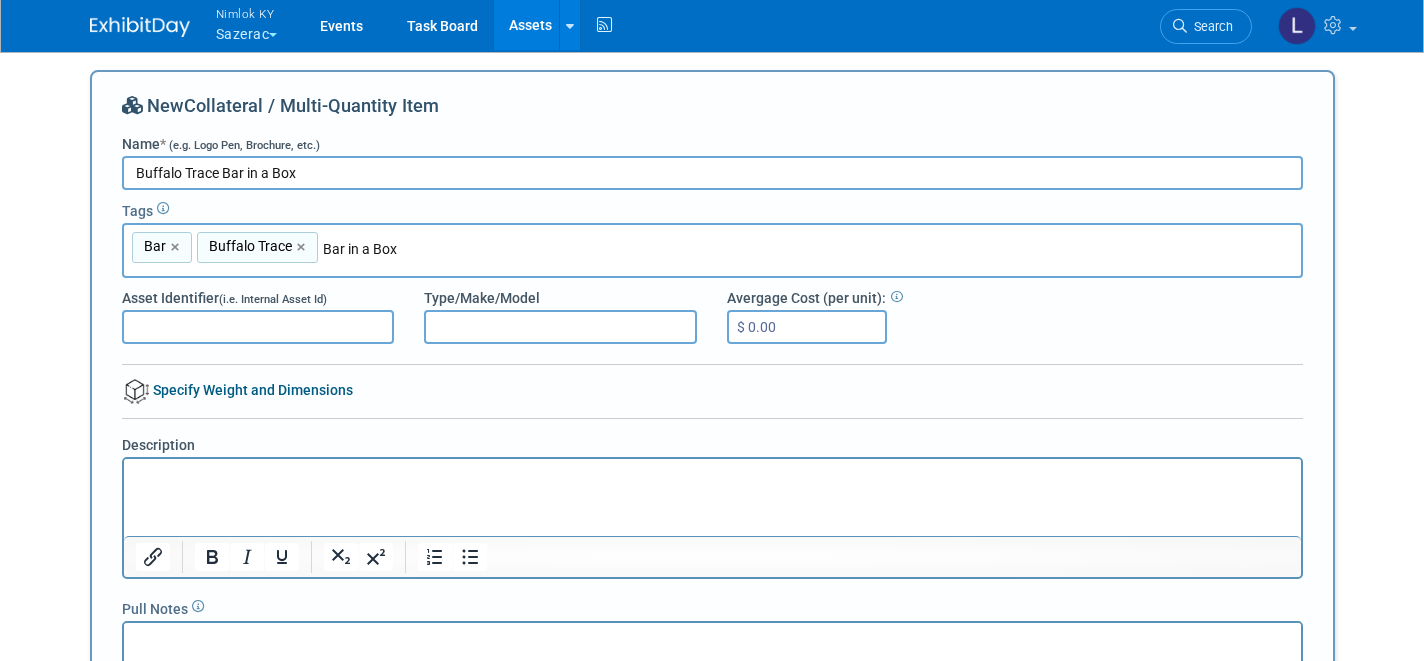 type on "Bar, Buffalo Trace, Bar in a Box" 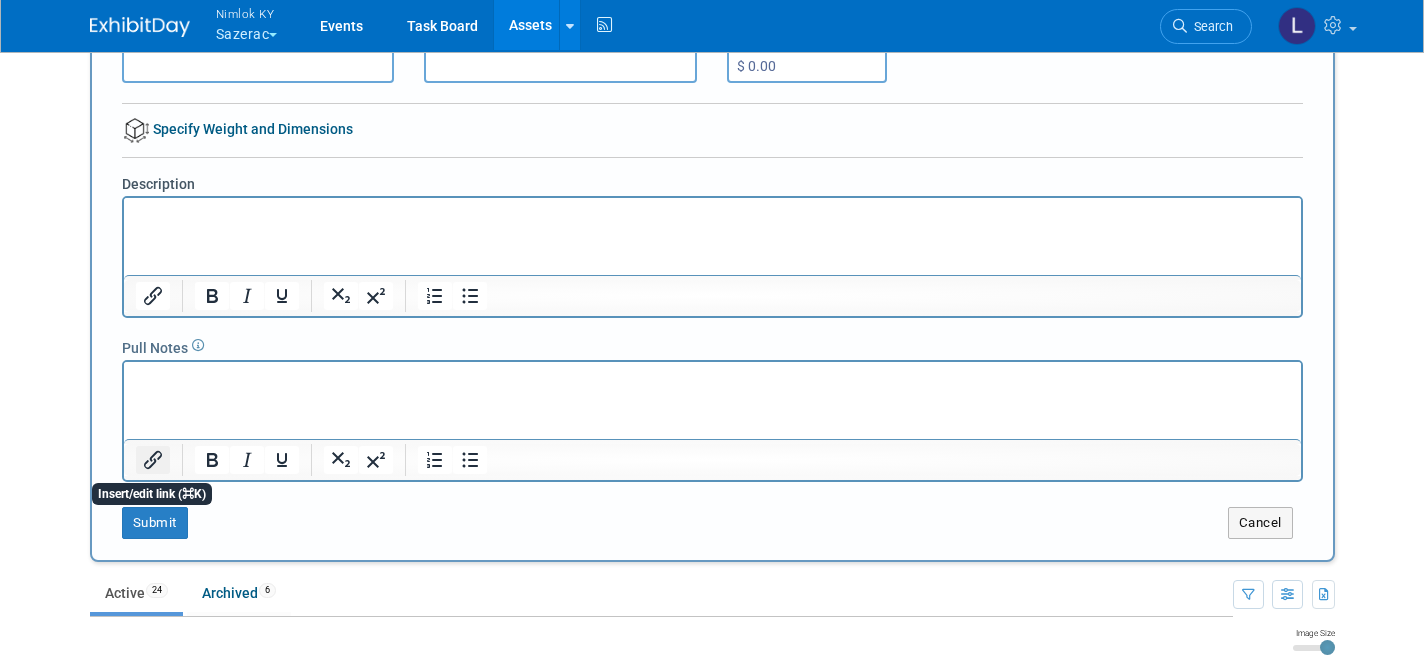 scroll, scrollTop: 250, scrollLeft: 0, axis: vertical 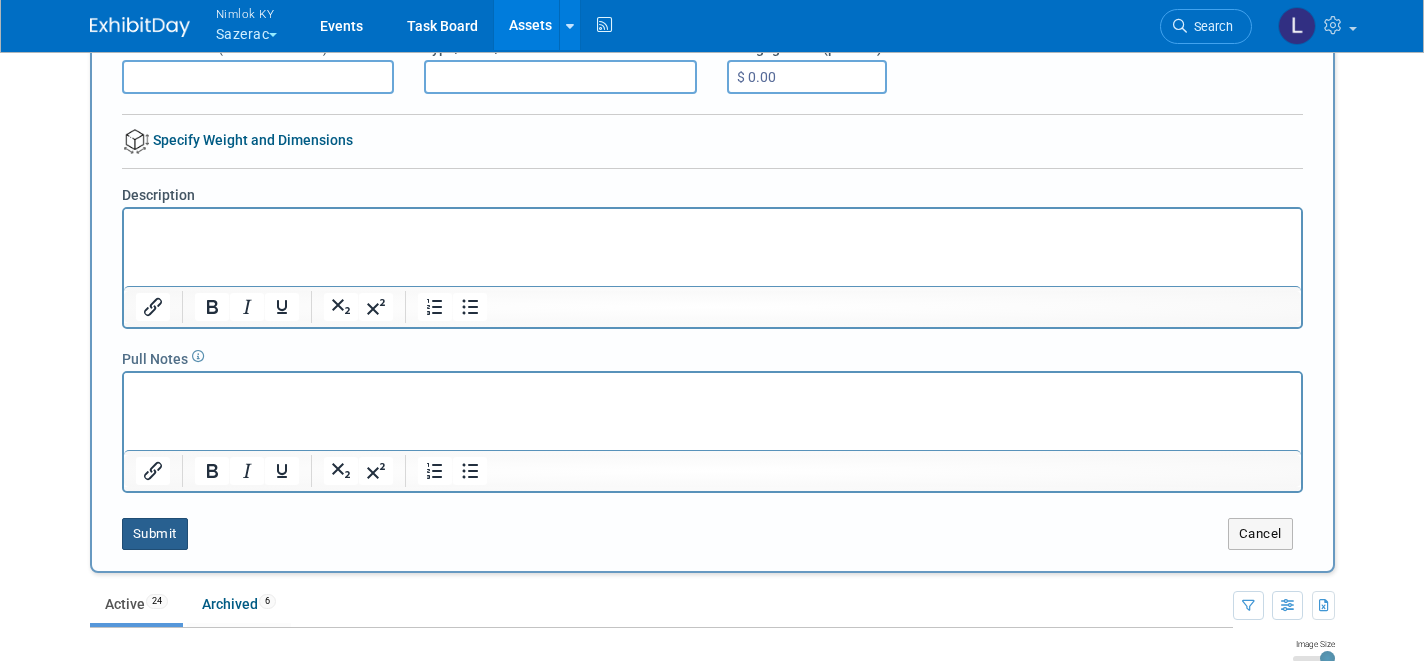 click on "Submit" at bounding box center (155, 534) 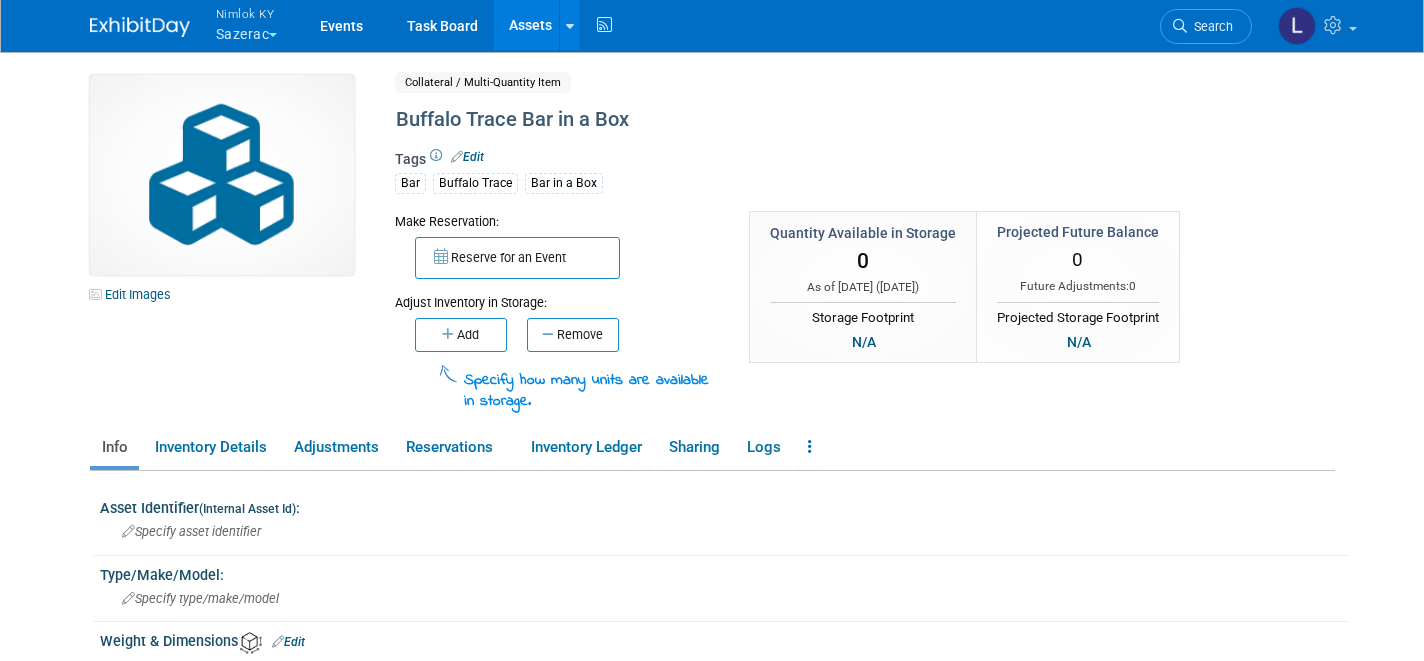 scroll, scrollTop: 0, scrollLeft: 0, axis: both 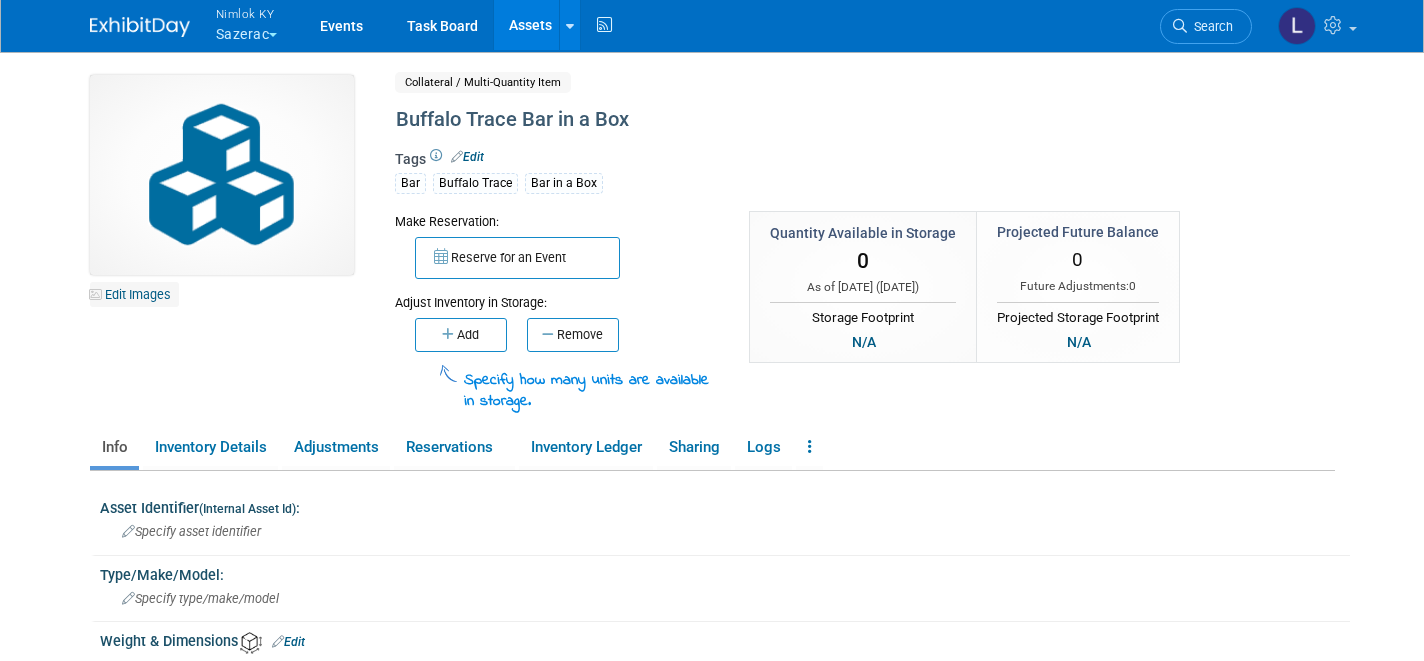 click on "Edit Images" at bounding box center (134, 294) 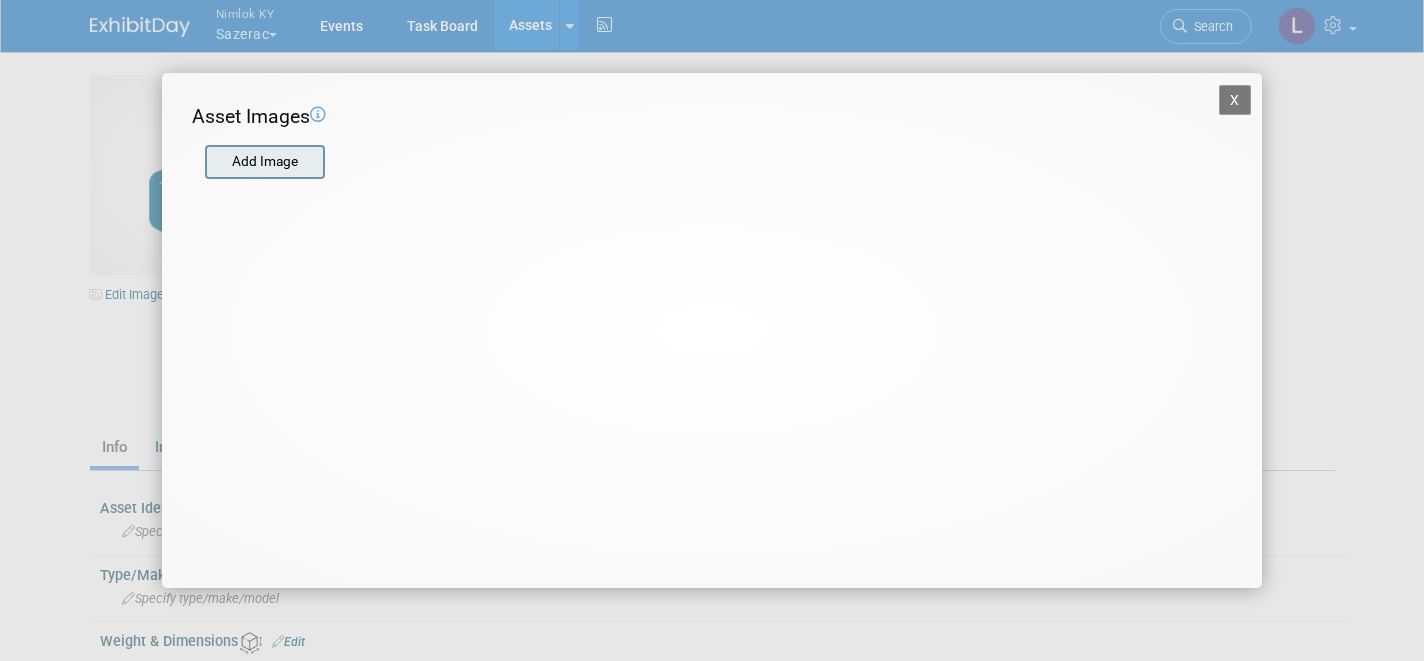 click at bounding box center (204, 162) 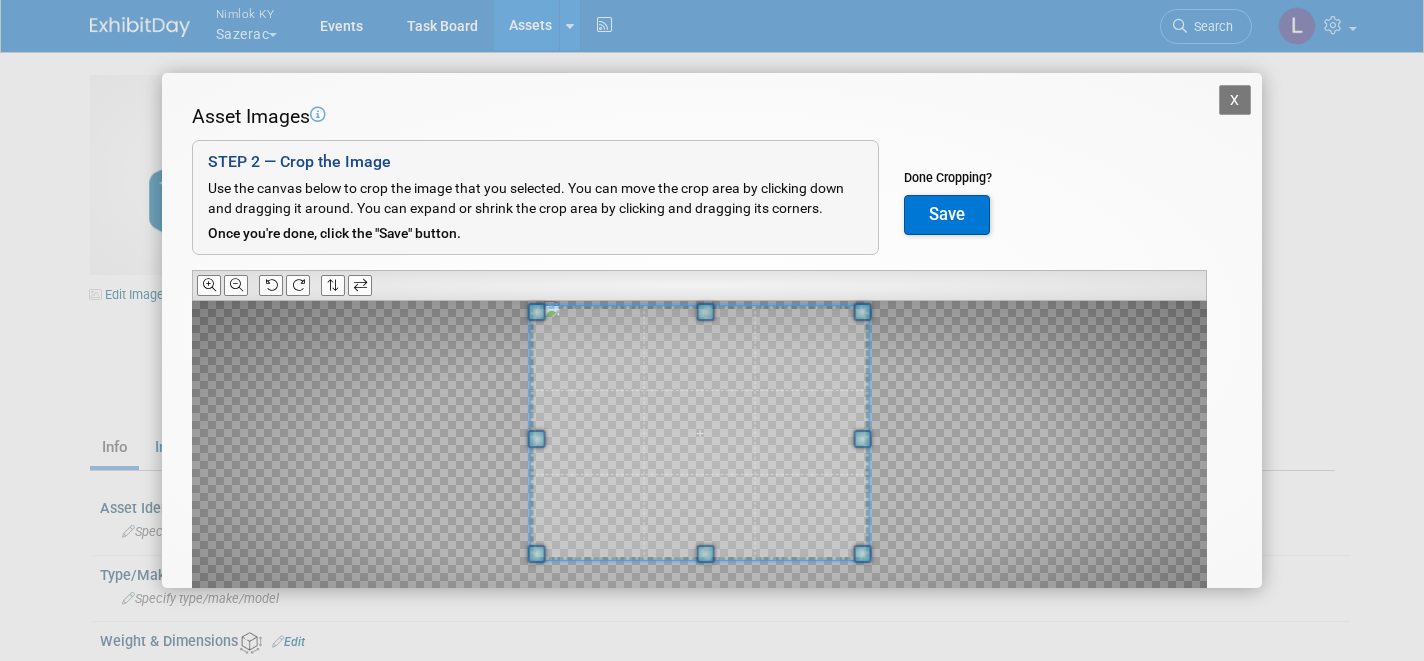 click on "Asset Images
Add Image
STEP 2 — Crop the Image
Use the canvas below to crop the image that you selected. You can move the crop area by clicking down and dragging it around. You can expand or shrink the crop area by clicking and dragging its corners.
Once you're done, click the "Save" button." at bounding box center (712, 399) 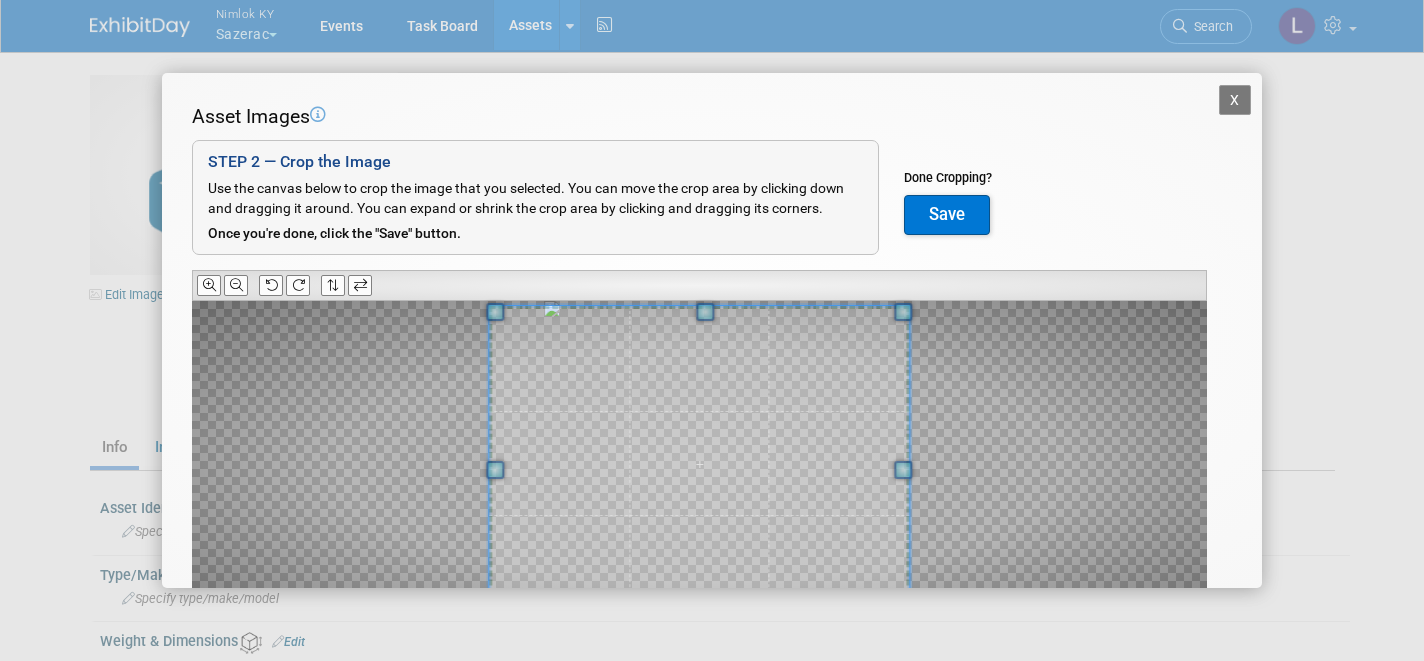 click on "X
Asset Images
Add Image
STEP 2 — Crop the Image
Use the canvas below to crop the image that you selected. You can move the crop area by clicking down and dragging it around. You can expand or shrink the crop area by clicking and dragging its corners." at bounding box center [712, 330] 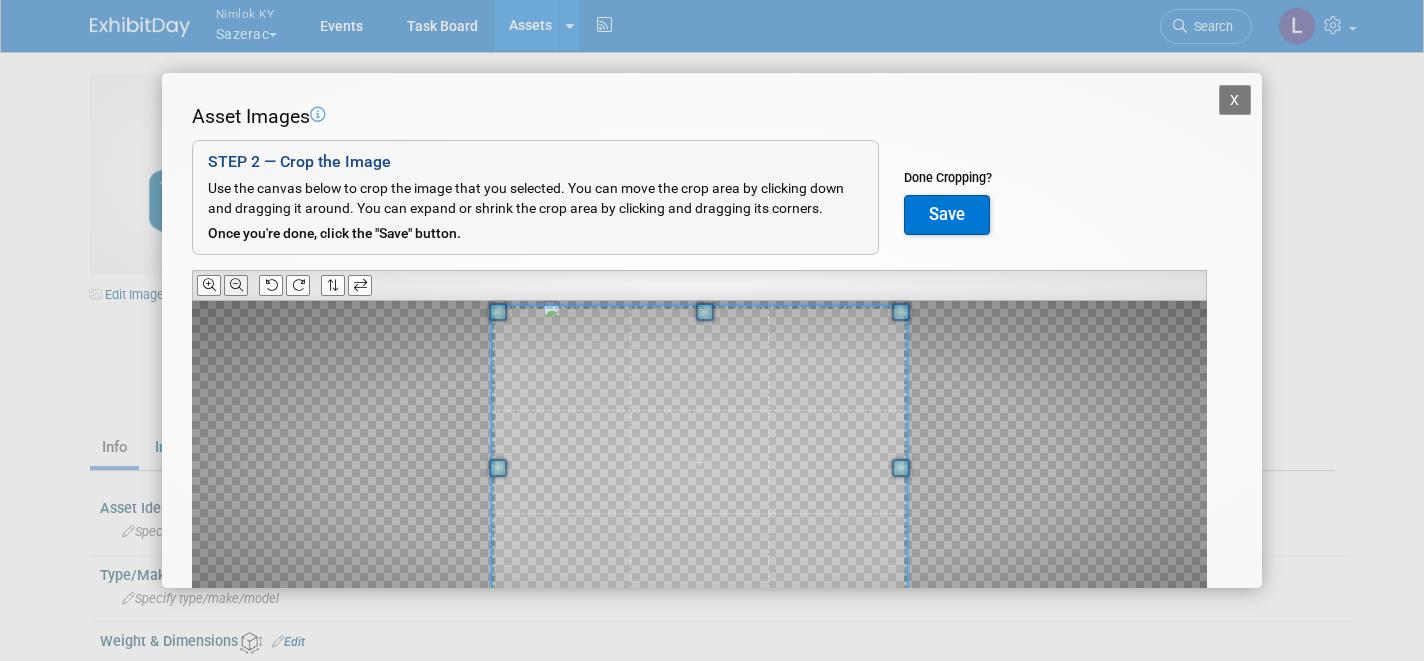click at bounding box center (236, 285) 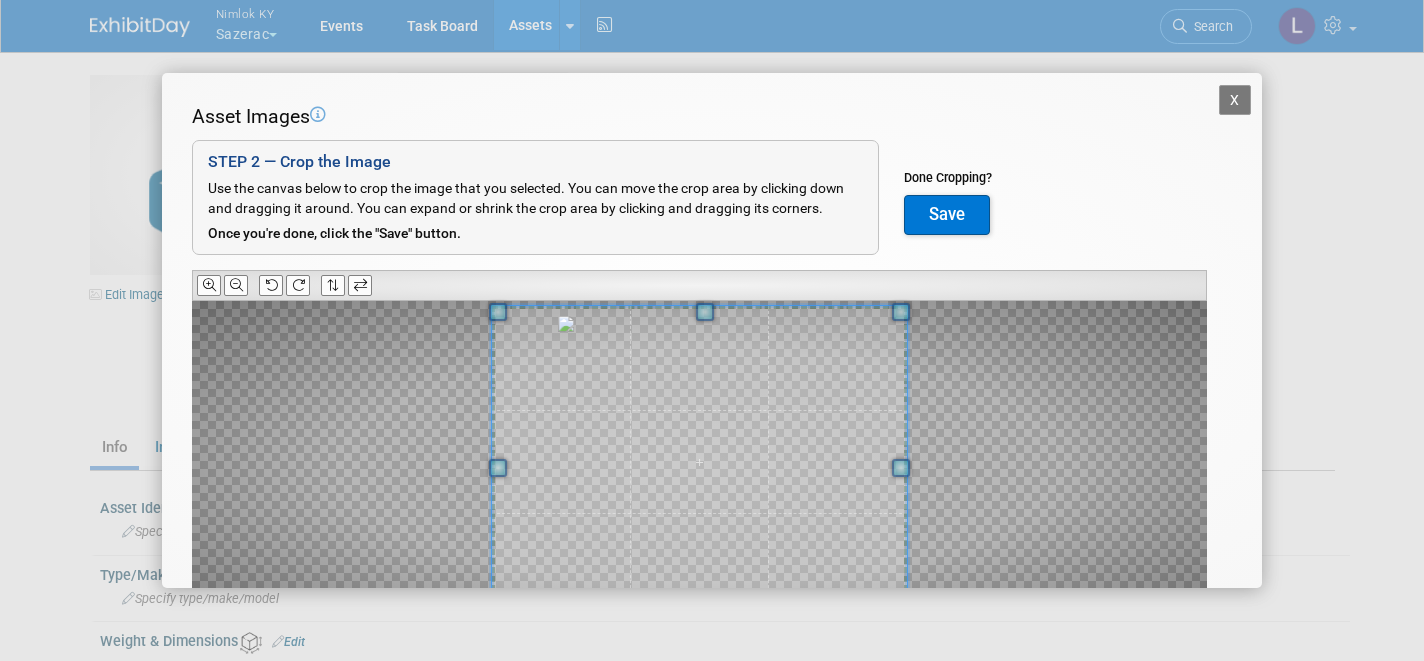 click on "Save" at bounding box center (947, 215) 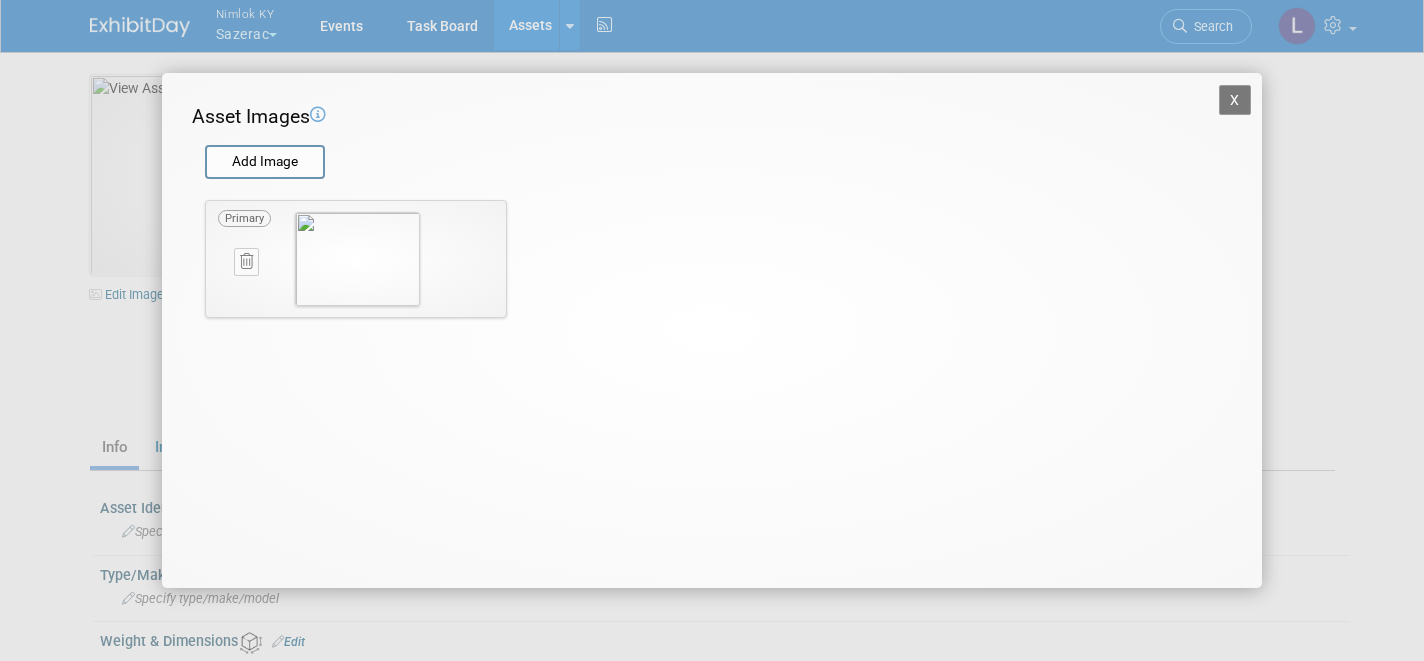 click on "X" at bounding box center (1235, 100) 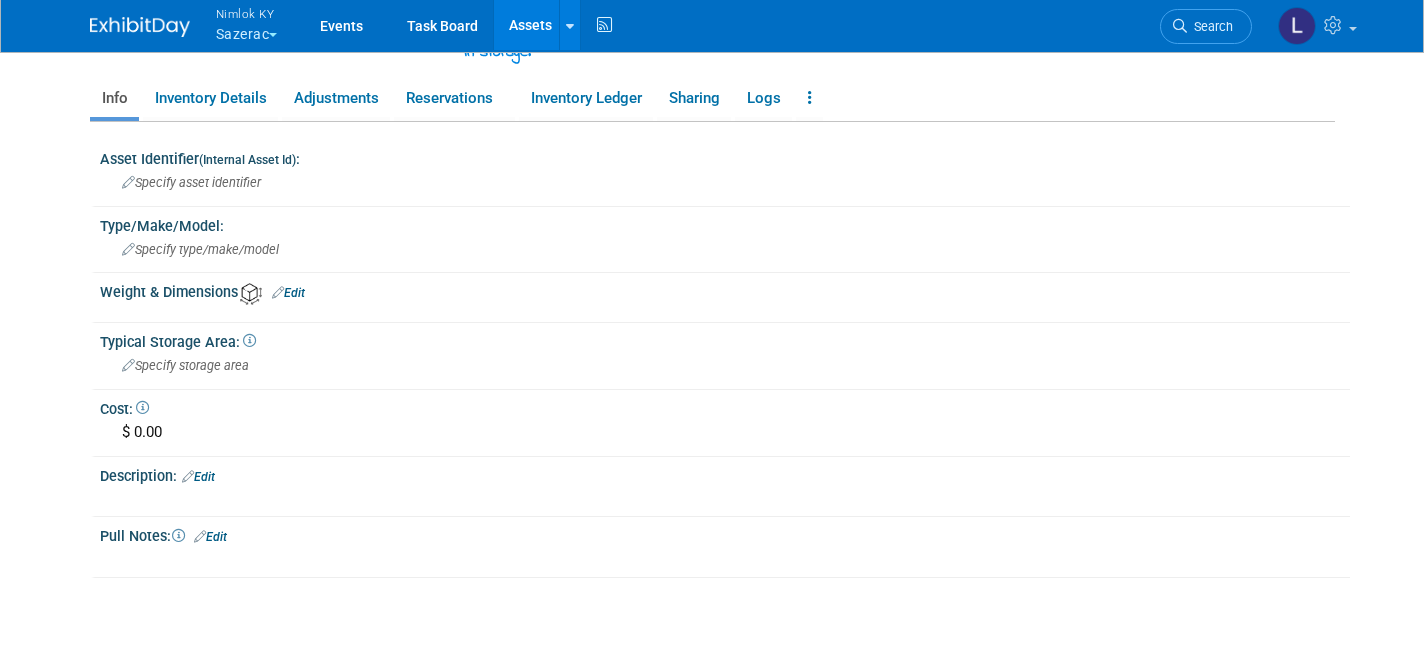 scroll, scrollTop: 381, scrollLeft: 0, axis: vertical 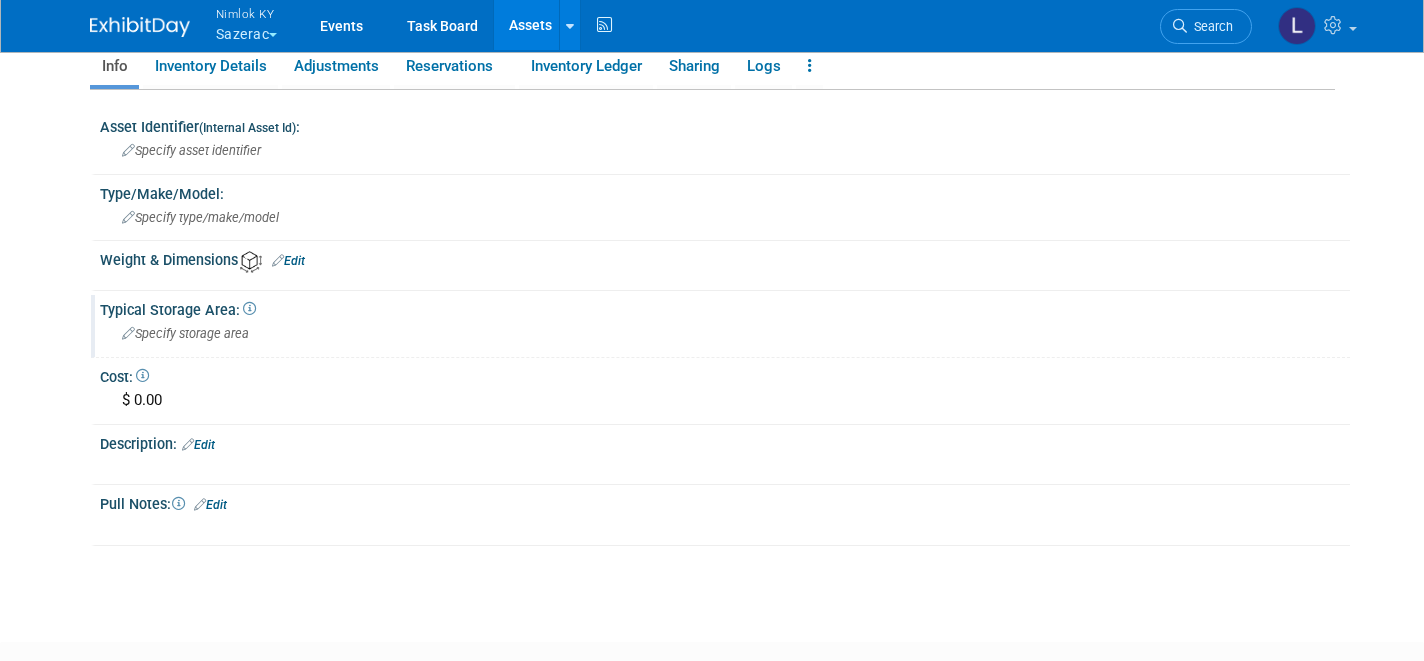 click on "Specify storage area" at bounding box center [725, 333] 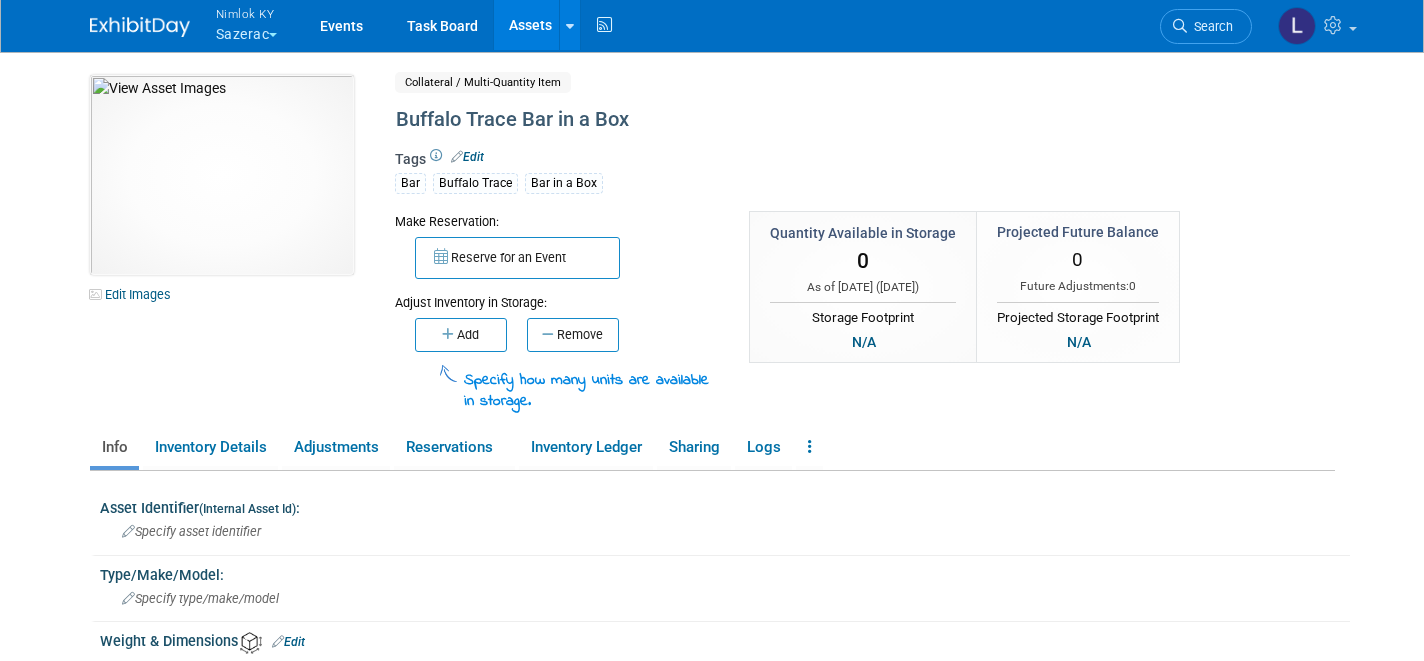 scroll, scrollTop: 0, scrollLeft: 0, axis: both 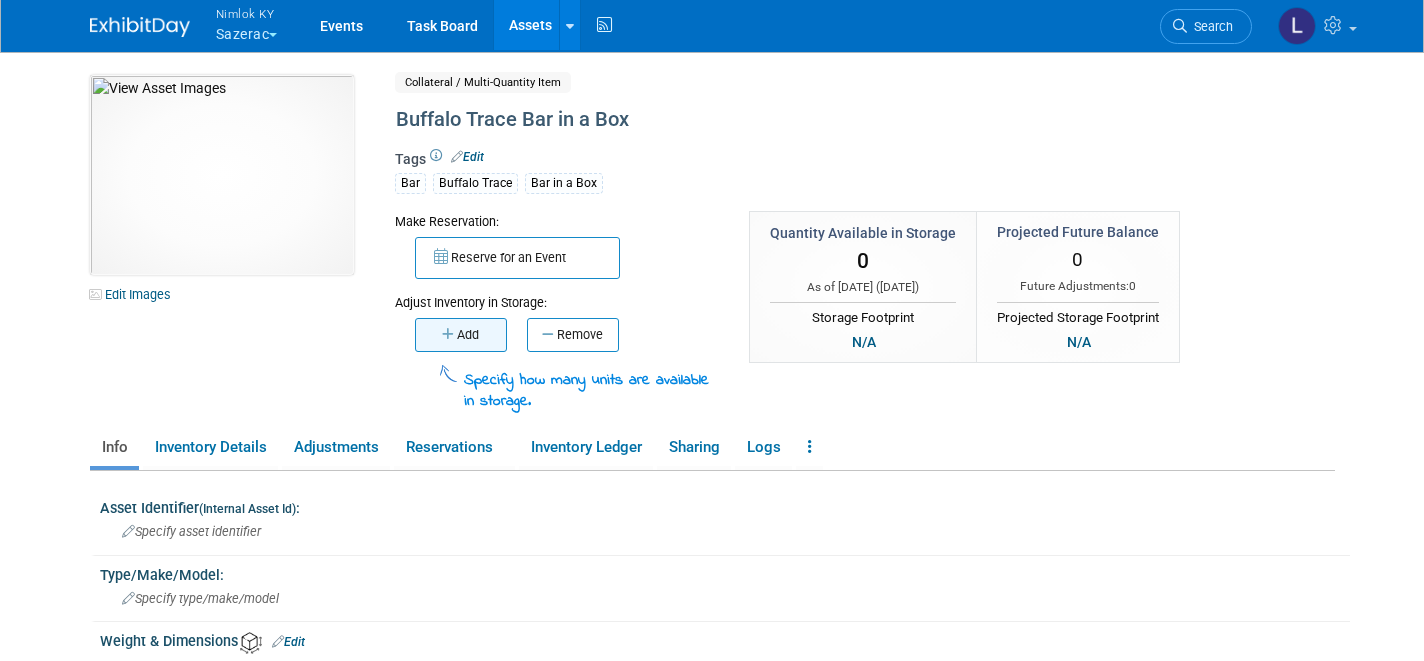type on "411-C" 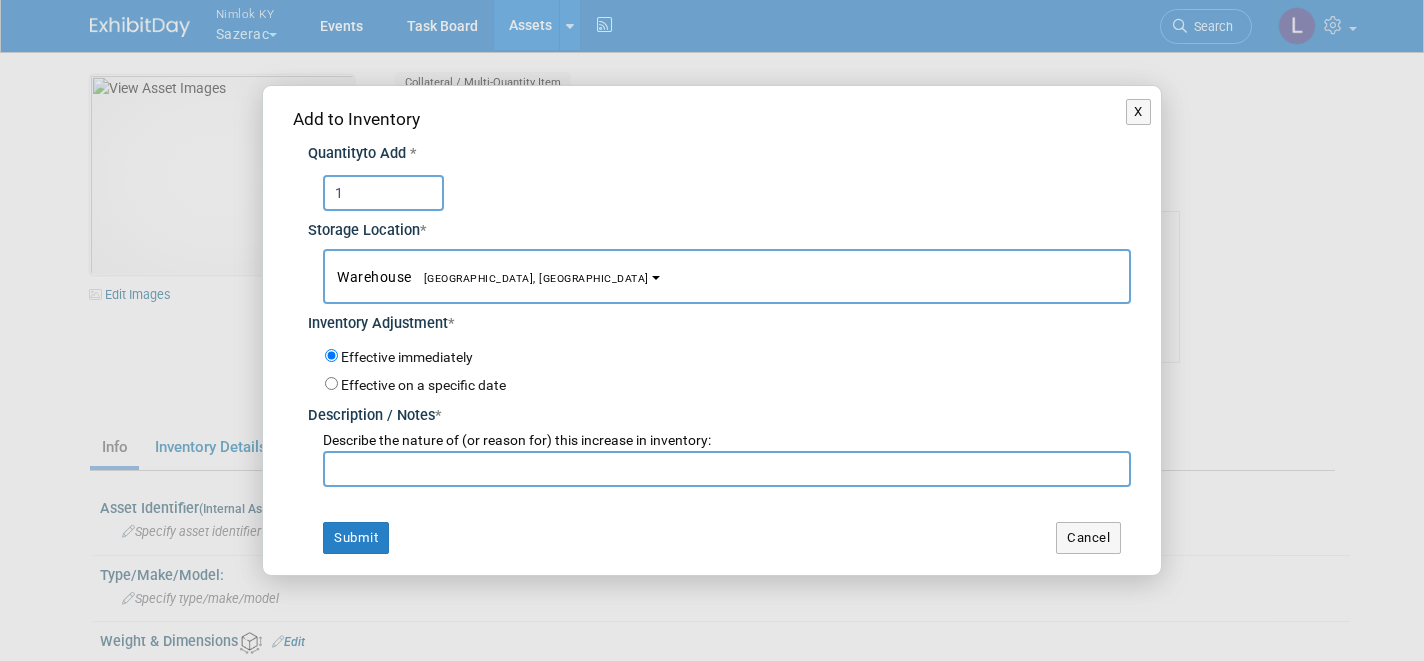 type on "1" 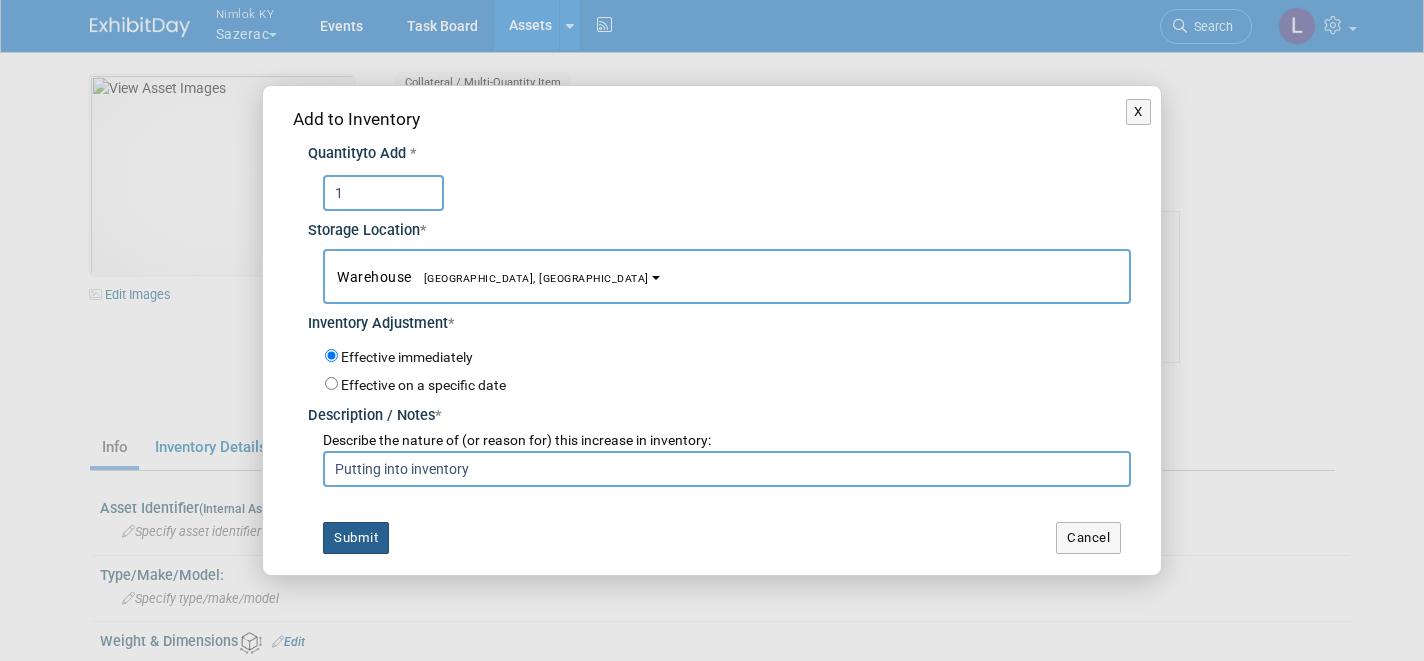 type on "Putting into inventory" 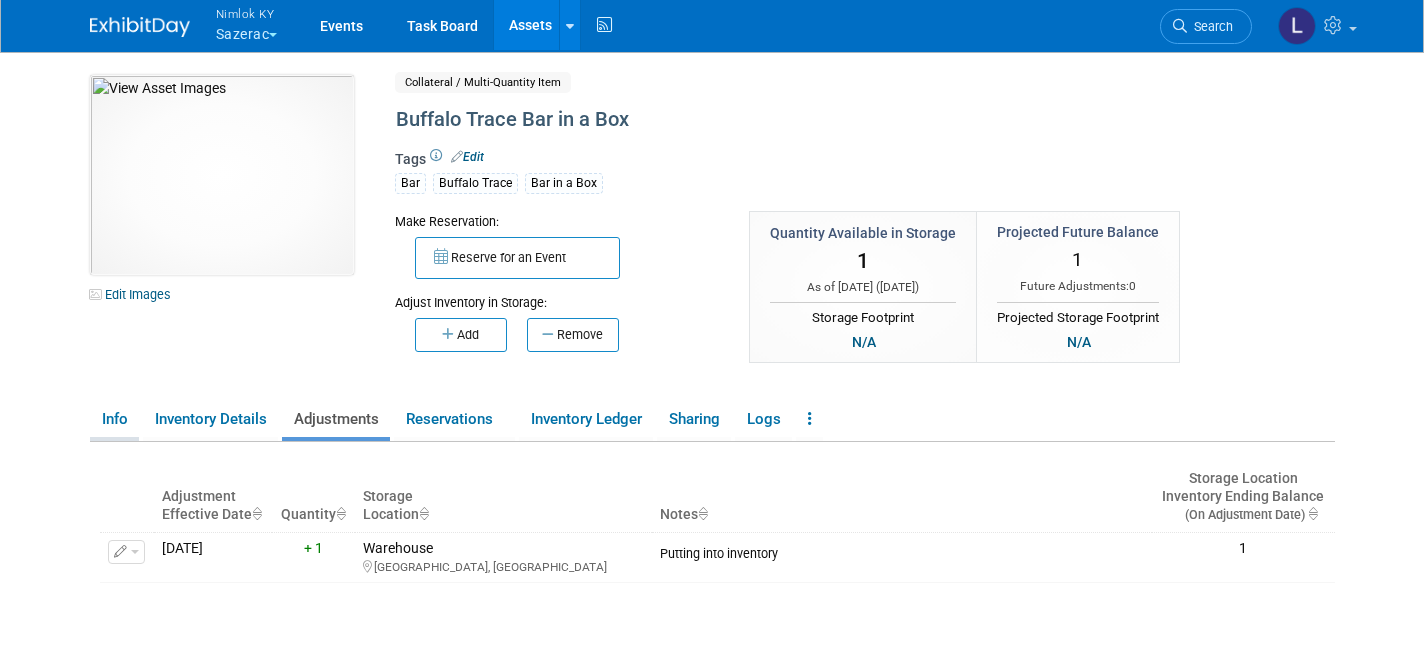 click on "Info" at bounding box center [114, 419] 